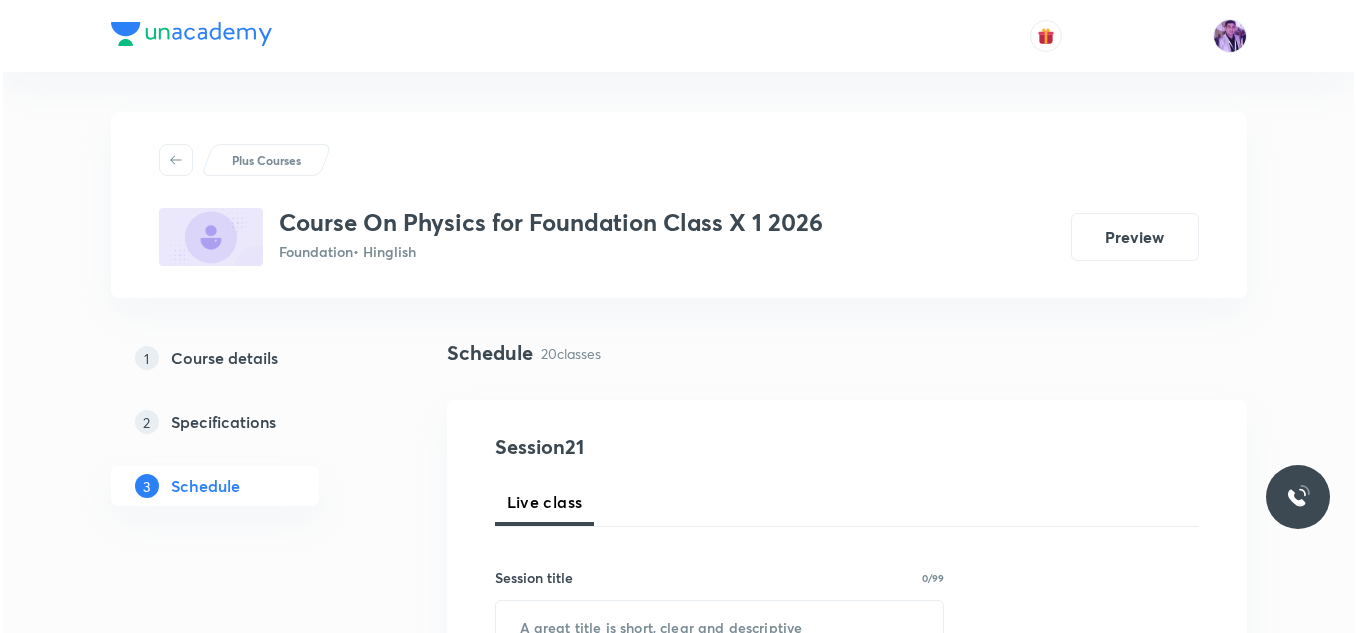 scroll, scrollTop: 4070, scrollLeft: 0, axis: vertical 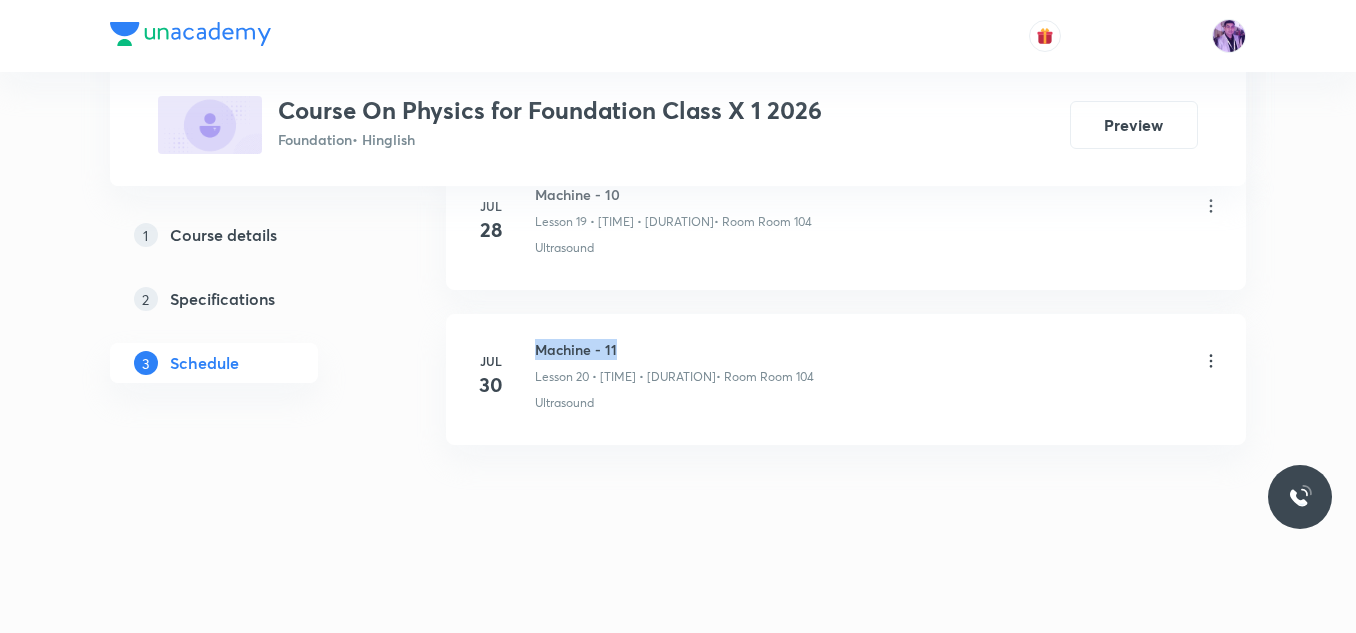 drag, startPoint x: 537, startPoint y: 346, endPoint x: 651, endPoint y: 346, distance: 114 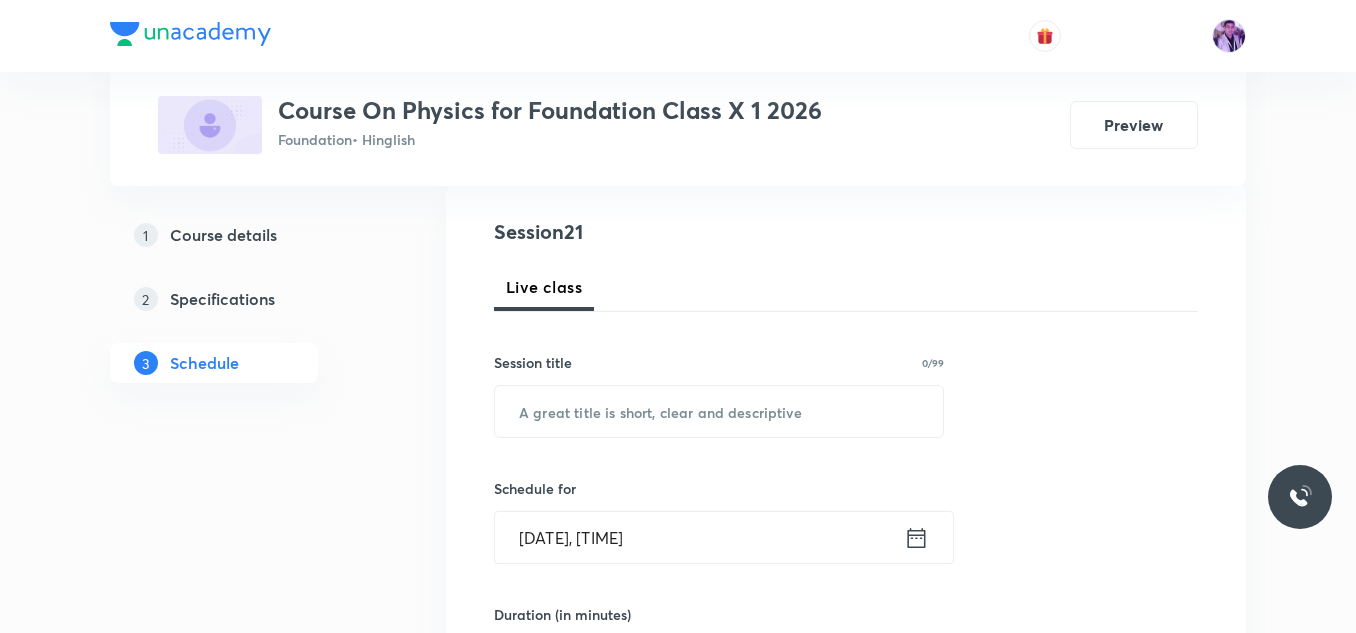scroll, scrollTop: 0, scrollLeft: 0, axis: both 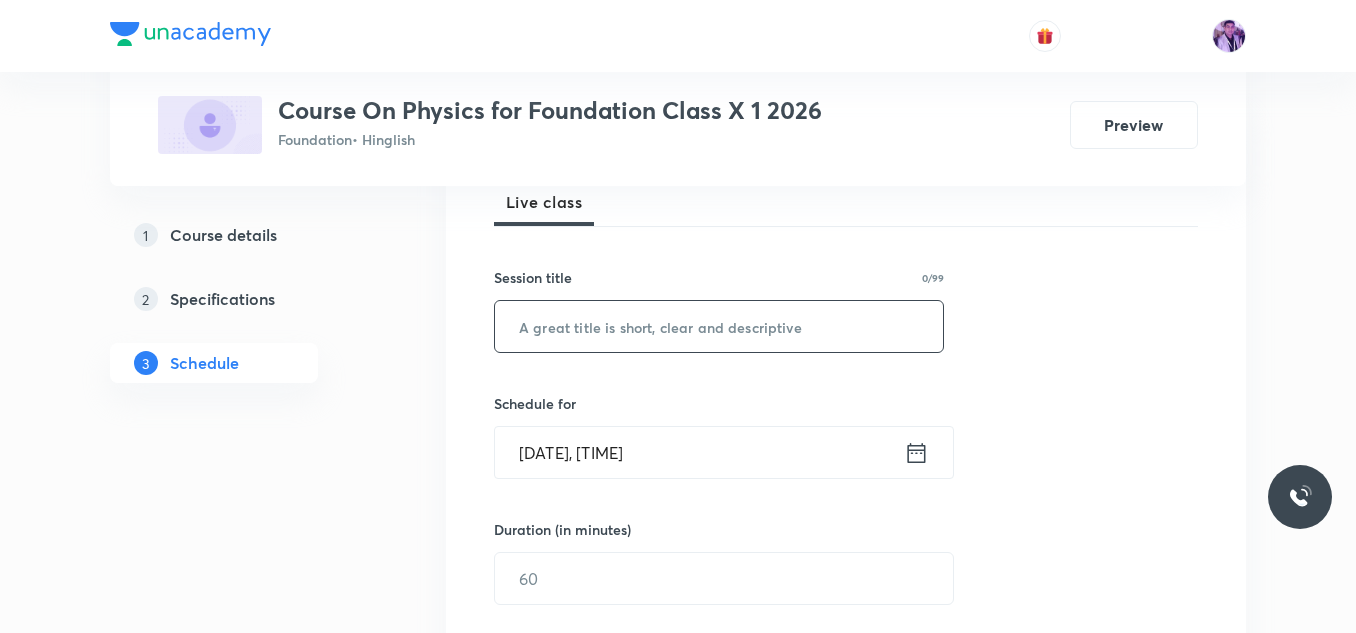 click at bounding box center (719, 326) 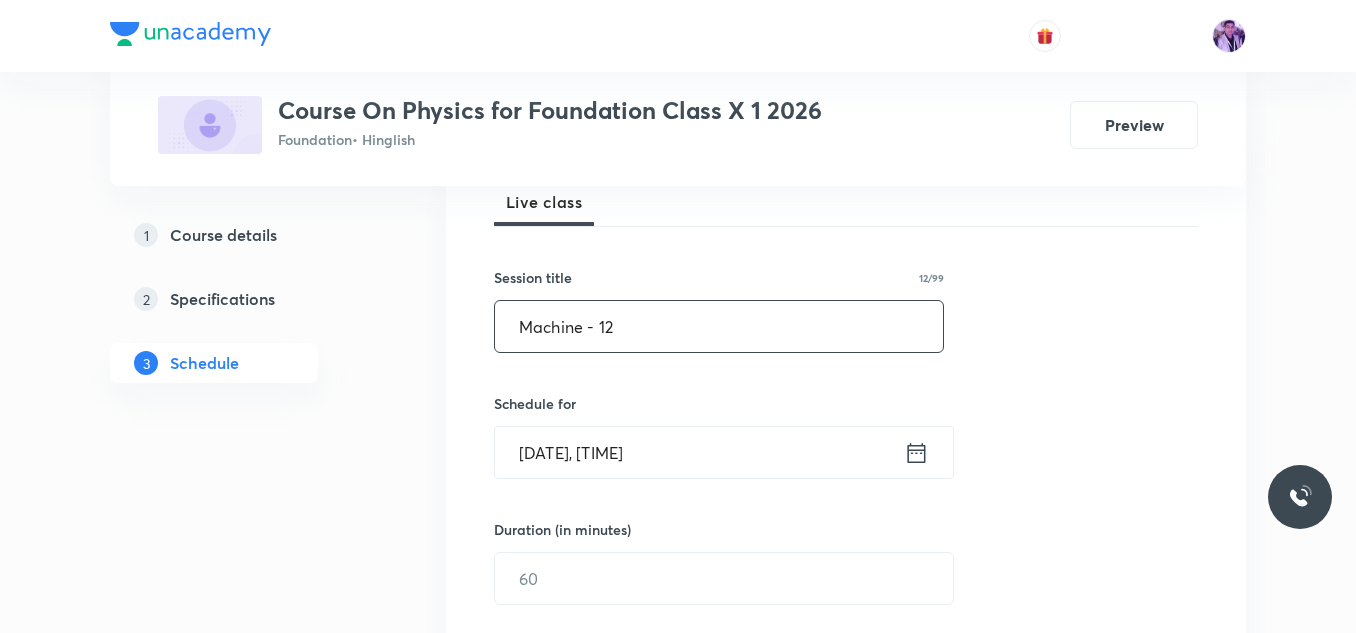 type on "Machine - 12" 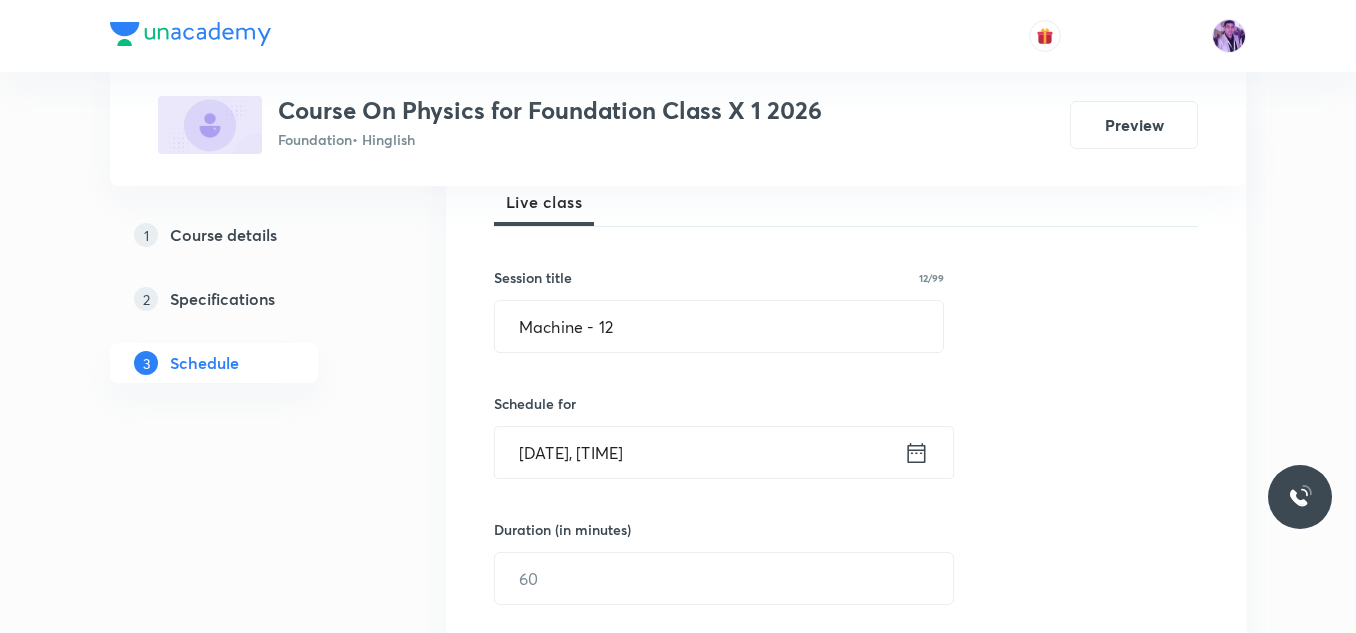 click on "Aug 4, 2025, 2:43 PM" at bounding box center [699, 452] 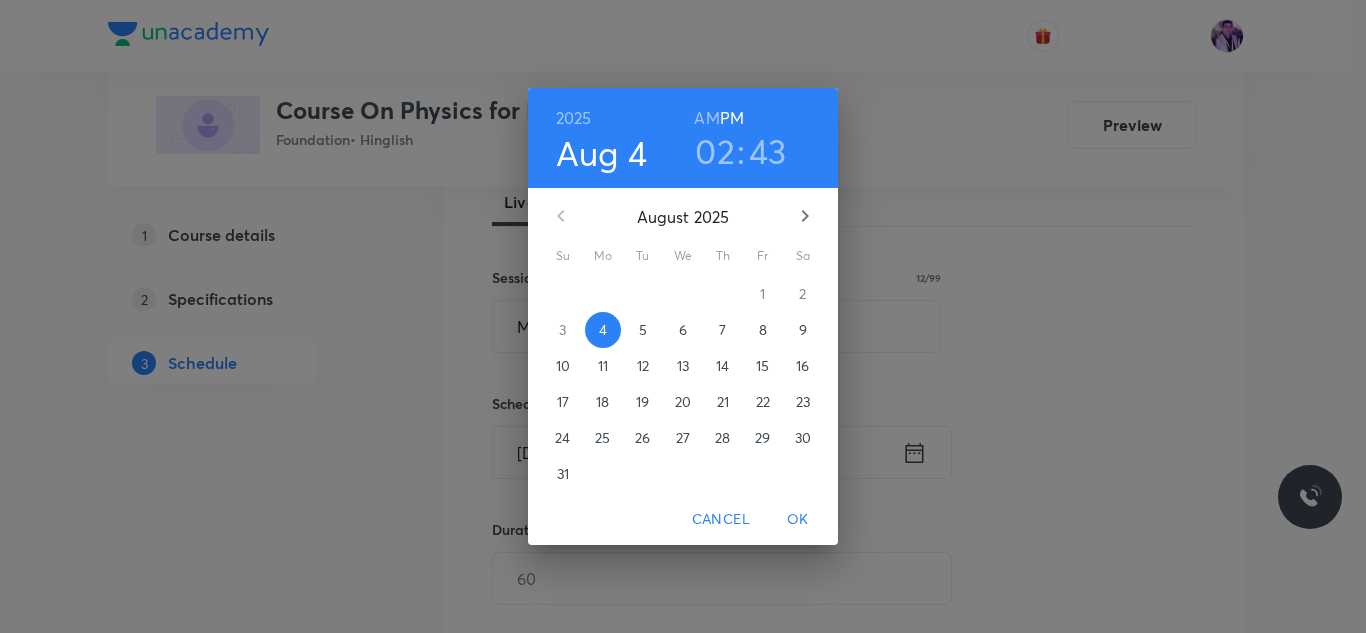 click on "02" at bounding box center (715, 151) 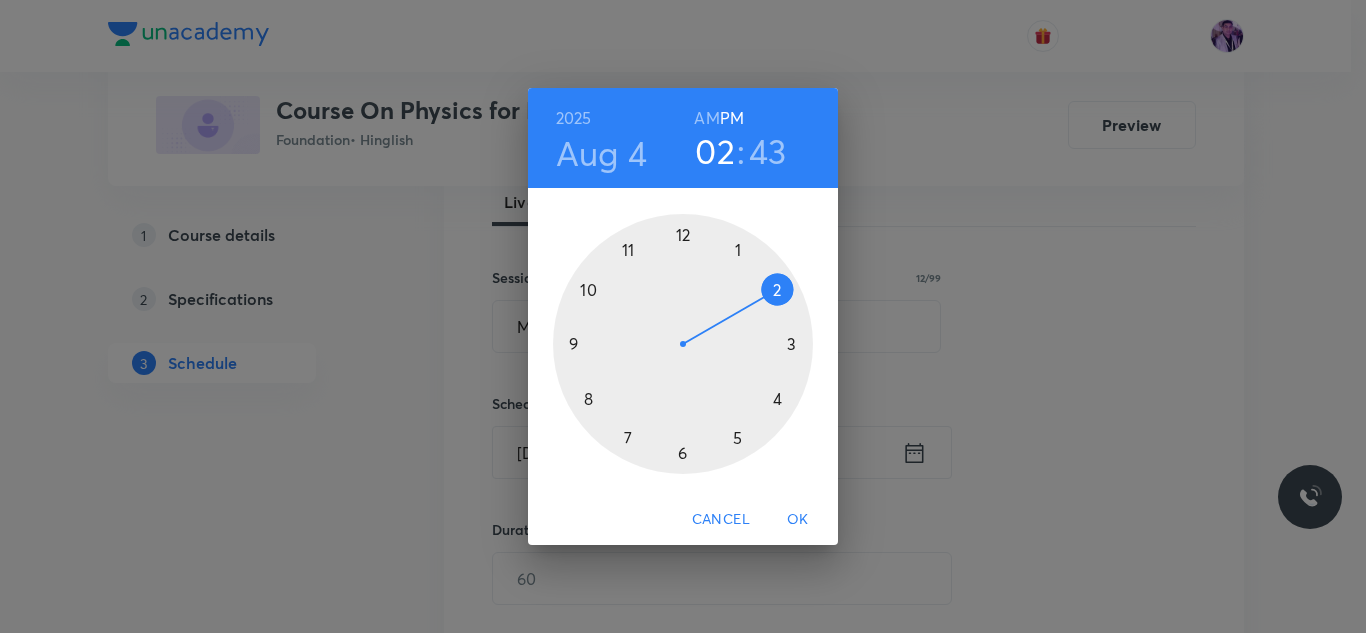 click at bounding box center (683, 344) 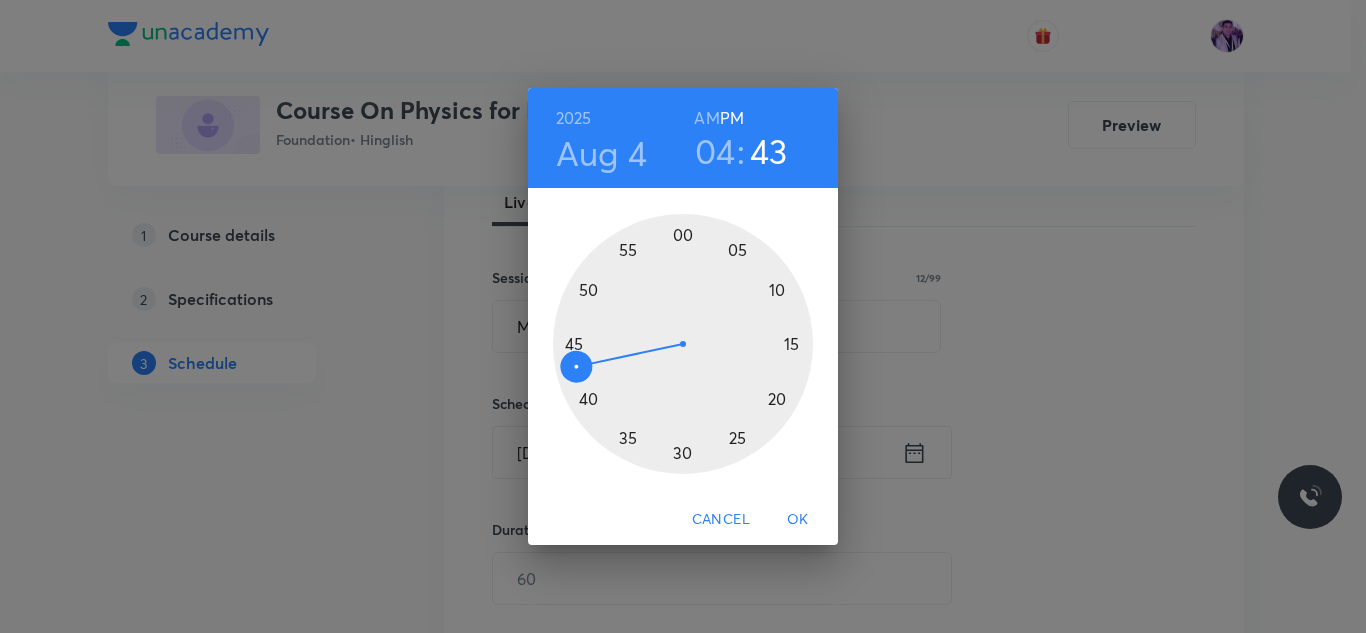 click at bounding box center (683, 344) 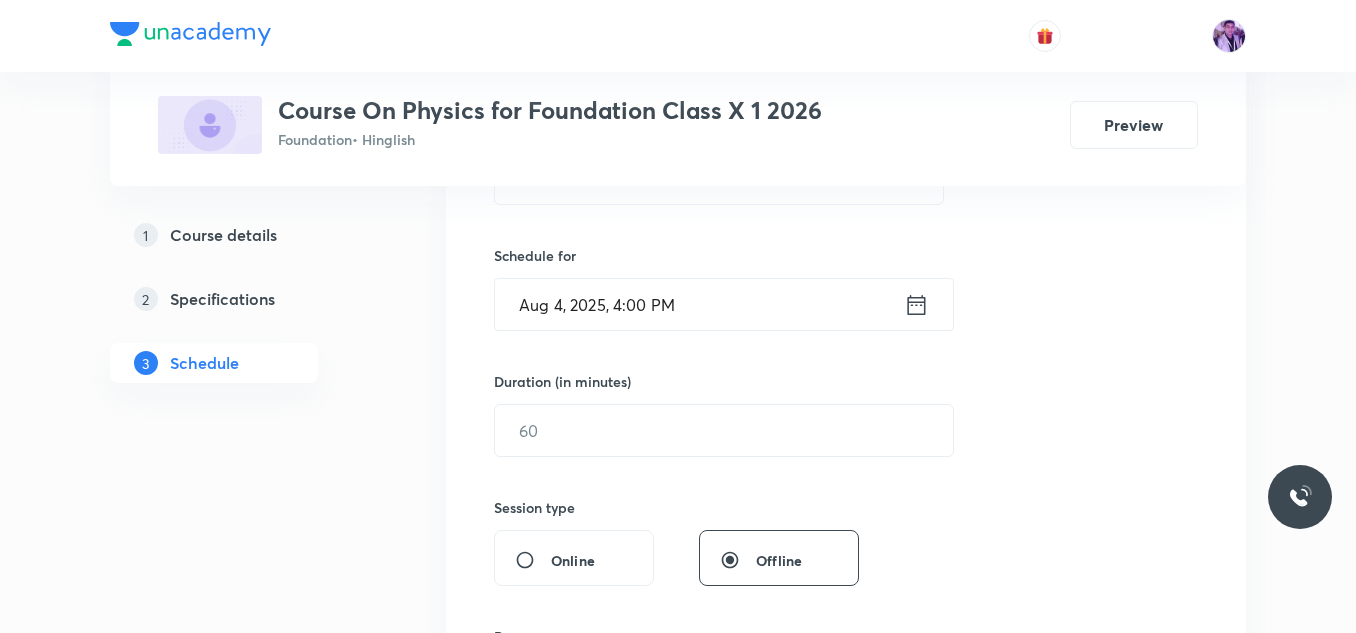 scroll, scrollTop: 500, scrollLeft: 0, axis: vertical 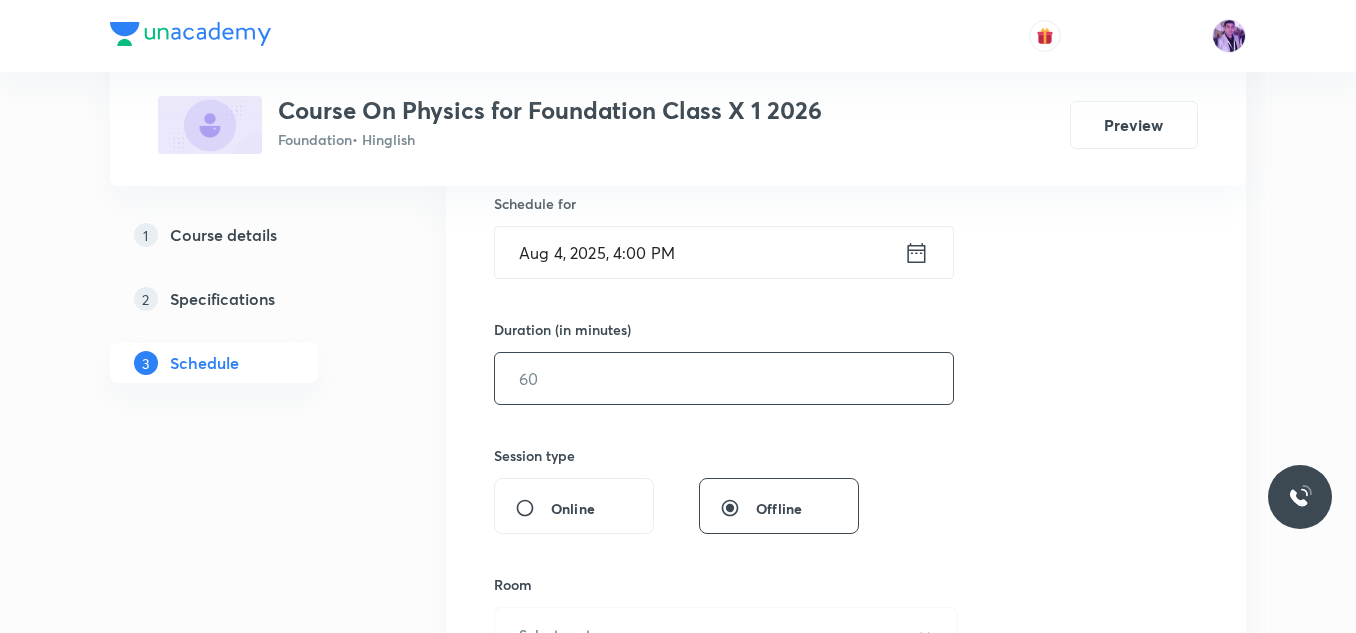 click at bounding box center [724, 378] 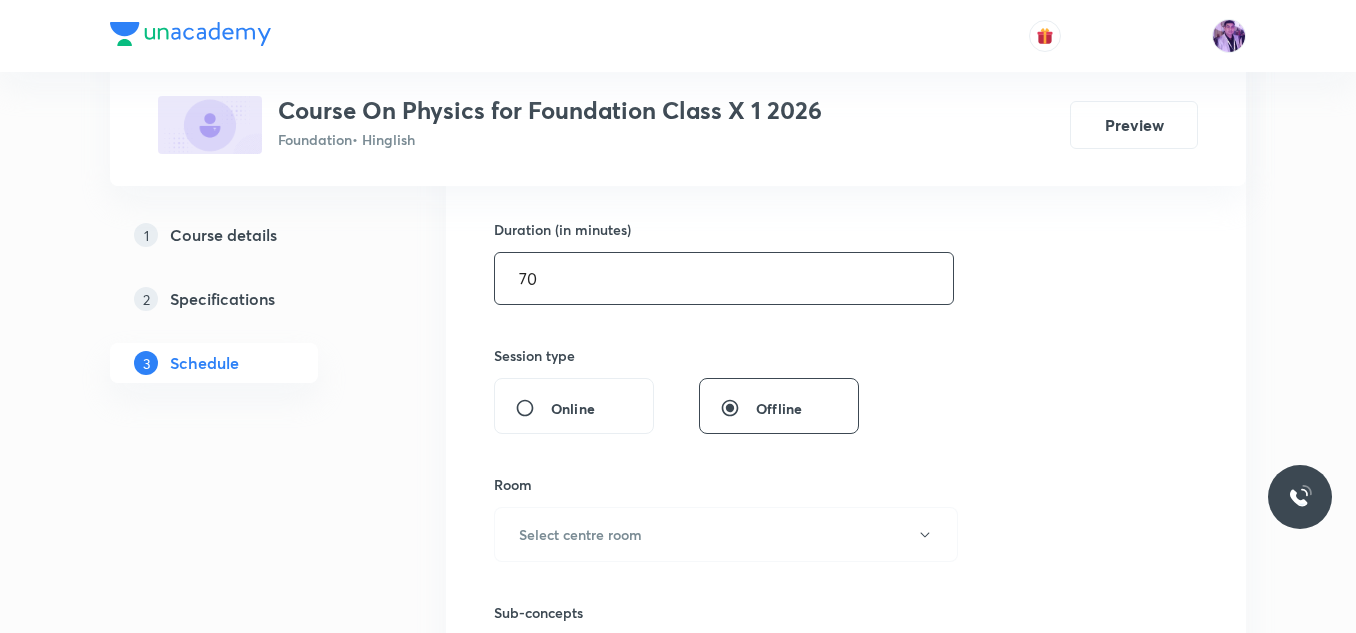 scroll, scrollTop: 500, scrollLeft: 0, axis: vertical 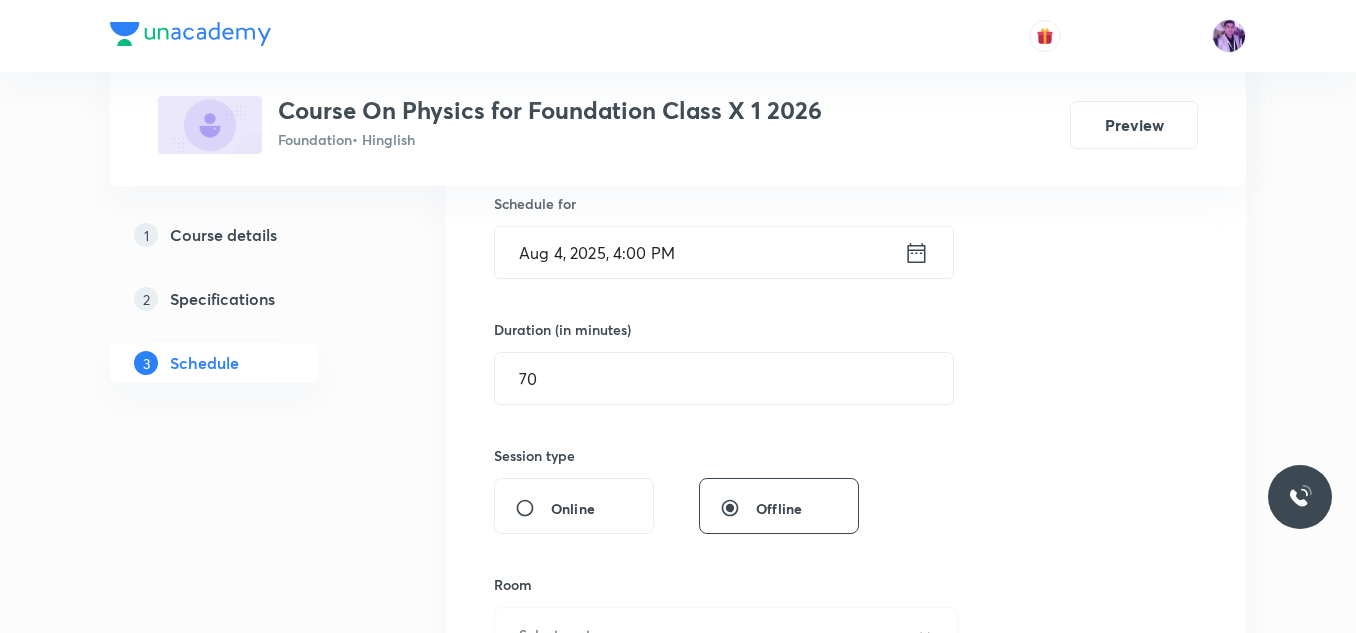 click on "Aug 4, 2025, 4:00 PM ​" at bounding box center (724, 252) 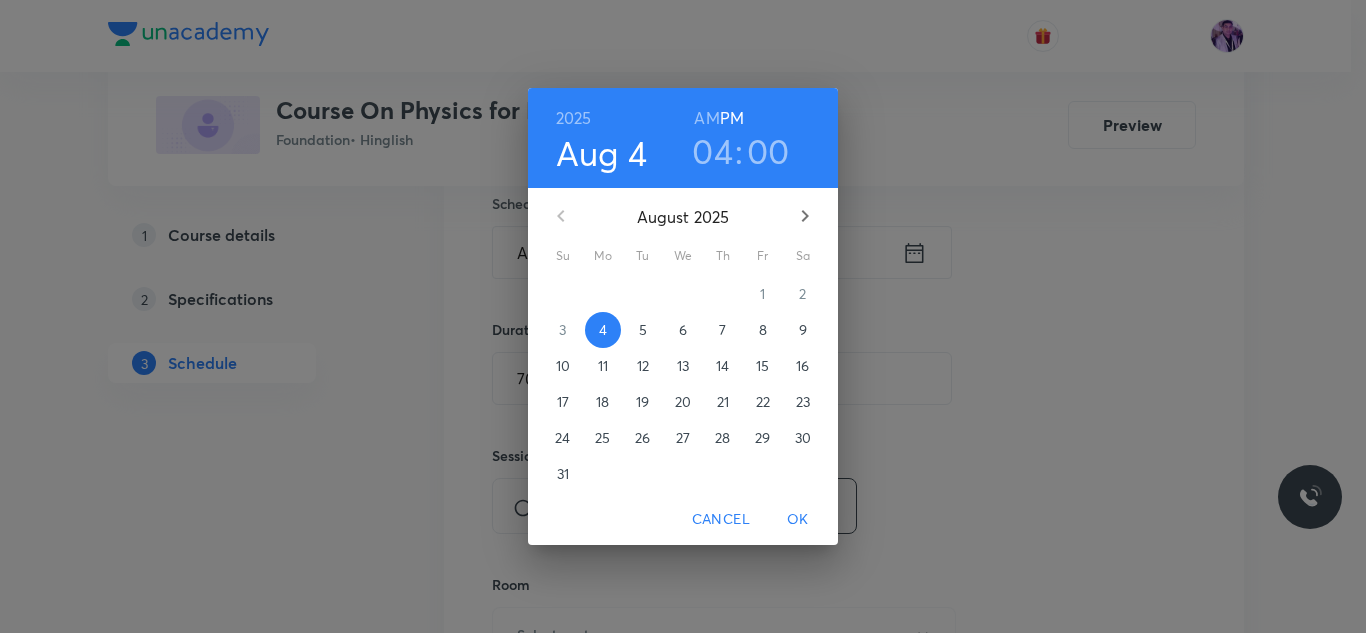 click on "04" at bounding box center [712, 151] 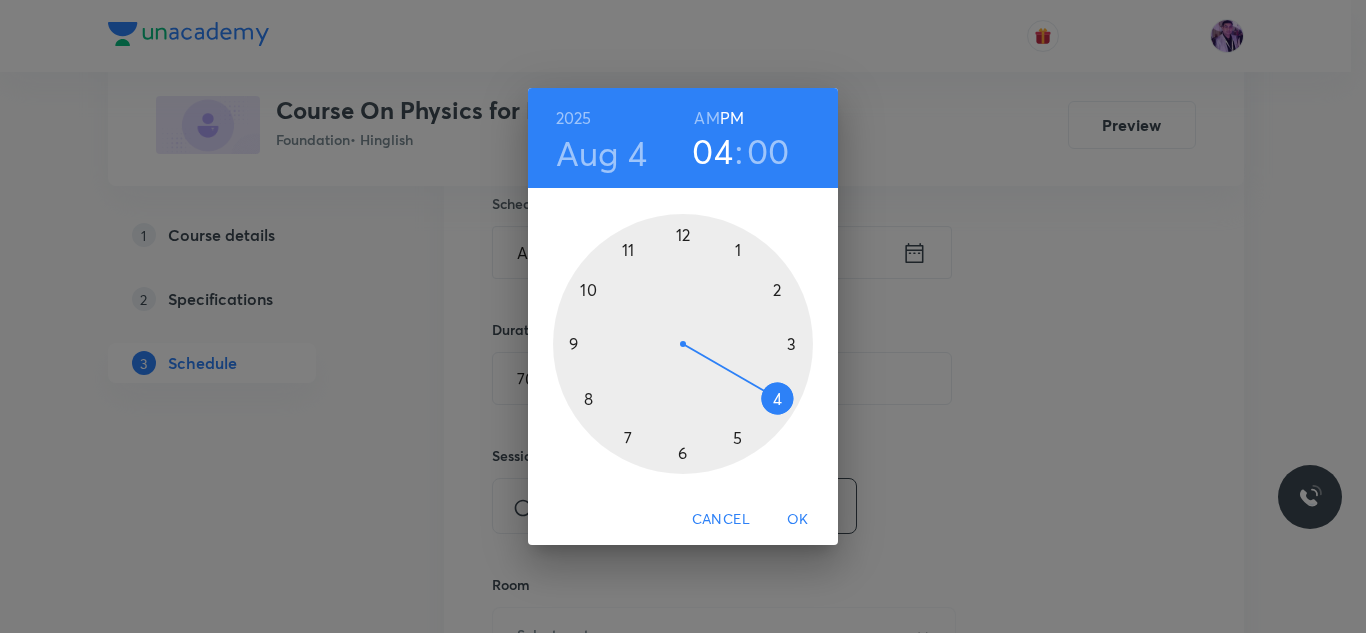 click at bounding box center [683, 344] 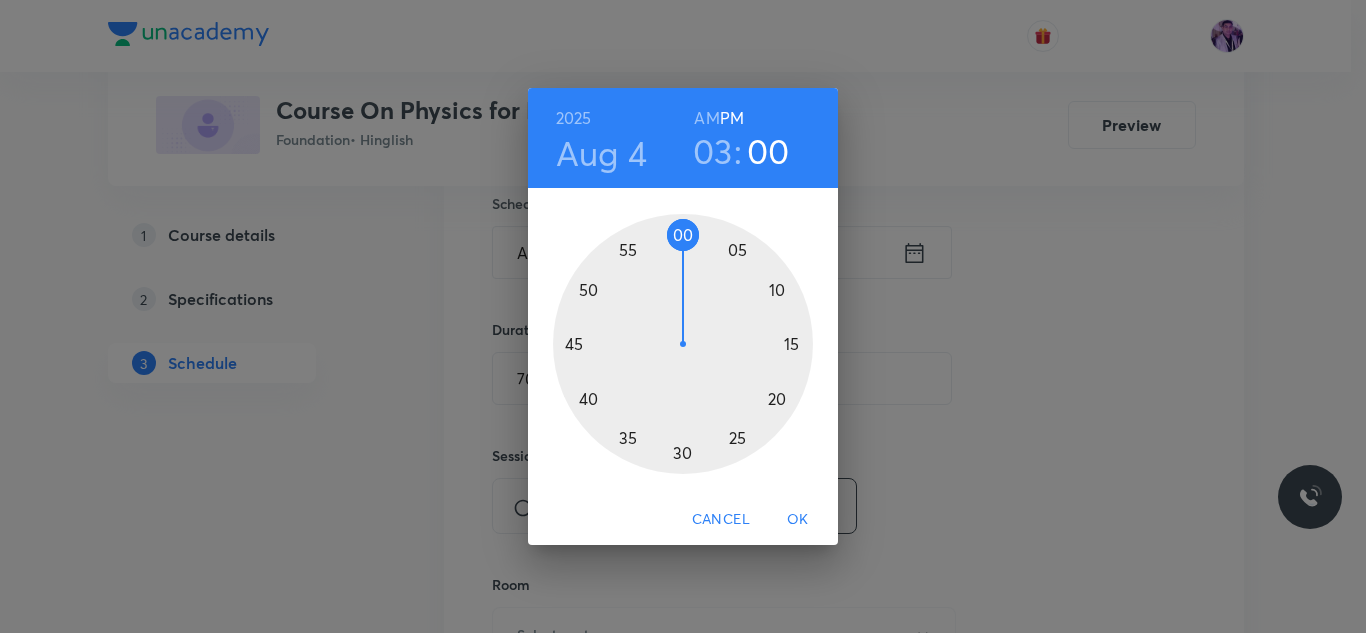 click at bounding box center [683, 344] 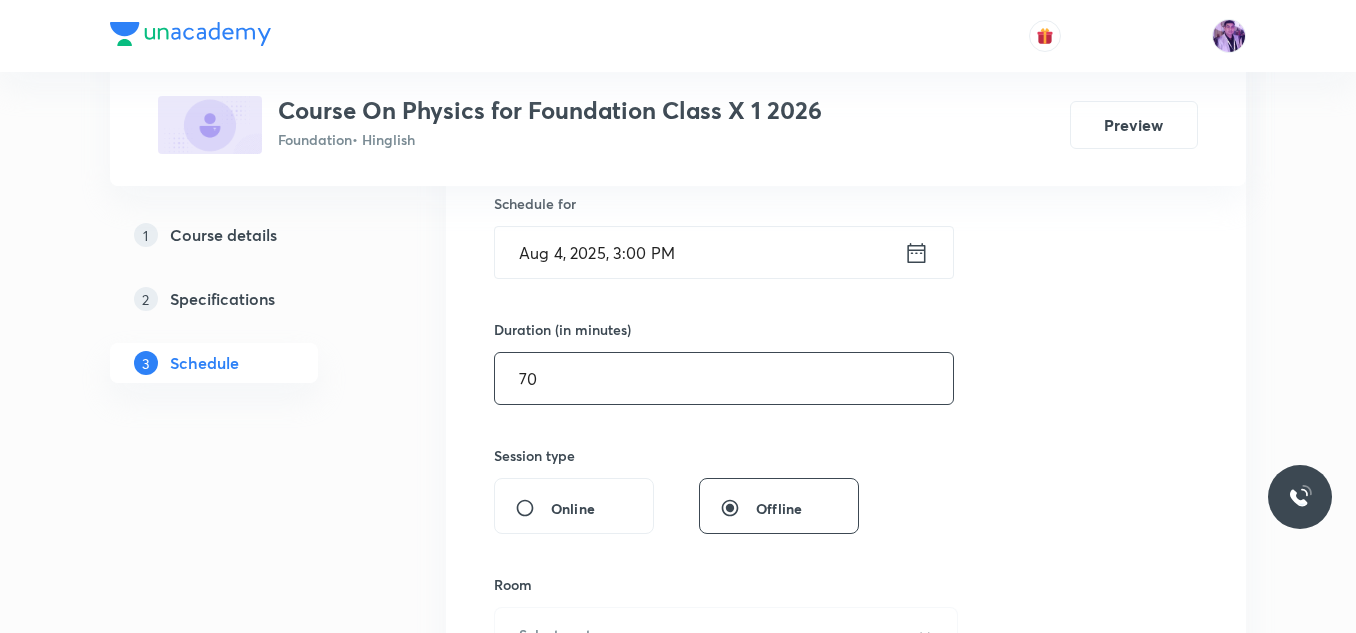 drag, startPoint x: 561, startPoint y: 380, endPoint x: 499, endPoint y: 375, distance: 62.201286 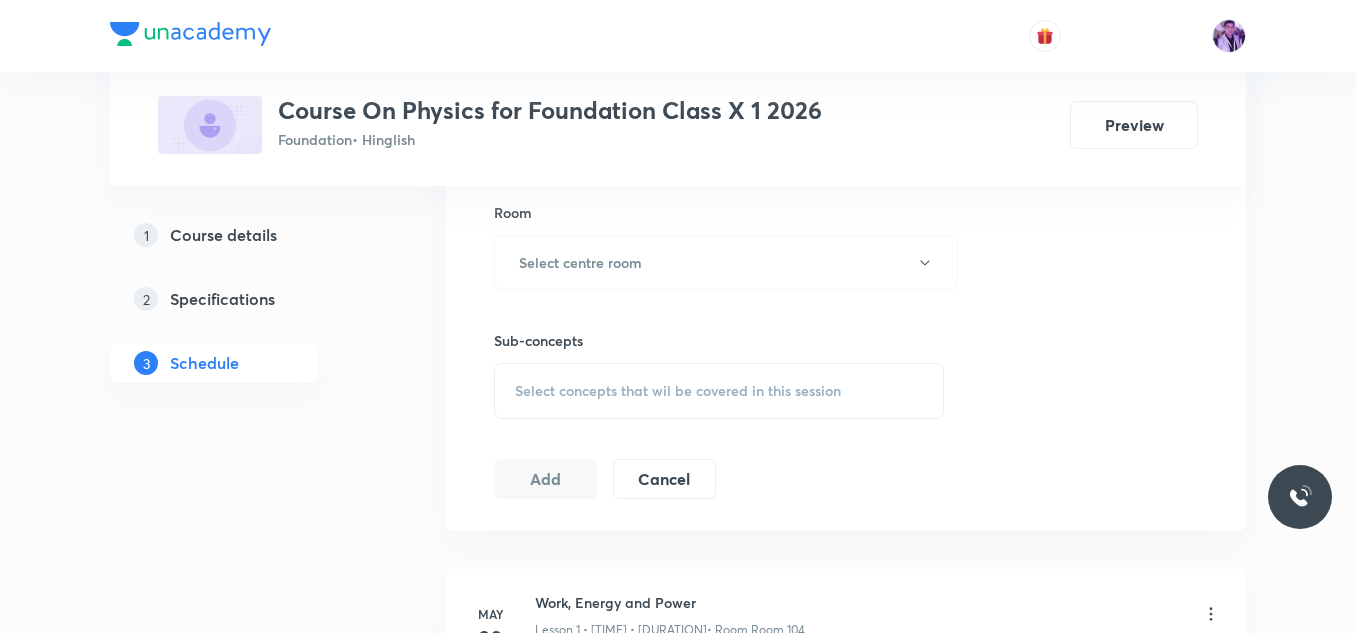 scroll, scrollTop: 900, scrollLeft: 0, axis: vertical 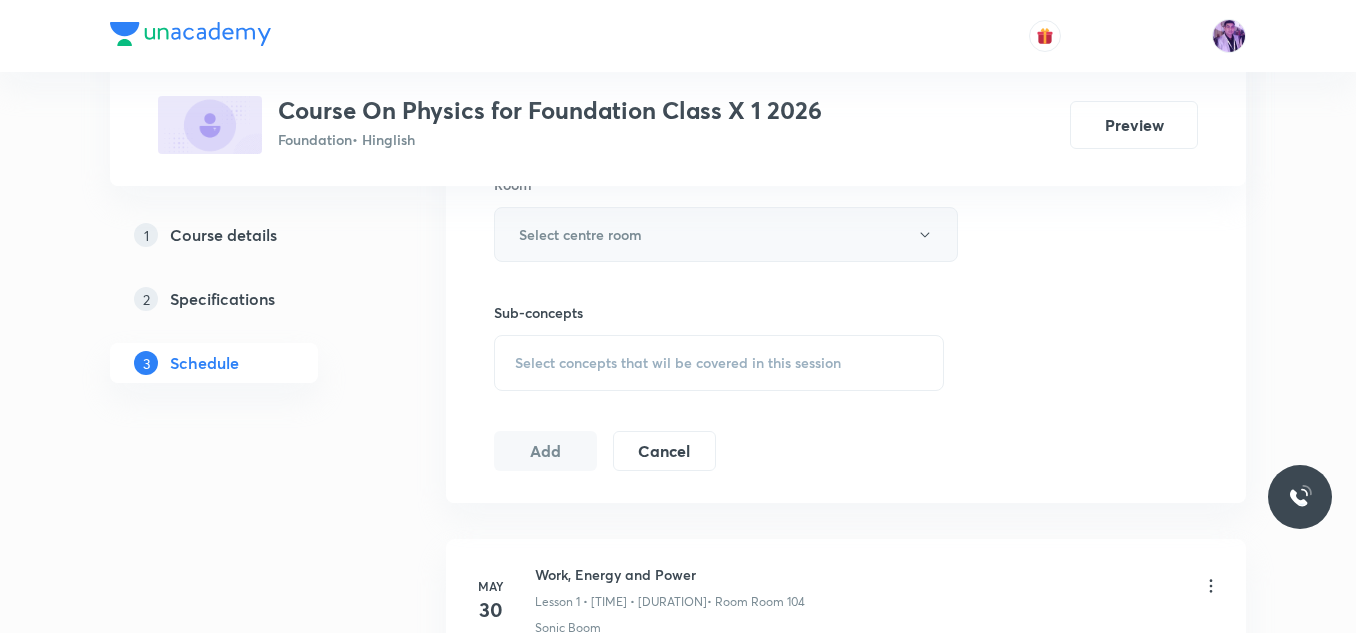 type on "50" 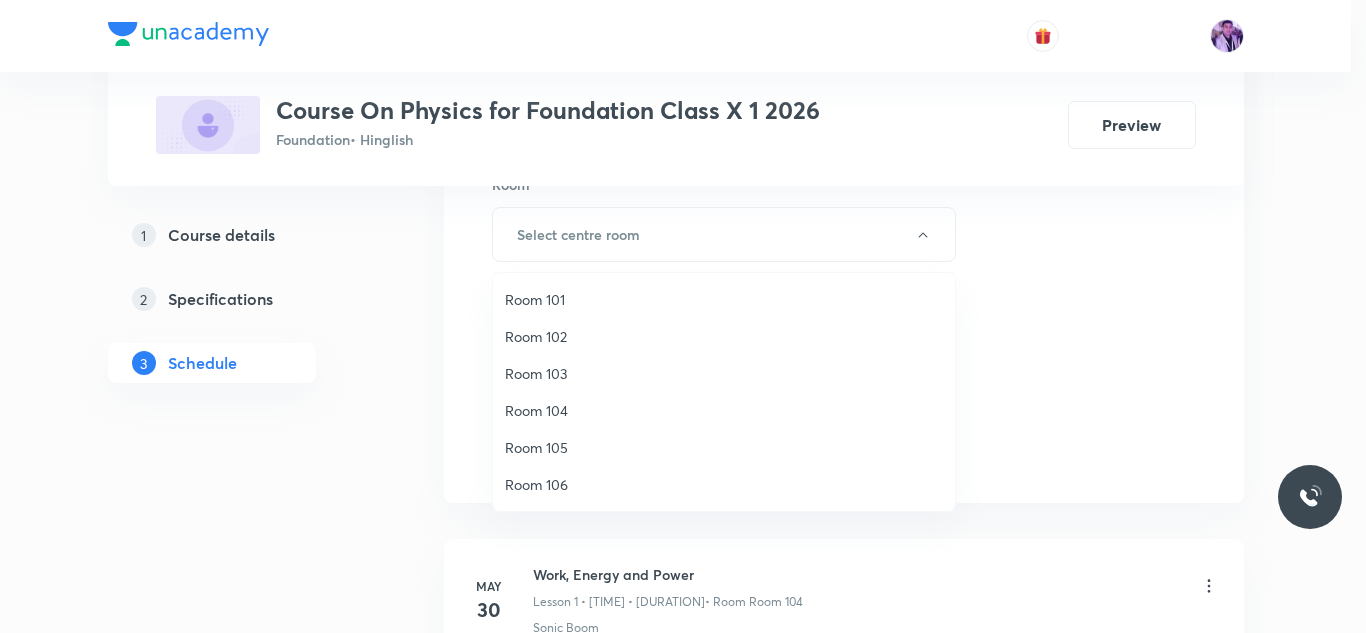 click on "Room 102" at bounding box center (724, 336) 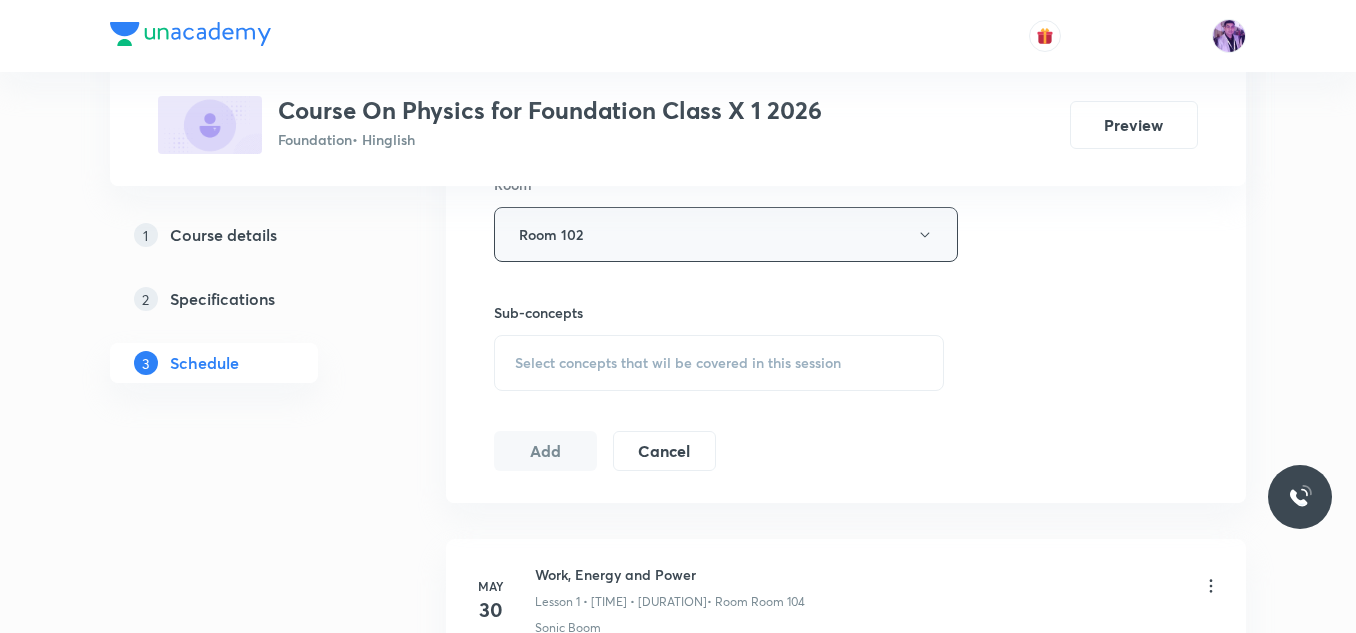 click on "Room 102" at bounding box center [726, 234] 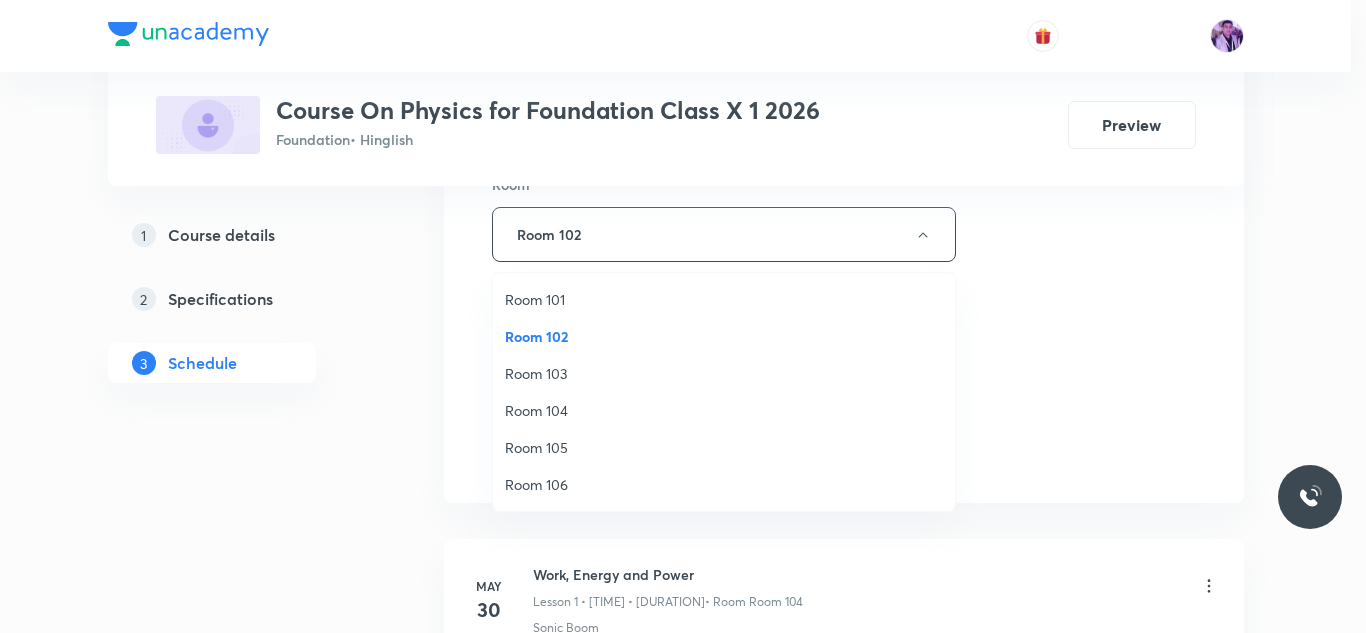 click on "Room 105" at bounding box center [724, 447] 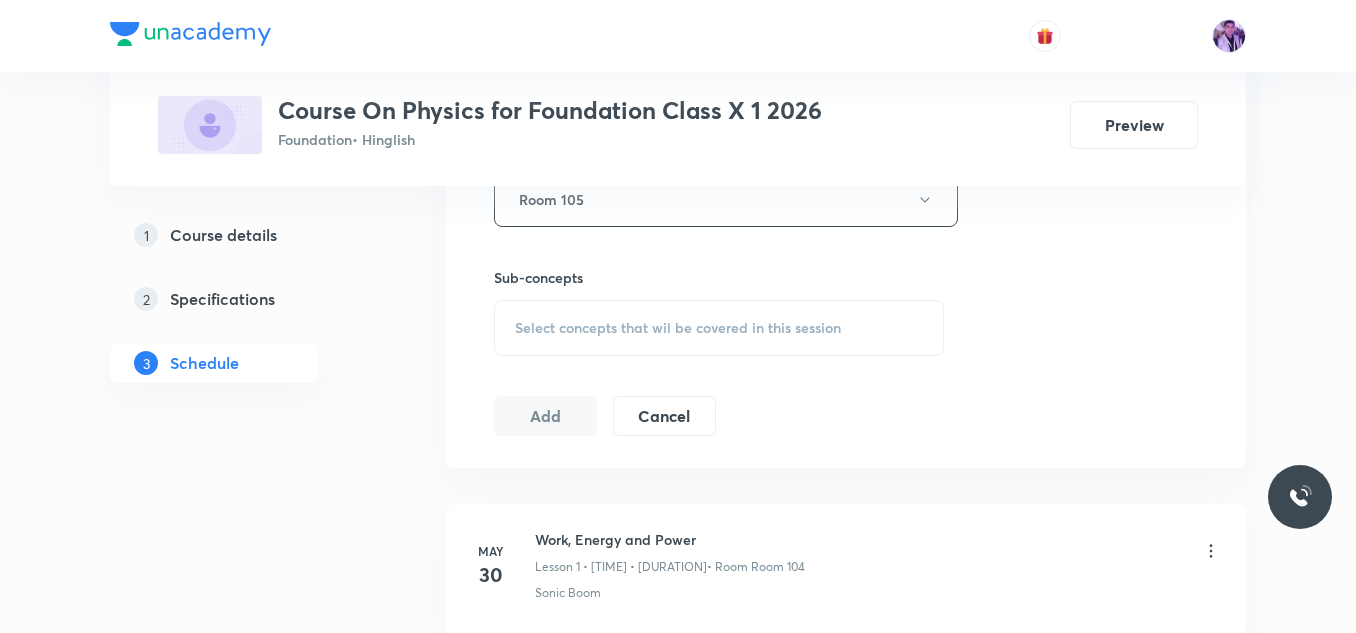 scroll, scrollTop: 900, scrollLeft: 0, axis: vertical 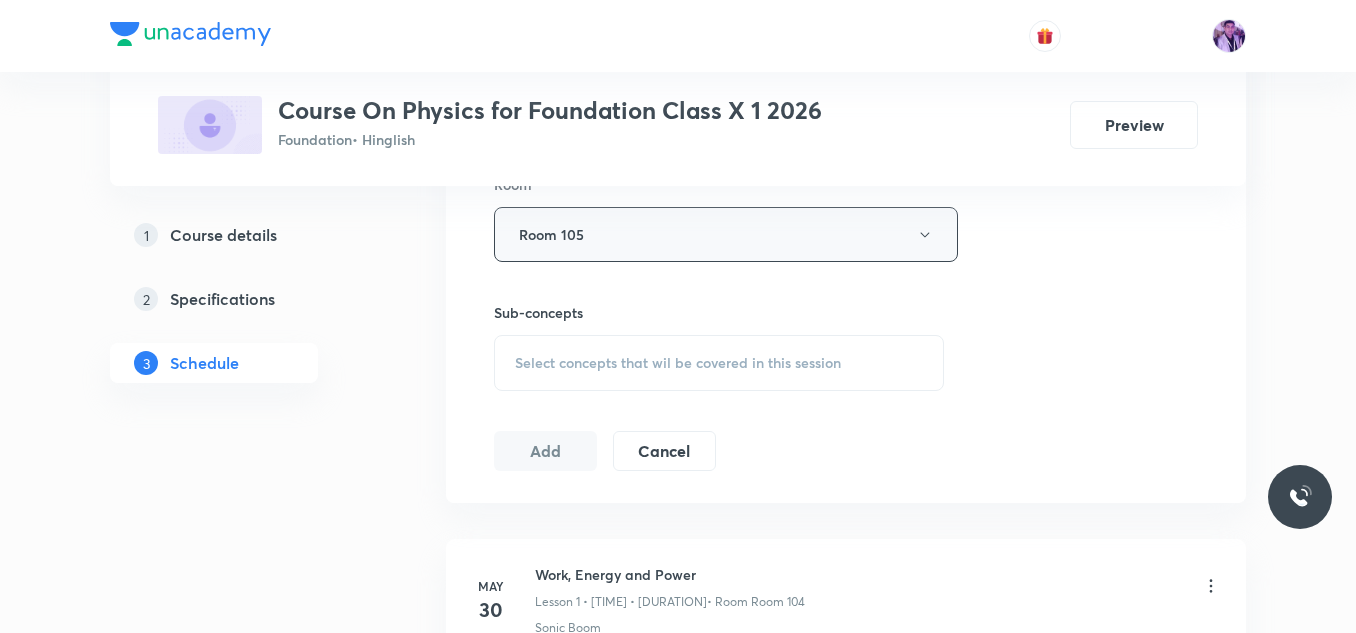 click on "Room 105" at bounding box center [726, 234] 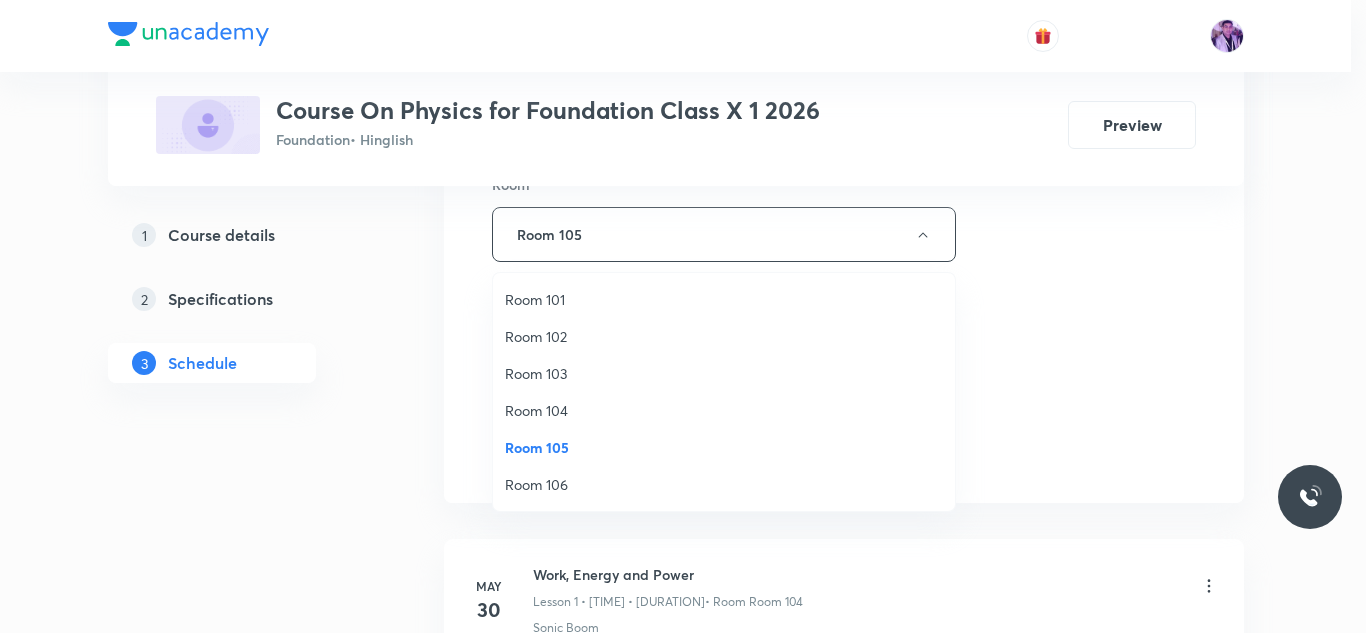 click on "Room 105" at bounding box center (724, 447) 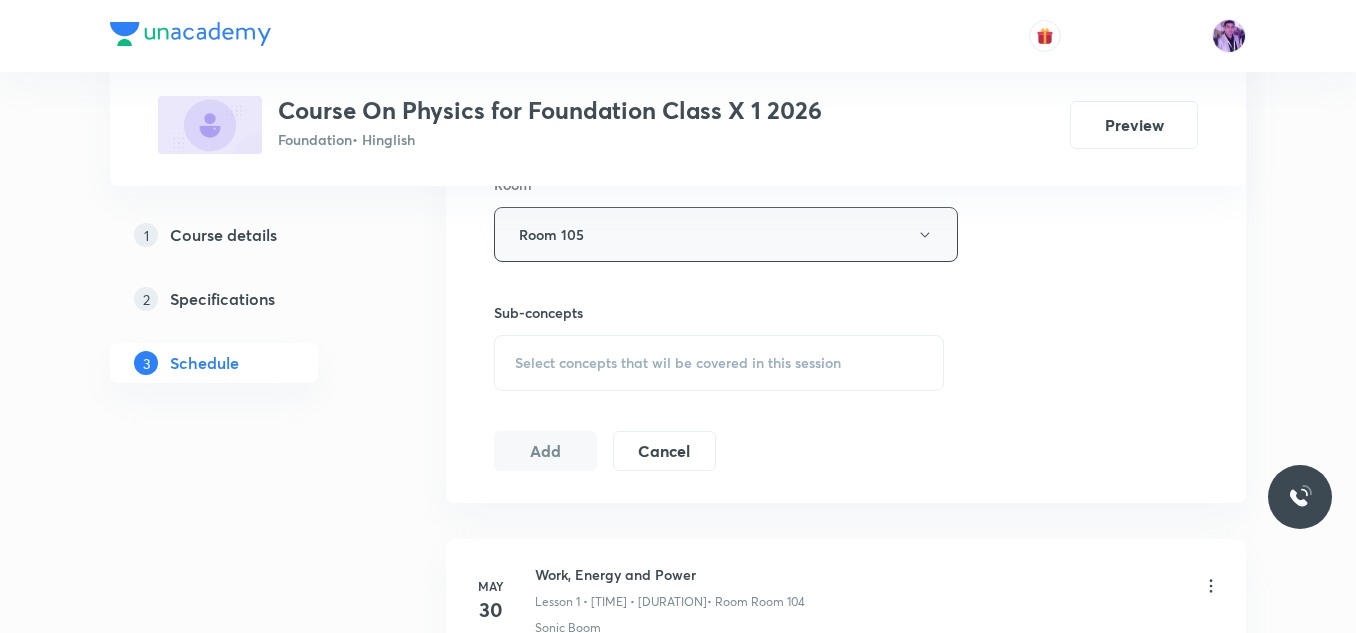 click on "Room 105" at bounding box center [726, 234] 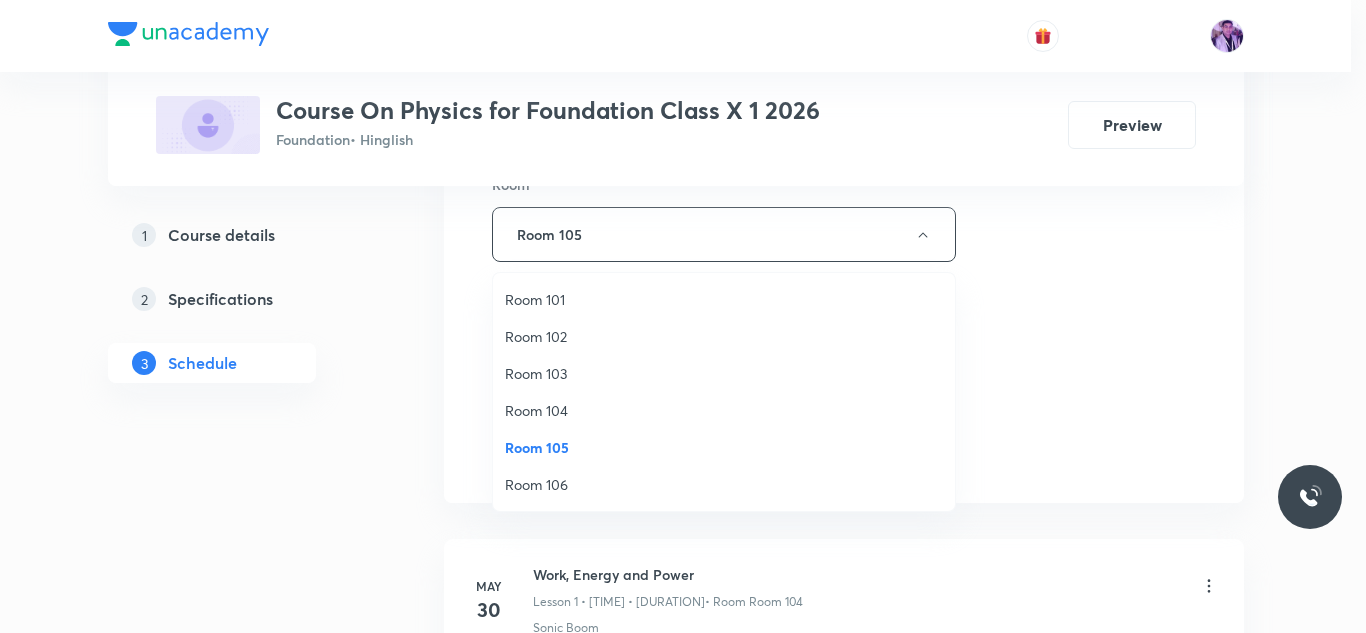 click on "Room 105" at bounding box center [724, 447] 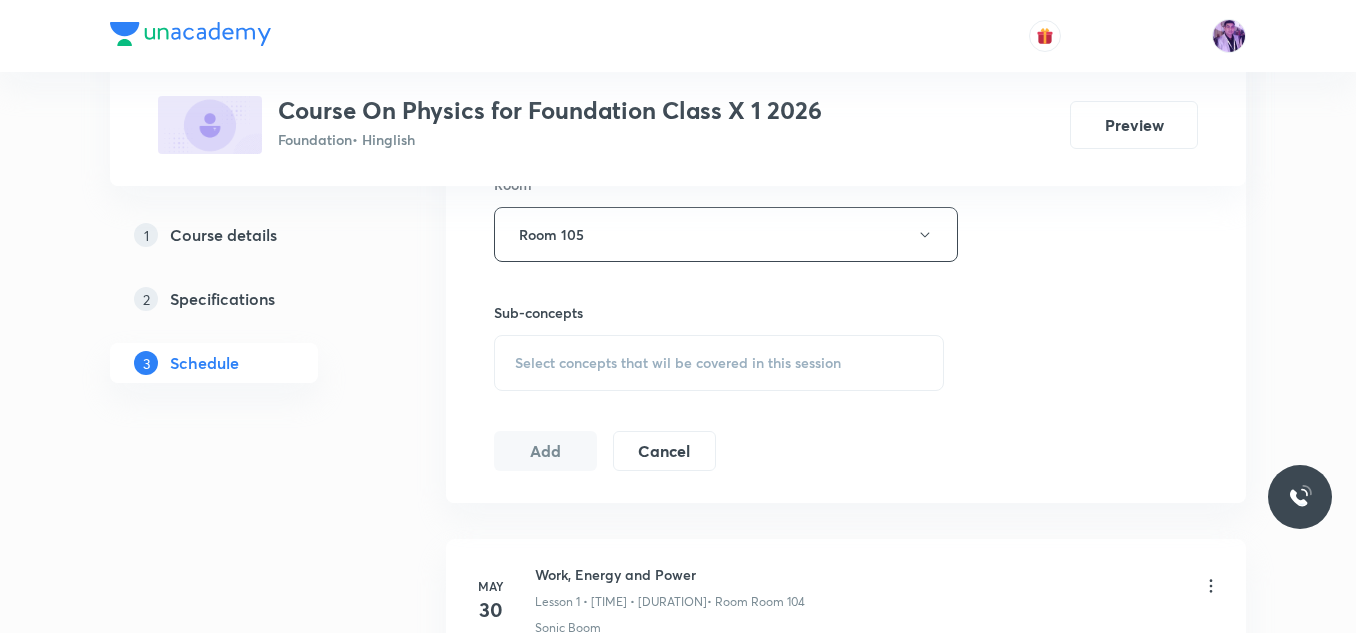 click on "Select concepts that wil be covered in this session" at bounding box center (678, 363) 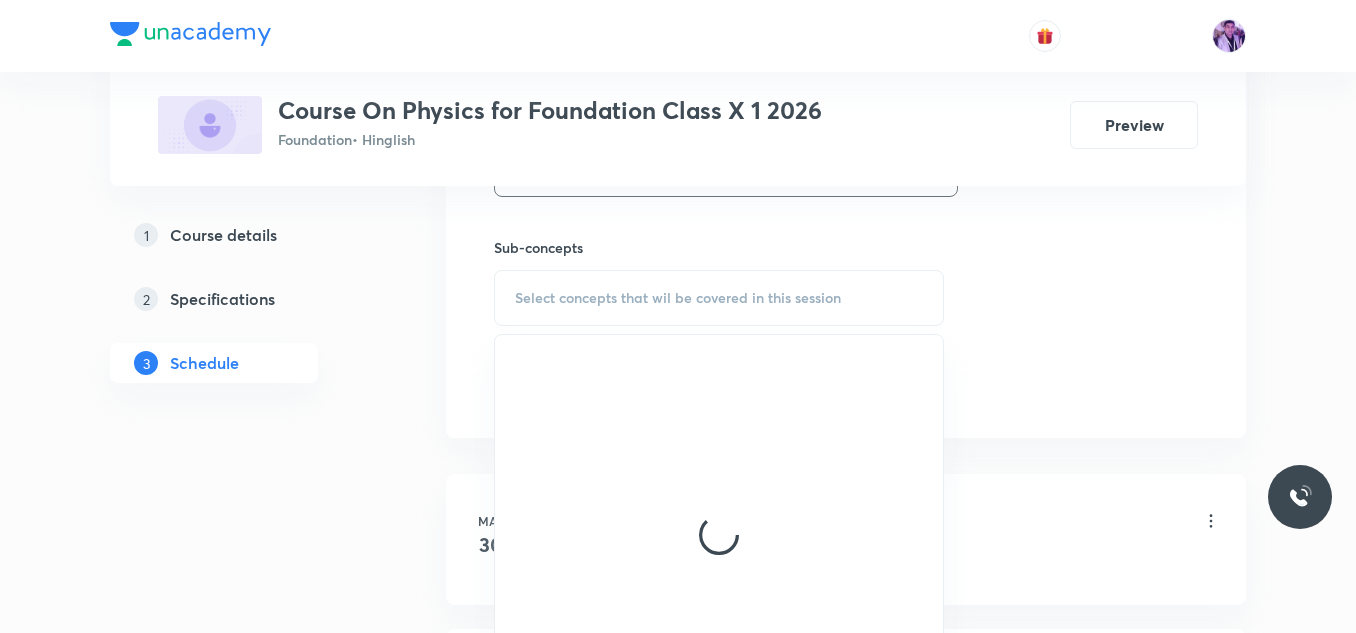 scroll, scrollTop: 1000, scrollLeft: 0, axis: vertical 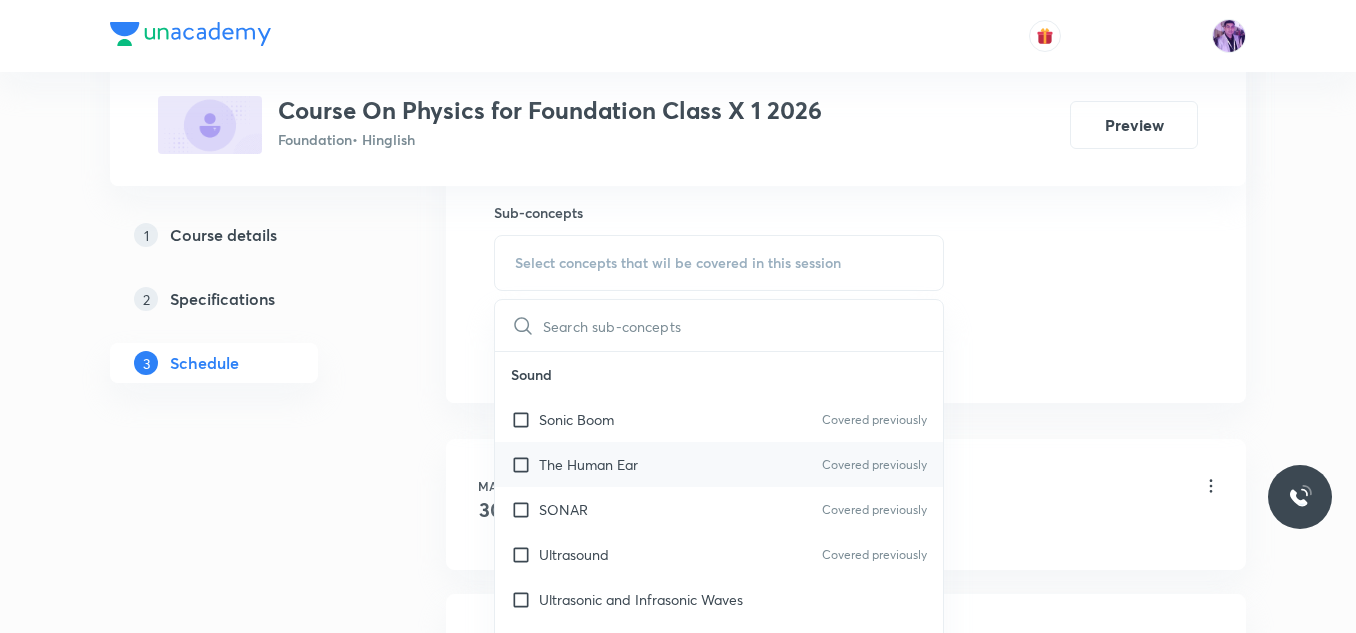 click on "The Human Ear" at bounding box center [588, 464] 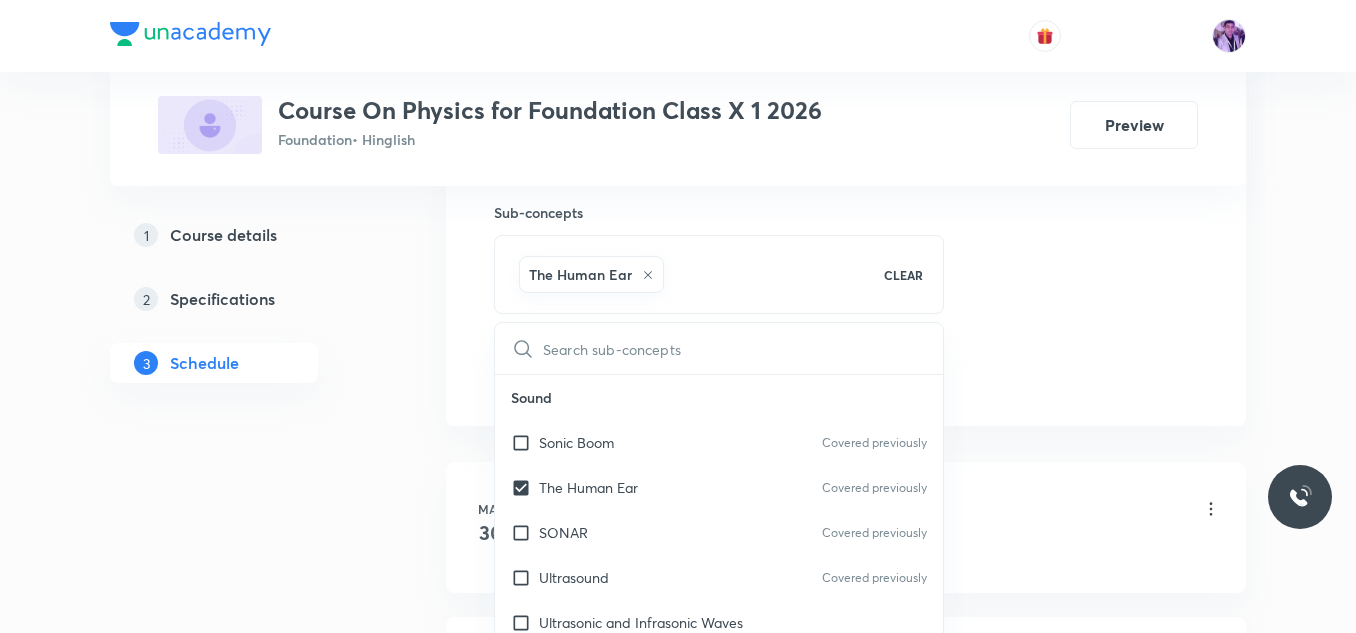 click on "Plus Courses Course On Physics for Foundation Class X 1 2026 Foundation  • Hinglish Preview 1 Course details 2 Specifications 3 Schedule Schedule 20  classes Session  21 Live class Session title 12/99 Machine - 12 ​ Schedule for Aug 4, 2025, 3:00 PM ​ Duration (in minutes) 50 ​   Session type Online Offline Room Room 105 Sub-concepts The Human Ear CLEAR ​ Sound Sonic Boom Covered previously The Human Ear Covered previously SONAR Covered previously Ultrasound Covered previously Ultrasonic and Infrasonic Waves Audible Covered previously Reverberation Echo Covered previously Effect of Temperature on the Speed of Sound Speed of Sound in Different Medium Covered previously Reflection of Sound Wave Motion Range of Hearing Characteristics of Sound Sound Needs a Material Medium for Its Propagation Propagation of Sound Production of Sound Waves Sound Wave Relation Between Frequency and Time Period Wave Terminology Classification of Waves Electricity Static and Current Electricity Colour Coding of Wires Cell" at bounding box center [678, 1401] 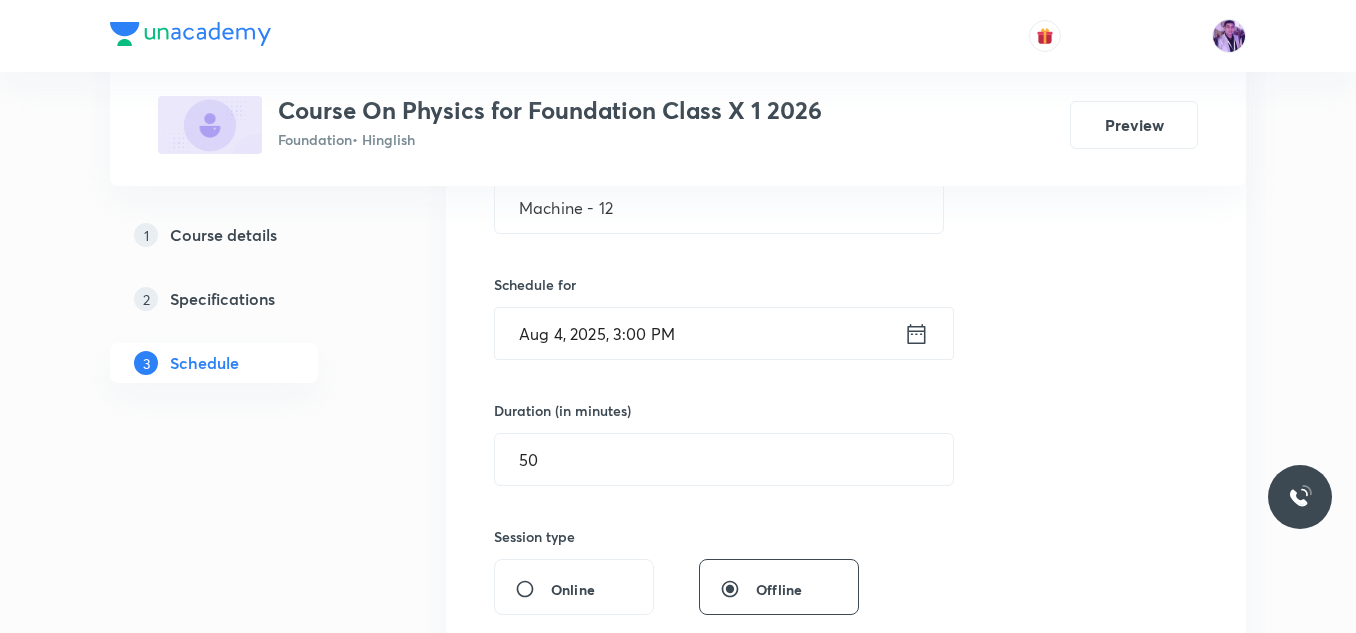 scroll, scrollTop: 700, scrollLeft: 0, axis: vertical 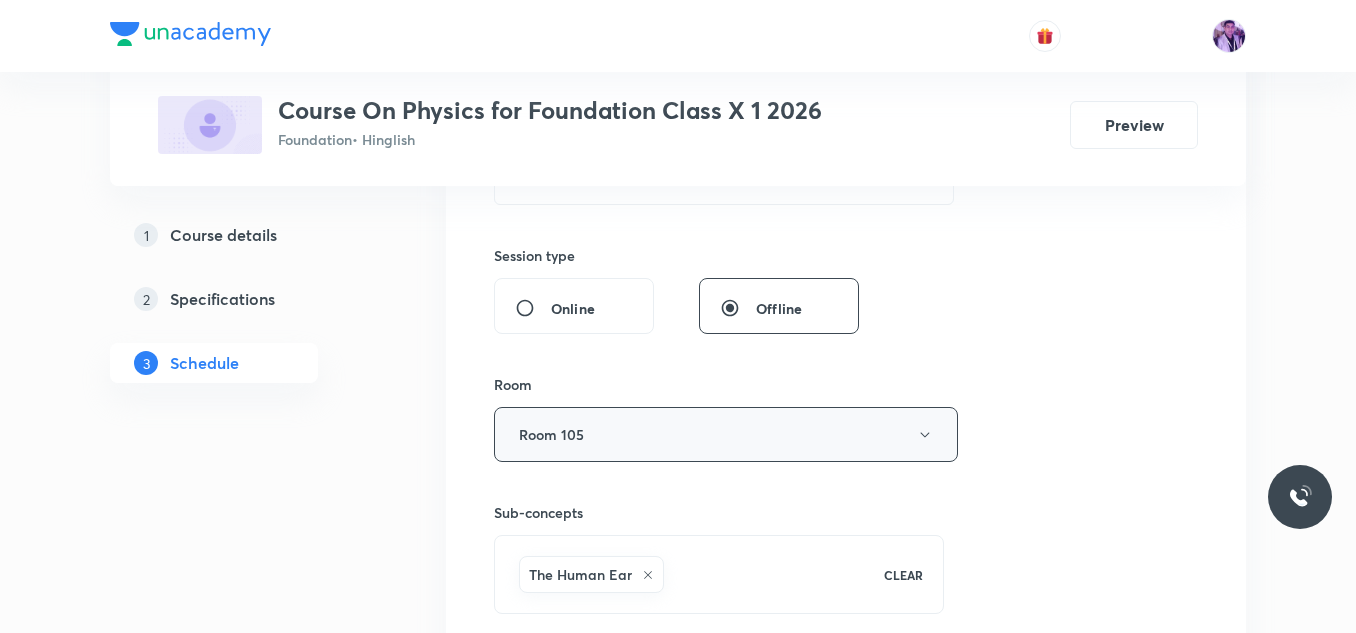 click on "Room 105" at bounding box center (726, 434) 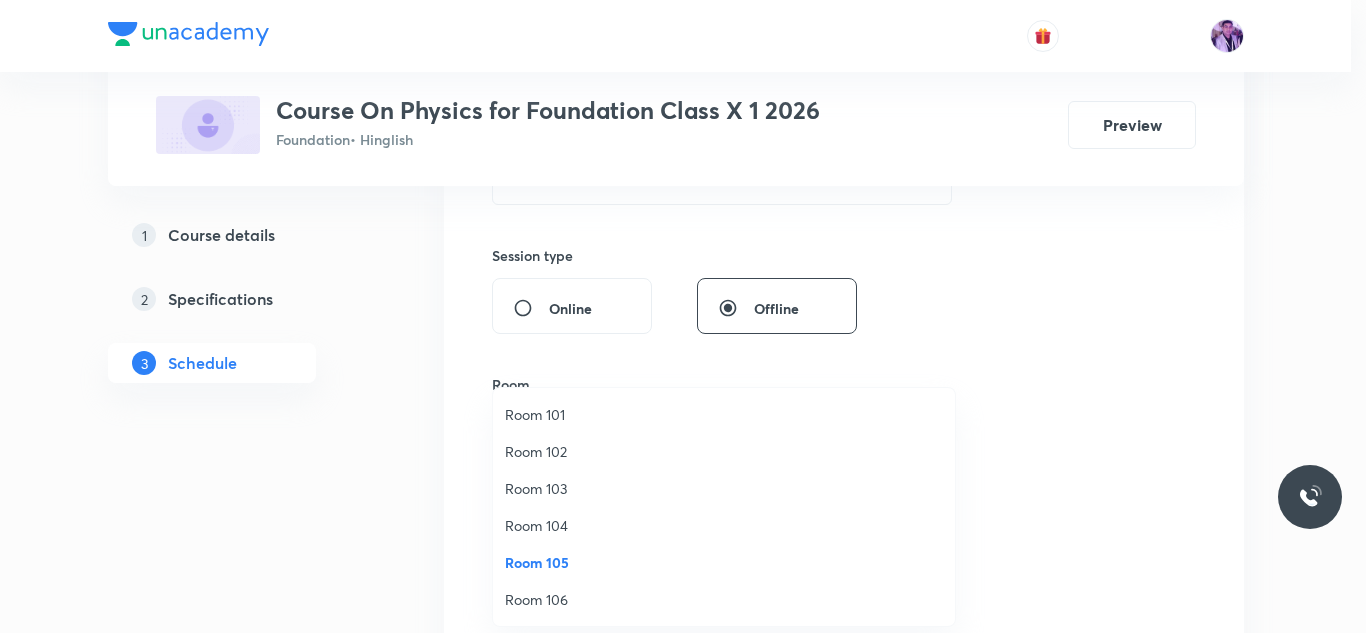 click on "Room 104" at bounding box center [724, 525] 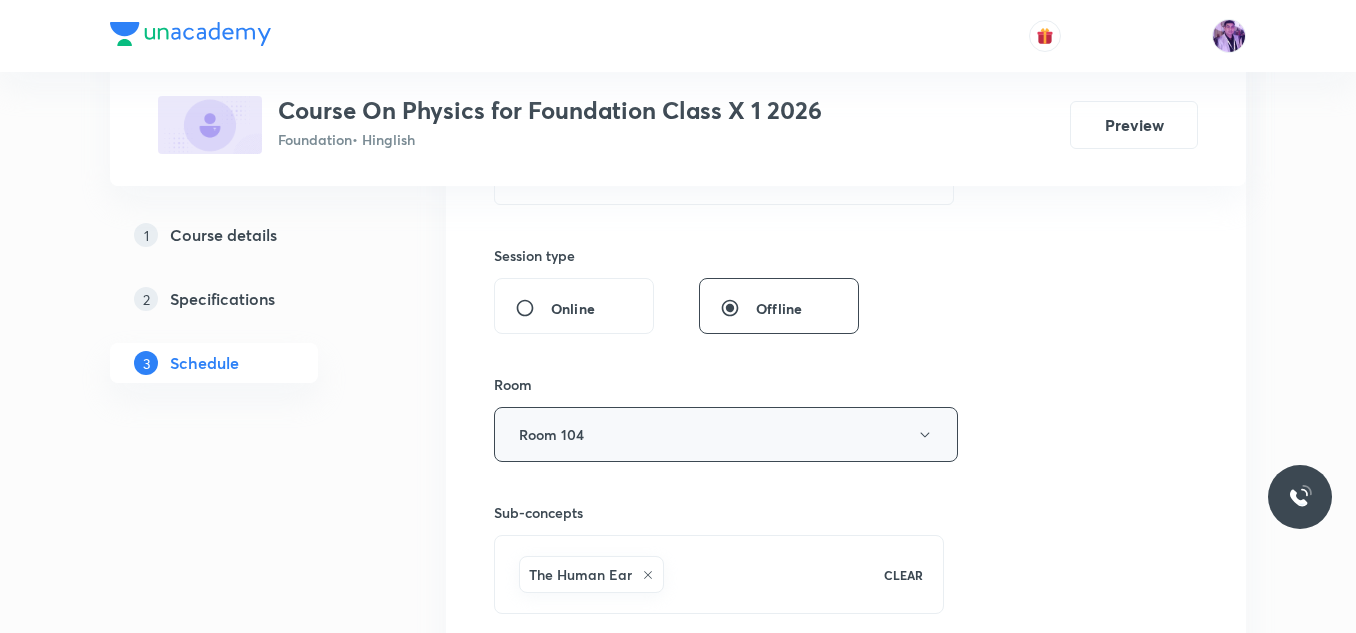 scroll, scrollTop: 900, scrollLeft: 0, axis: vertical 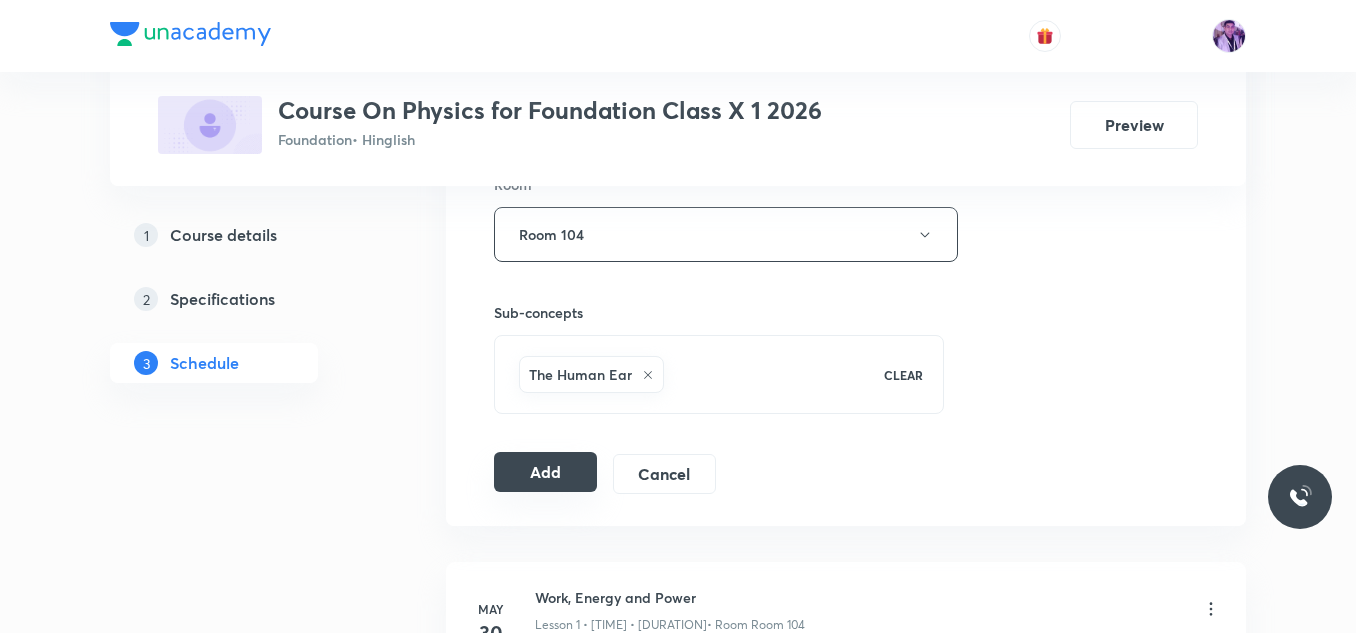 click on "Add" at bounding box center [545, 472] 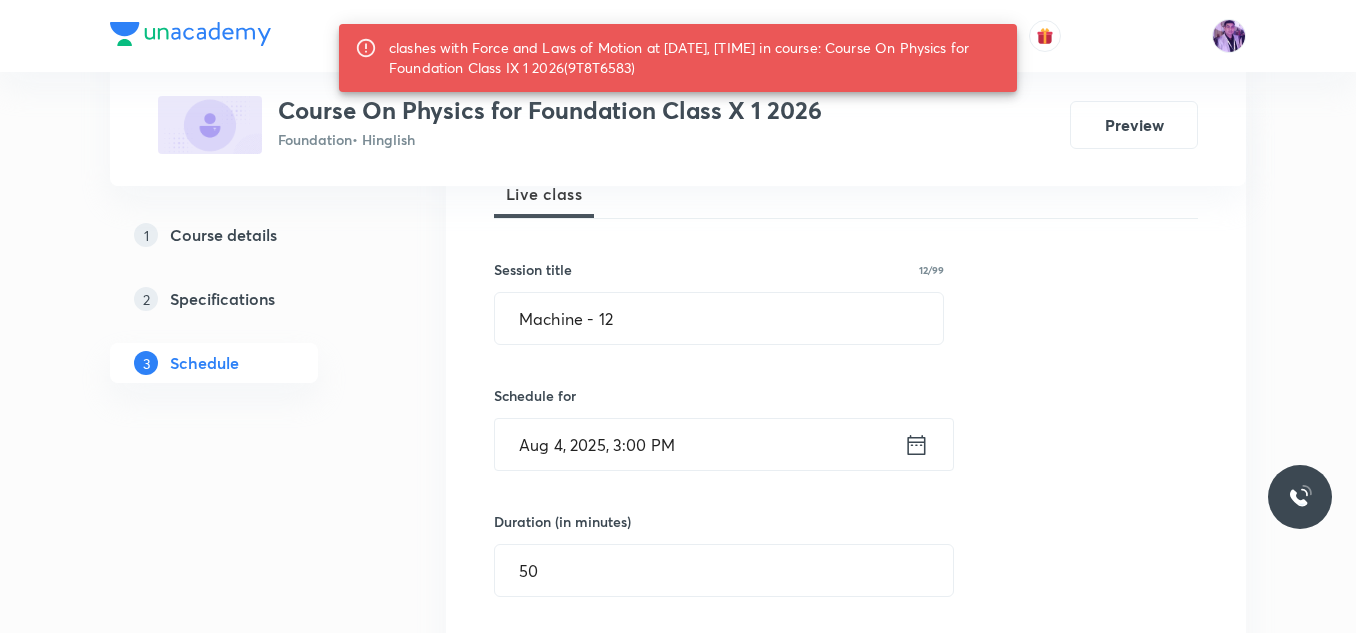scroll, scrollTop: 300, scrollLeft: 0, axis: vertical 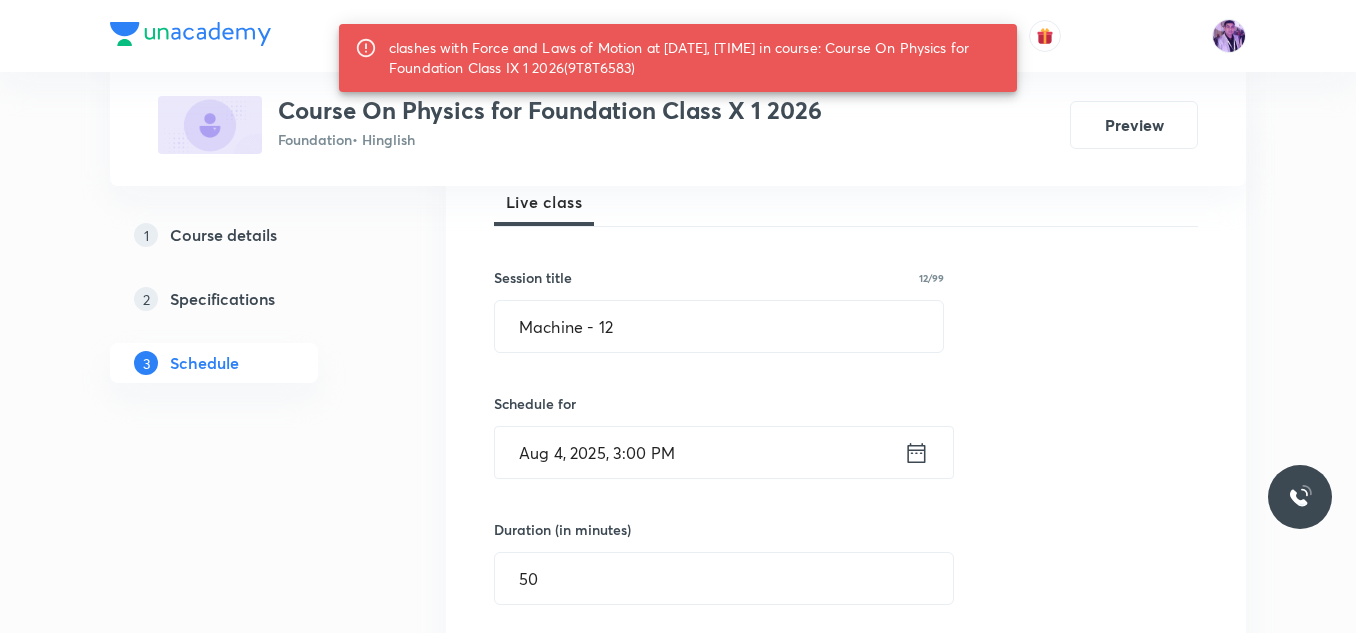 click on "Aug 4, 2025, 3:00 PM" at bounding box center (699, 452) 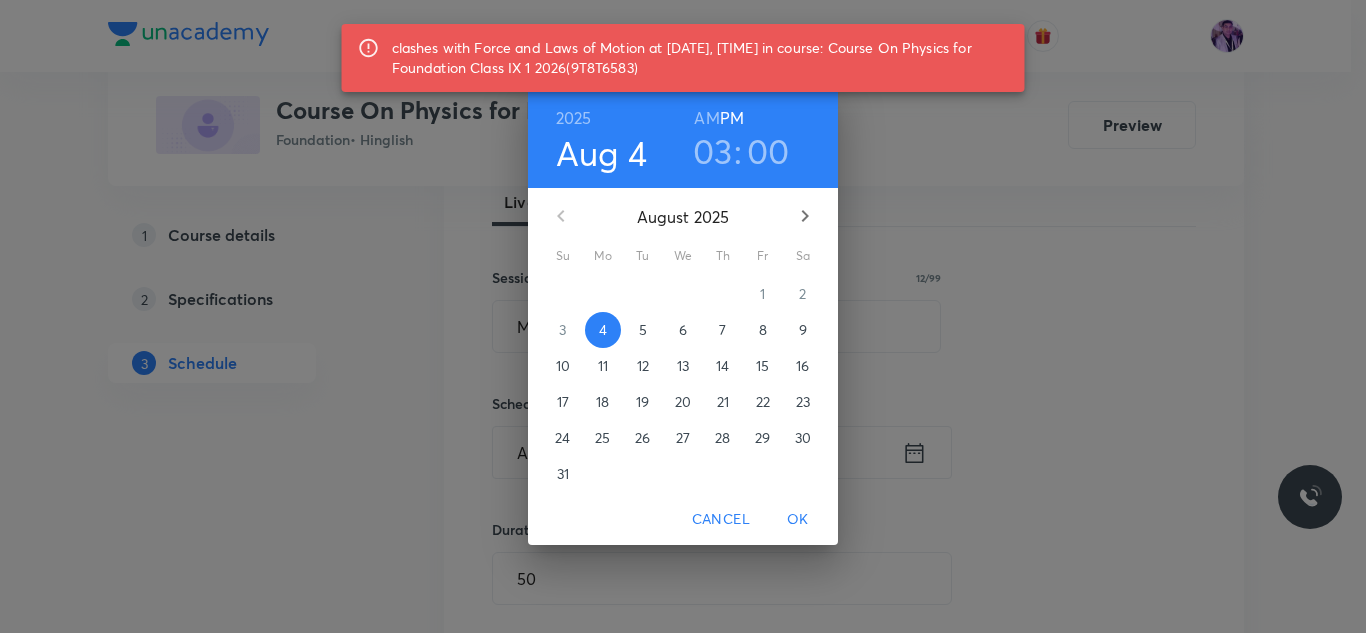 click on "00" at bounding box center (768, 151) 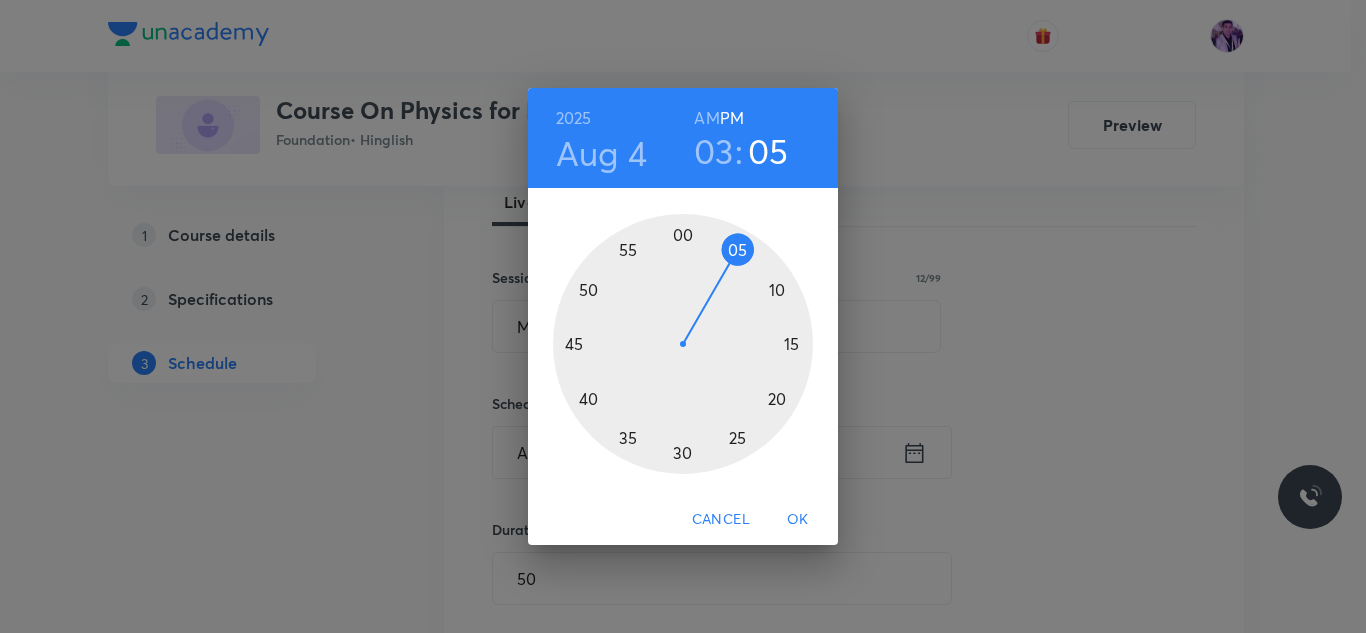 click at bounding box center (683, 344) 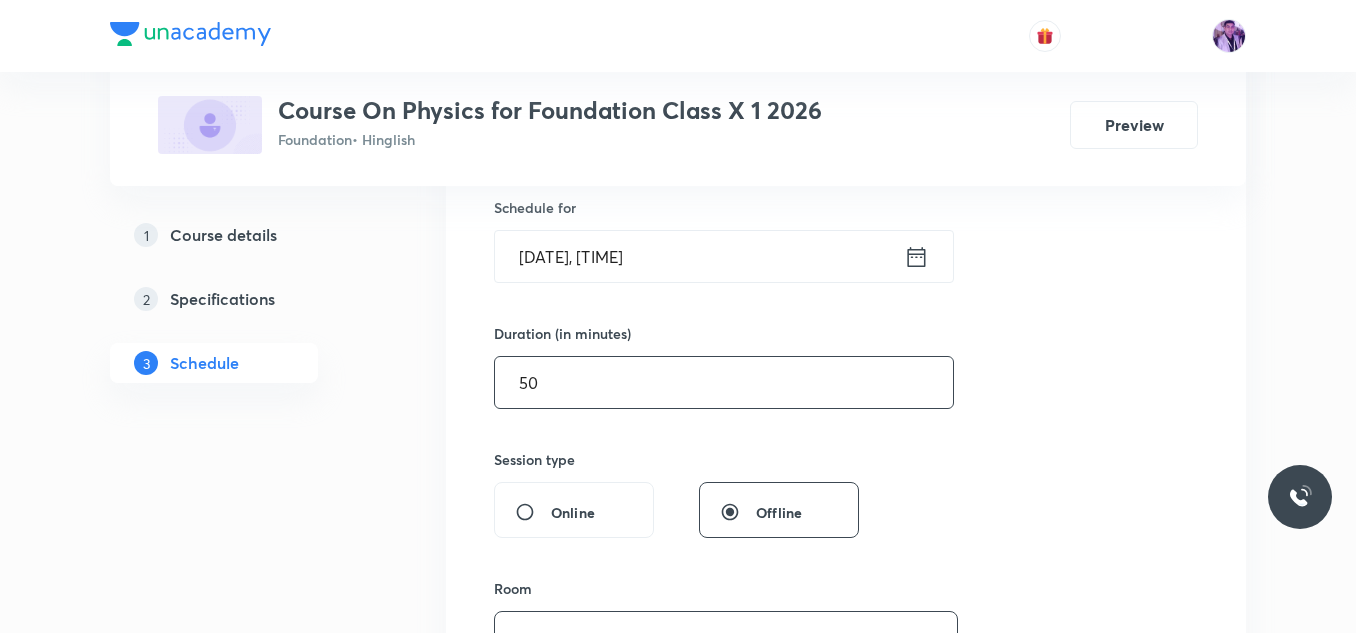 scroll, scrollTop: 500, scrollLeft: 0, axis: vertical 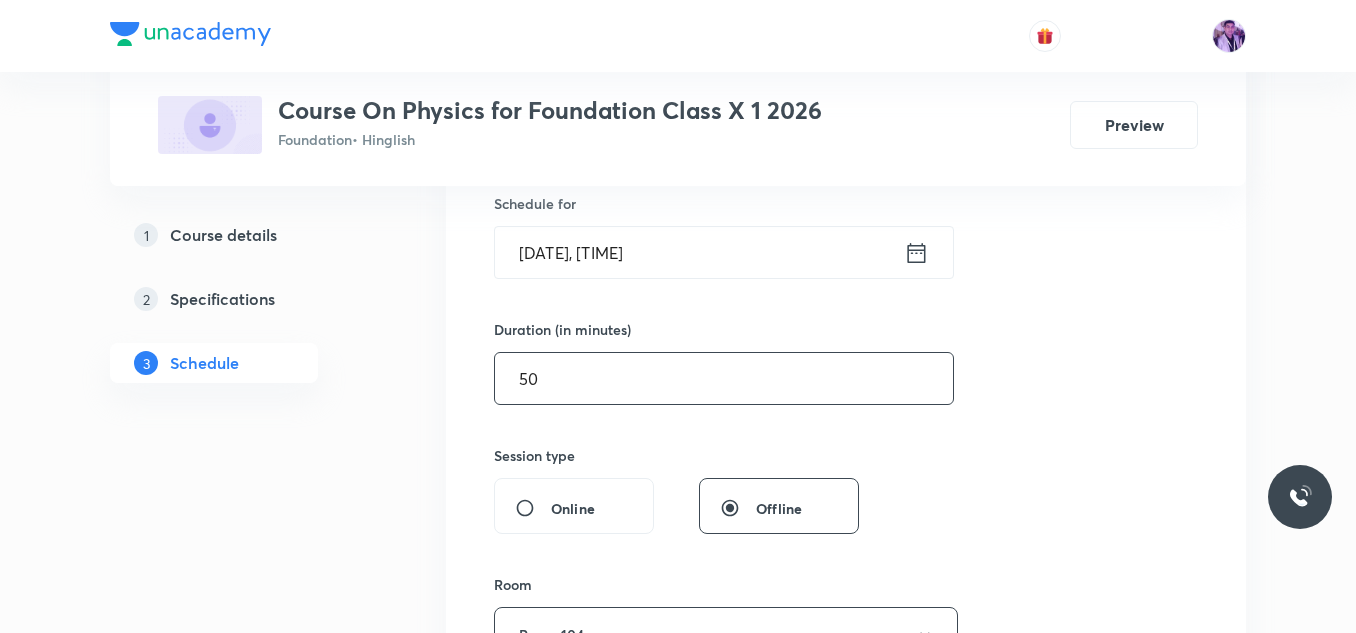 click on "50" at bounding box center [724, 378] 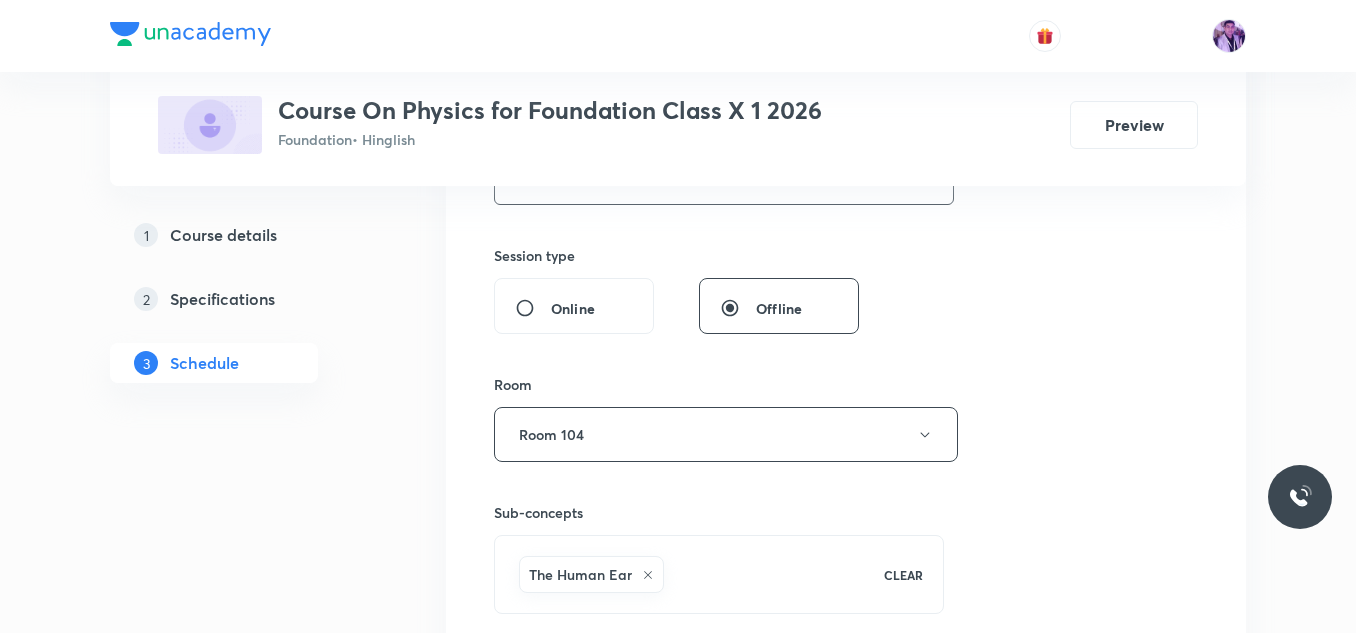 scroll, scrollTop: 800, scrollLeft: 0, axis: vertical 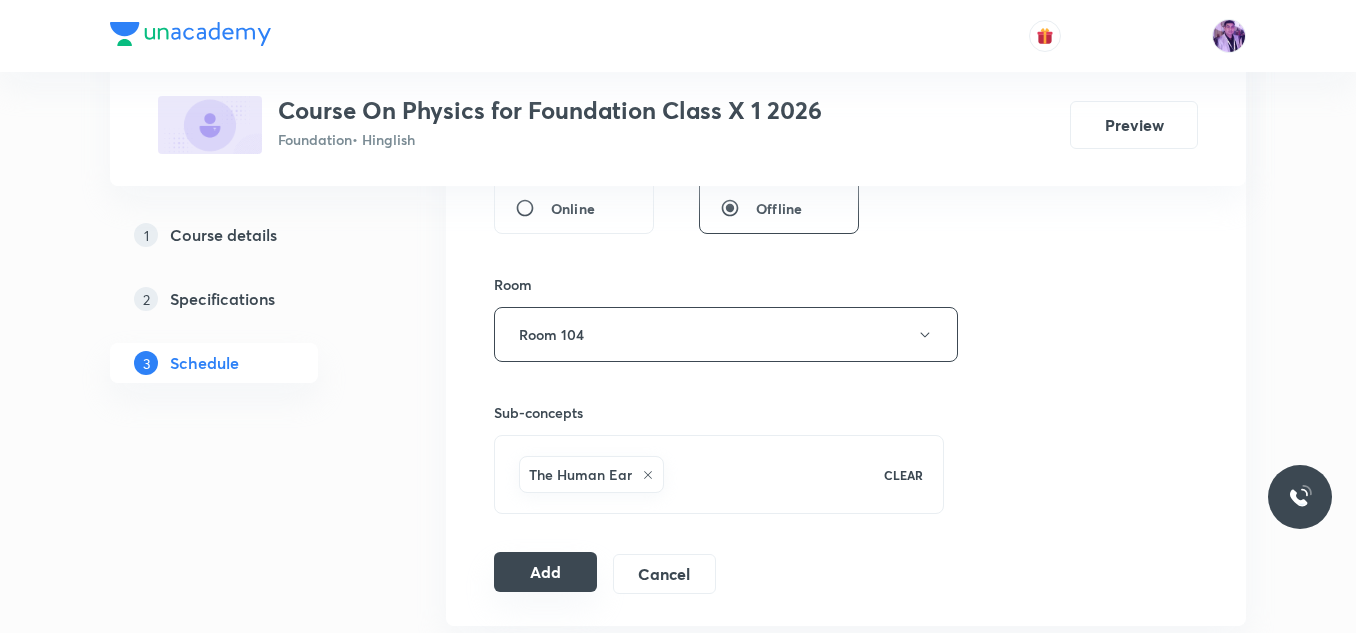 type on "55" 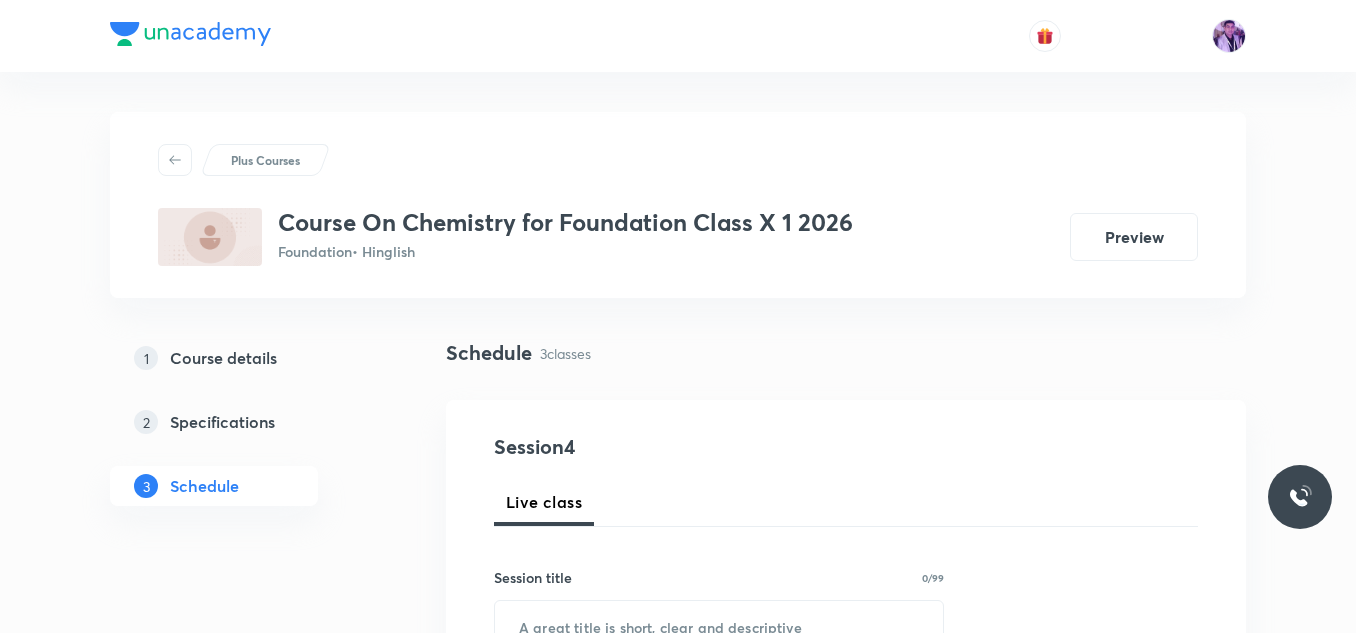scroll, scrollTop: 1435, scrollLeft: 0, axis: vertical 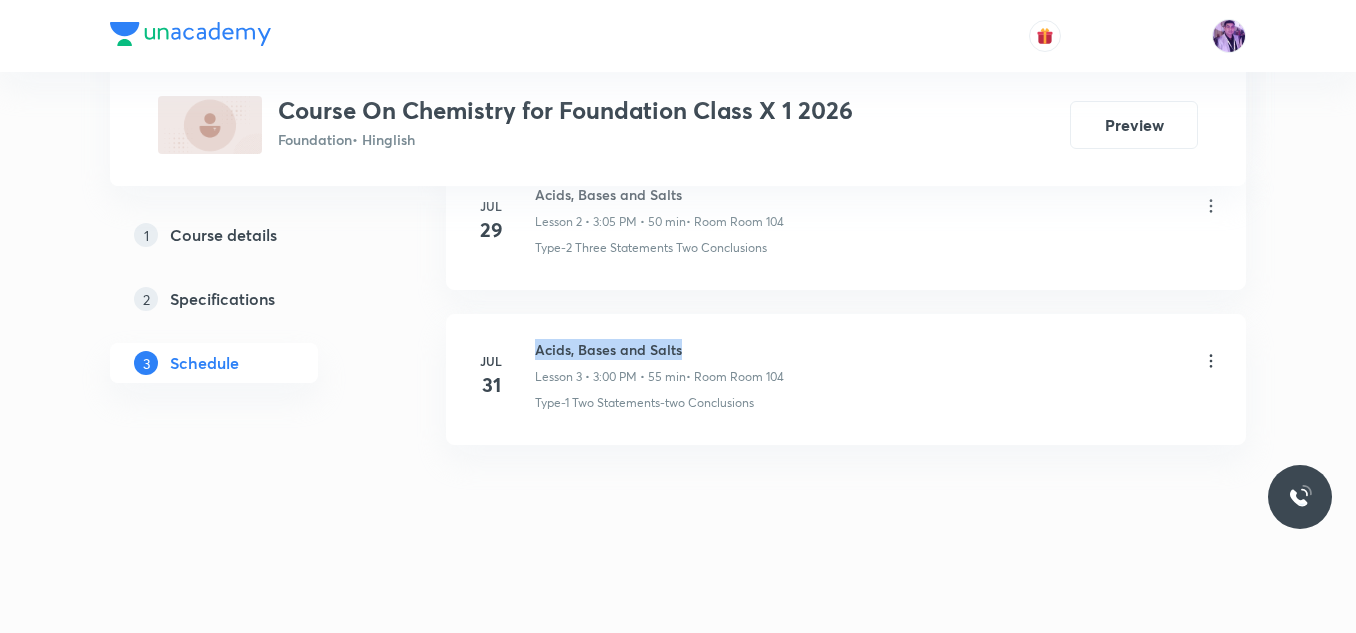 drag, startPoint x: 538, startPoint y: 351, endPoint x: 689, endPoint y: 343, distance: 151.21178 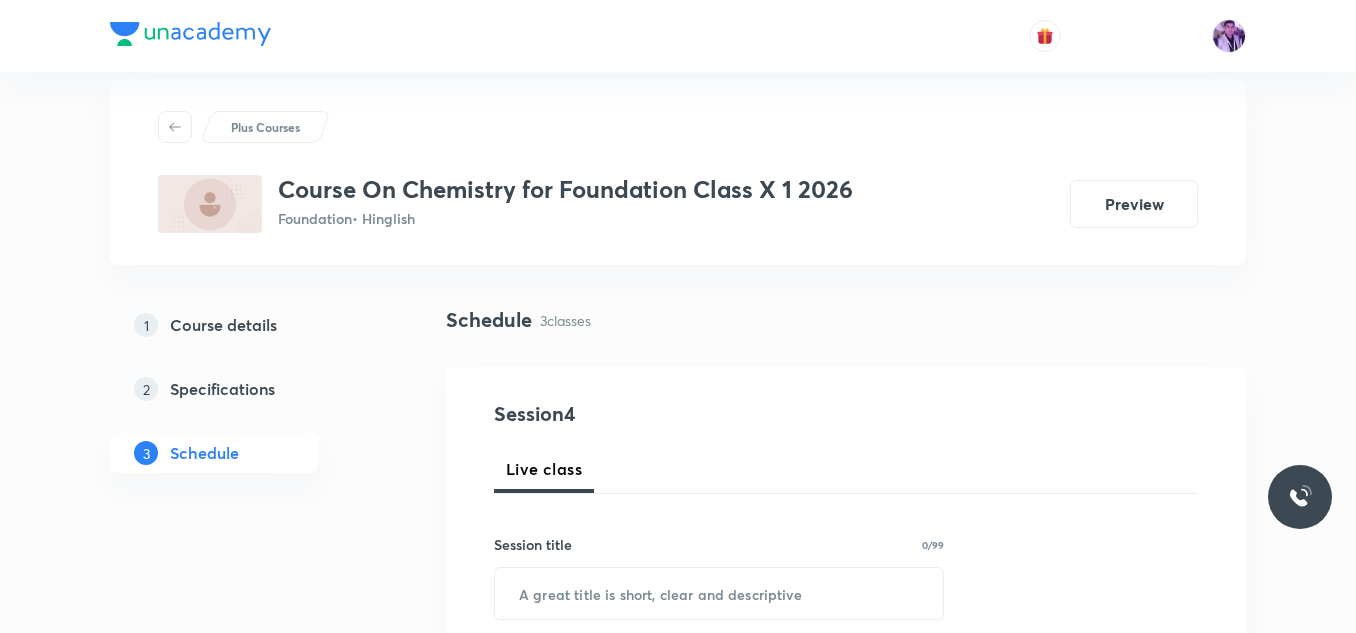 scroll, scrollTop: 0, scrollLeft: 0, axis: both 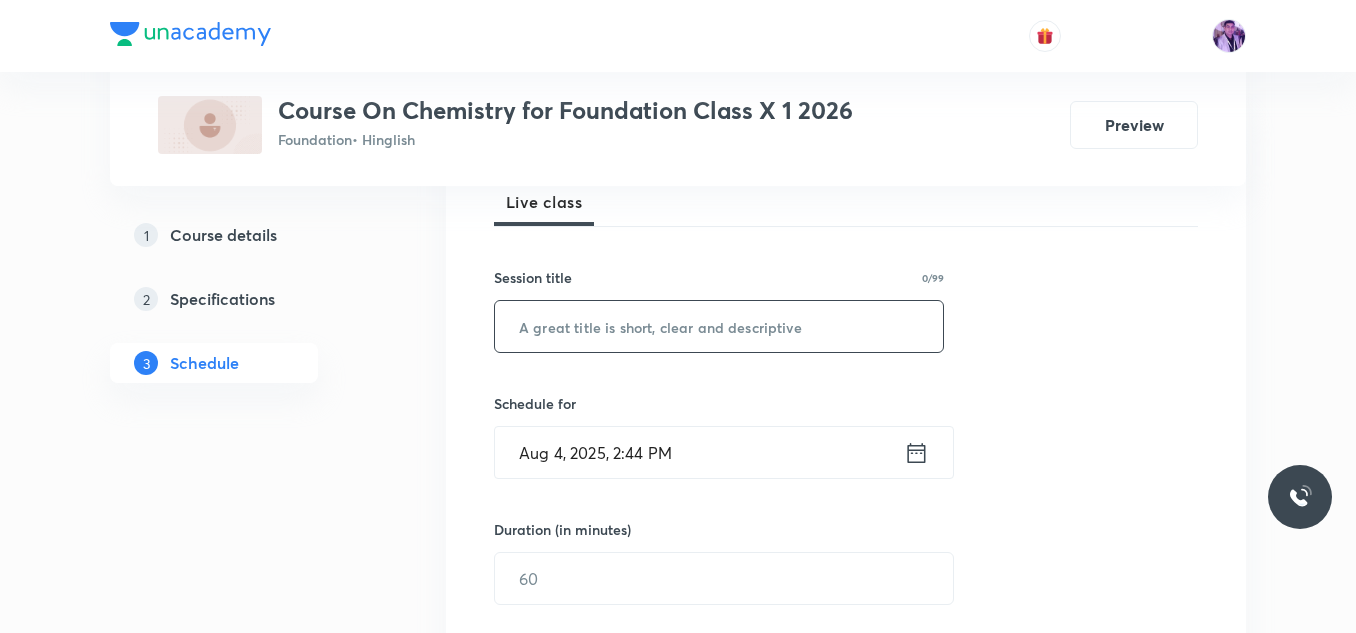 click at bounding box center (719, 326) 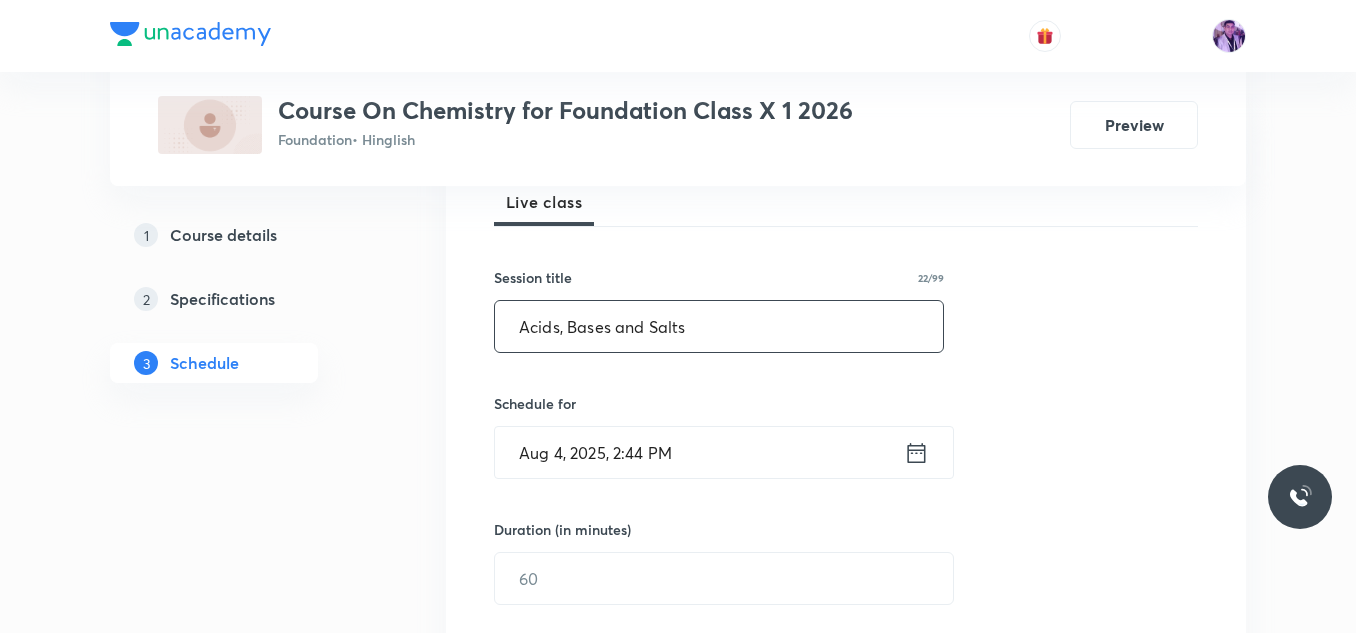 type on "Acids, Bases and Salts" 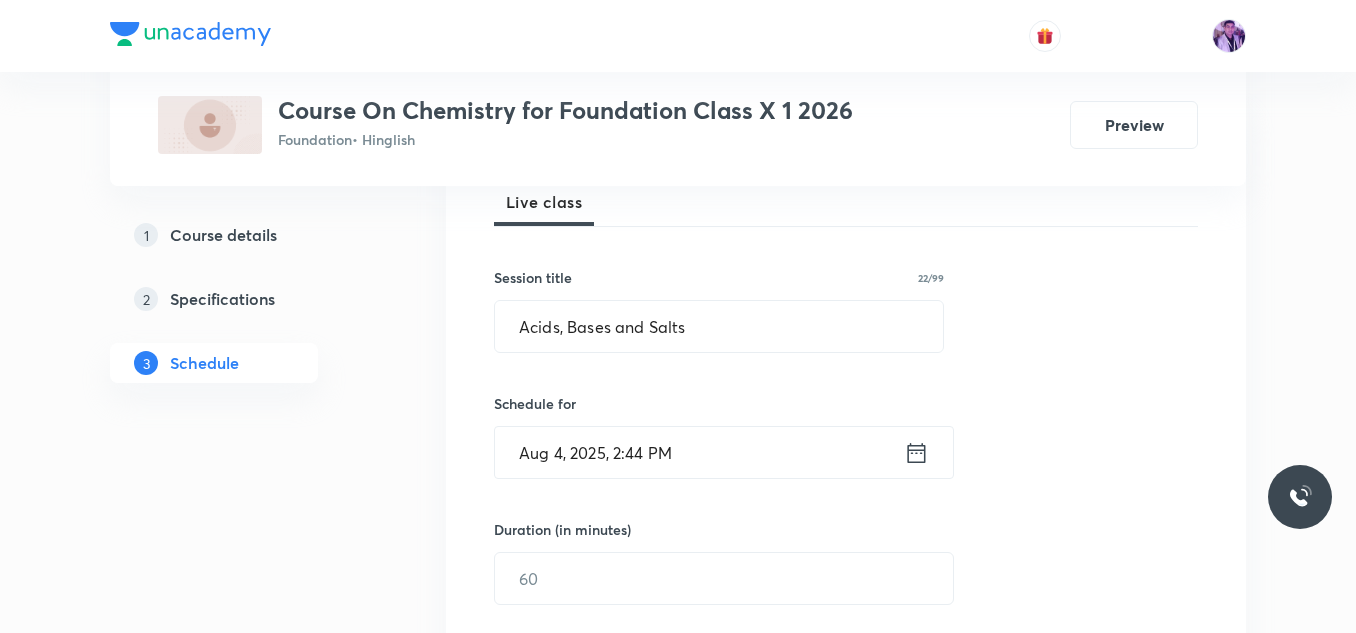 click on "Aug 4, 2025, 2:44 PM" at bounding box center [699, 452] 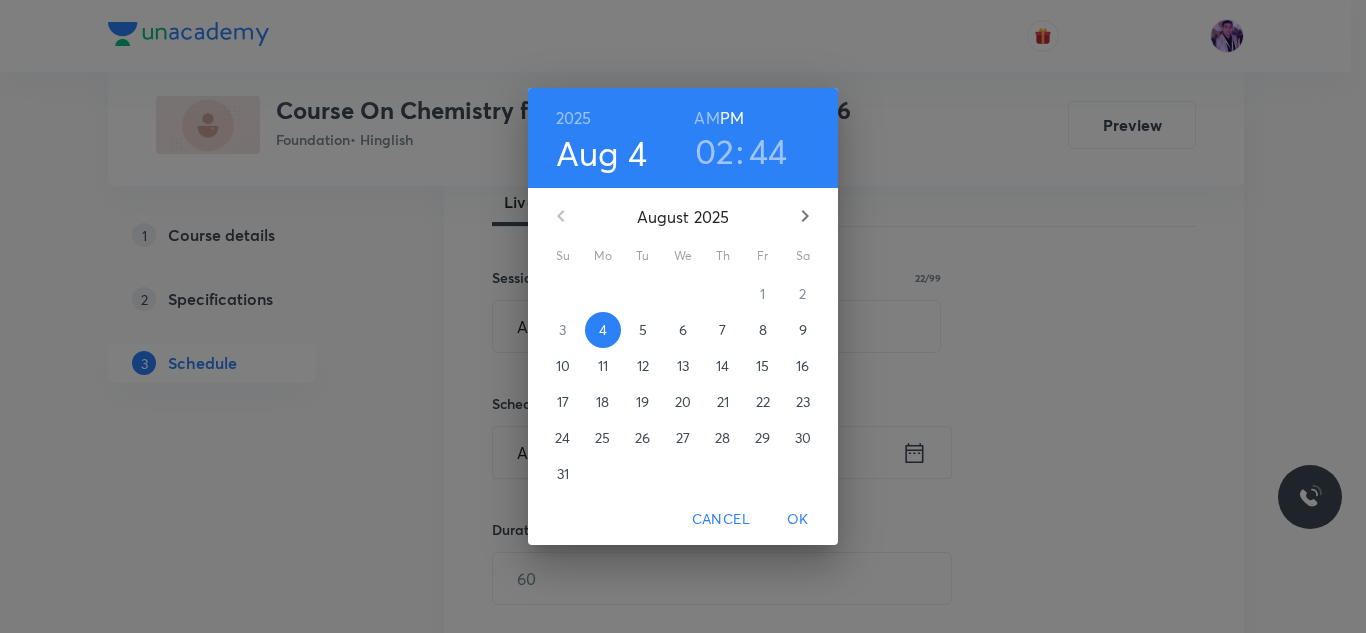 click on "02" at bounding box center (715, 151) 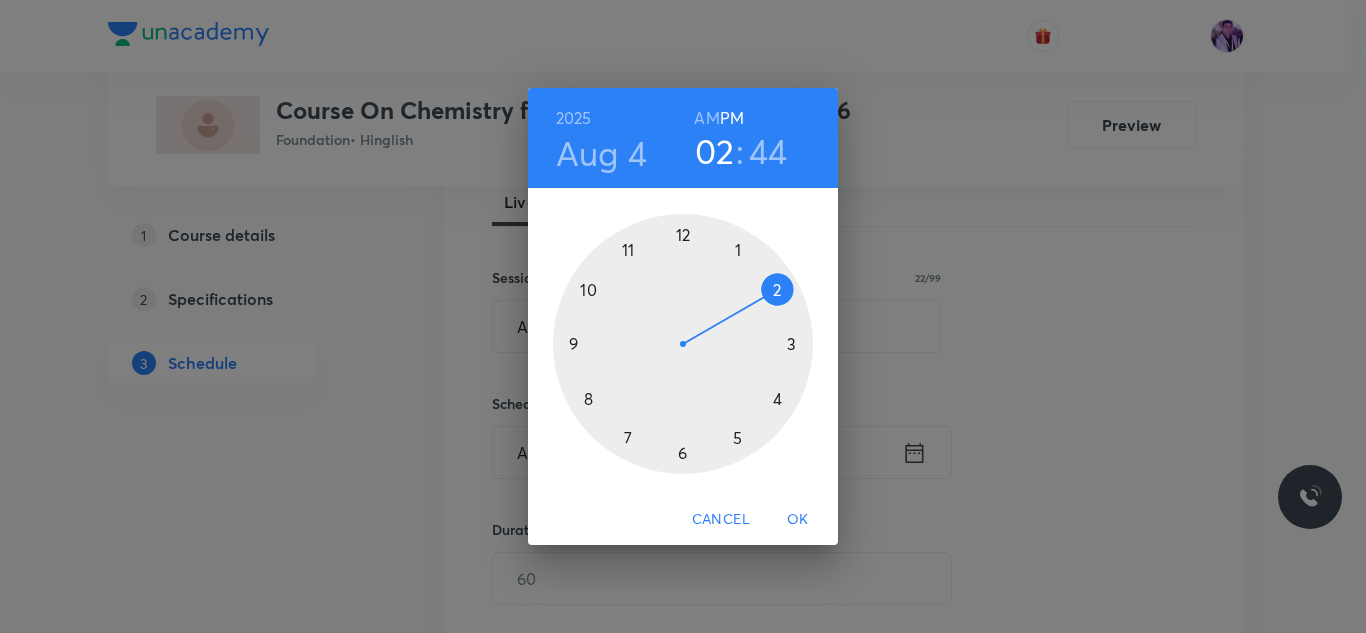 click at bounding box center (683, 344) 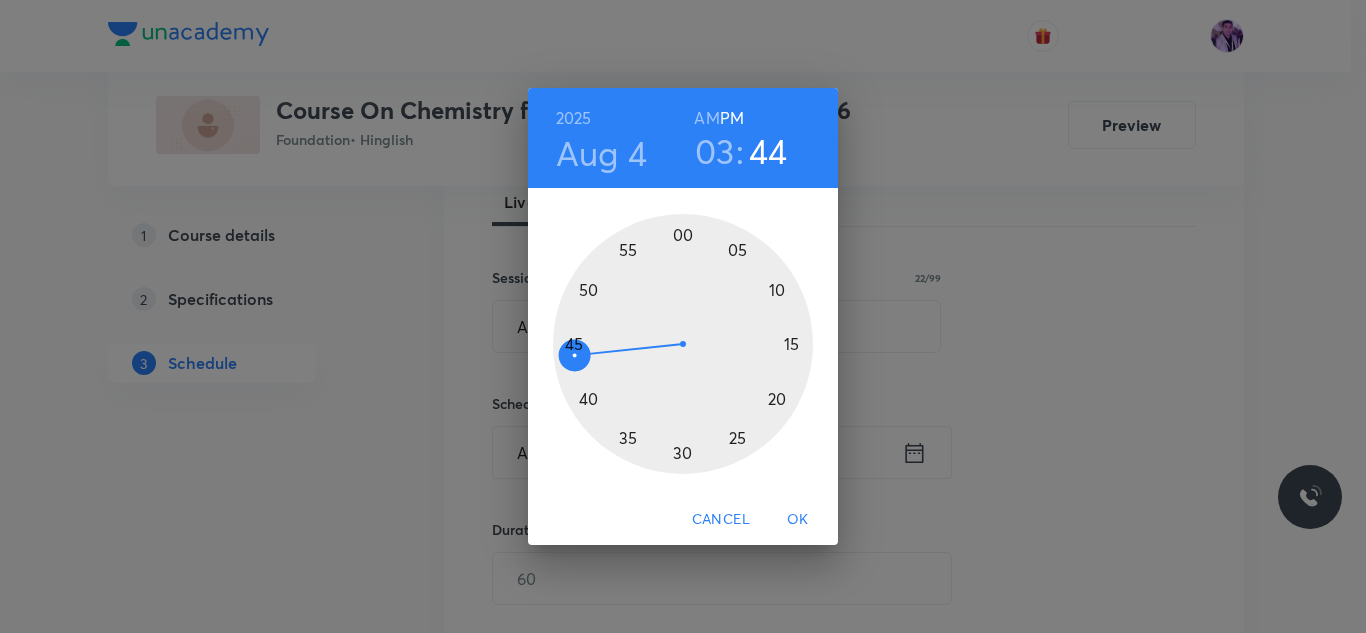 click at bounding box center (683, 344) 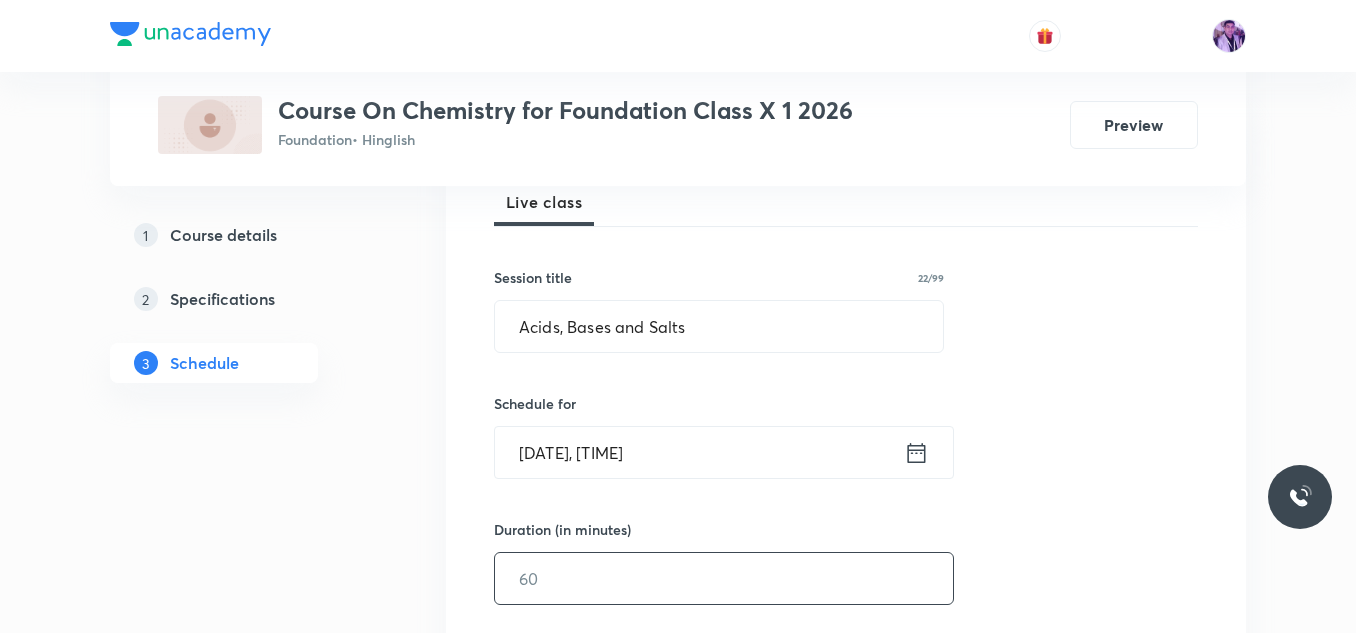 click at bounding box center (724, 578) 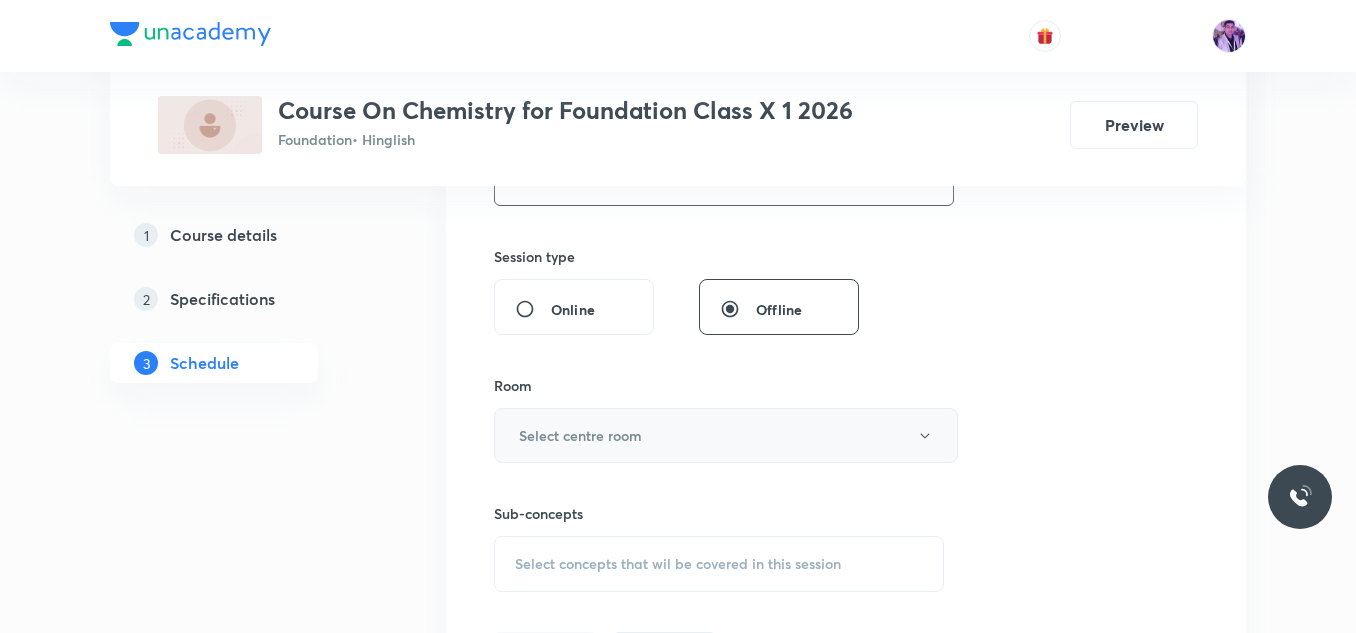 scroll, scrollTop: 700, scrollLeft: 0, axis: vertical 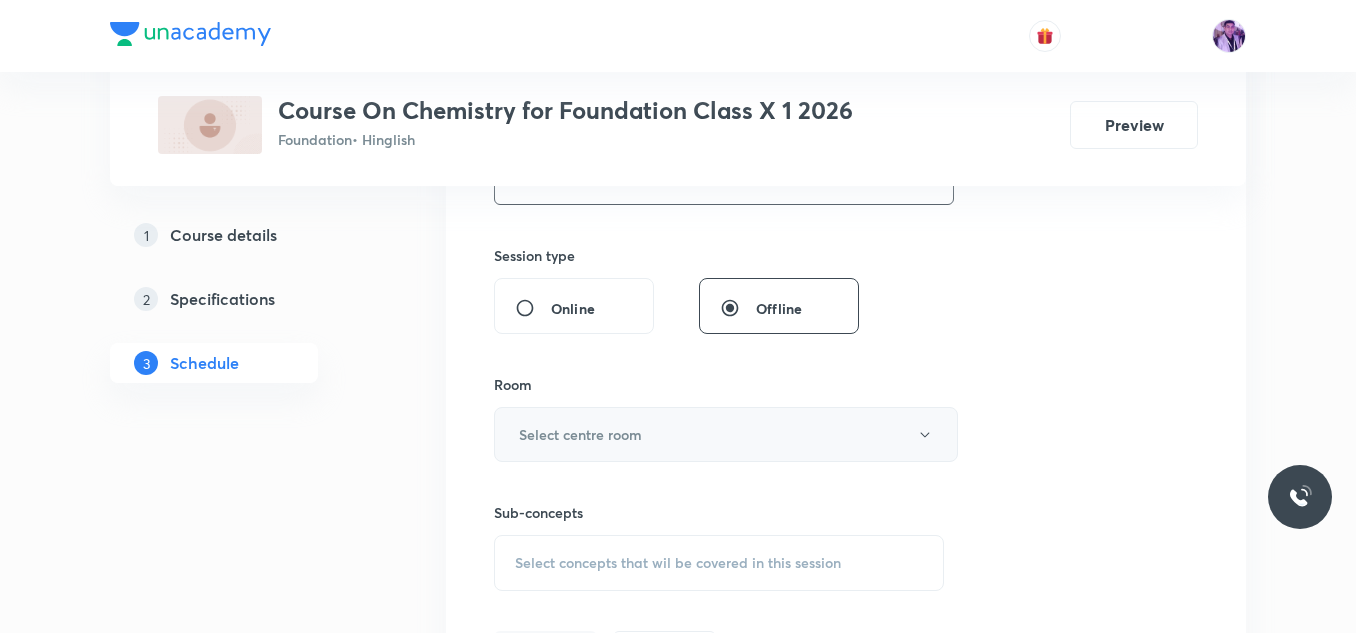 type on "55" 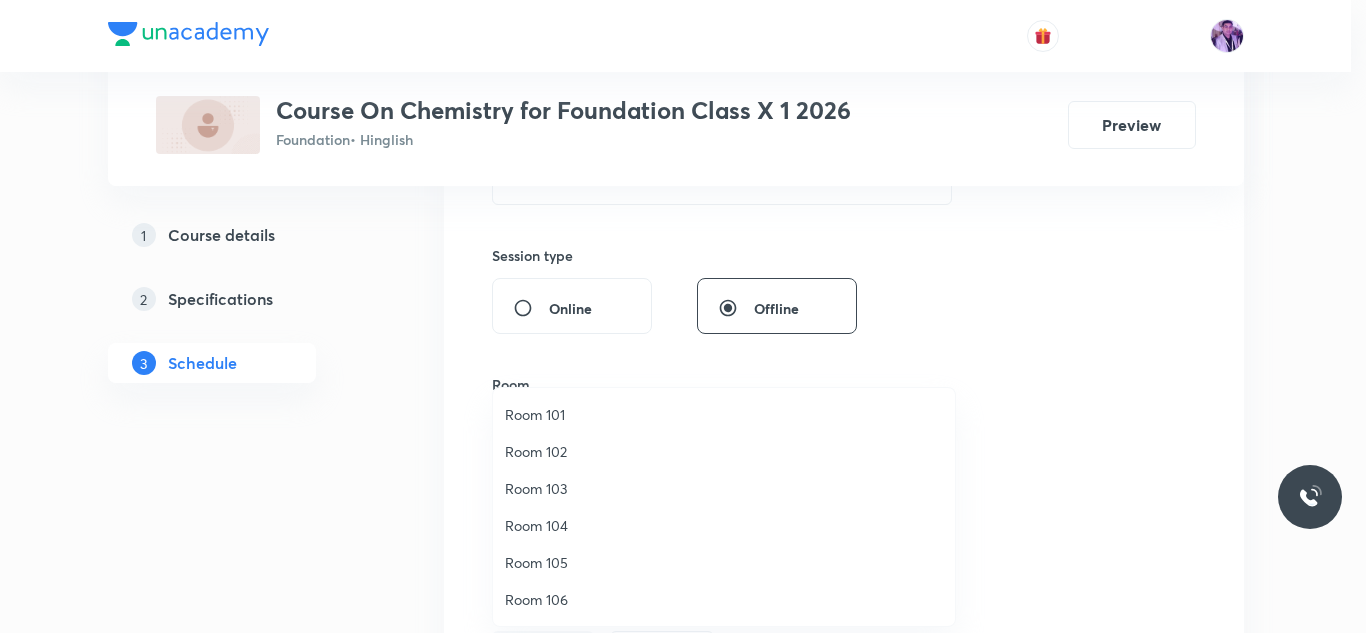 click on "Room 102" at bounding box center (724, 451) 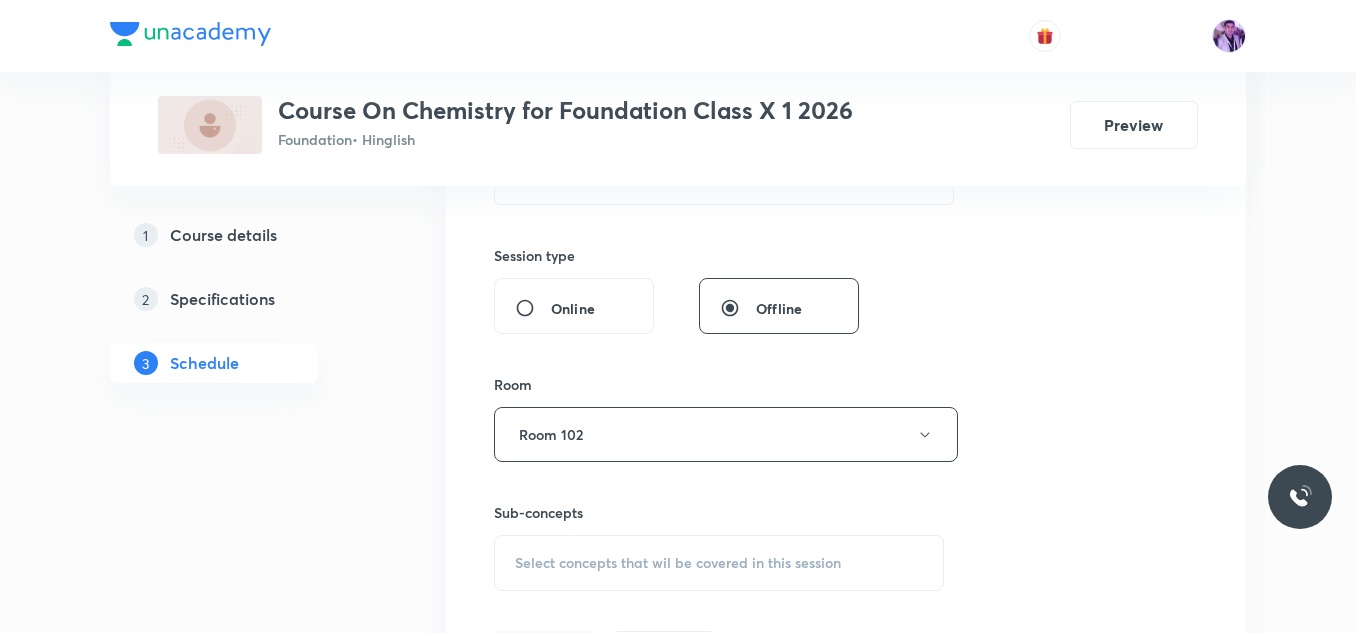 click on "Select concepts that wil be covered in this session" at bounding box center (719, 563) 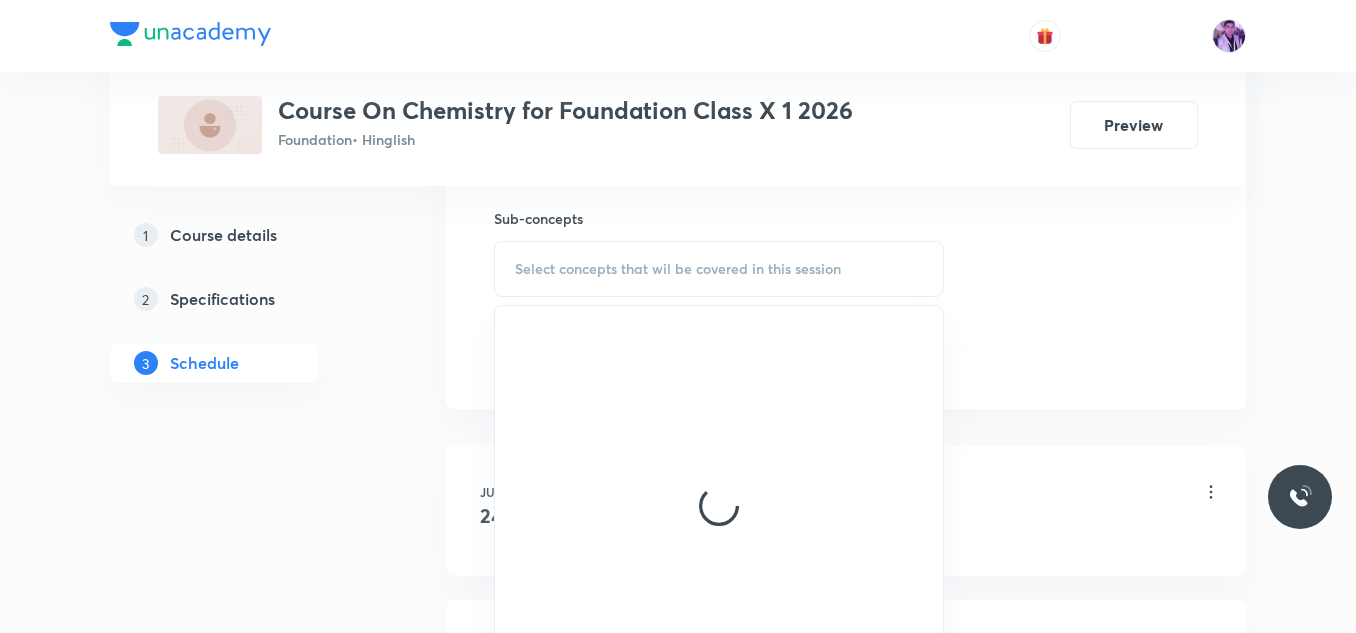 scroll, scrollTop: 1000, scrollLeft: 0, axis: vertical 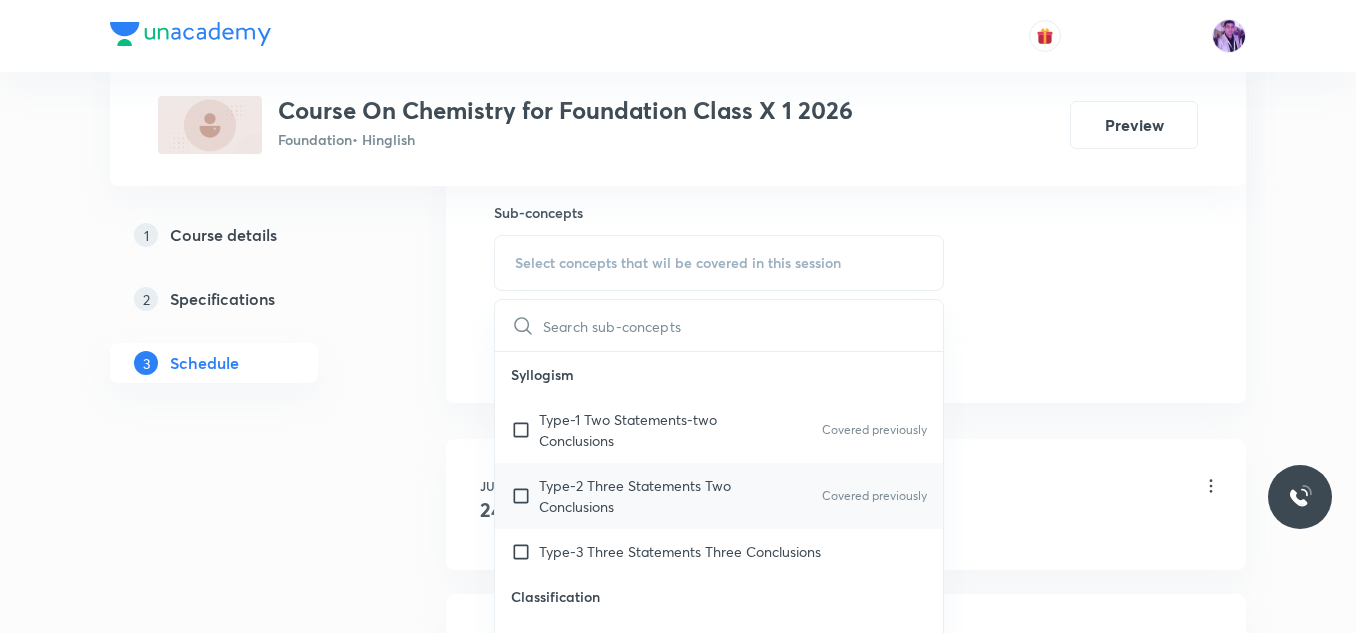 click on "Type-2 Three Statements Two Conclusions" at bounding box center [640, 496] 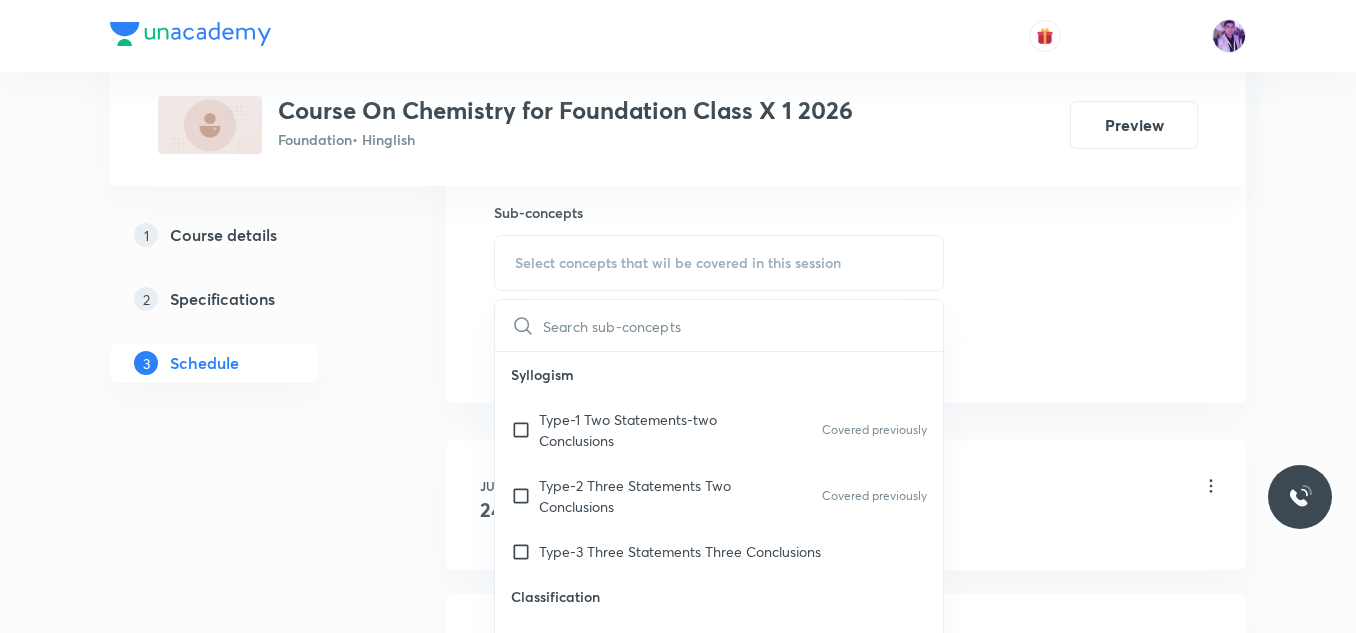 checkbox on "true" 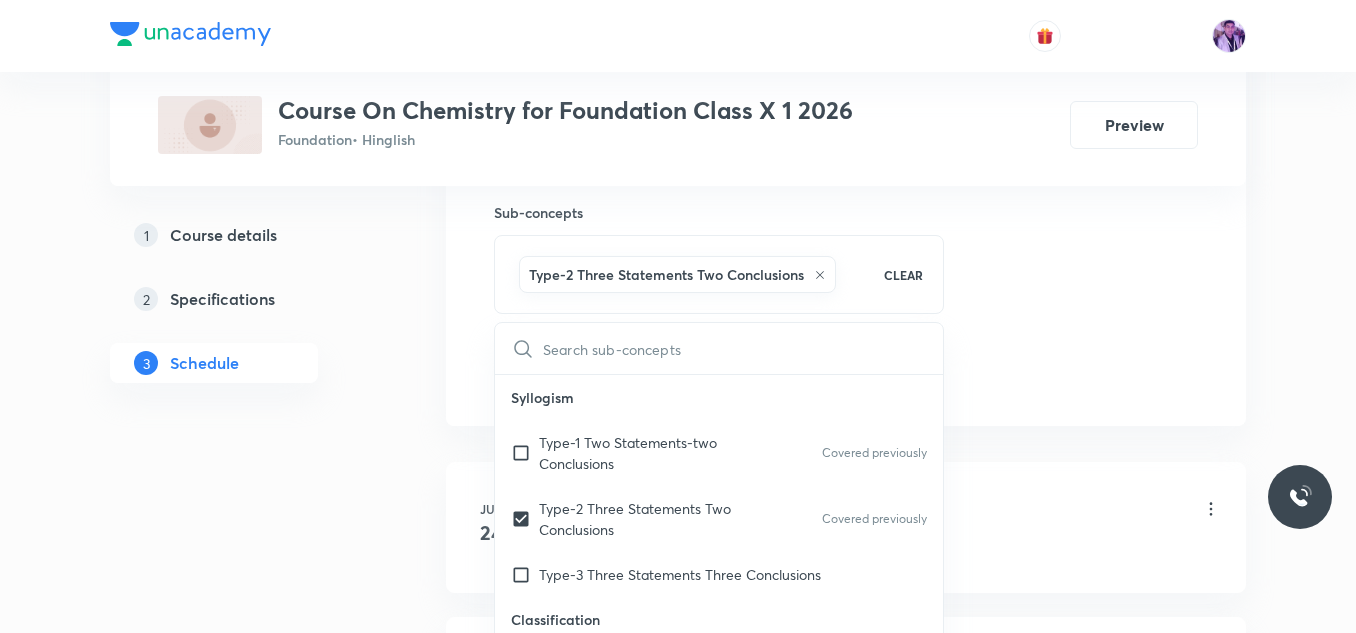click on "Plus Courses Course On Chemistry for Foundation Class X 1 2026 Foundation  • Hinglish Preview 1 Course details 2 Specifications 3 Schedule Schedule 3  classes Session  4 Live class Session title 22/99 Acids, Bases and Salts ​ Schedule for Aug 4, 2025, 3:05 PM ​ Duration (in minutes) 55 ​   Session type Online Offline Room Room 102 Sub-concepts Type-2 Three Statements Two Conclusions CLEAR ​ Syllogism Type-1 Two Statements-two Conclusions Covered previously Type-2 Three Statements Two Conclusions Covered previously Type-3 Three Statements Three Conclusions Classification Number Classification Letter Classification Word Classification Distance and Direction Finding Distance Finding Direction Concept of Degree Alphabet and Number Test Word Formation Arrangement of Words in Alphabetical Order General and Random Alphabetical Series Letter Gap Problems Venn Diagrams Venn Diagrams Clock 90,180 and 0 Degree Angle Between Both Hands Slow and Fast Concept Cube and Cuboids Three Face Colored Cubes and Cuboids" at bounding box center [678, 83] 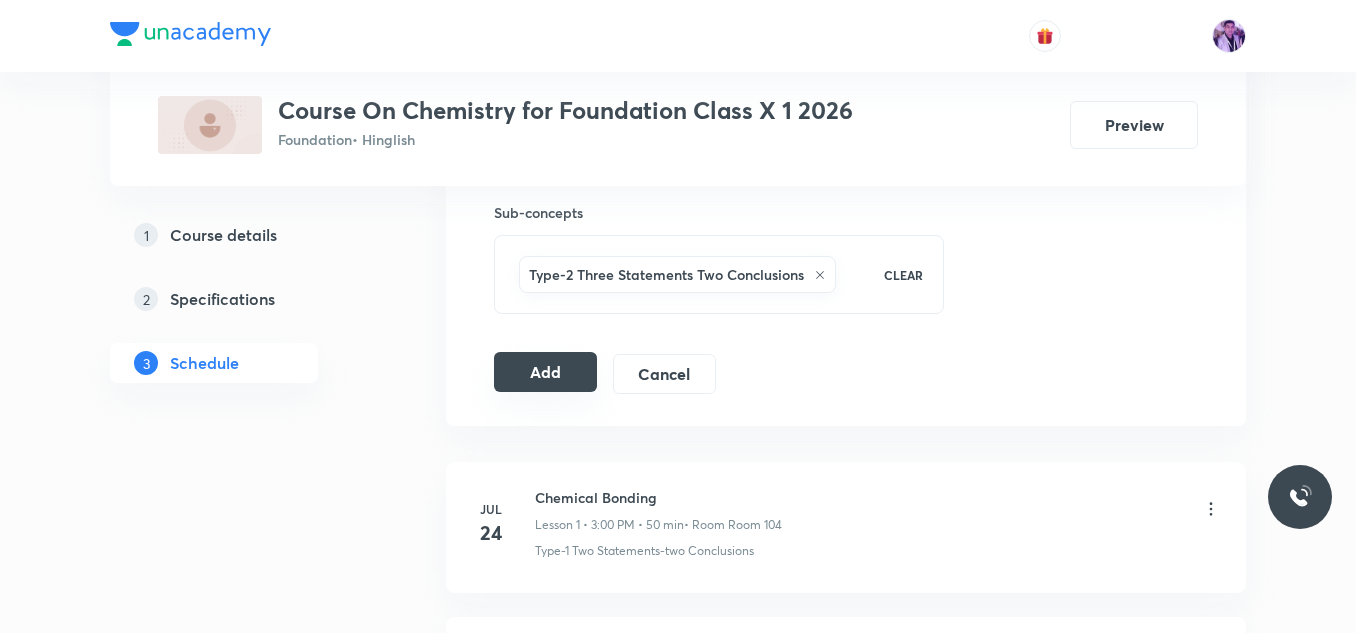 click on "Add" at bounding box center (545, 372) 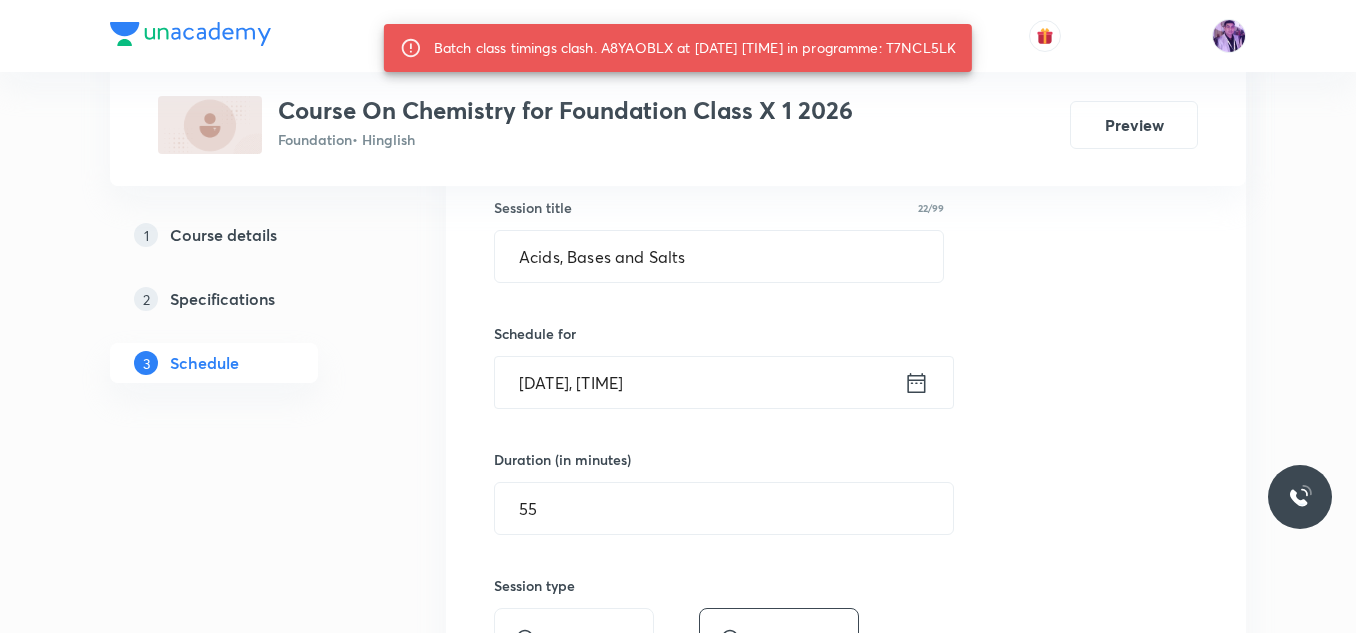 scroll, scrollTop: 400, scrollLeft: 0, axis: vertical 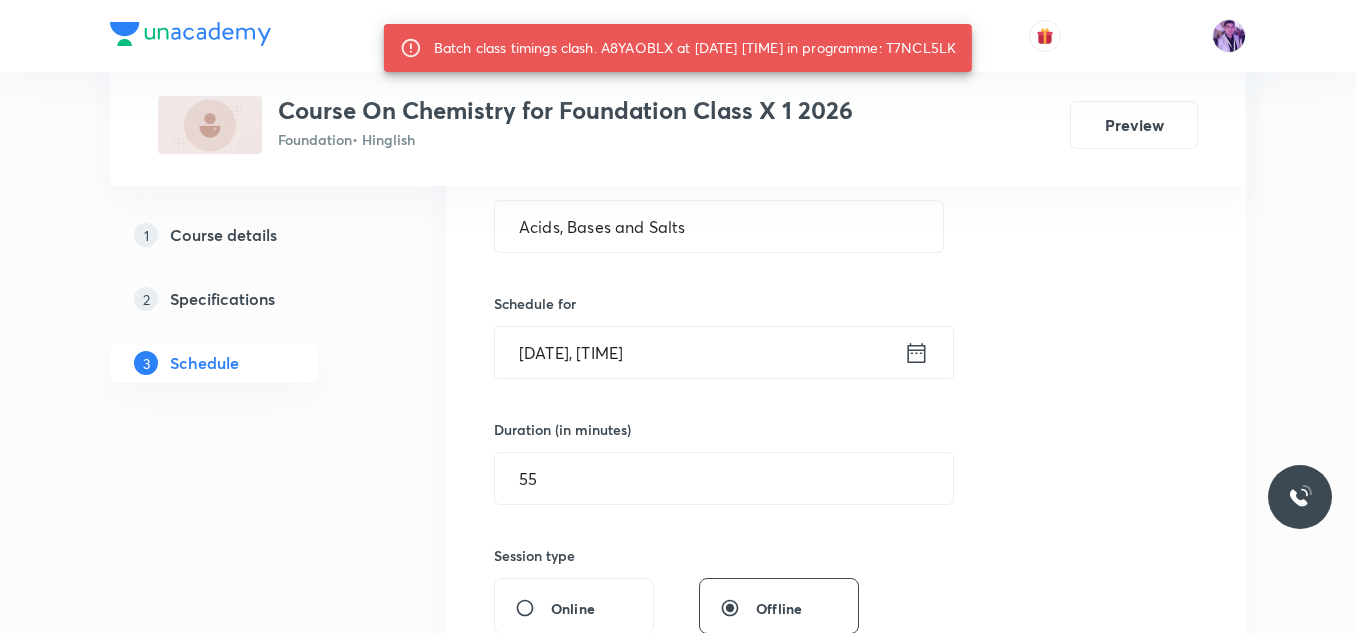 click on "Aug 4, 2025, 3:05 PM" at bounding box center (699, 352) 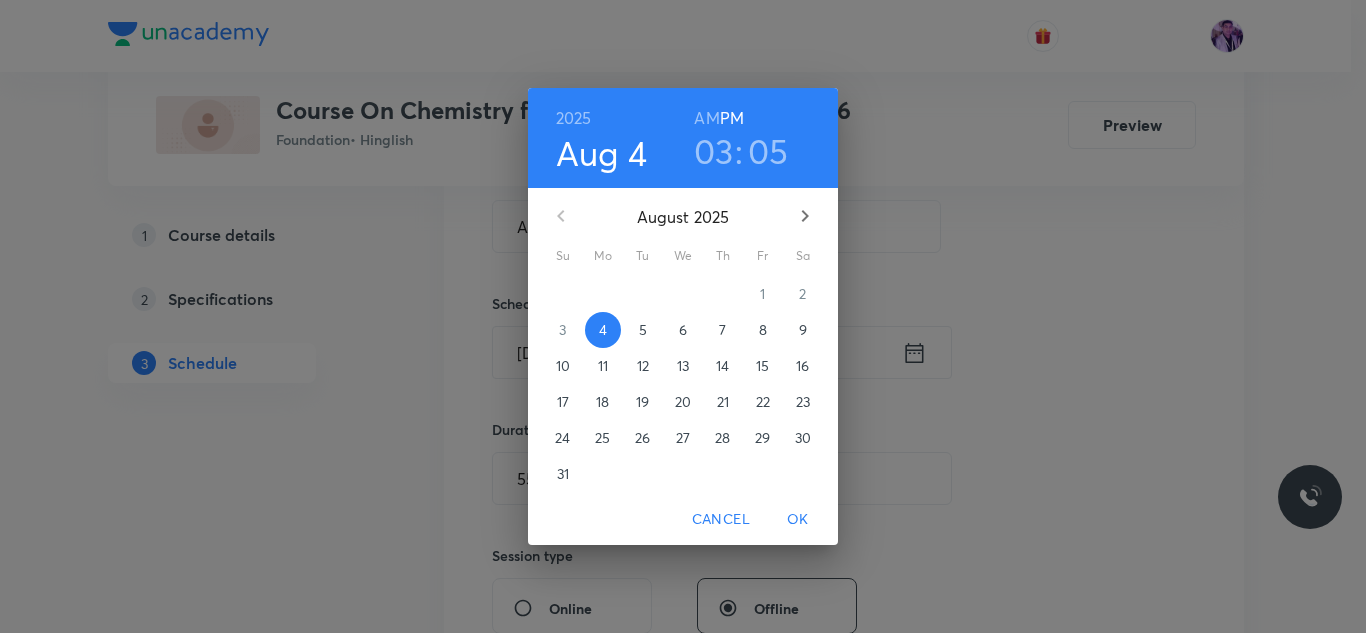 click on "05" at bounding box center (768, 151) 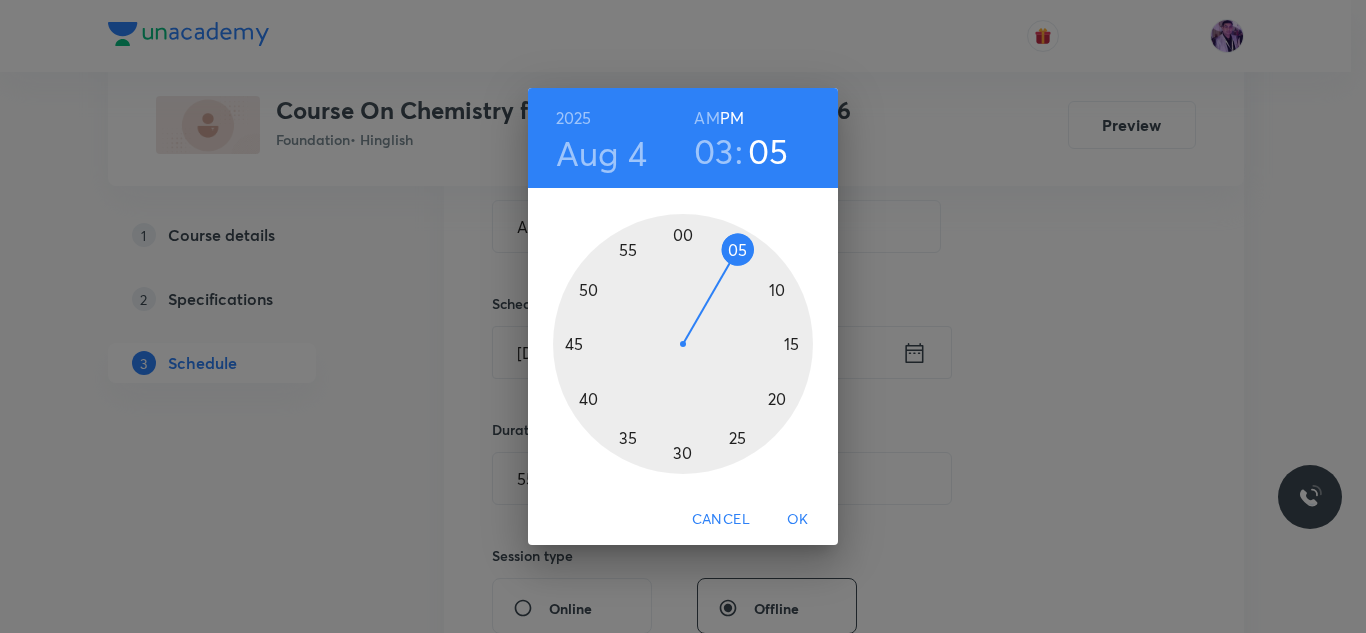click at bounding box center [683, 344] 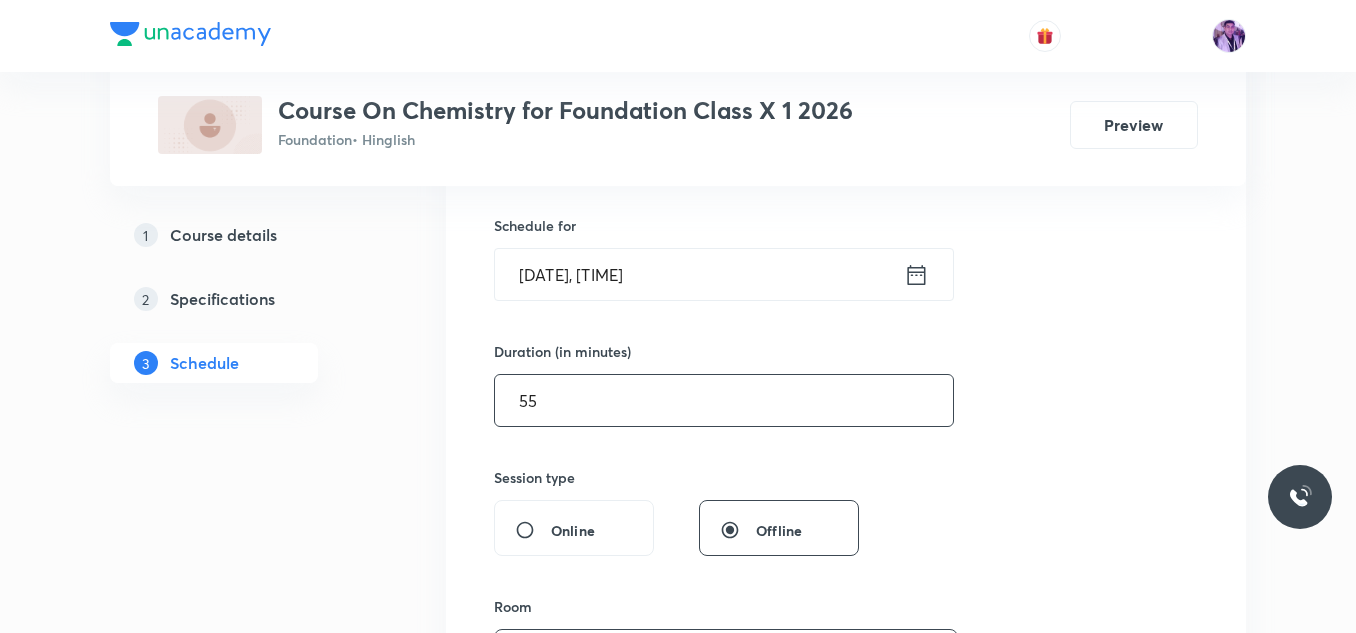 scroll, scrollTop: 500, scrollLeft: 0, axis: vertical 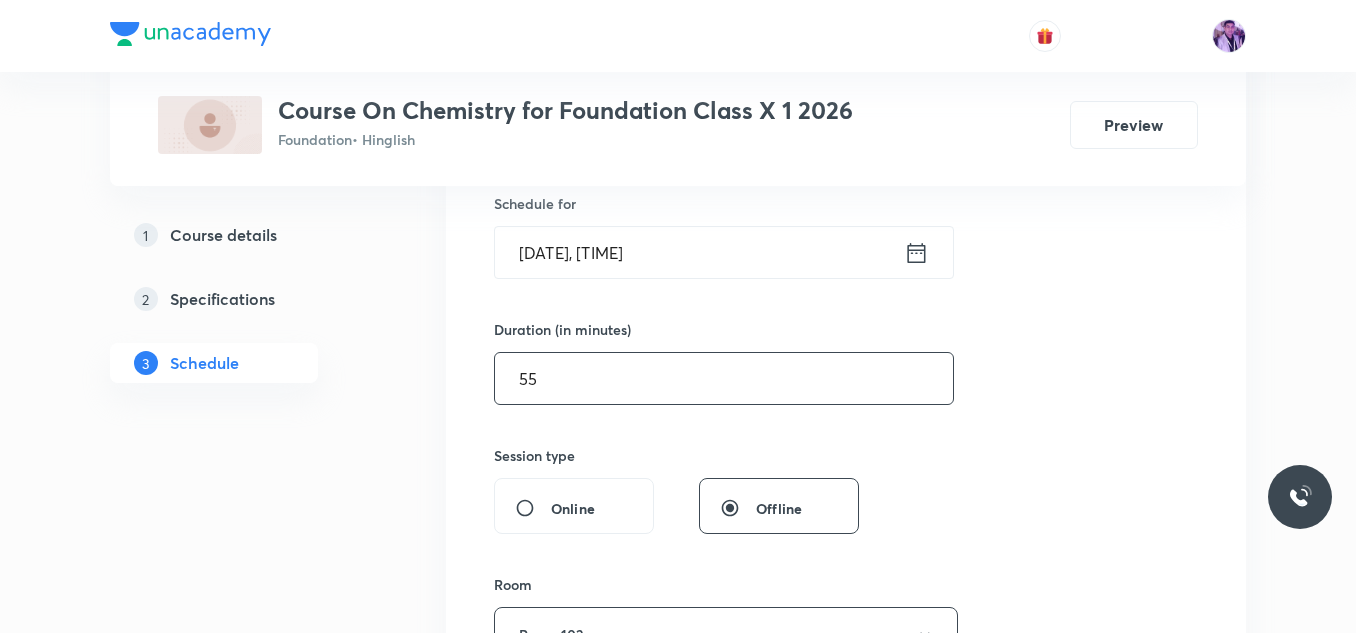 click on "55" at bounding box center (724, 378) 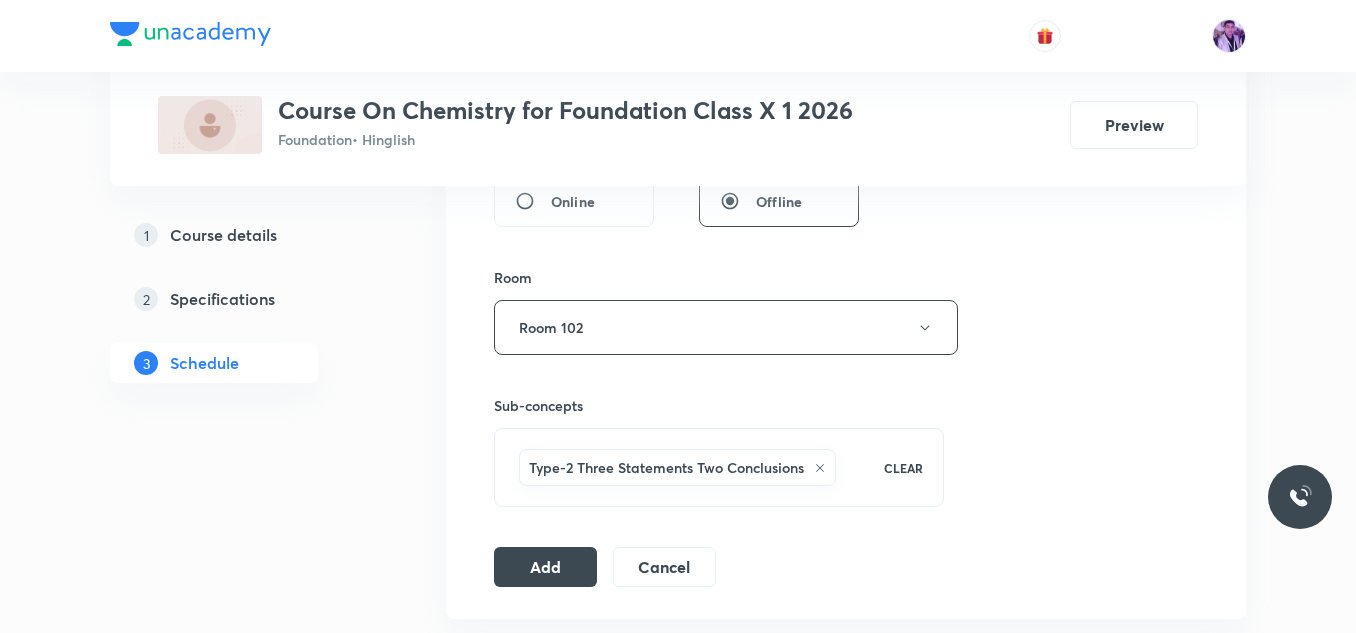 scroll, scrollTop: 900, scrollLeft: 0, axis: vertical 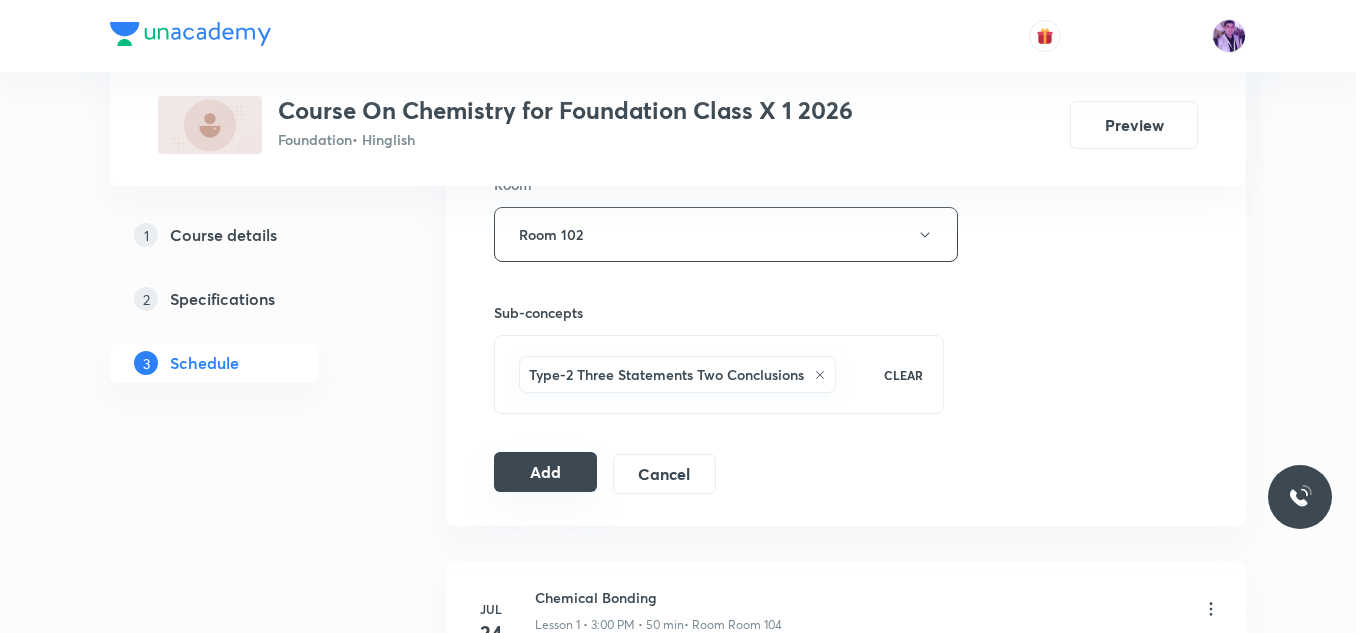 type on "50" 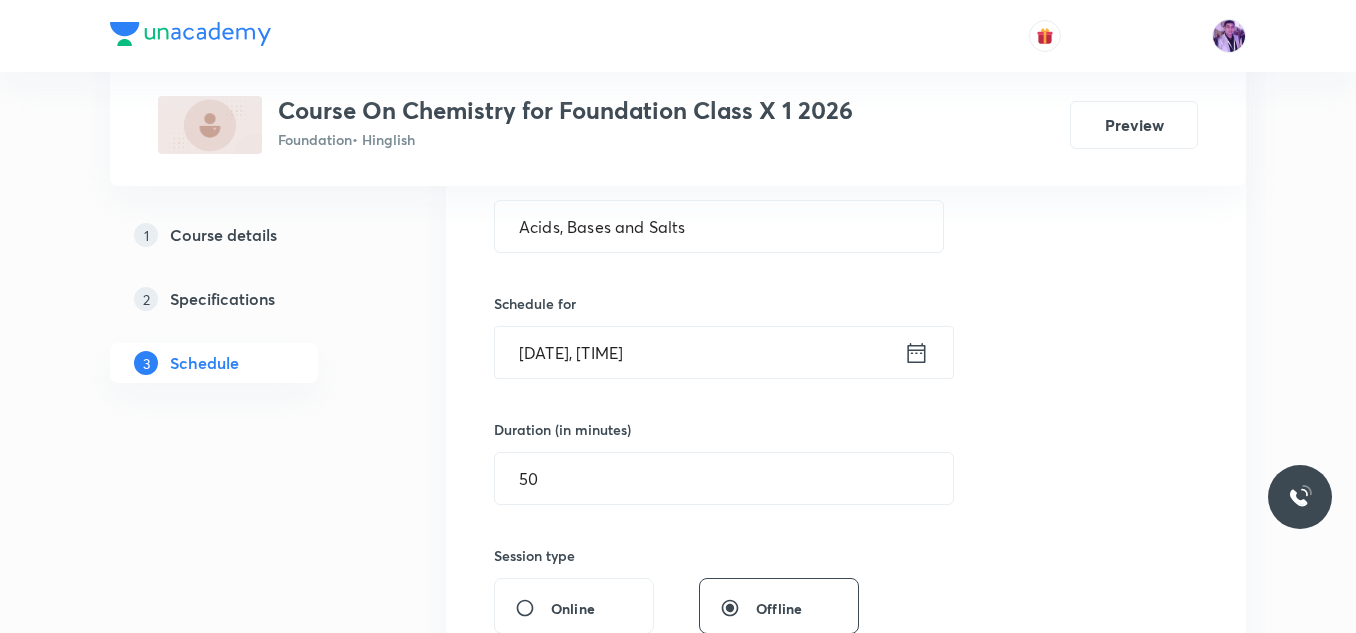 scroll, scrollTop: 800, scrollLeft: 0, axis: vertical 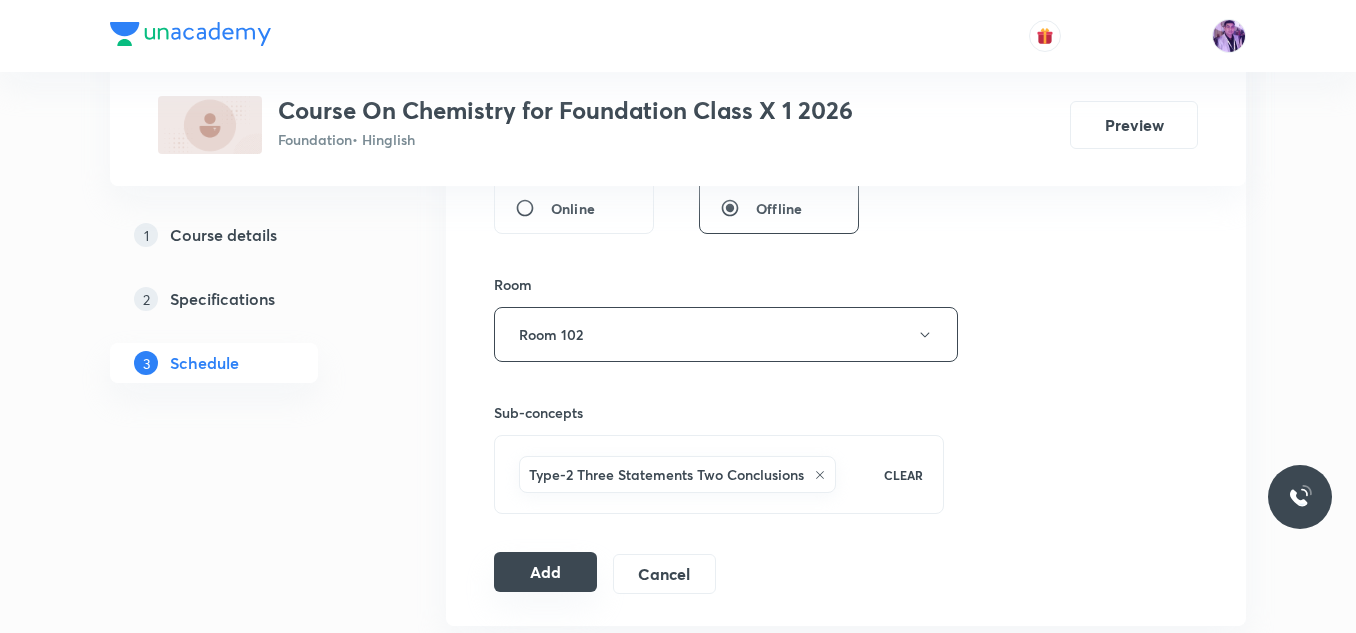 click on "Add" at bounding box center (545, 572) 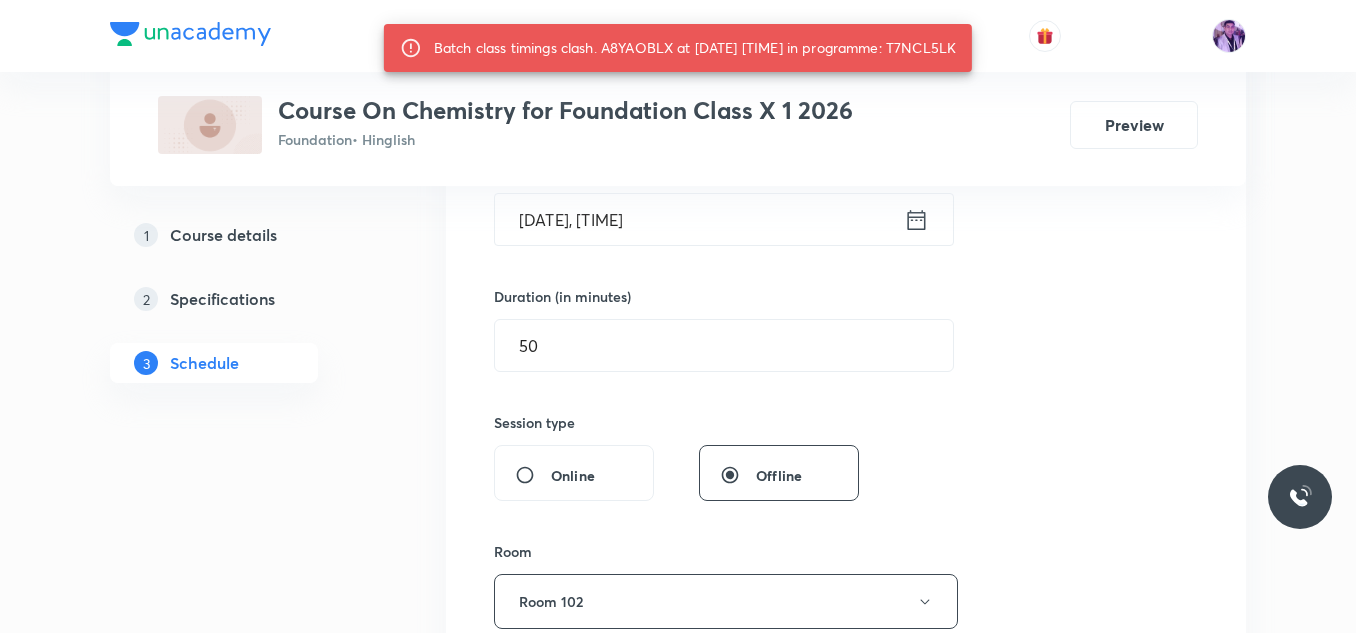 scroll, scrollTop: 500, scrollLeft: 0, axis: vertical 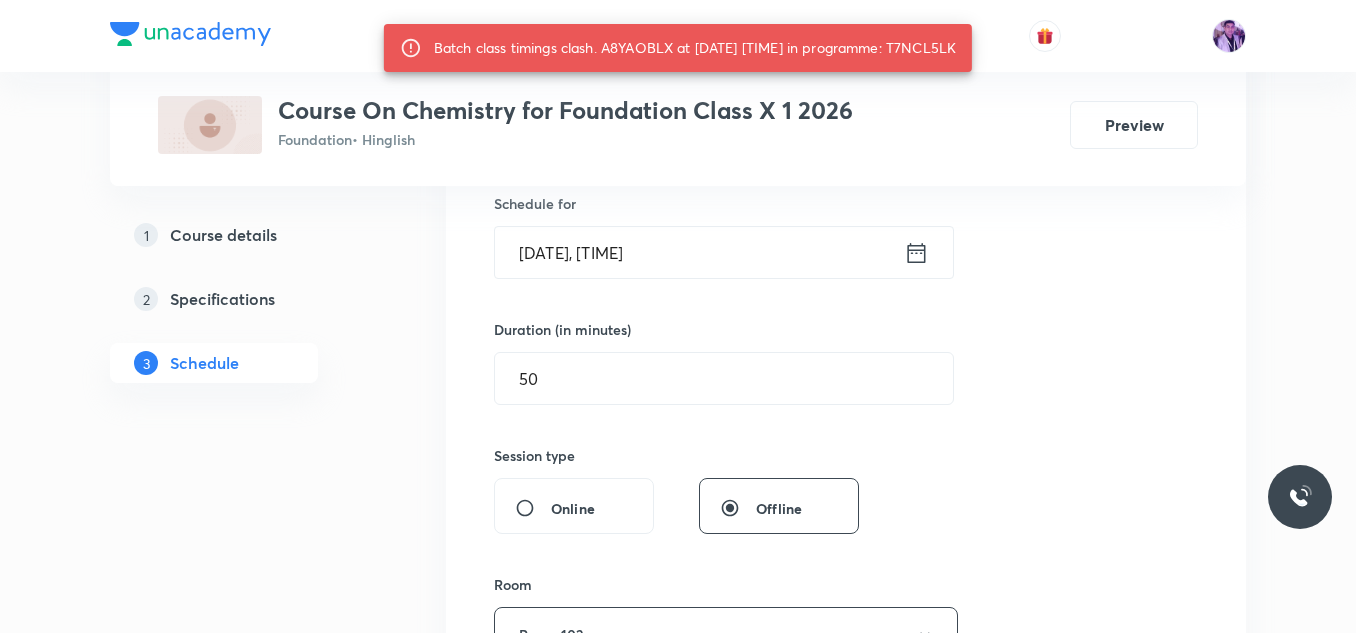 drag, startPoint x: 921, startPoint y: 50, endPoint x: 988, endPoint y: 38, distance: 68.06615 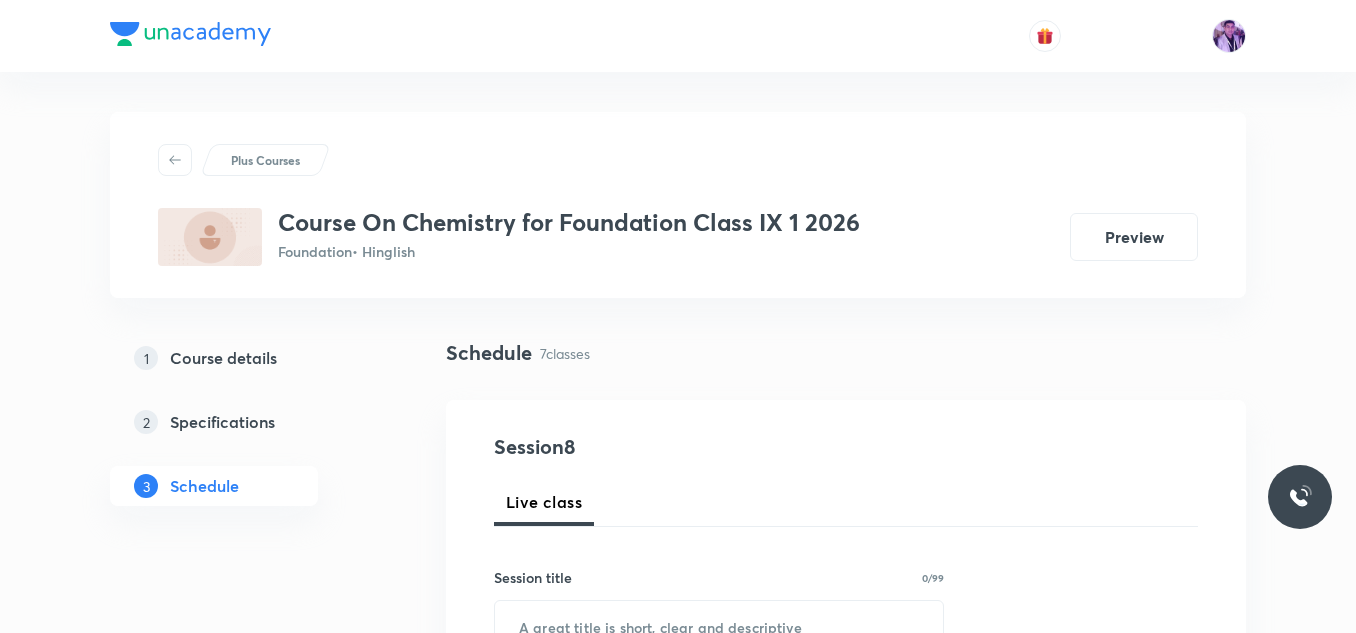 scroll, scrollTop: 2055, scrollLeft: 0, axis: vertical 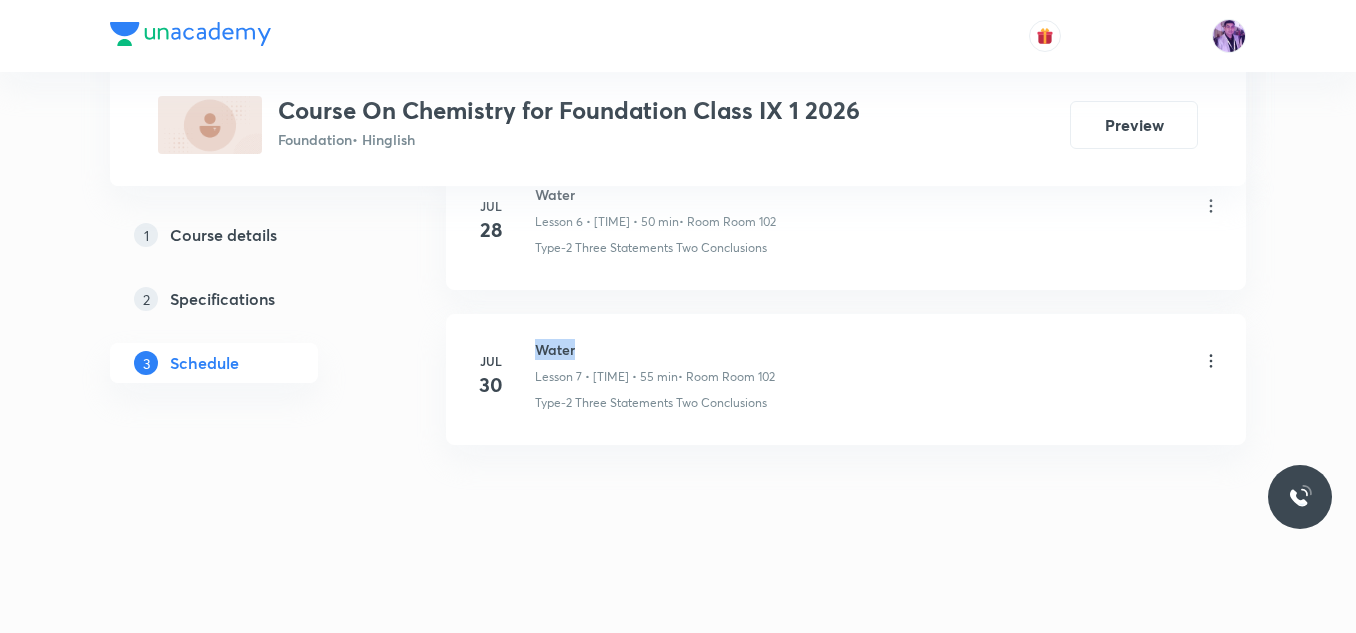 drag, startPoint x: 532, startPoint y: 346, endPoint x: 591, endPoint y: 342, distance: 59.135437 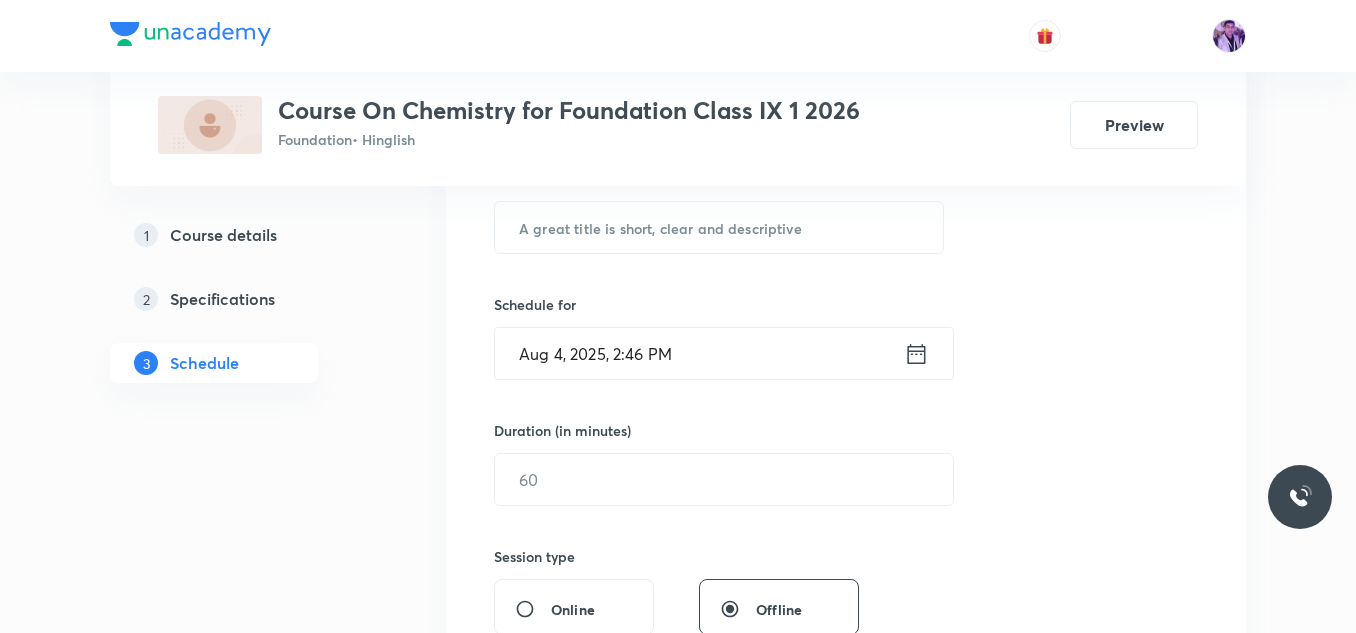 scroll, scrollTop: 0, scrollLeft: 0, axis: both 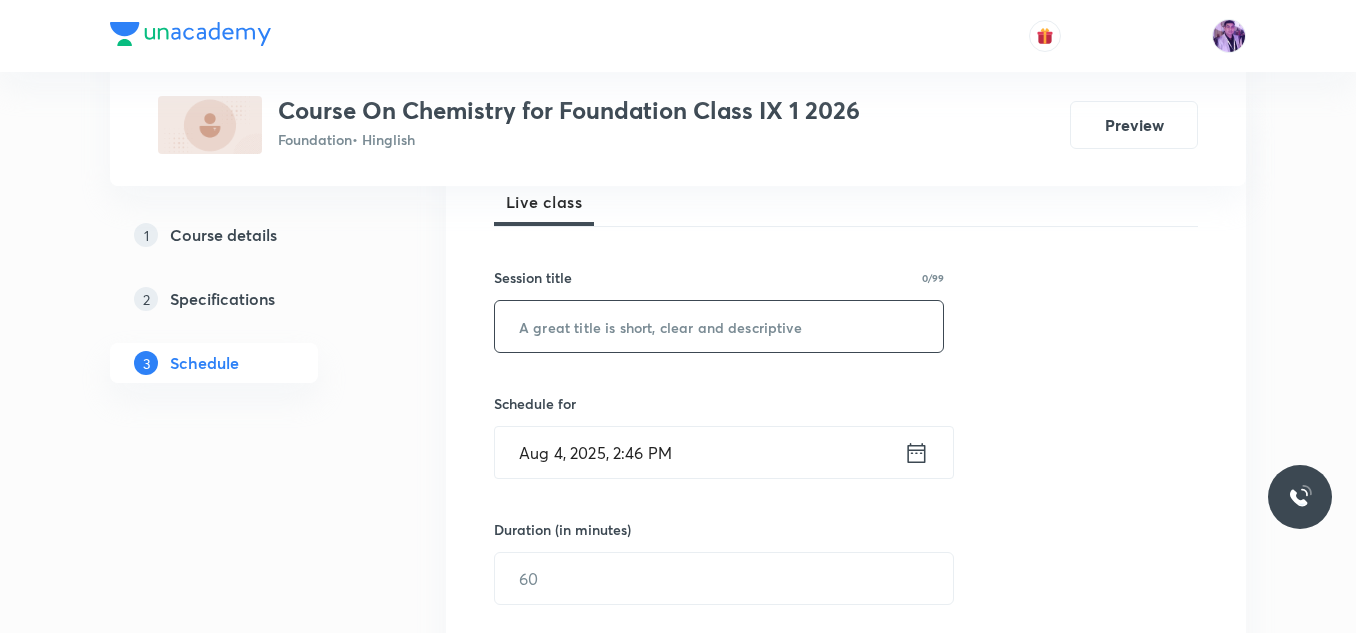 click at bounding box center [719, 326] 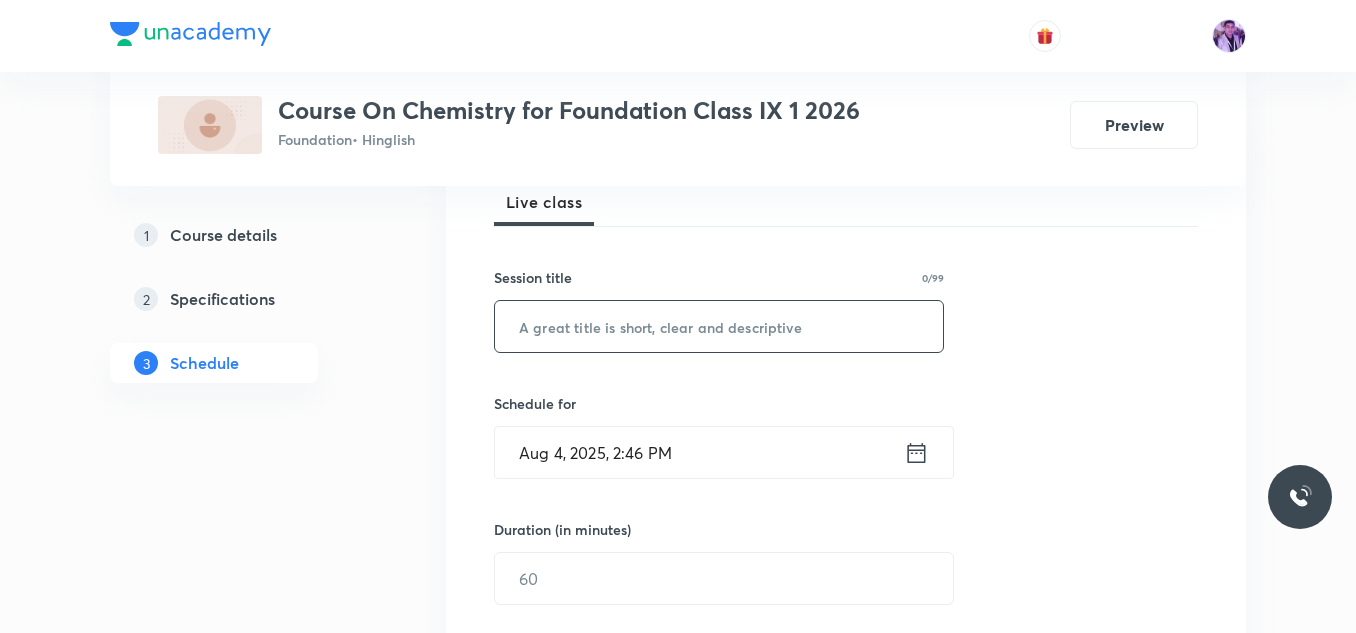 paste on "Water" 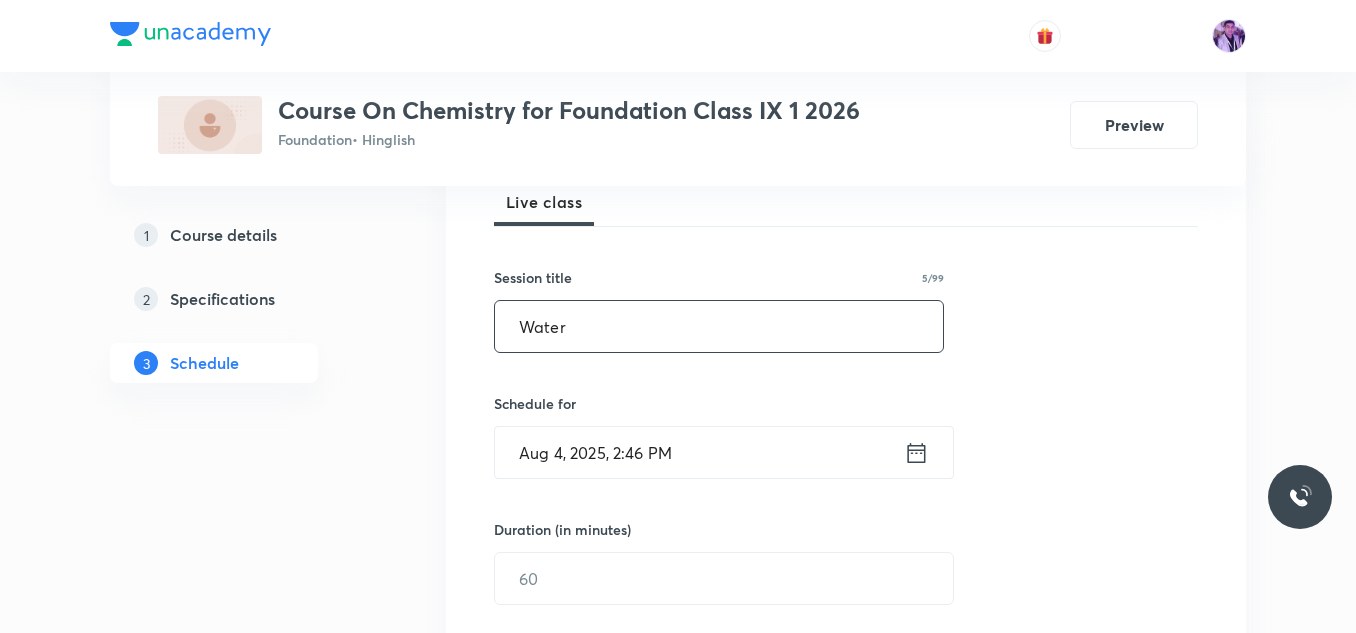 type on "Water" 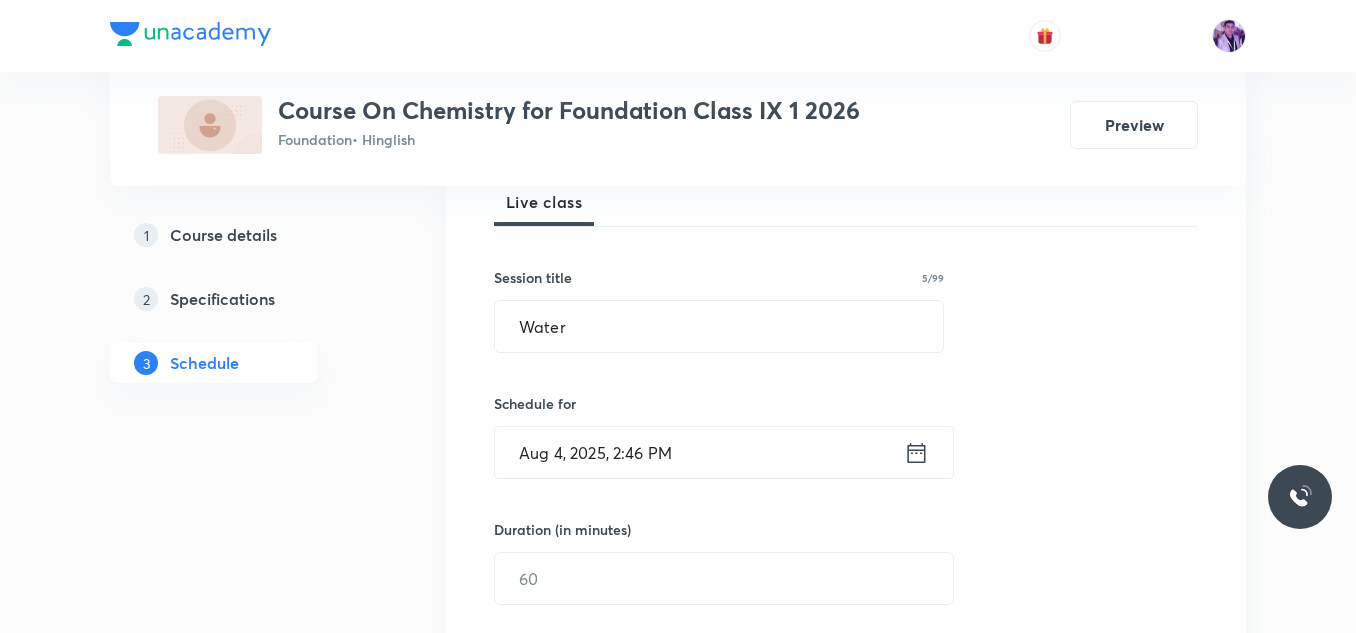 click on "Aug 4, 2025, 2:46 PM" at bounding box center [699, 452] 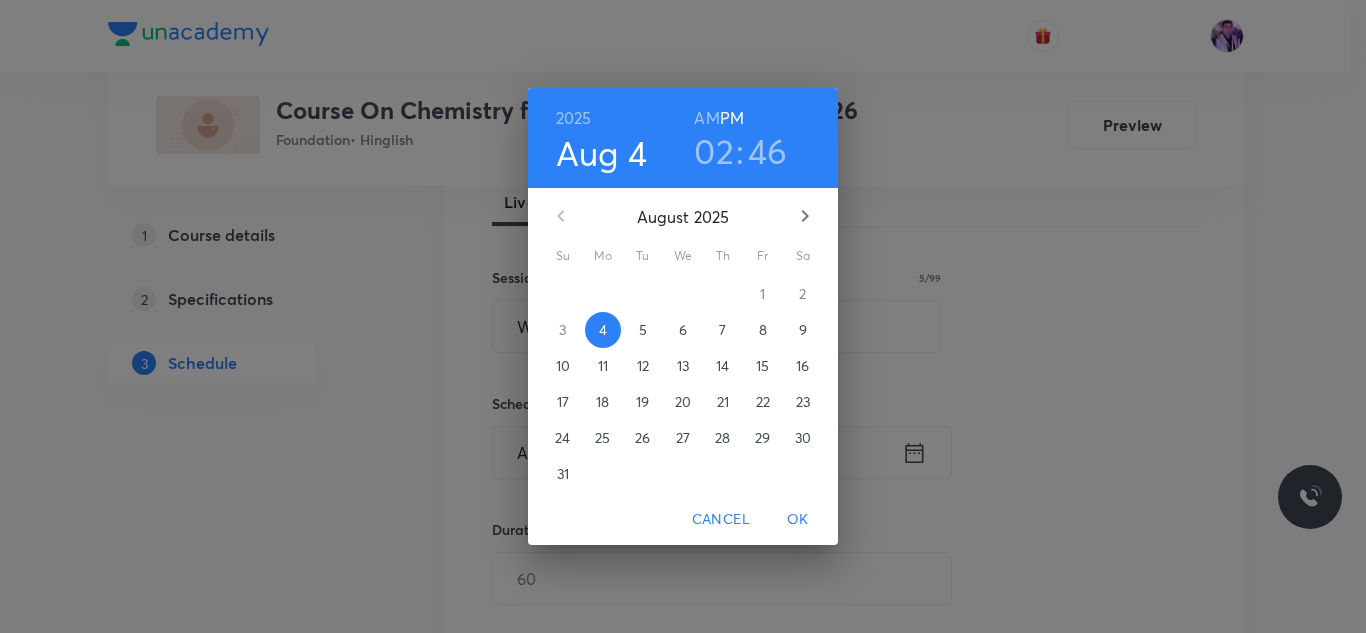click on "02" at bounding box center (714, 151) 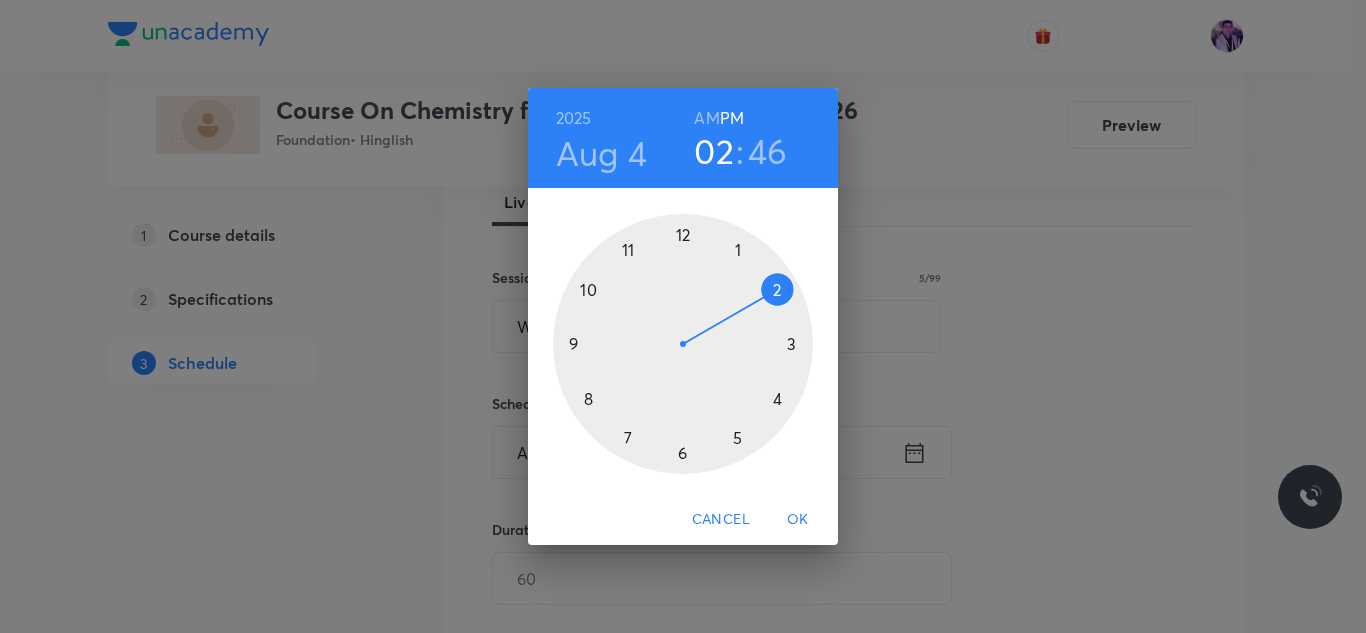 click at bounding box center (683, 344) 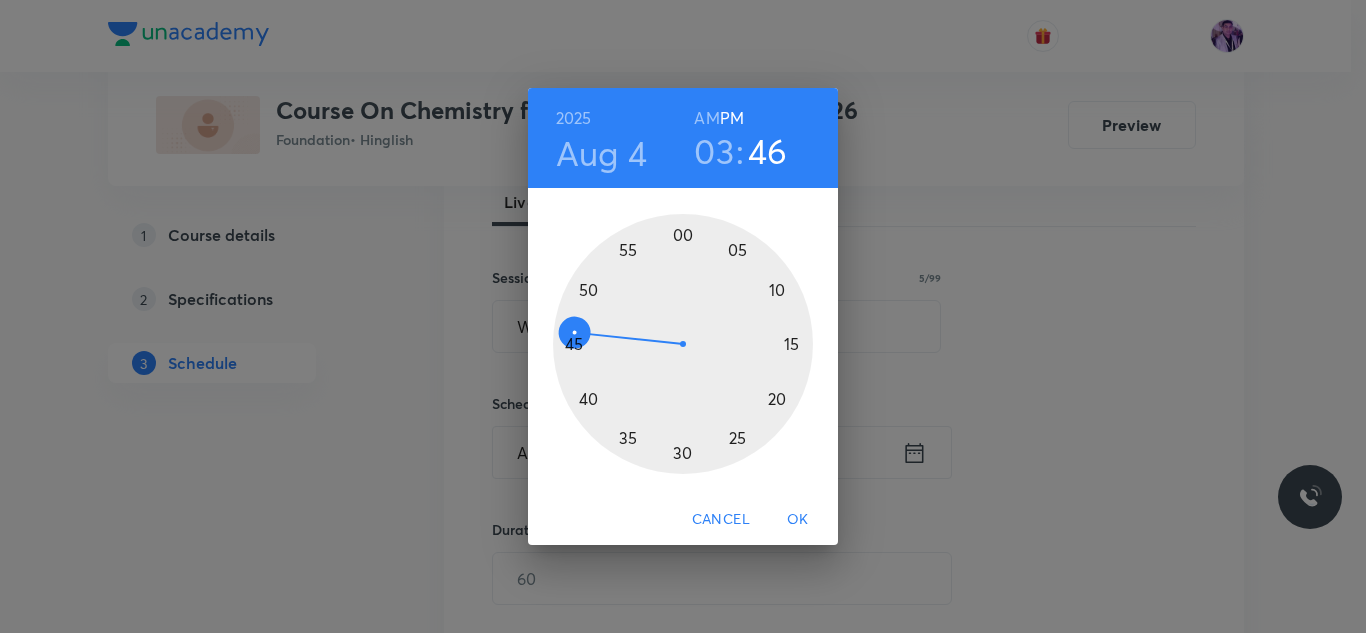 click at bounding box center (683, 344) 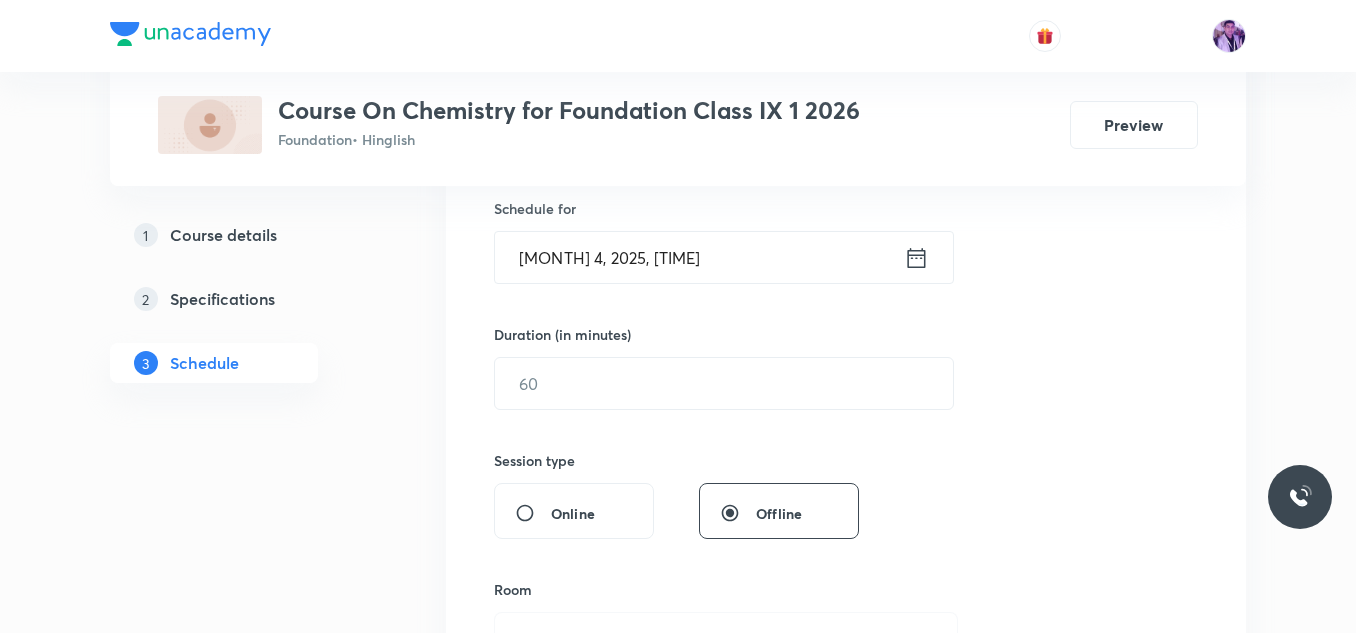 scroll, scrollTop: 500, scrollLeft: 0, axis: vertical 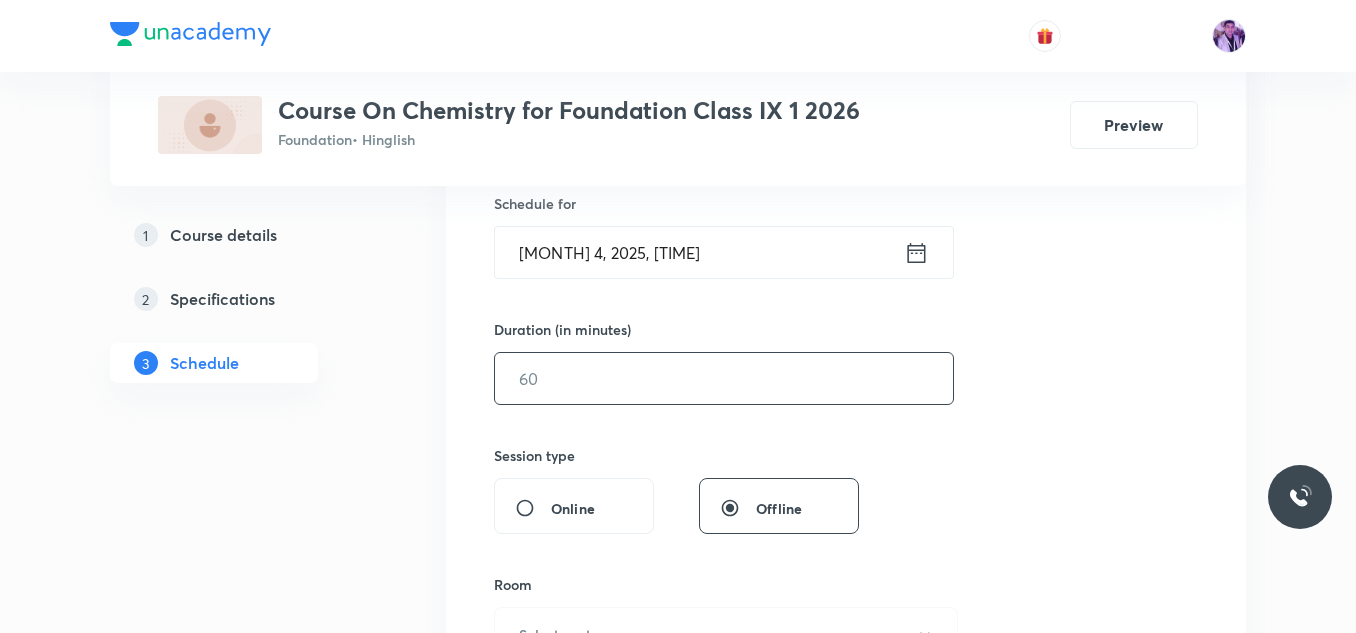 click at bounding box center [724, 378] 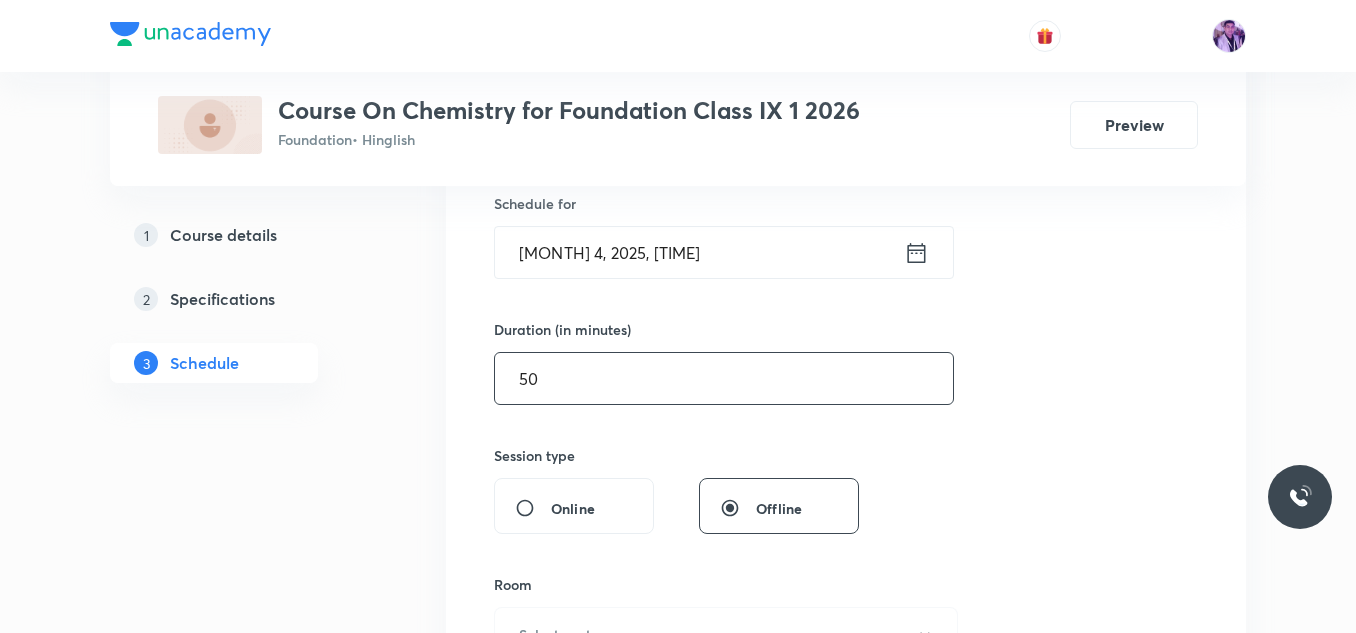 click on "50" at bounding box center [724, 378] 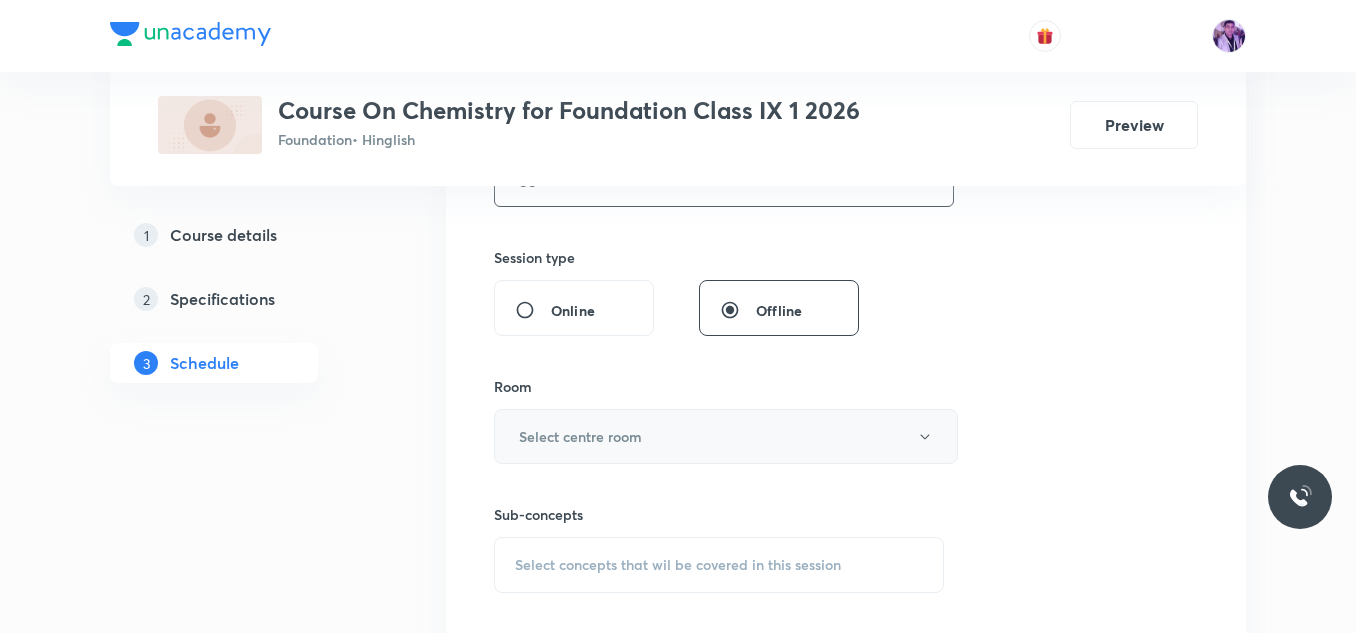 scroll, scrollTop: 700, scrollLeft: 0, axis: vertical 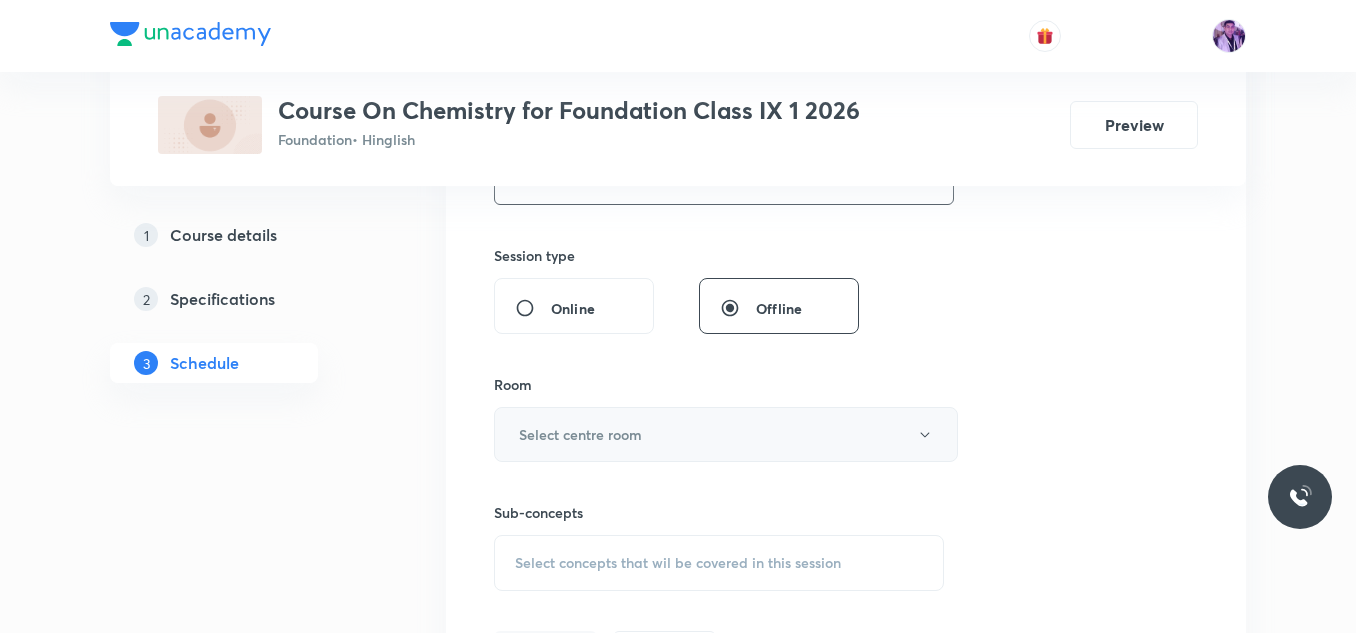 type on "55" 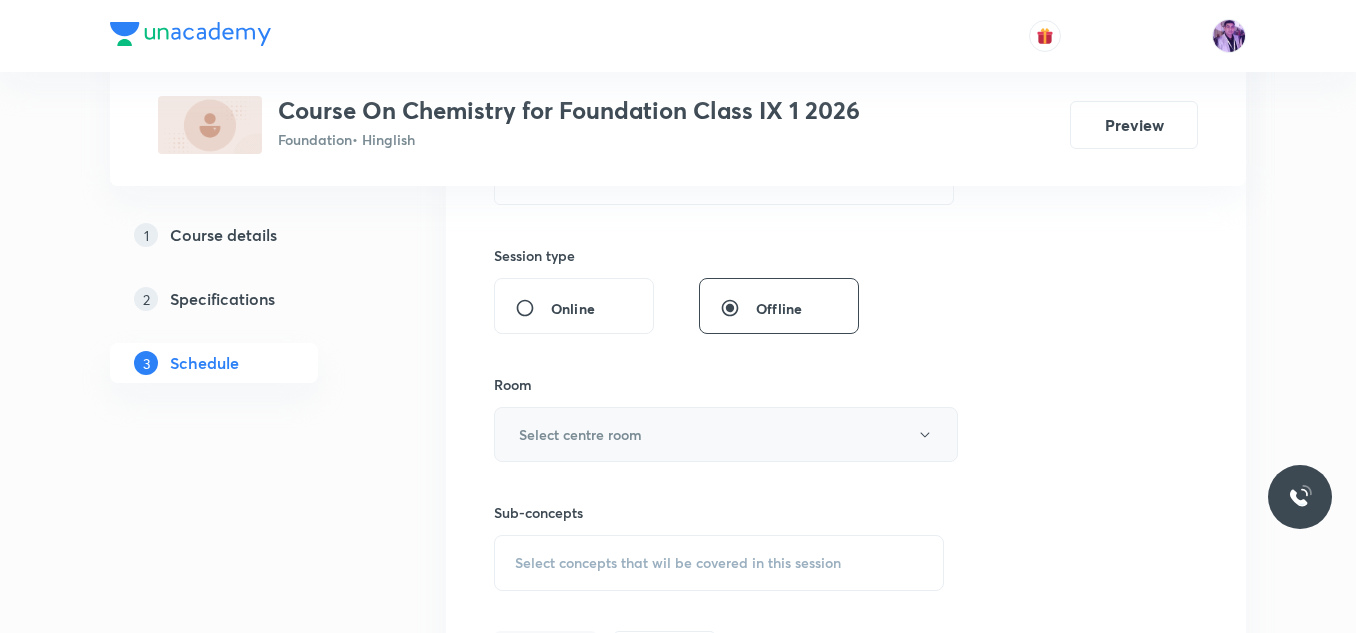 click on "Select centre room" at bounding box center [580, 434] 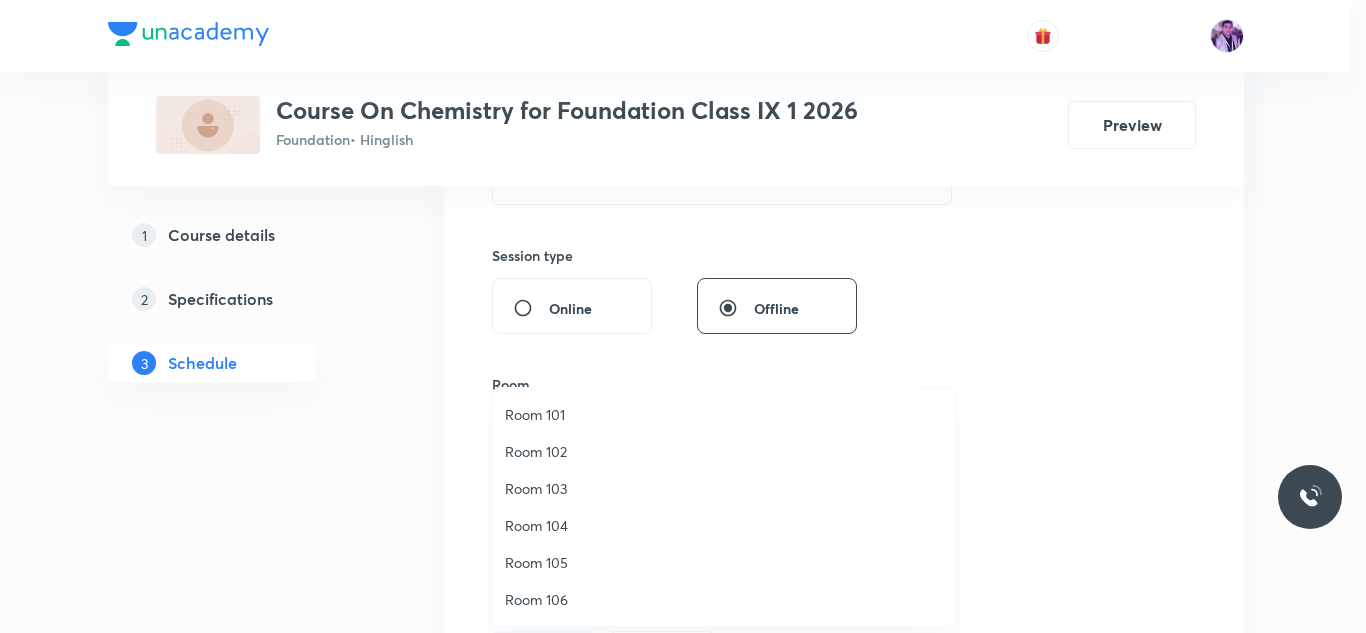click on "Room 102" at bounding box center [724, 451] 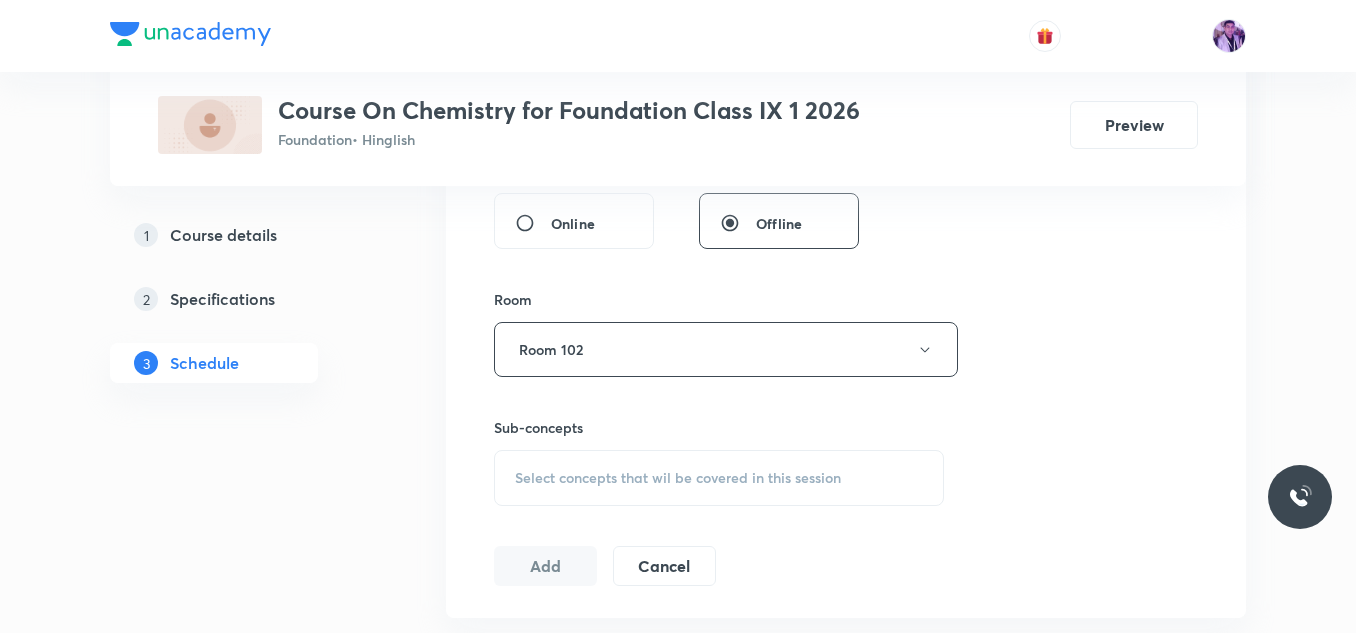 scroll, scrollTop: 900, scrollLeft: 0, axis: vertical 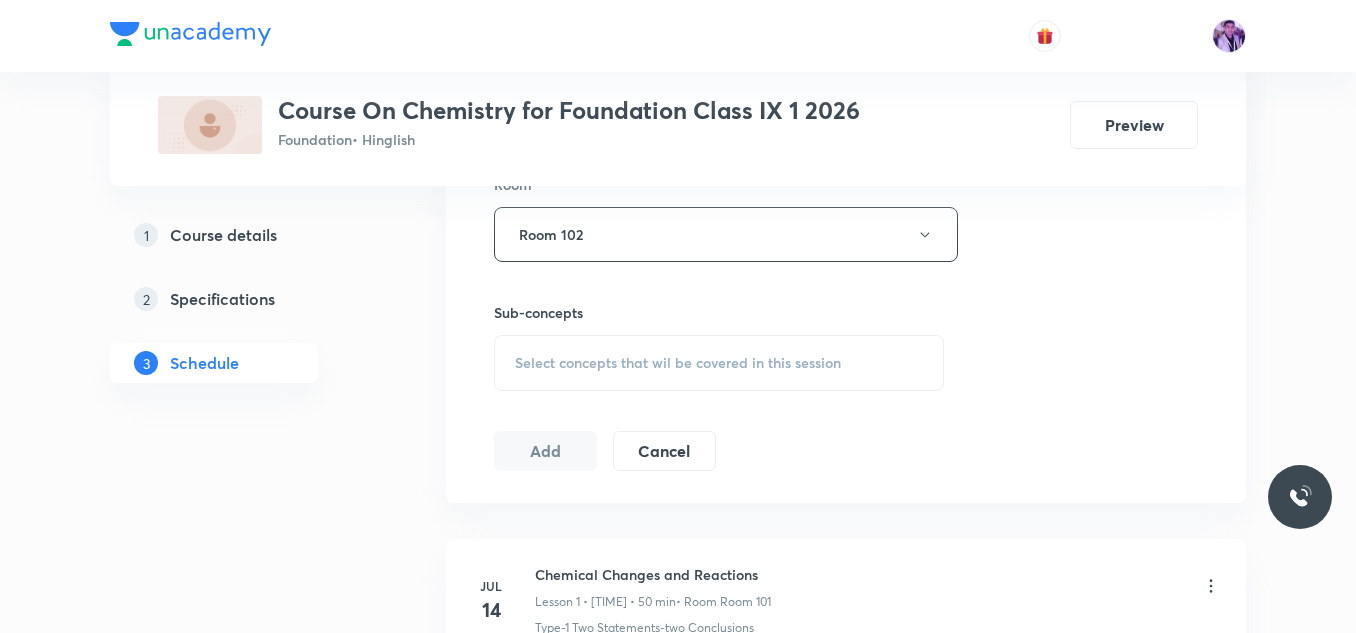 click on "Select concepts that wil be covered in this session" at bounding box center [719, 363] 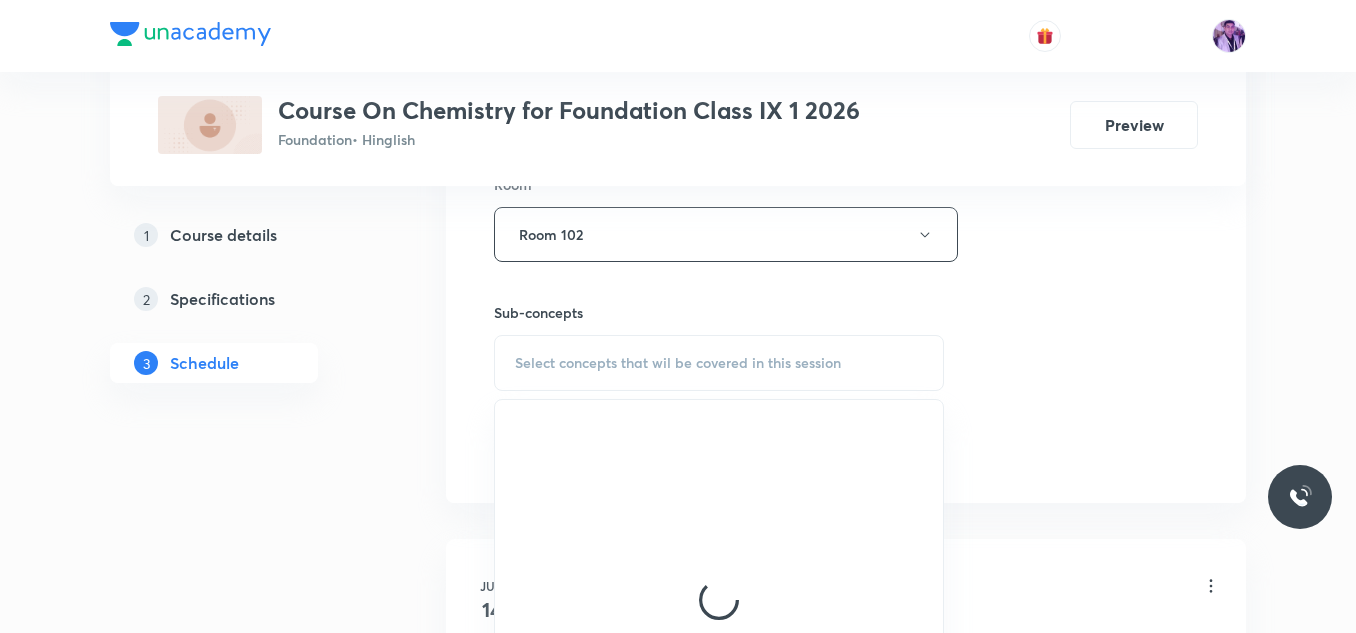 scroll, scrollTop: 1000, scrollLeft: 0, axis: vertical 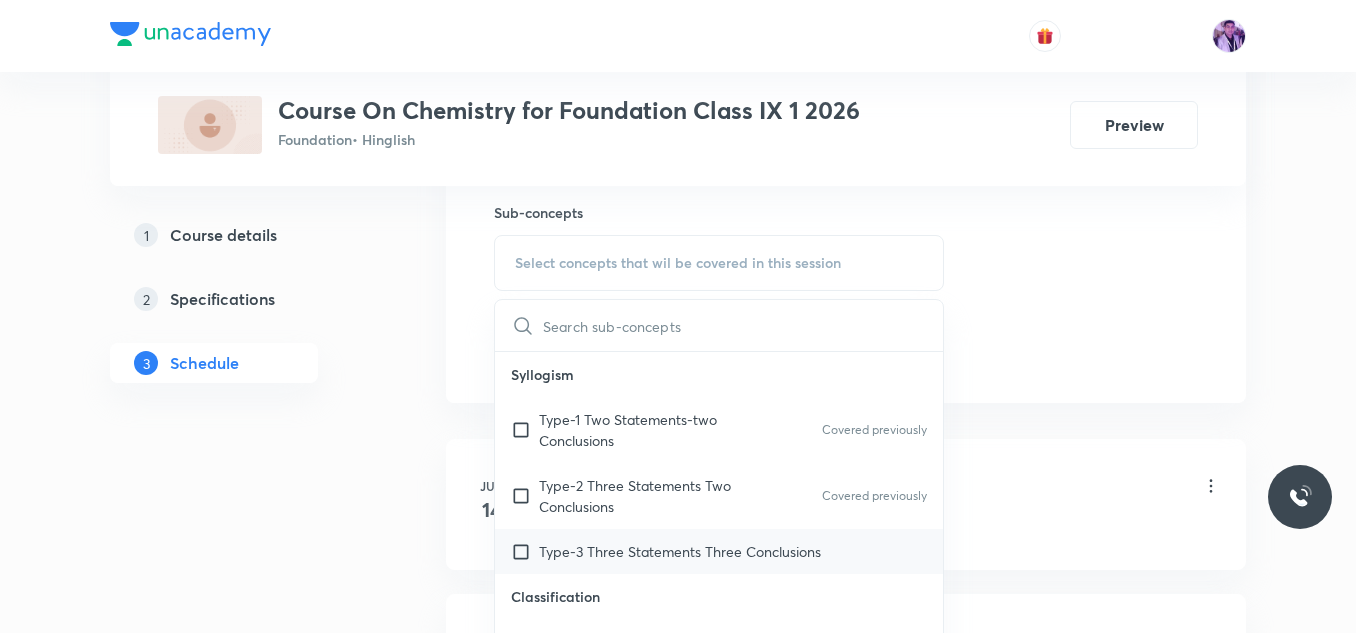 click on "Type-3 Three Statements Three Conclusions" at bounding box center [680, 551] 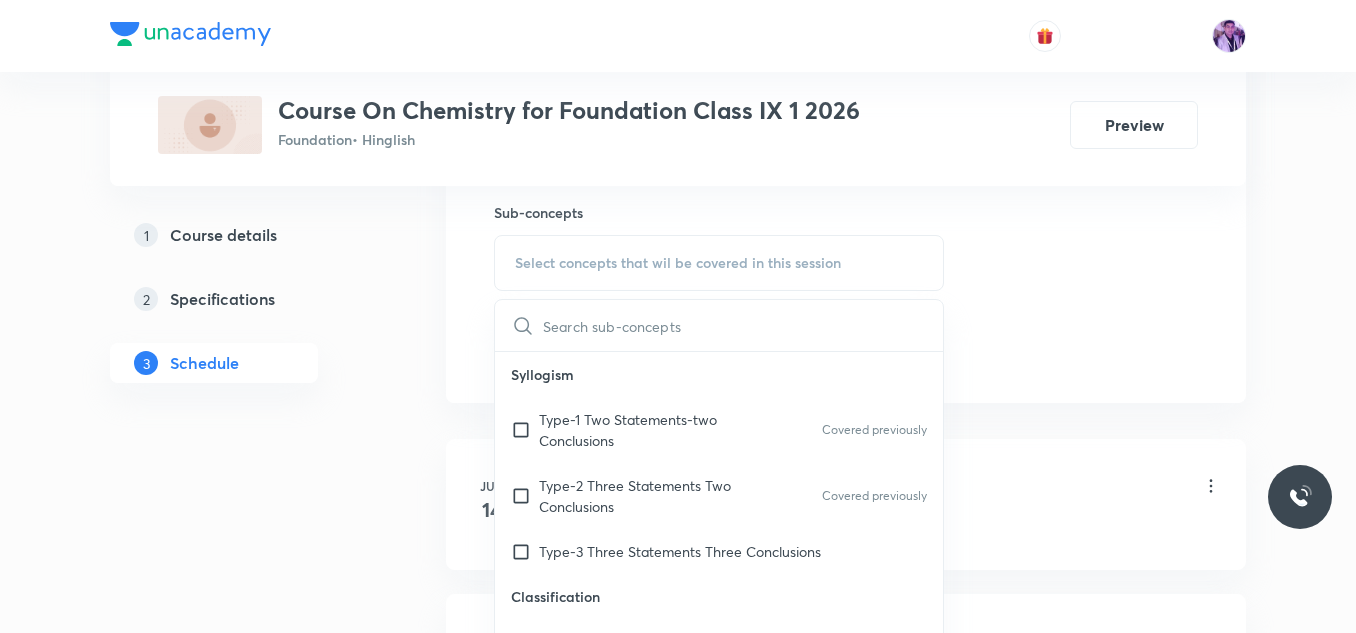 checkbox on "true" 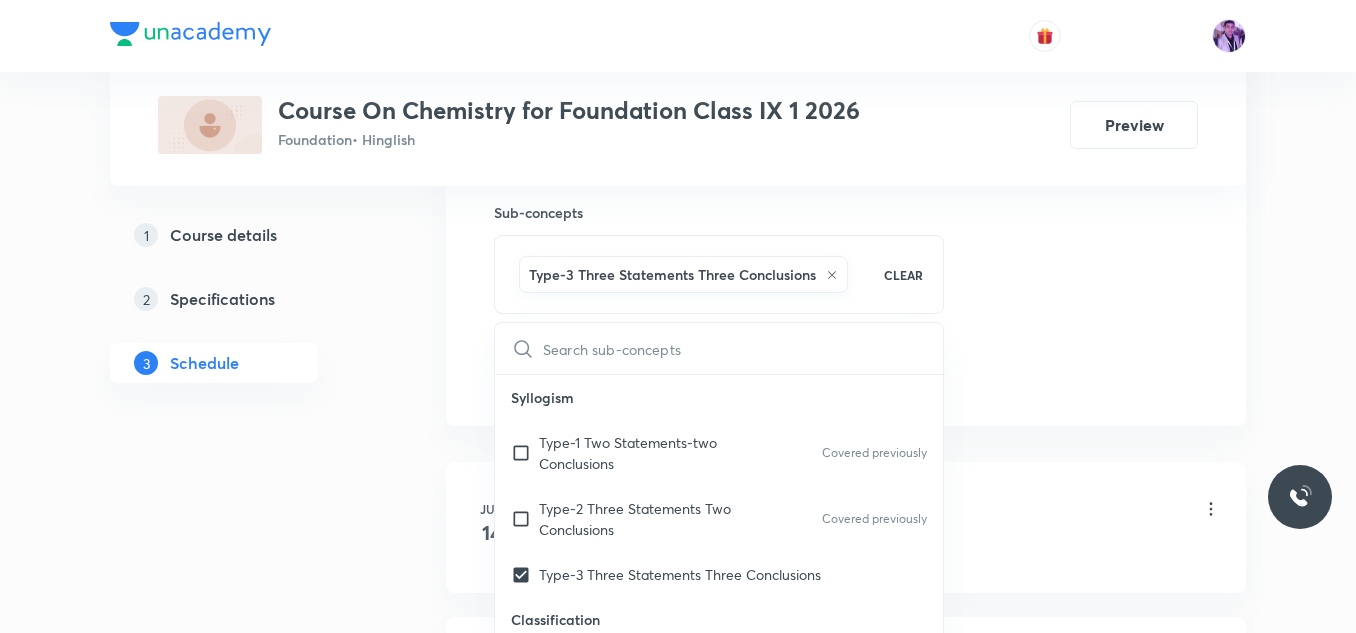 click on "Plus Courses Course On Chemistry for Foundation Class IX 1 2026 Foundation  • Hinglish Preview 1 Course details 2 Specifications 3 Schedule Schedule 7  classes Session  8 Live class Session title 5/99 Water ​ Schedule for Aug 4, 2025, 3:05 PM ​ Duration (in minutes) 55 ​   Session type Online Offline Room Room 102 Sub-concepts Type-3 Three Statements Three Conclusions CLEAR ​ Syllogism Type-1 Two Statements-two Conclusions Covered previously Type-2 Three Statements Two Conclusions Covered previously Type-3 Three Statements Three Conclusions Classification Number Classification Letter Classification Word Classification Distance and Direction Finding Distance Finding Direction Concept of Degree Alphabet and Number Test Word Formation Arrangement of Words in Alphabetical Order General and Random Alphabetical Series Letter Gap Problems Venn Diagrams Venn Diagrams Clock 90,180 and 0 Degree Angle Between Both Hands Slow and Fast Concept Cube and Cuboids Three Face Colored Cubes and Cuboids Mages  Number" at bounding box center [678, 393] 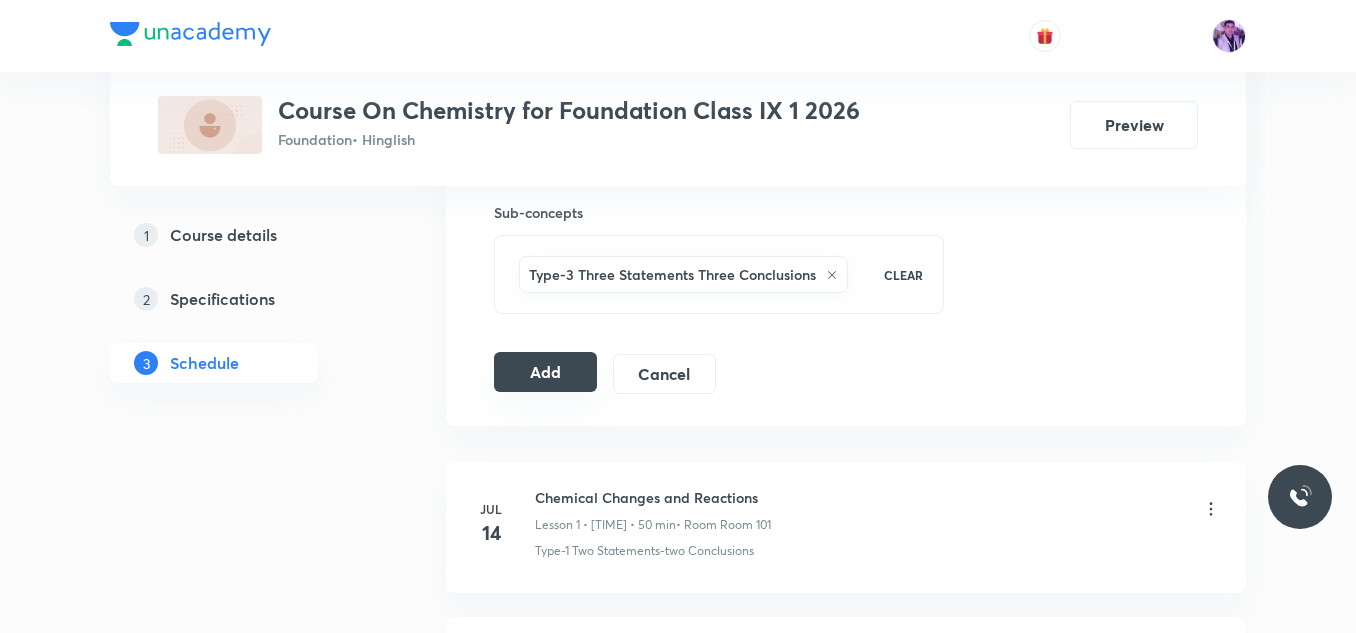 click on "Add" at bounding box center [545, 372] 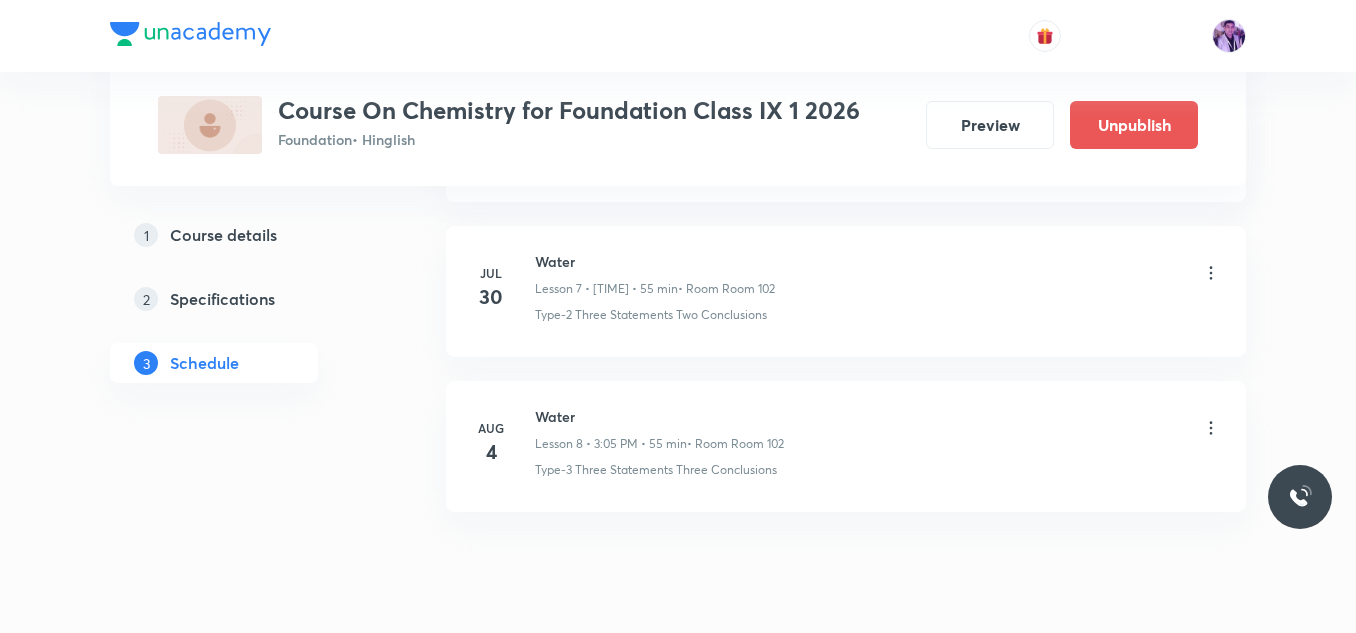 scroll, scrollTop: 1291, scrollLeft: 0, axis: vertical 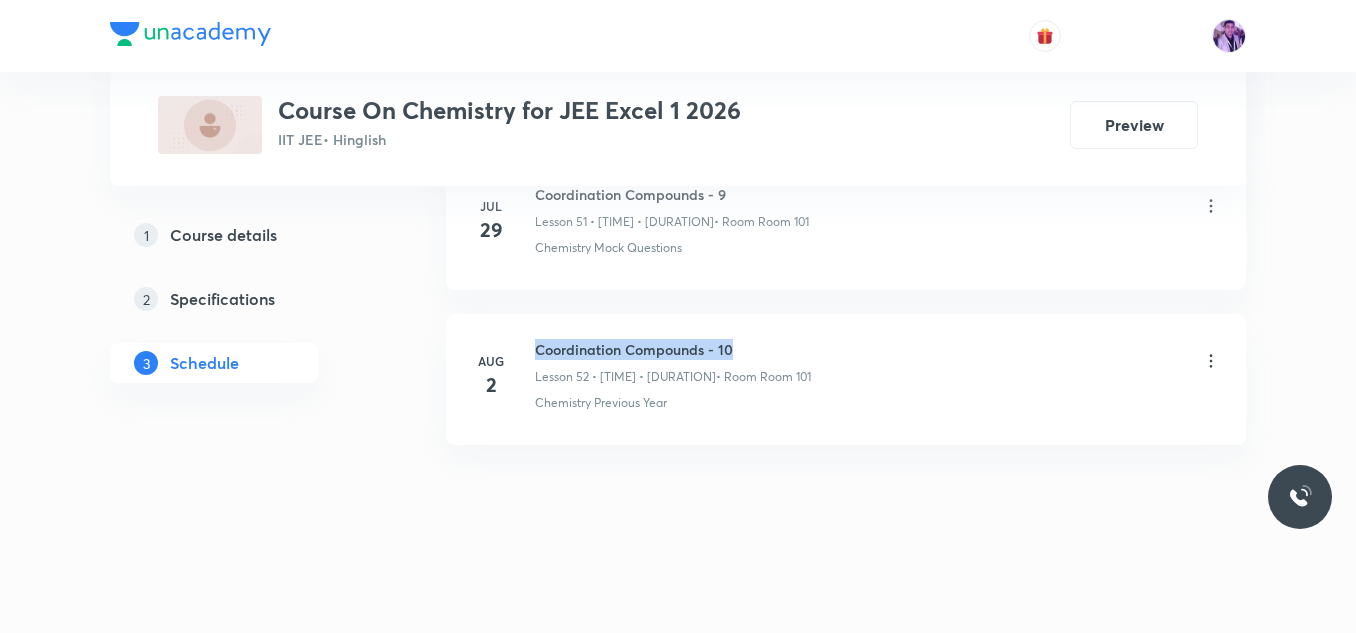 drag, startPoint x: 537, startPoint y: 351, endPoint x: 752, endPoint y: 344, distance: 215.11392 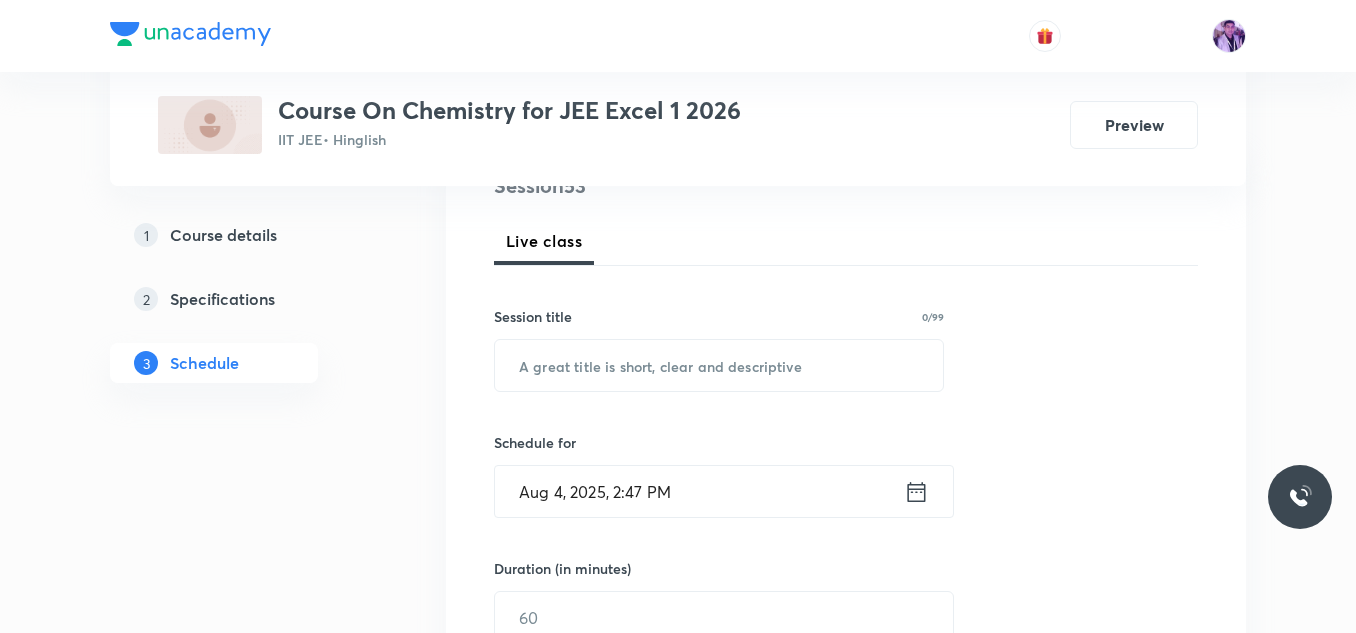 scroll, scrollTop: 376, scrollLeft: 0, axis: vertical 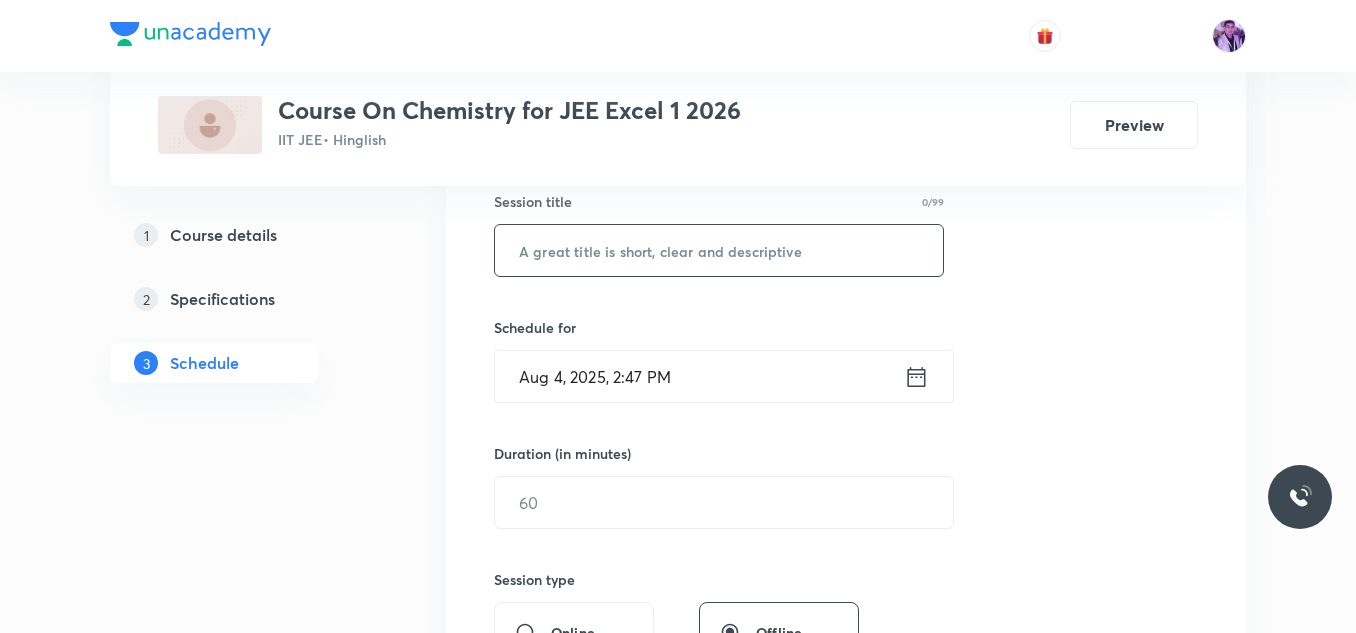 click at bounding box center (719, 250) 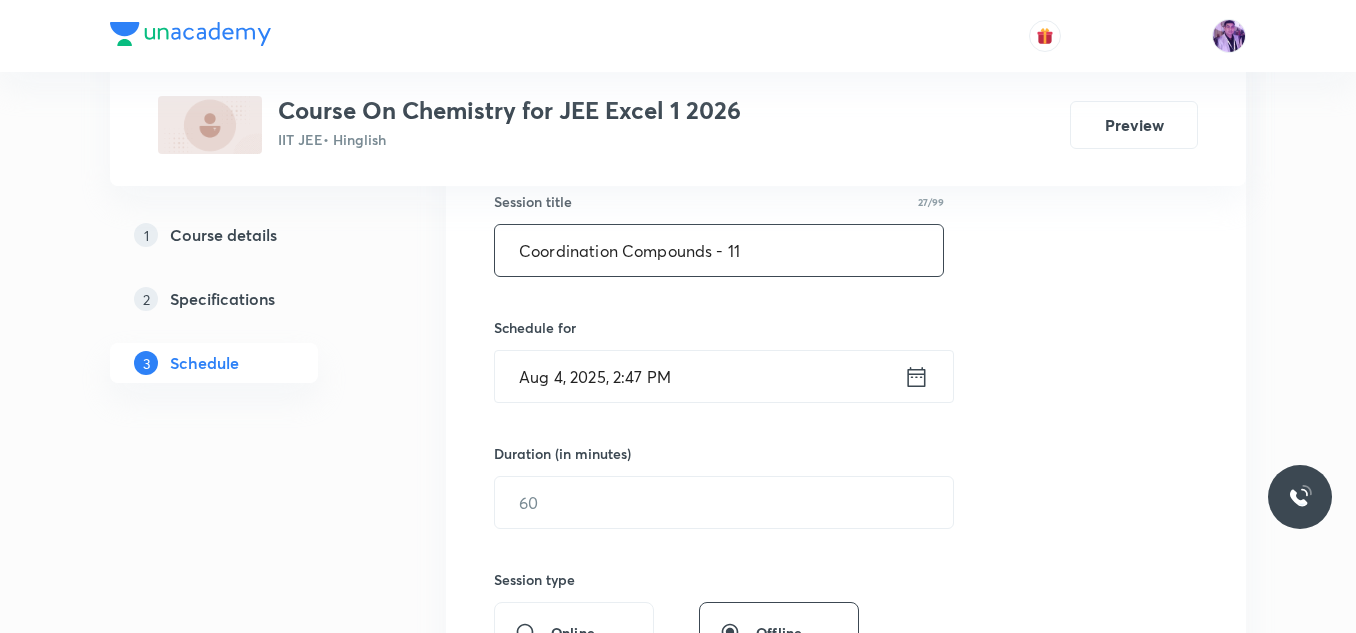 type on "Coordination Compounds - 11" 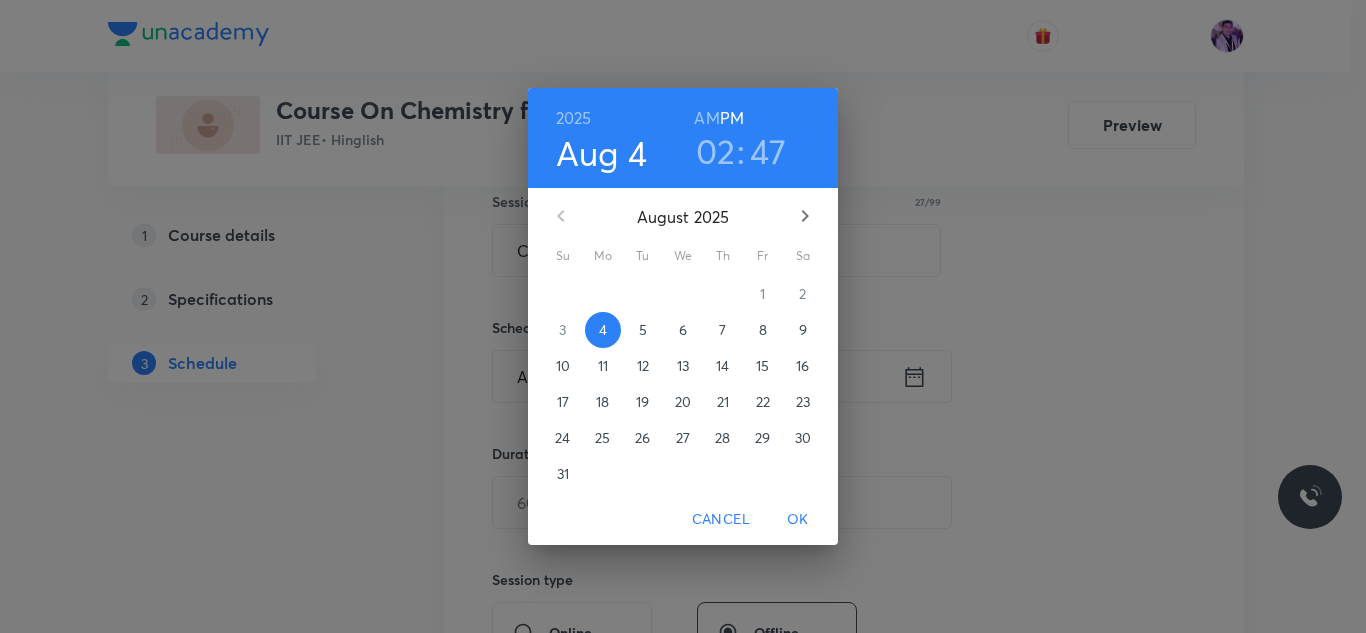 click on "02" at bounding box center [716, 151] 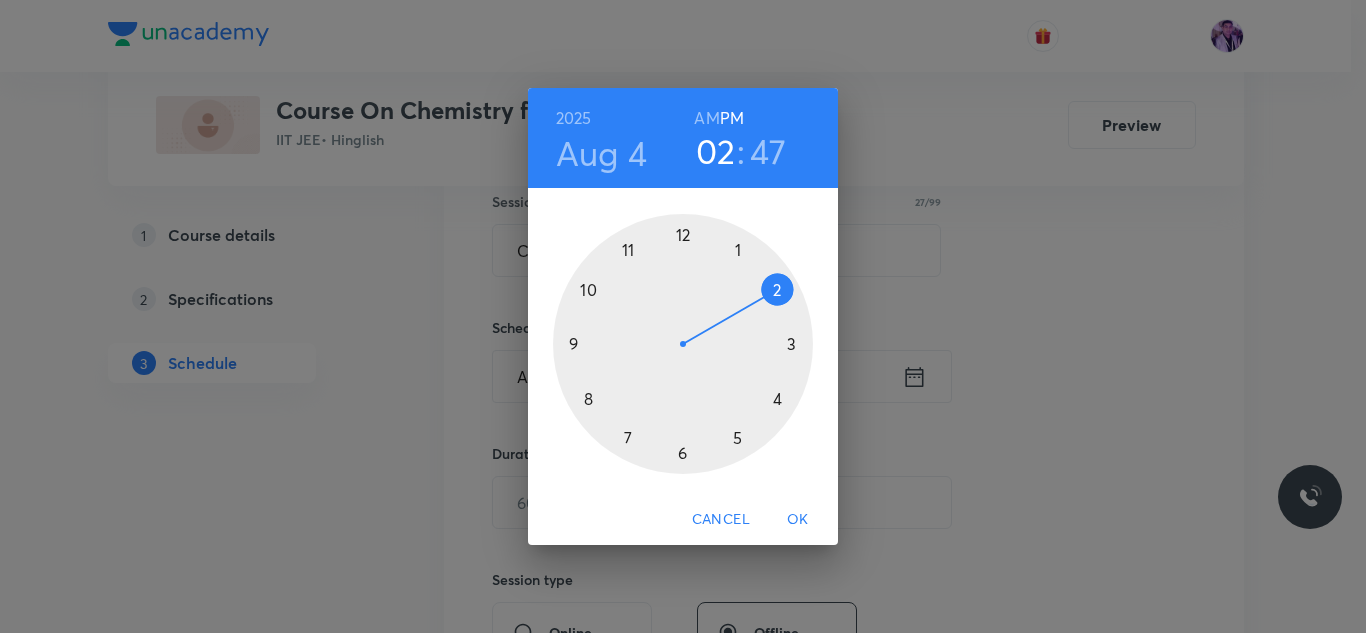 click at bounding box center (683, 344) 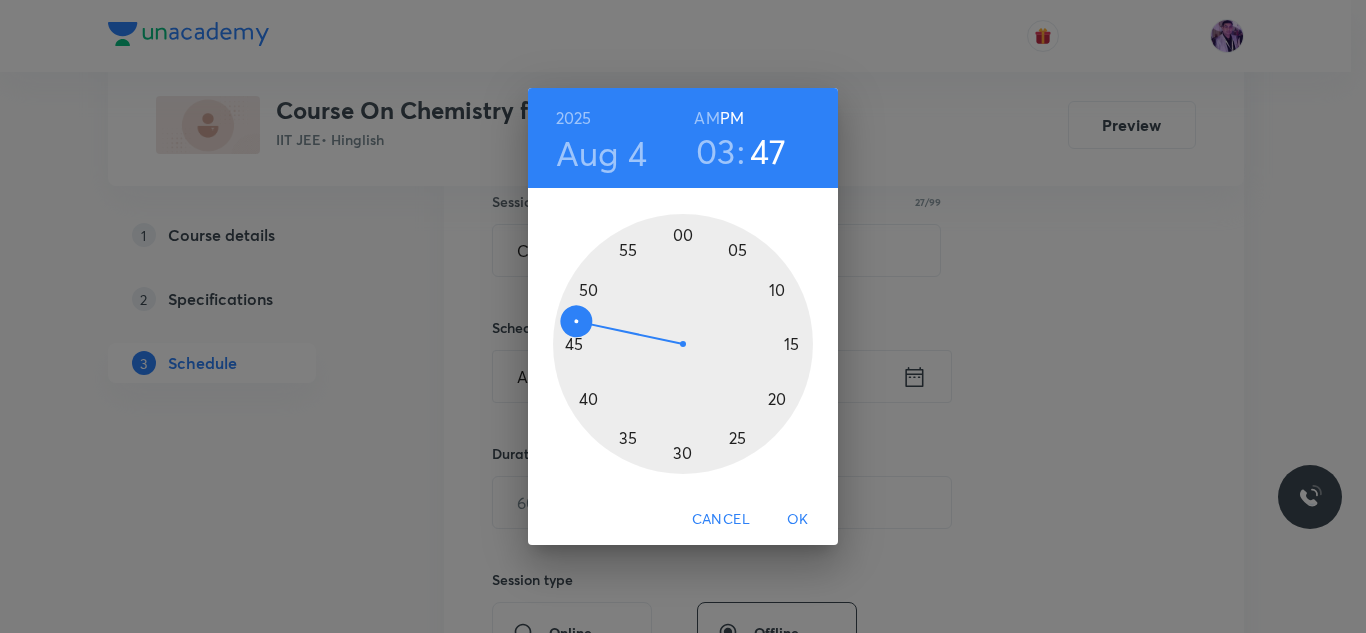 click at bounding box center (683, 344) 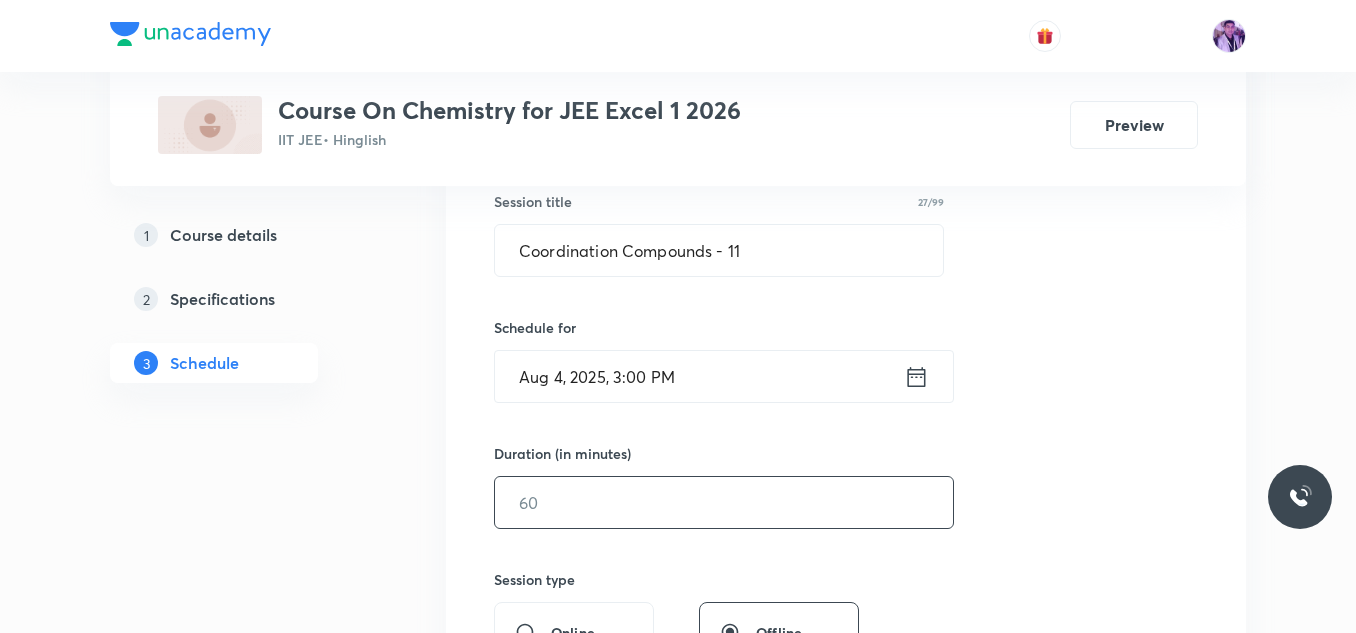 click at bounding box center (724, 502) 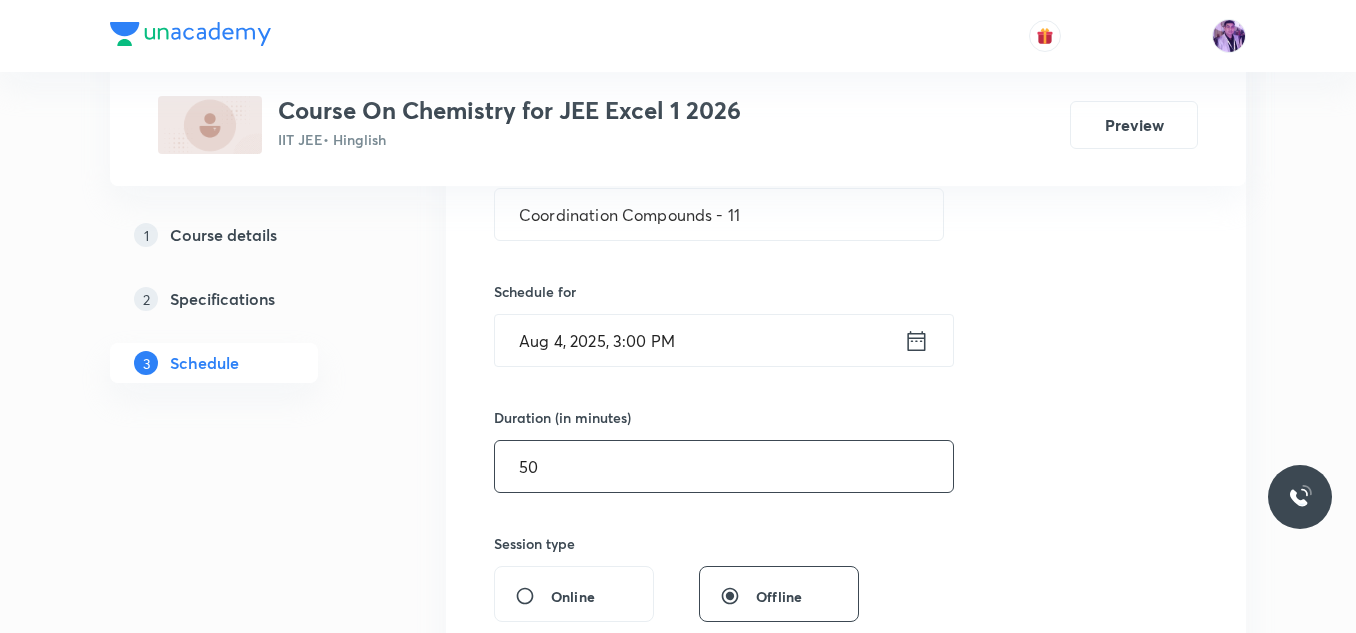 scroll, scrollTop: 376, scrollLeft: 0, axis: vertical 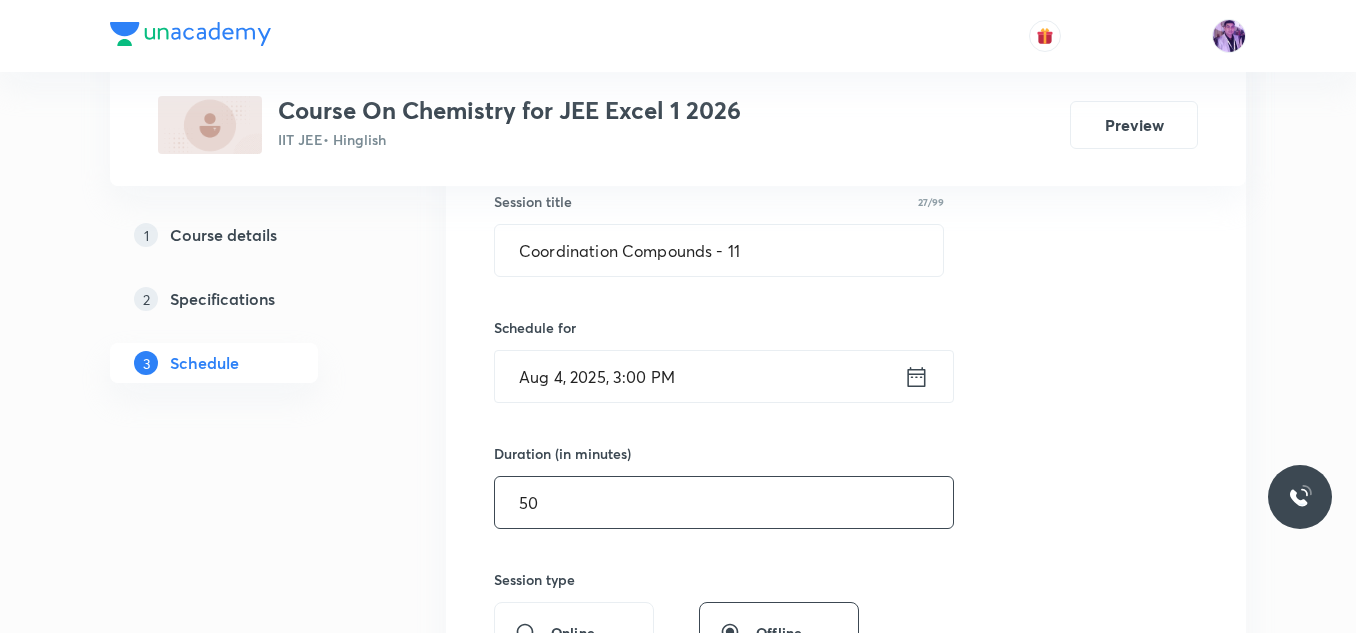click on "Aug 4, 2025, 3:00 PM" at bounding box center (699, 376) 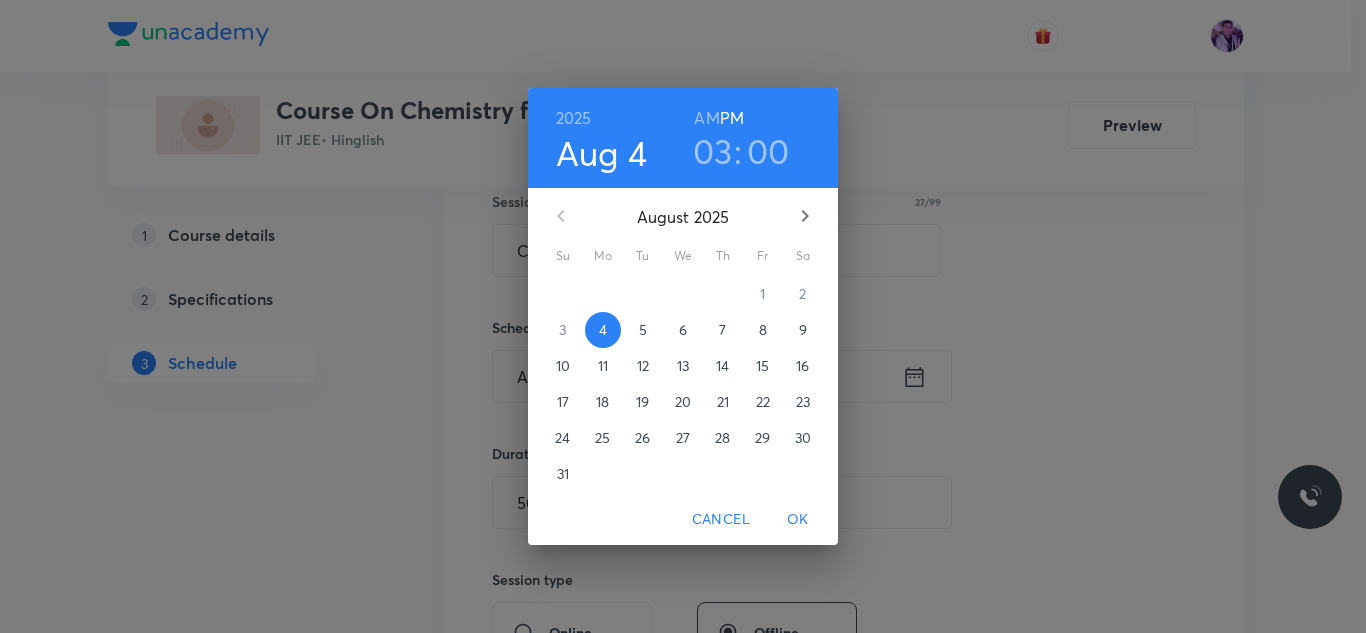 click on "03" at bounding box center [713, 151] 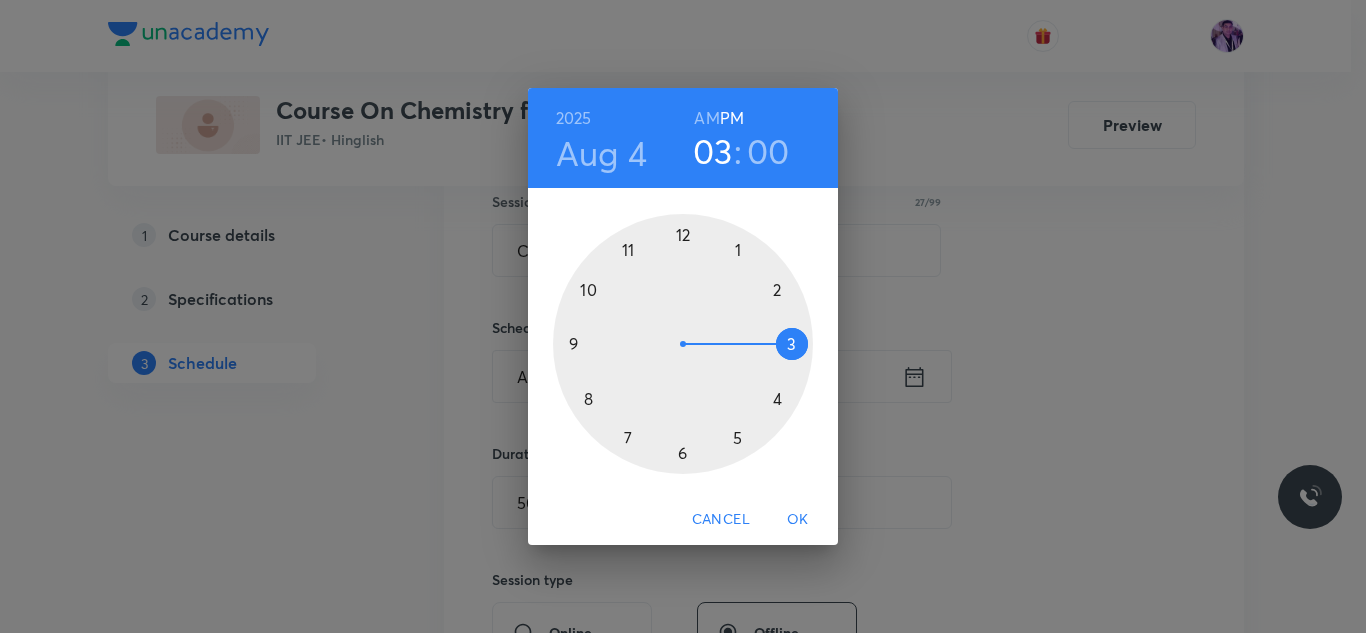 click at bounding box center (683, 344) 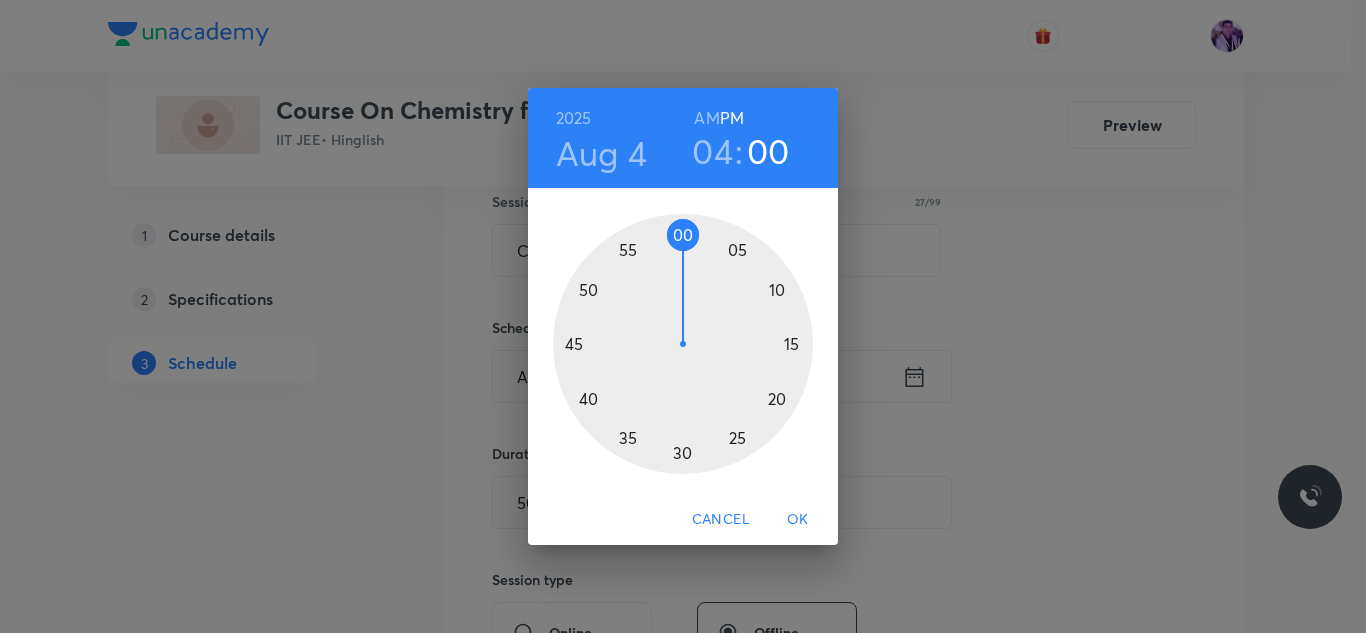 click at bounding box center [683, 344] 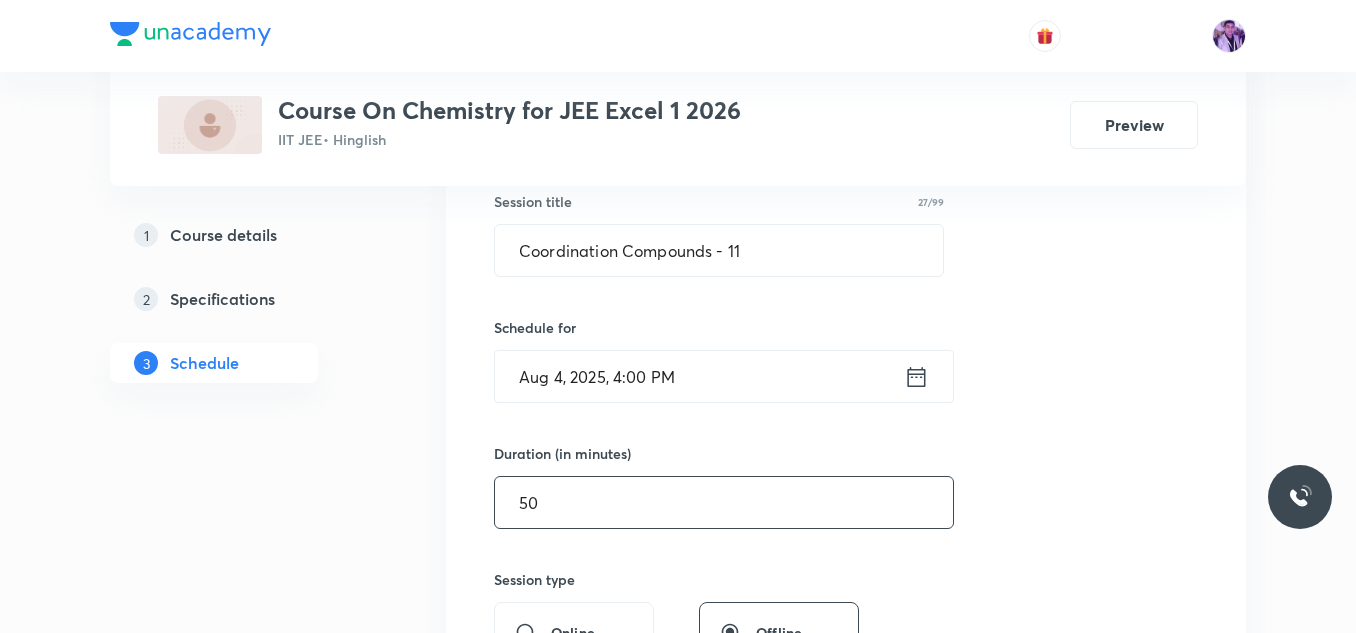 drag, startPoint x: 576, startPoint y: 516, endPoint x: 519, endPoint y: 526, distance: 57.870544 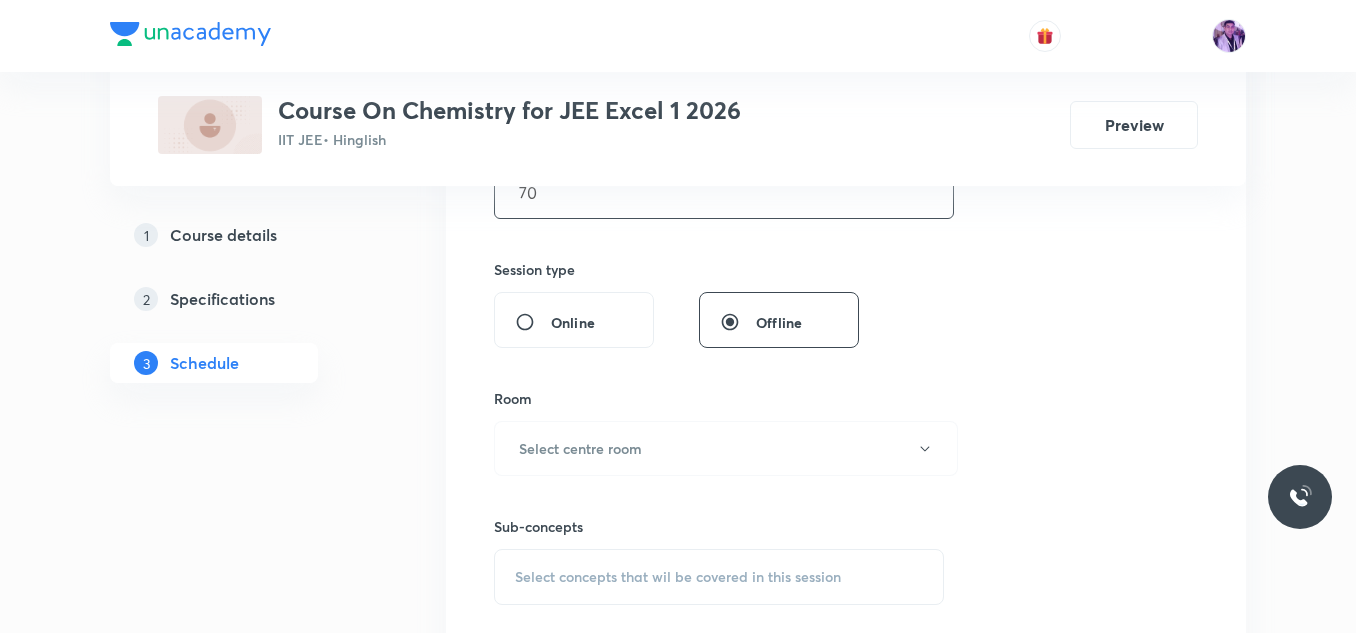scroll, scrollTop: 776, scrollLeft: 0, axis: vertical 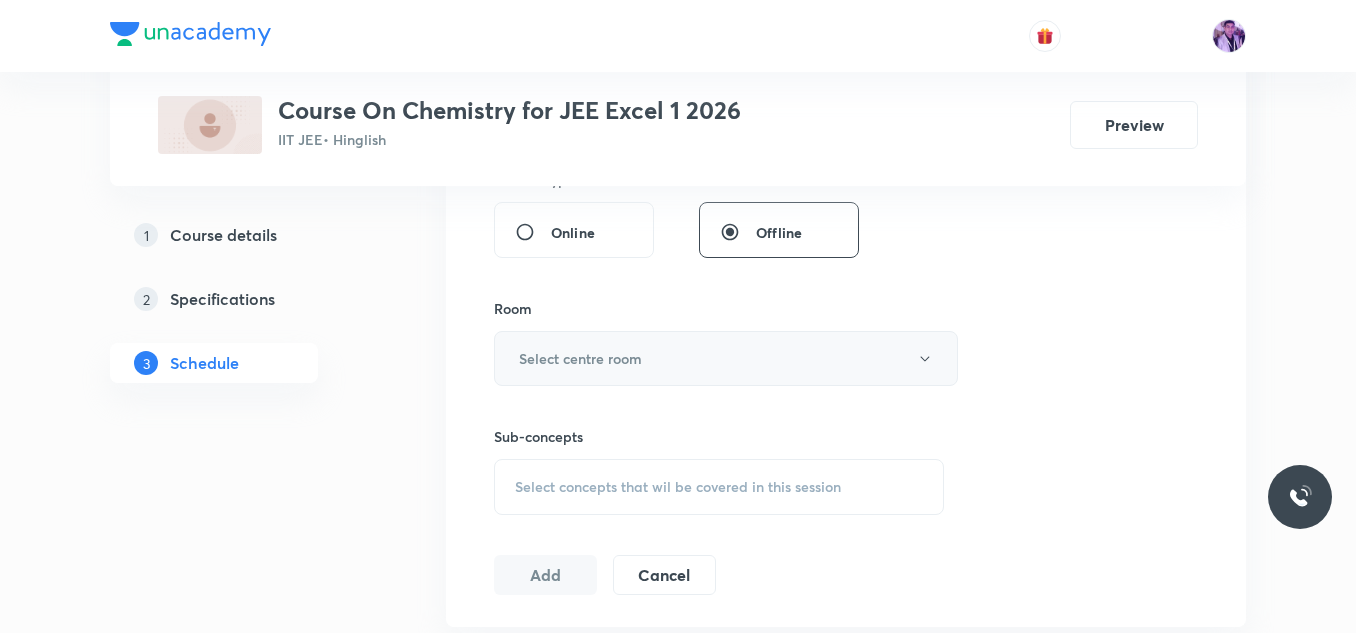 type on "70" 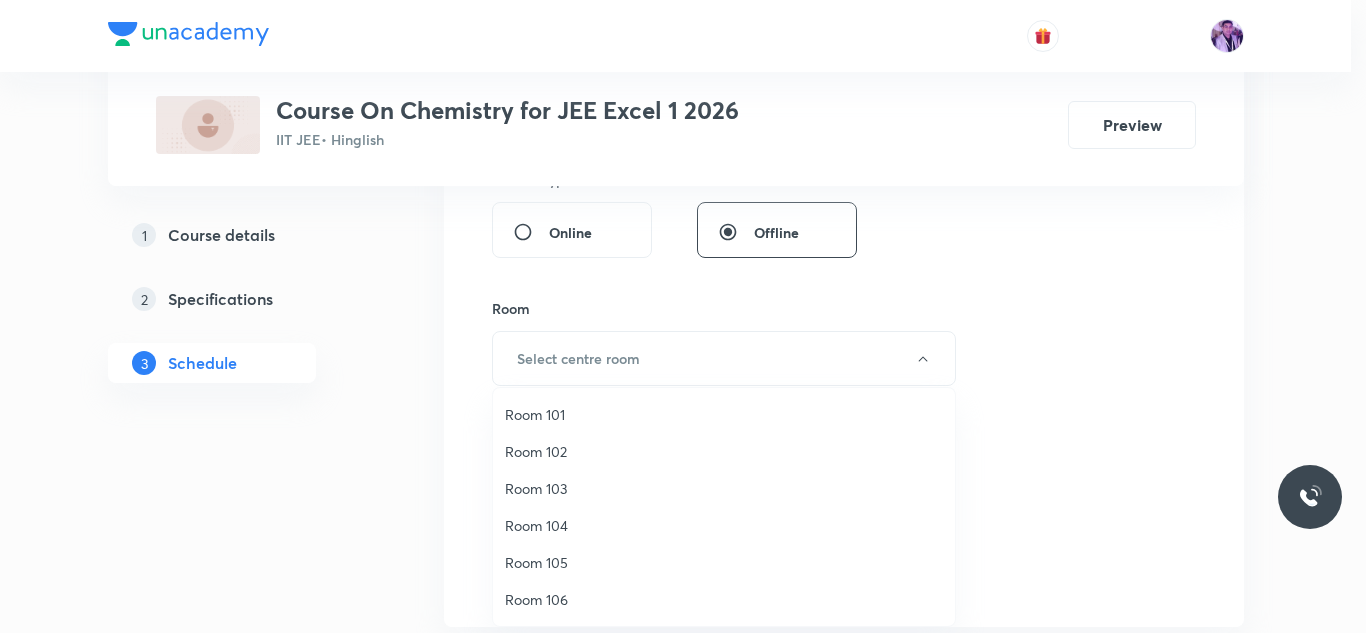 click on "Room 101" at bounding box center [724, 414] 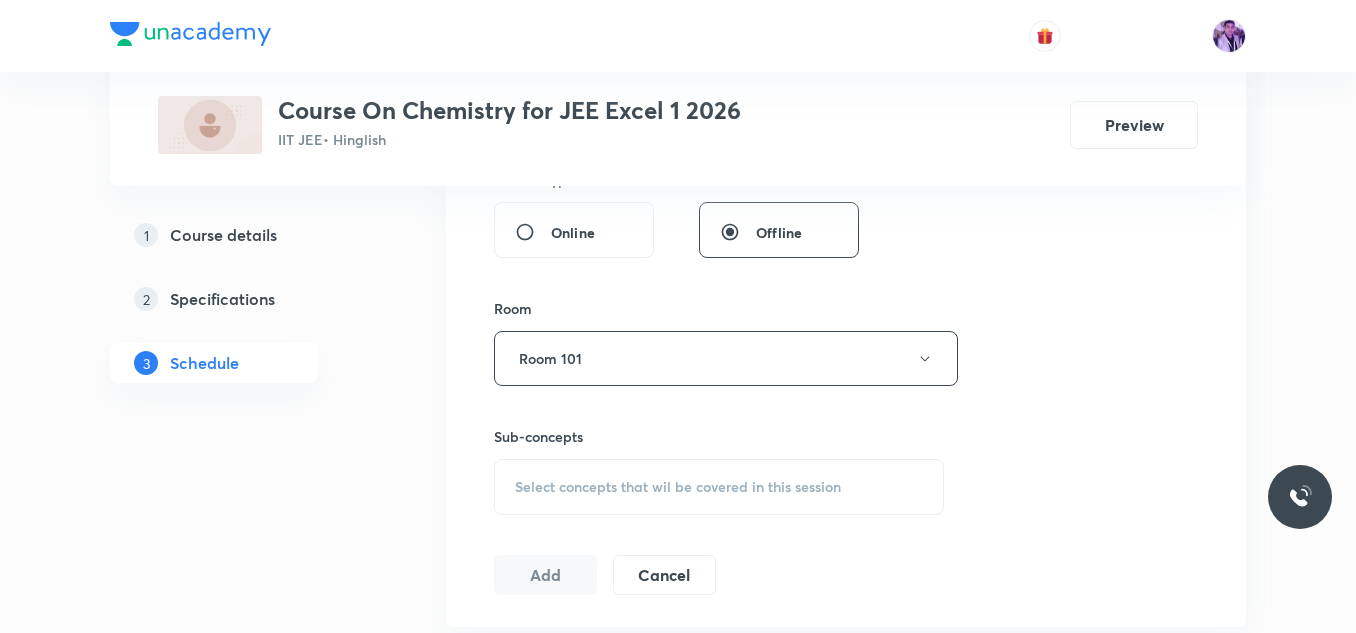 click on "Select concepts that wil be covered in this session" at bounding box center [678, 487] 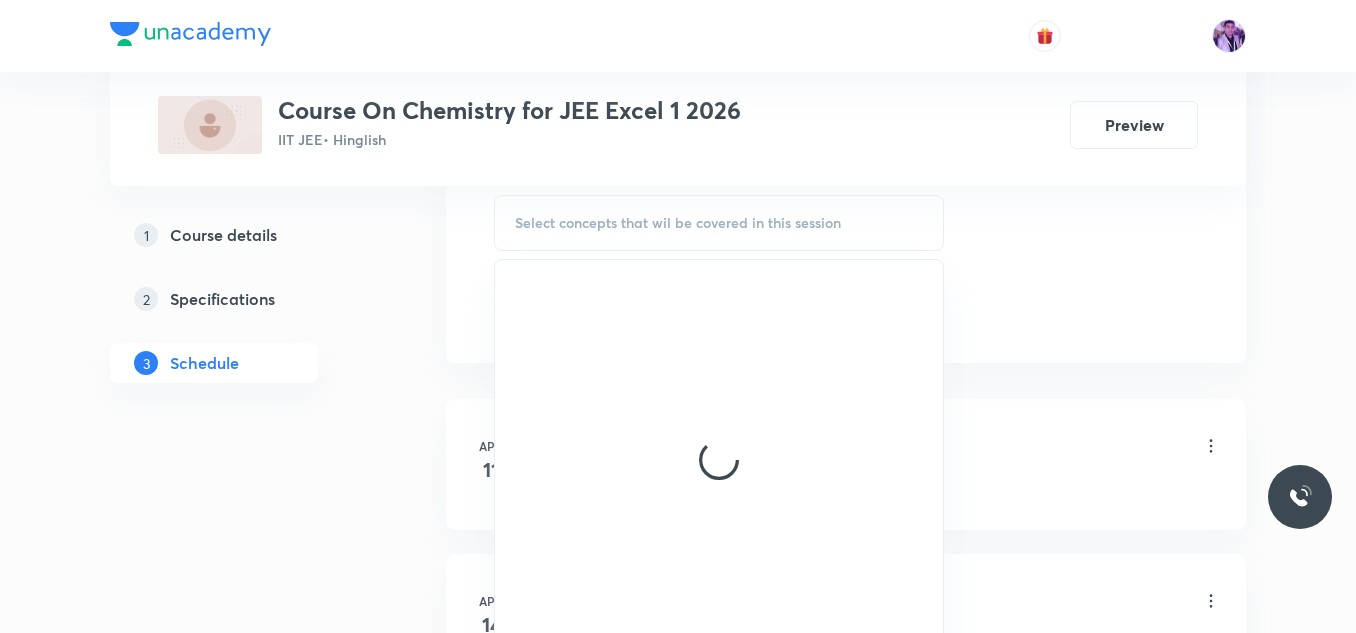scroll, scrollTop: 1076, scrollLeft: 0, axis: vertical 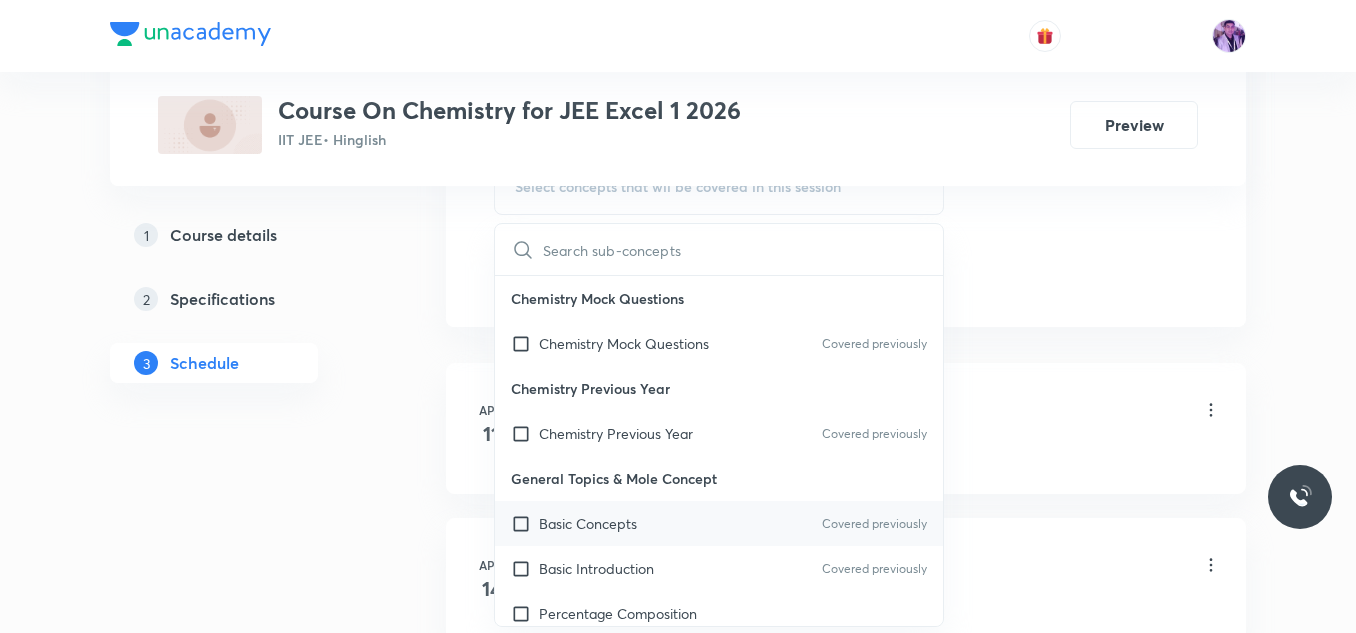 click on "Basic Concepts" at bounding box center [588, 523] 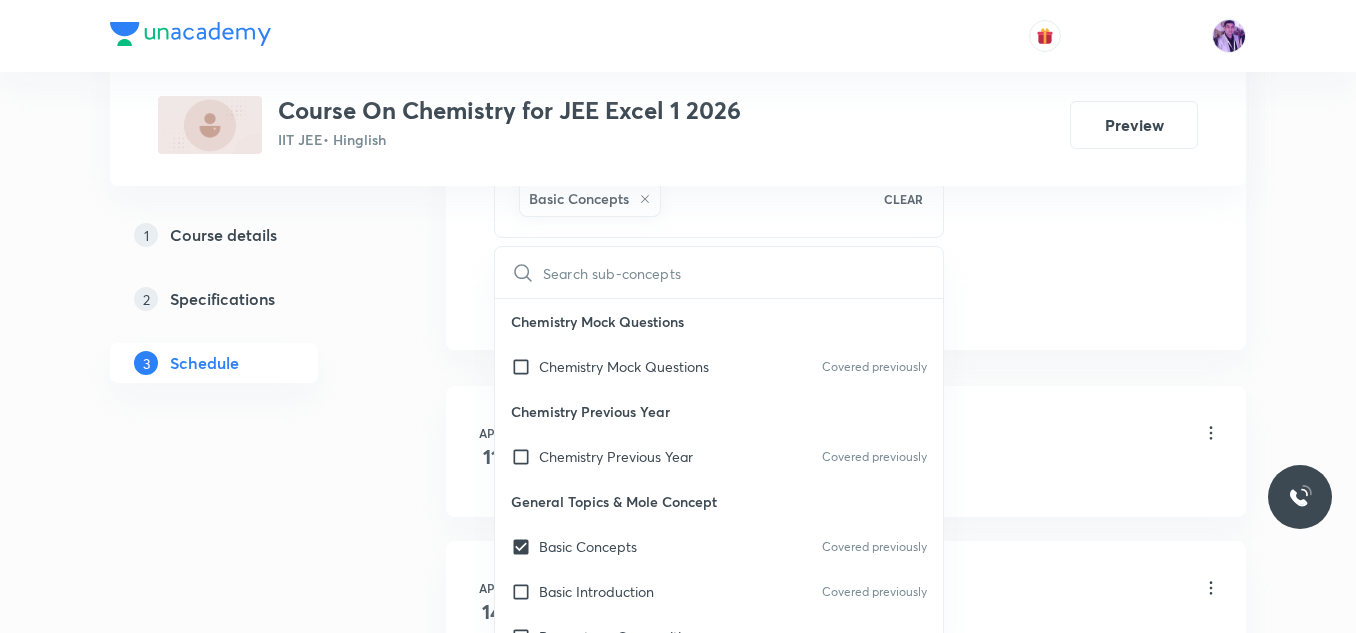 checkbox on "true" 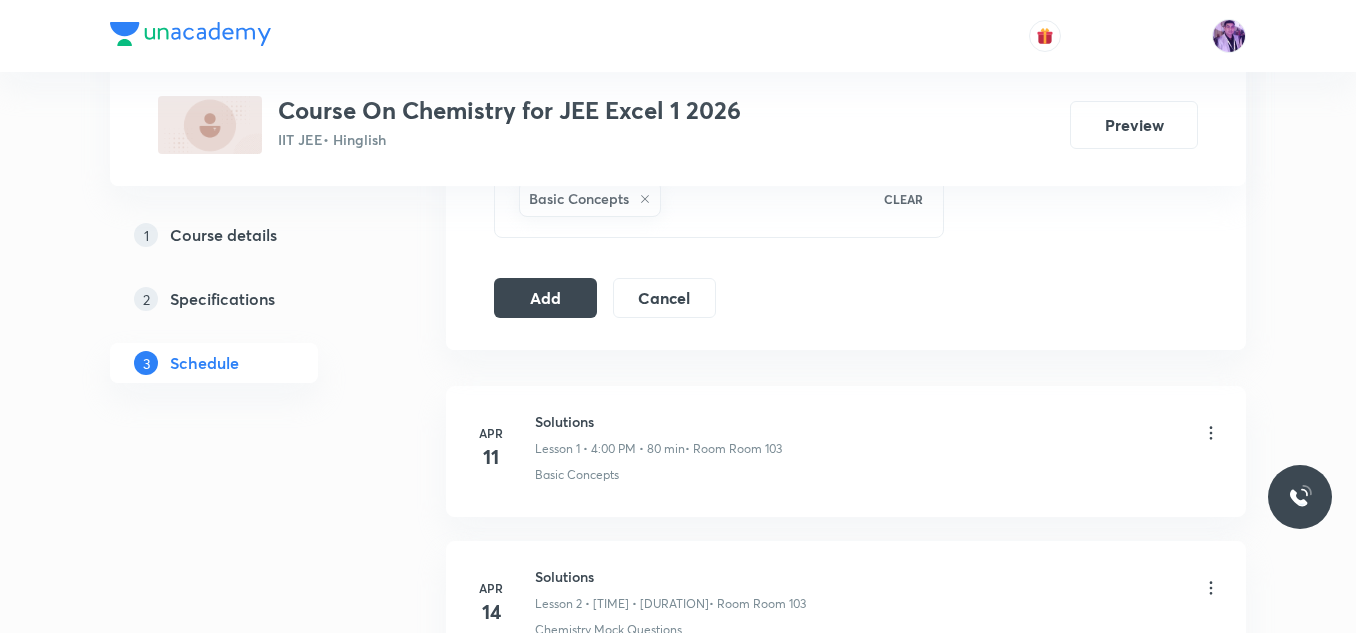 click on "Add Cancel" at bounding box center [613, 298] 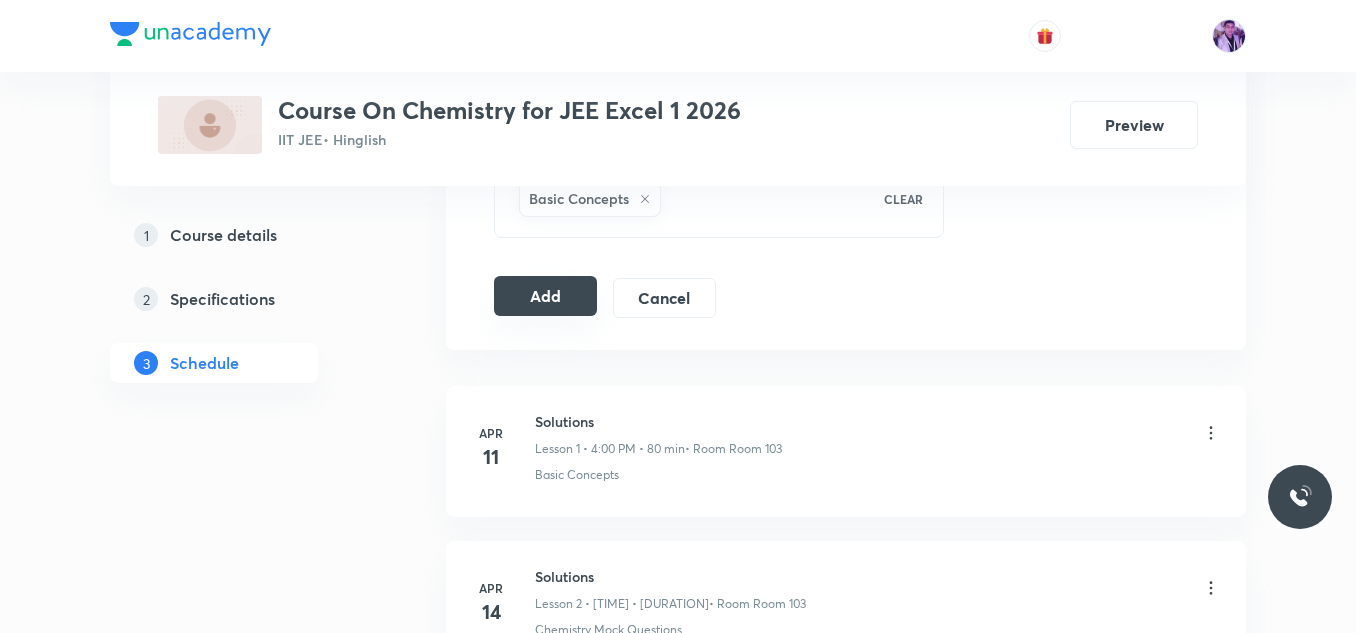 click on "Add" at bounding box center [545, 296] 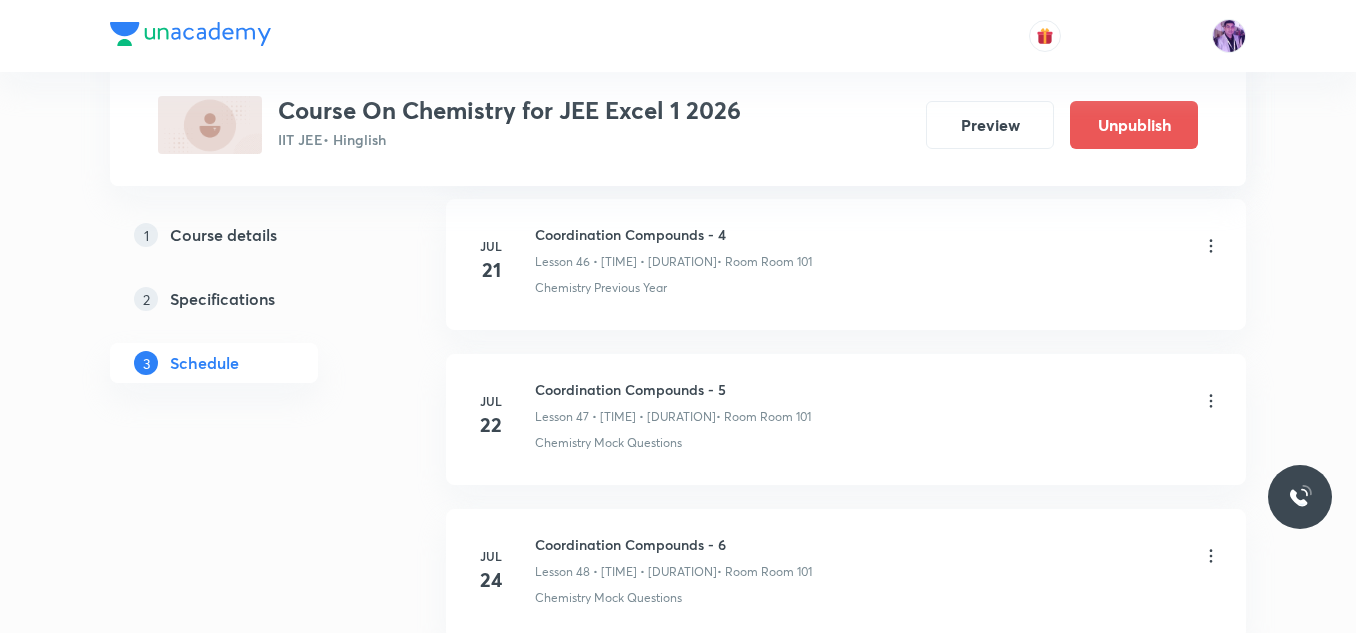 scroll, scrollTop: 8266, scrollLeft: 0, axis: vertical 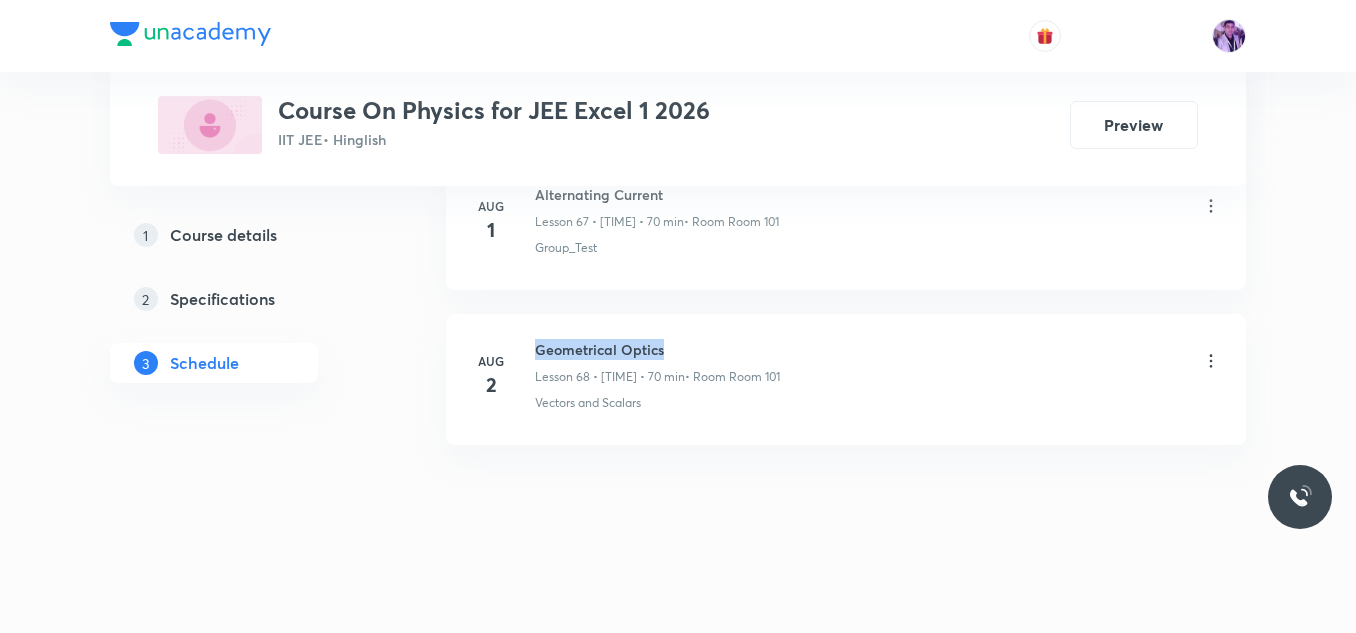 click on "Geometrical Optics" at bounding box center [657, 349] 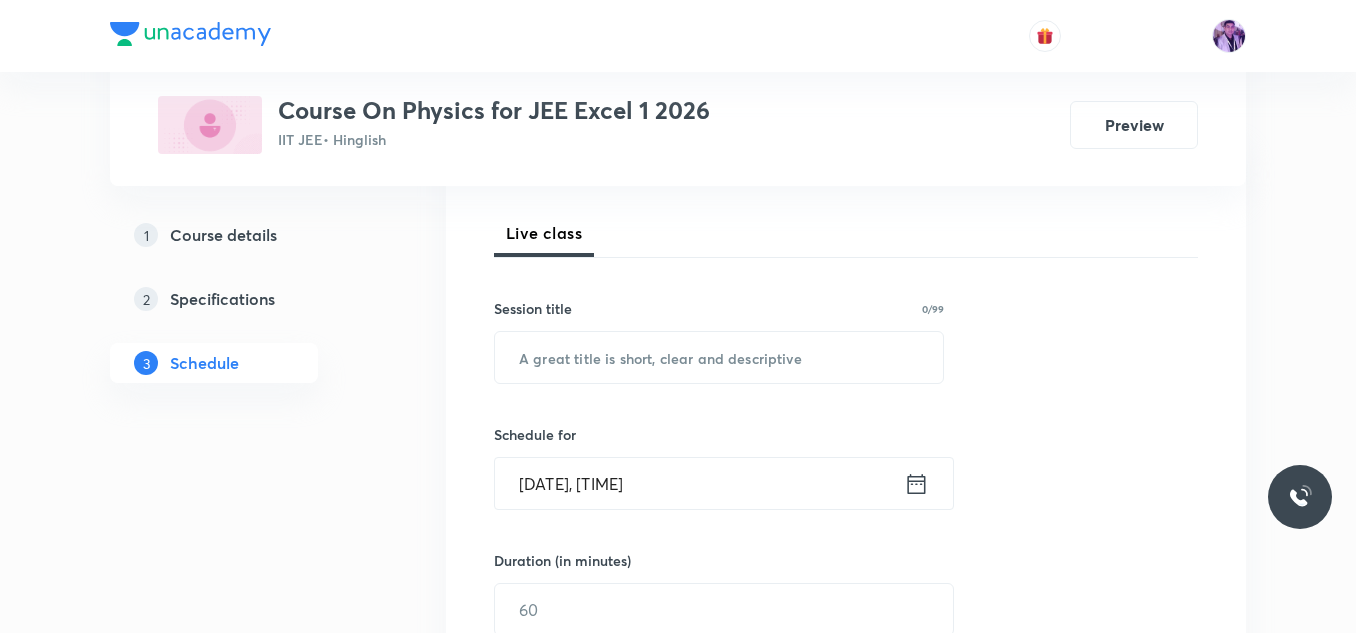 scroll, scrollTop: 369, scrollLeft: 0, axis: vertical 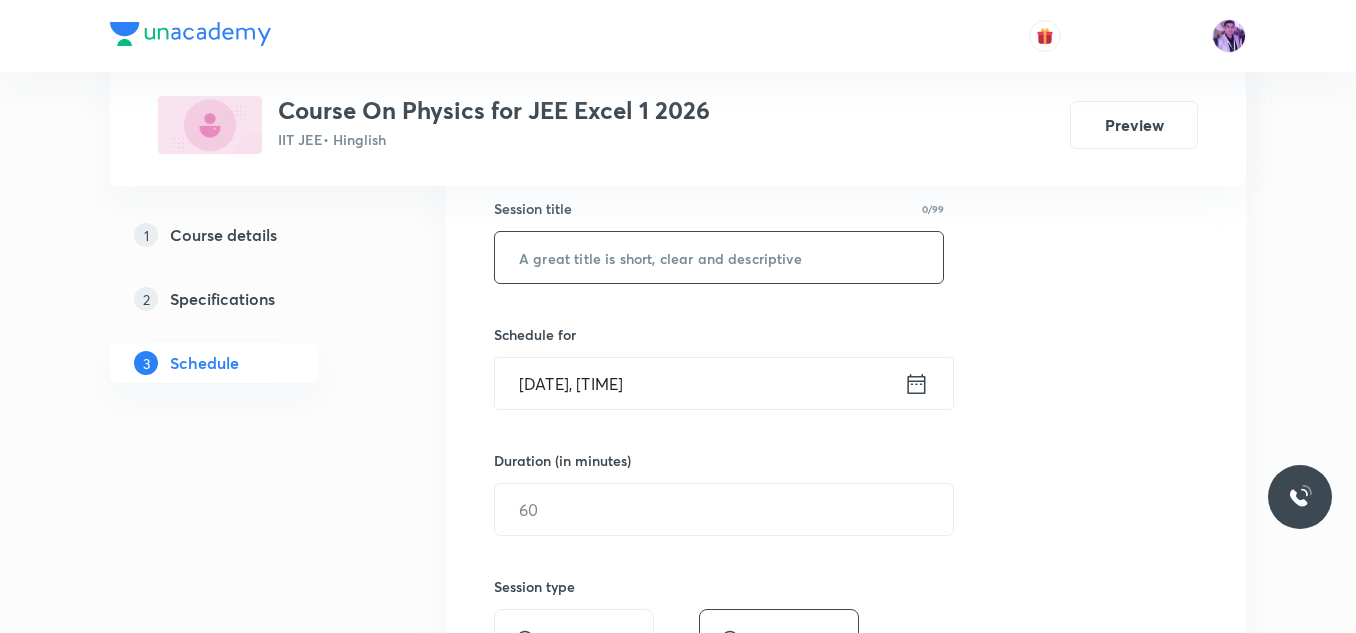 click at bounding box center [719, 257] 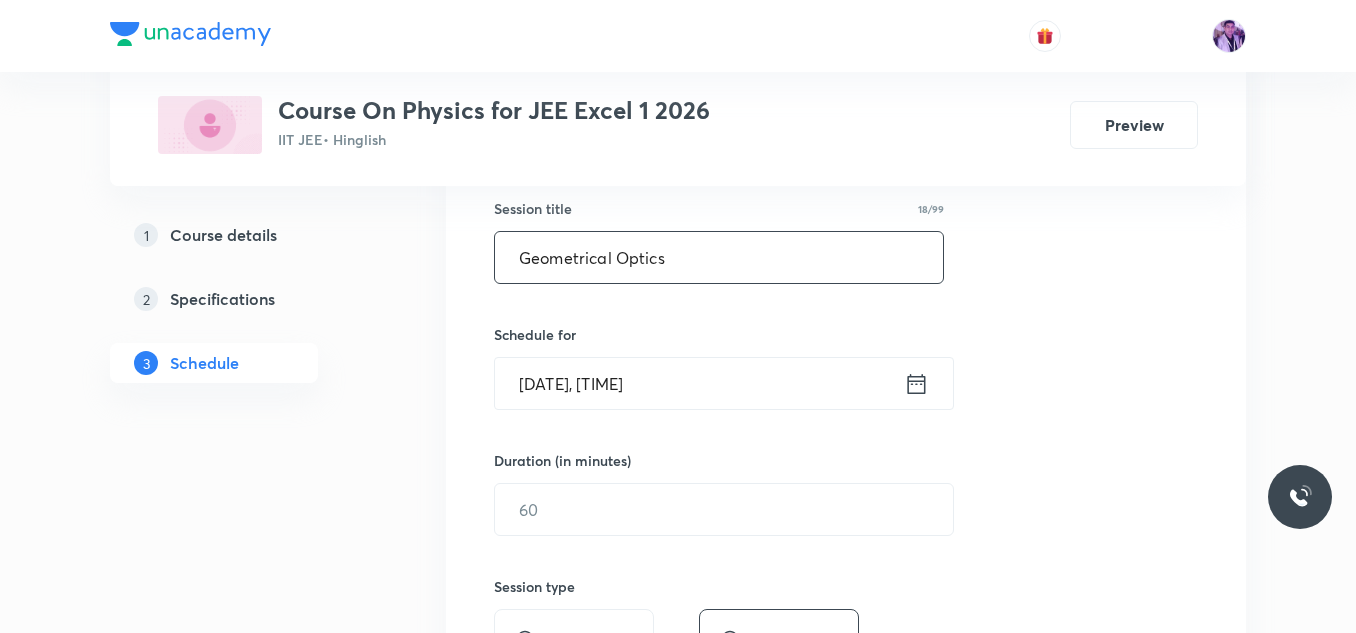 type on "Geometrical Optics" 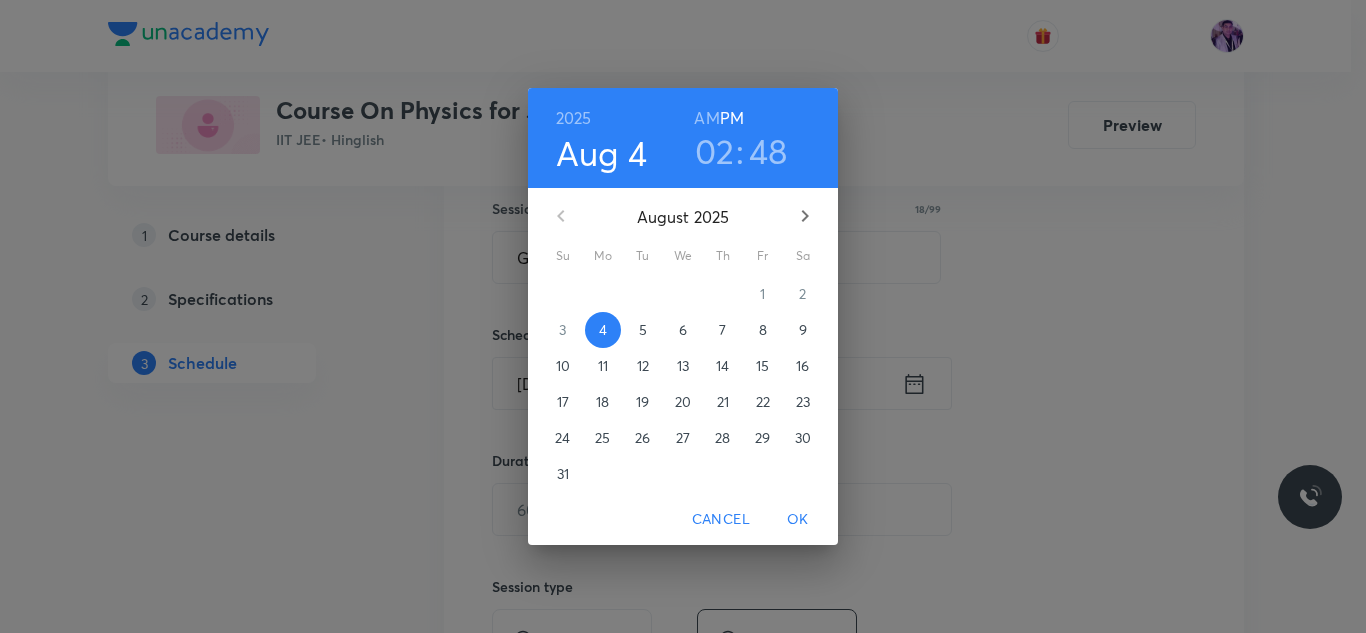 click on "02" at bounding box center [715, 151] 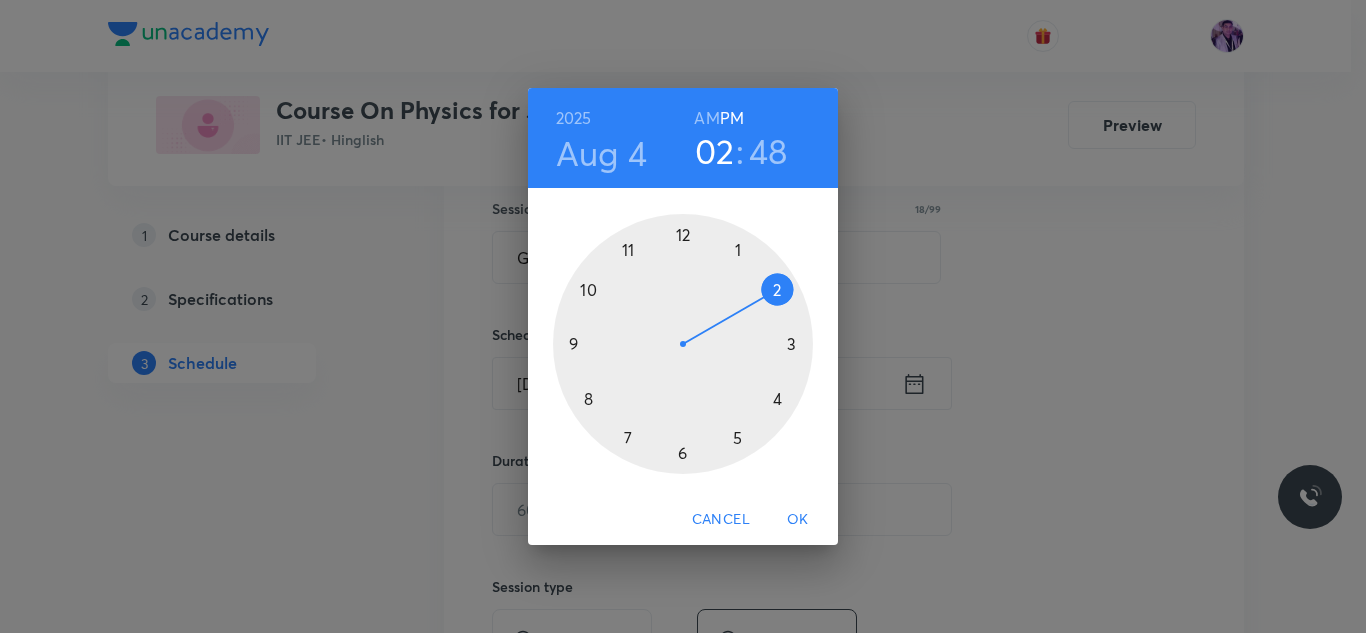 click at bounding box center (683, 344) 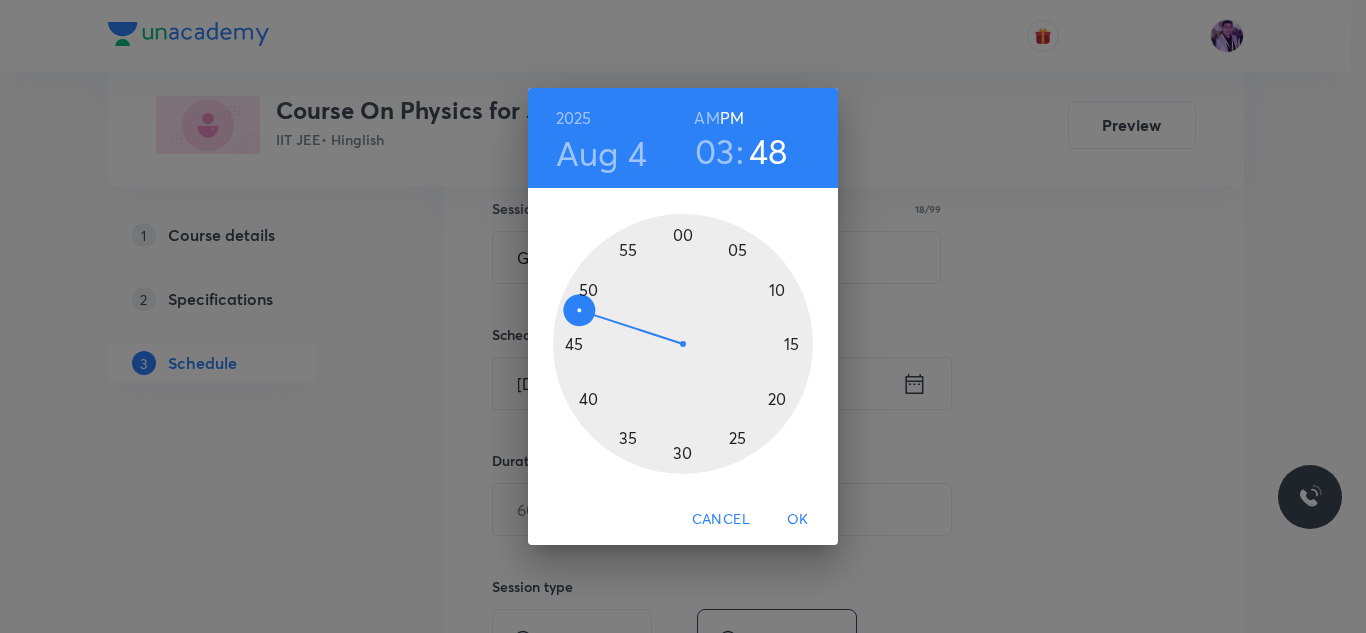click at bounding box center (683, 344) 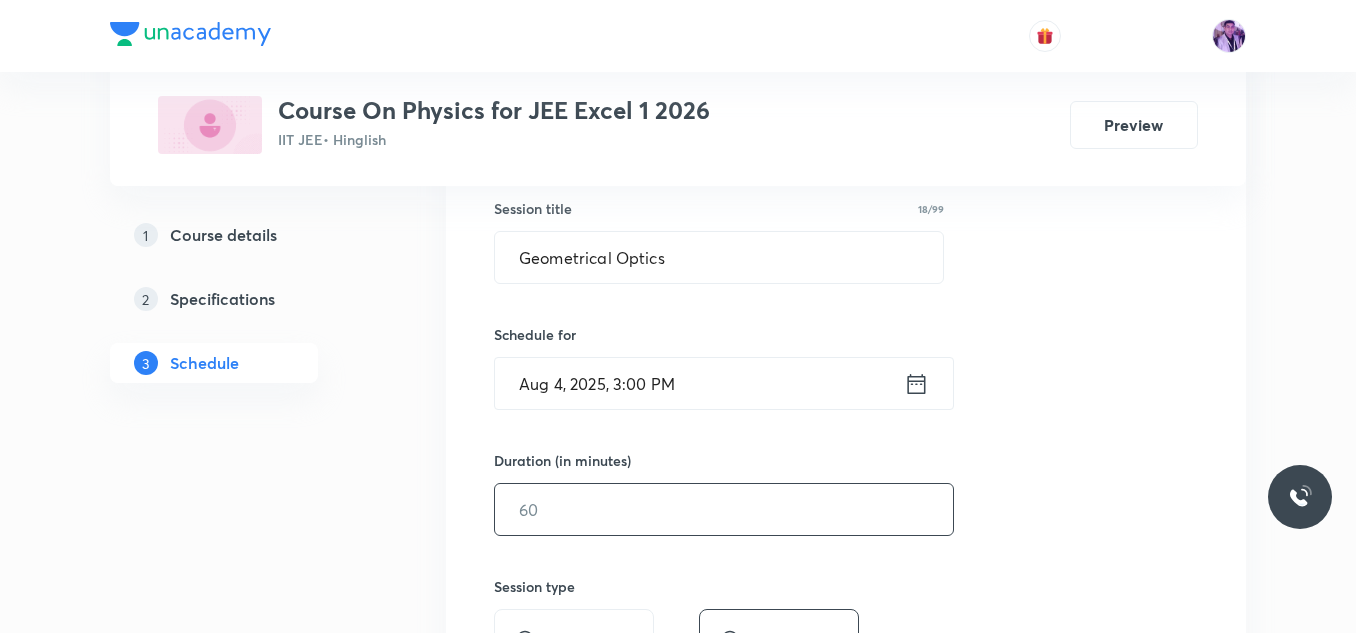 click at bounding box center [724, 509] 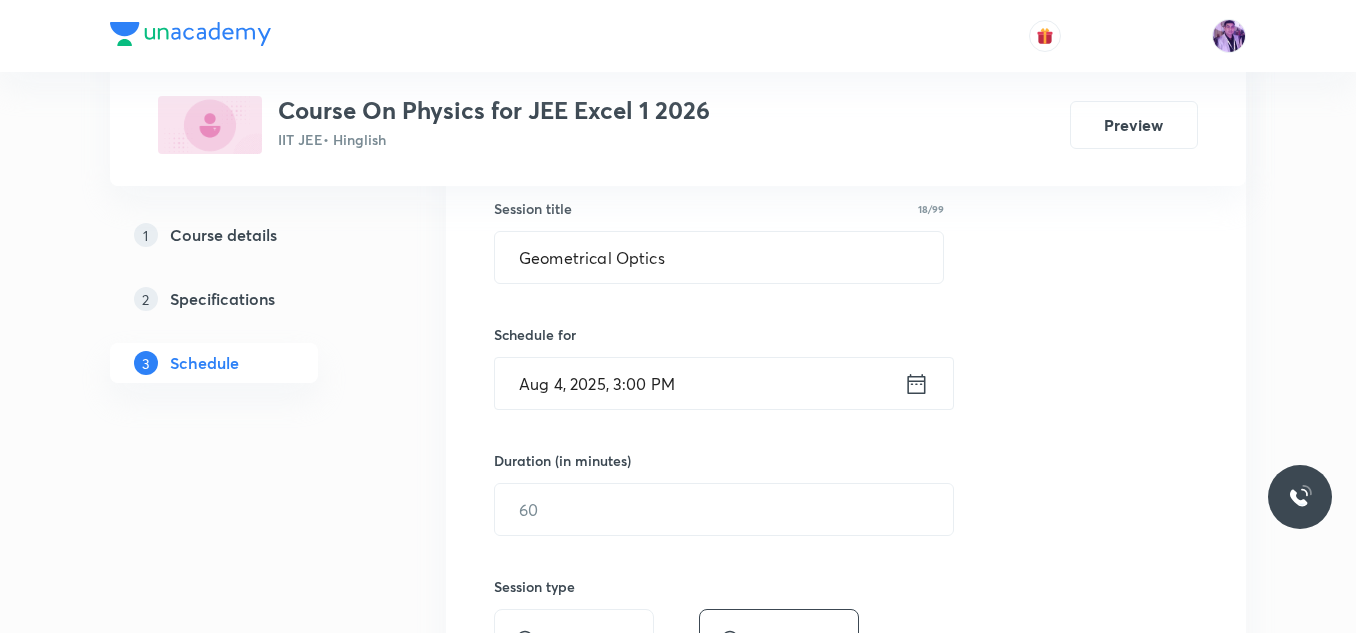 click on "Aug 4, 2025, 3:00 PM" at bounding box center [699, 383] 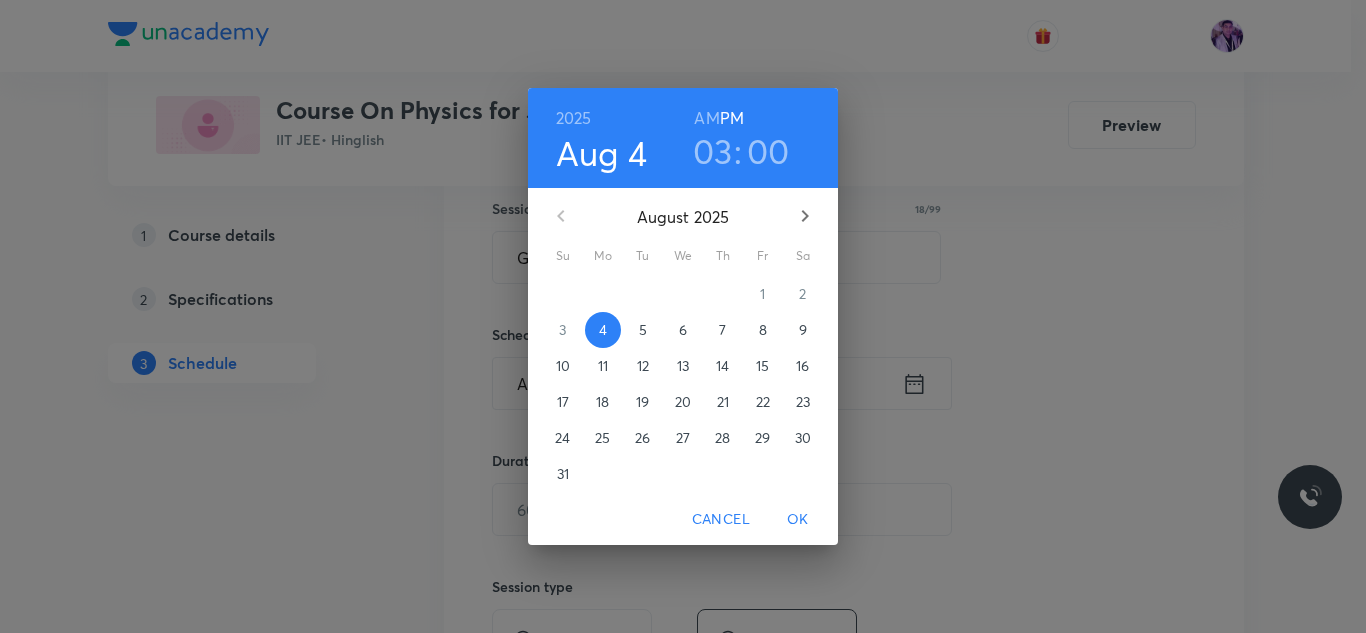 click on "03" at bounding box center (713, 151) 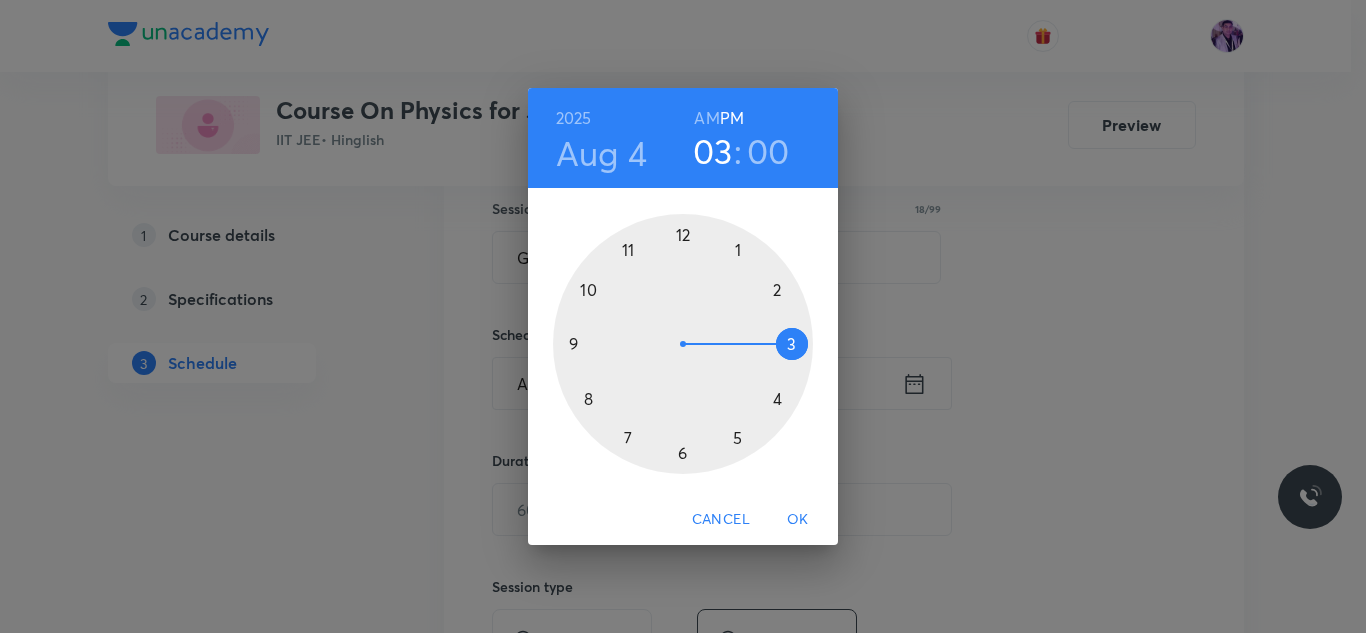 click at bounding box center (683, 344) 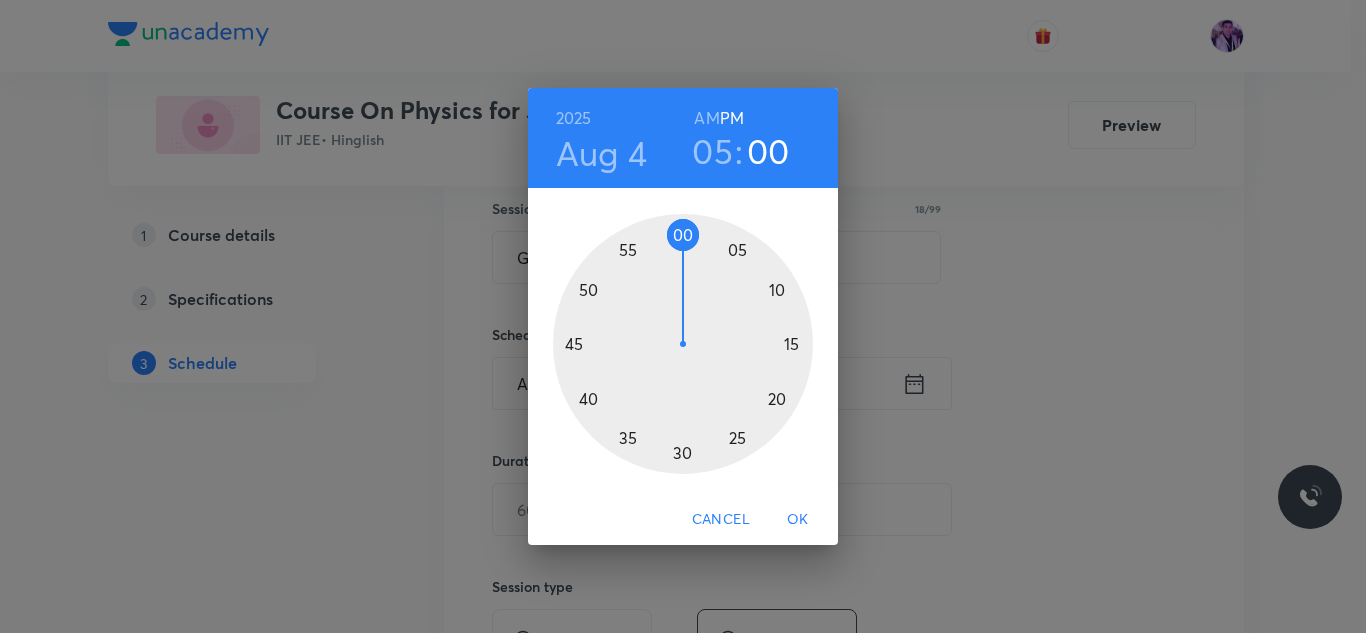 click at bounding box center [683, 344] 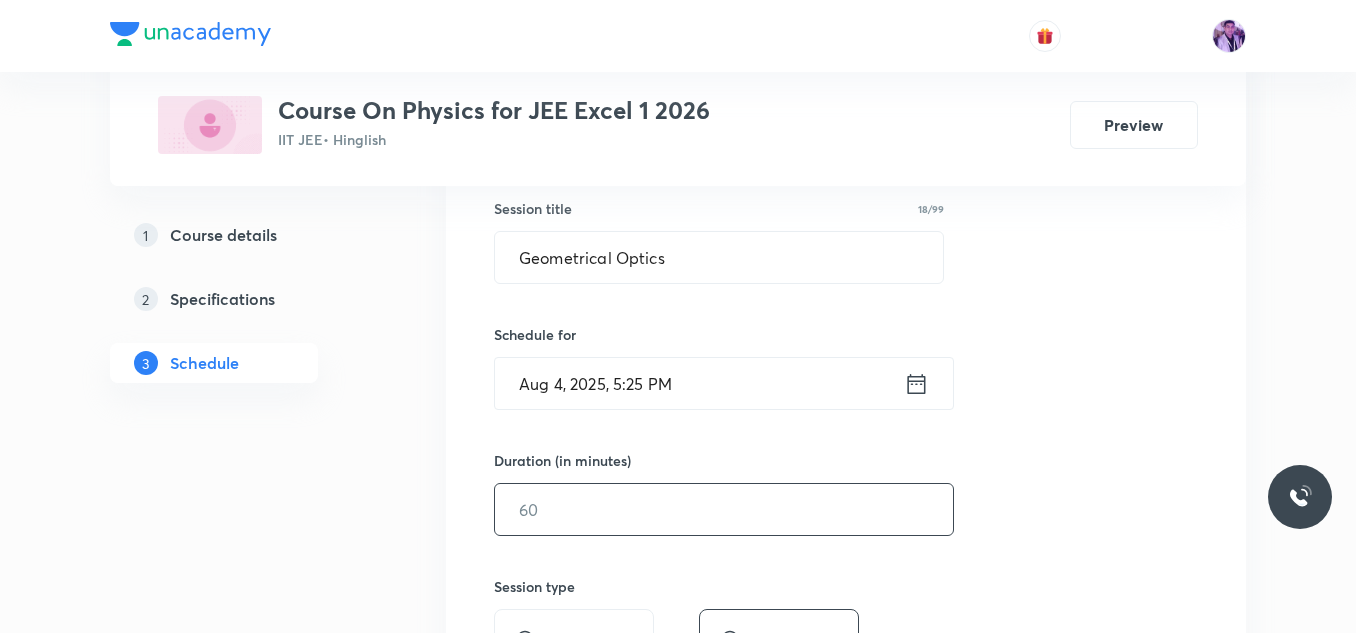 click at bounding box center [724, 509] 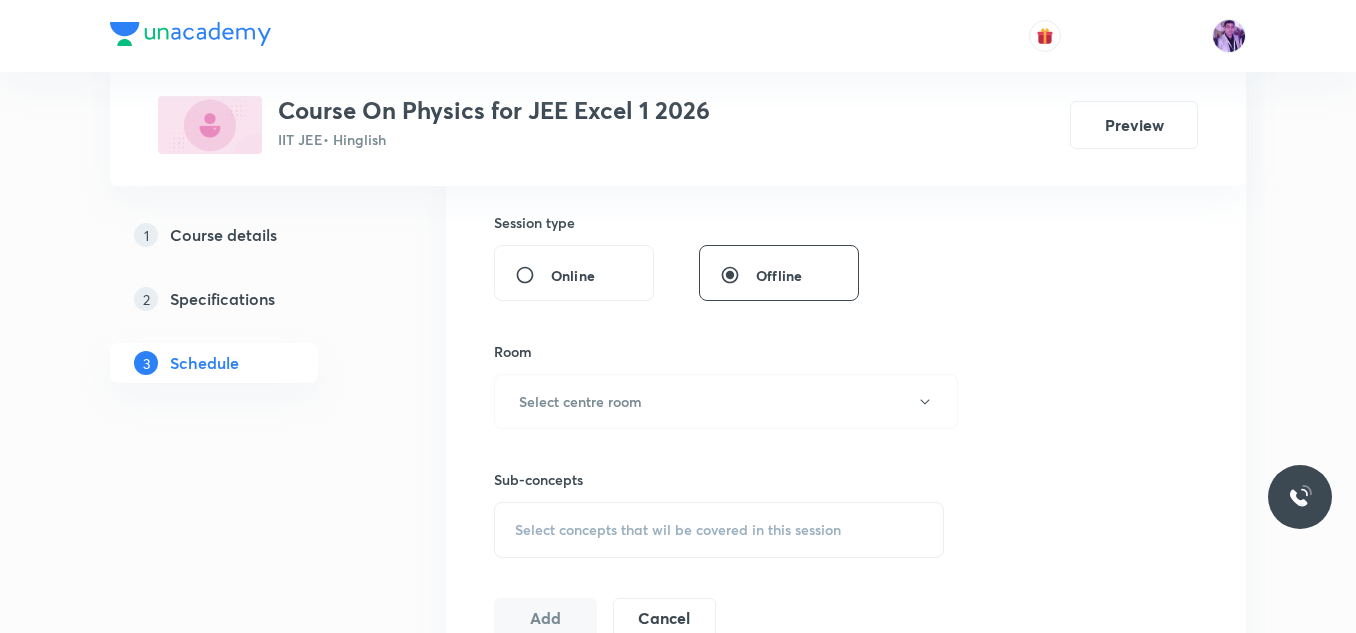 scroll, scrollTop: 769, scrollLeft: 0, axis: vertical 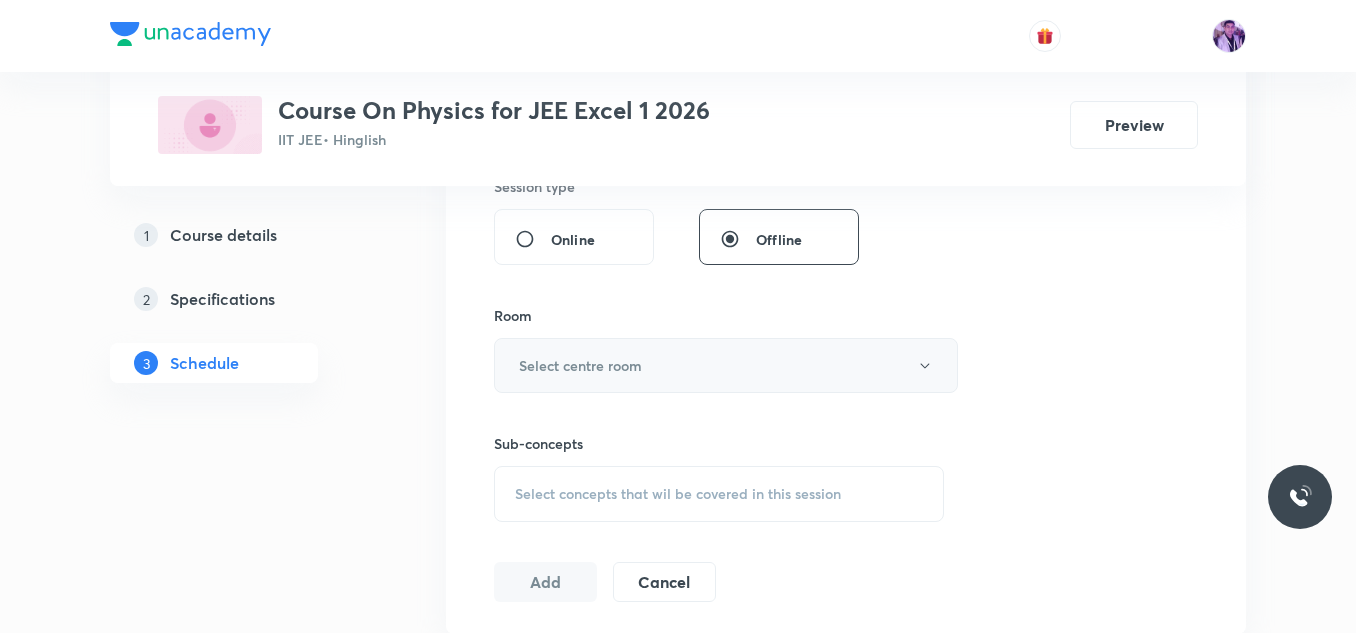type on "70" 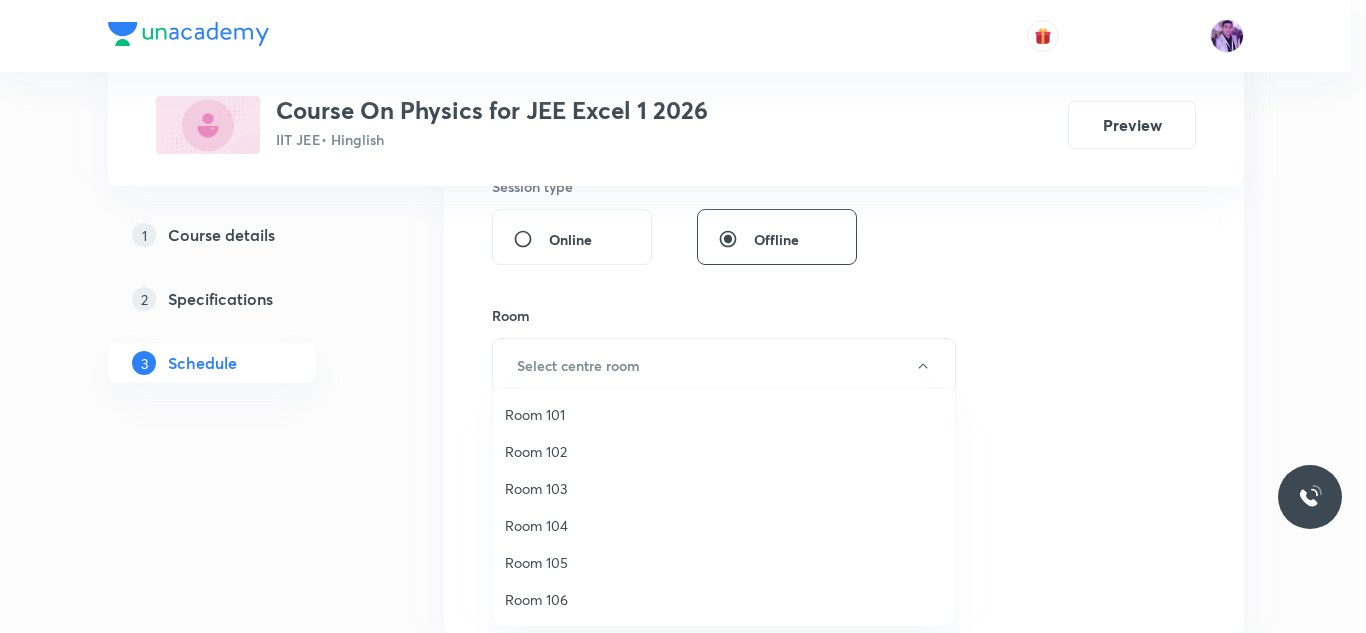 click on "Room 101" at bounding box center (724, 414) 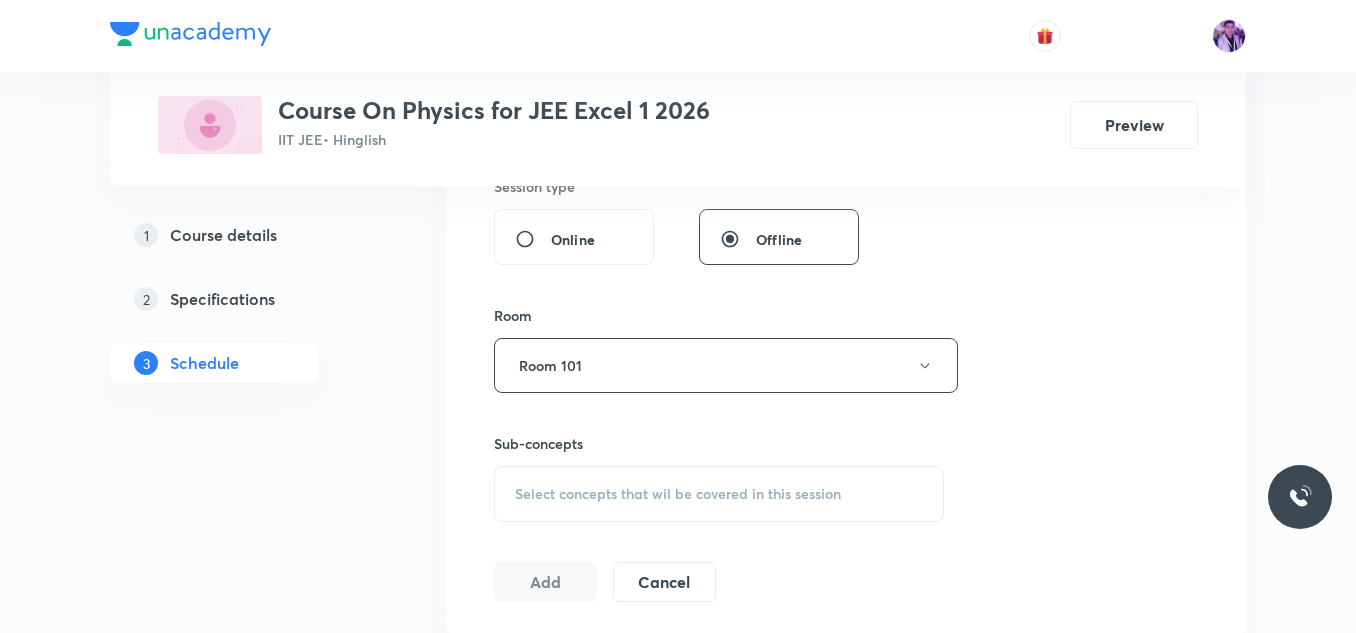 click on "Select concepts that wil be covered in this session" at bounding box center (678, 494) 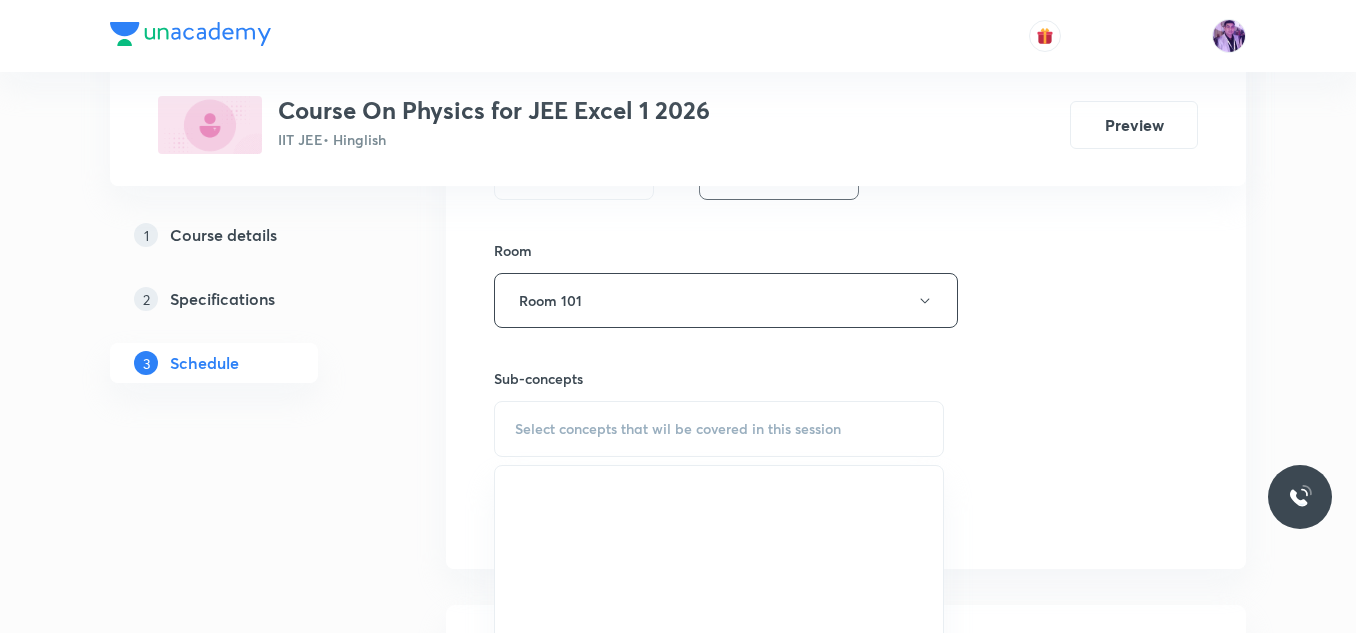 scroll, scrollTop: 869, scrollLeft: 0, axis: vertical 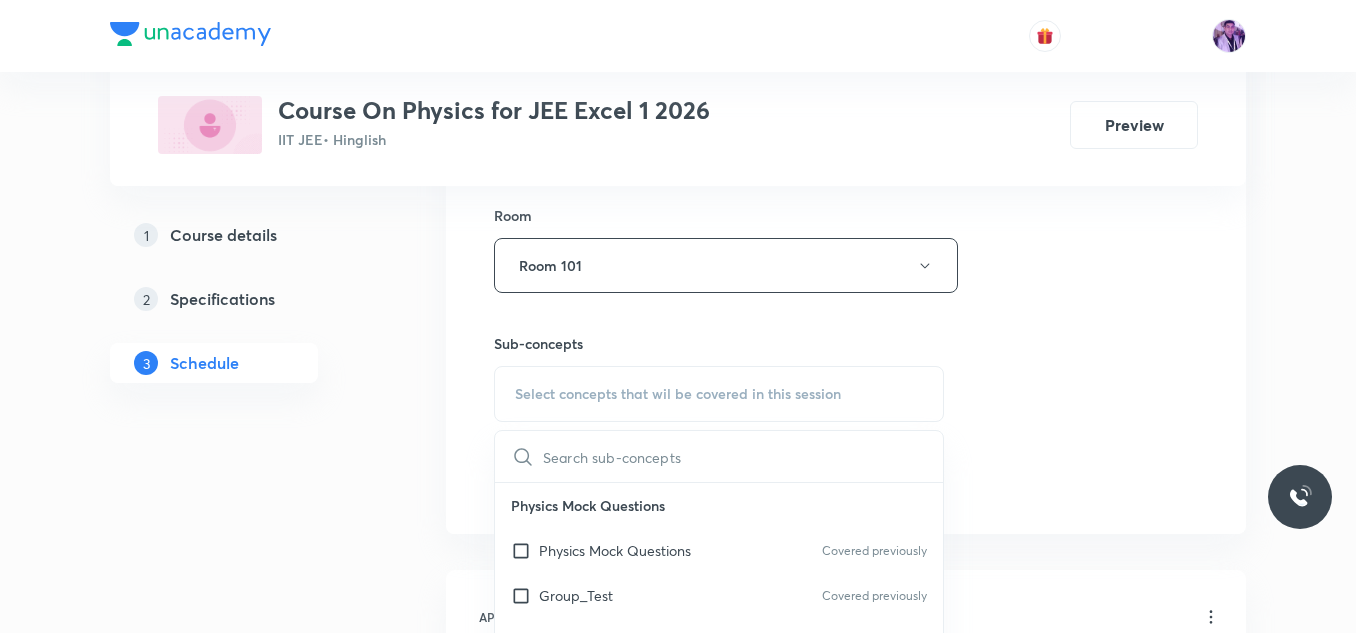 drag, startPoint x: 607, startPoint y: 560, endPoint x: 460, endPoint y: 466, distance: 174.48495 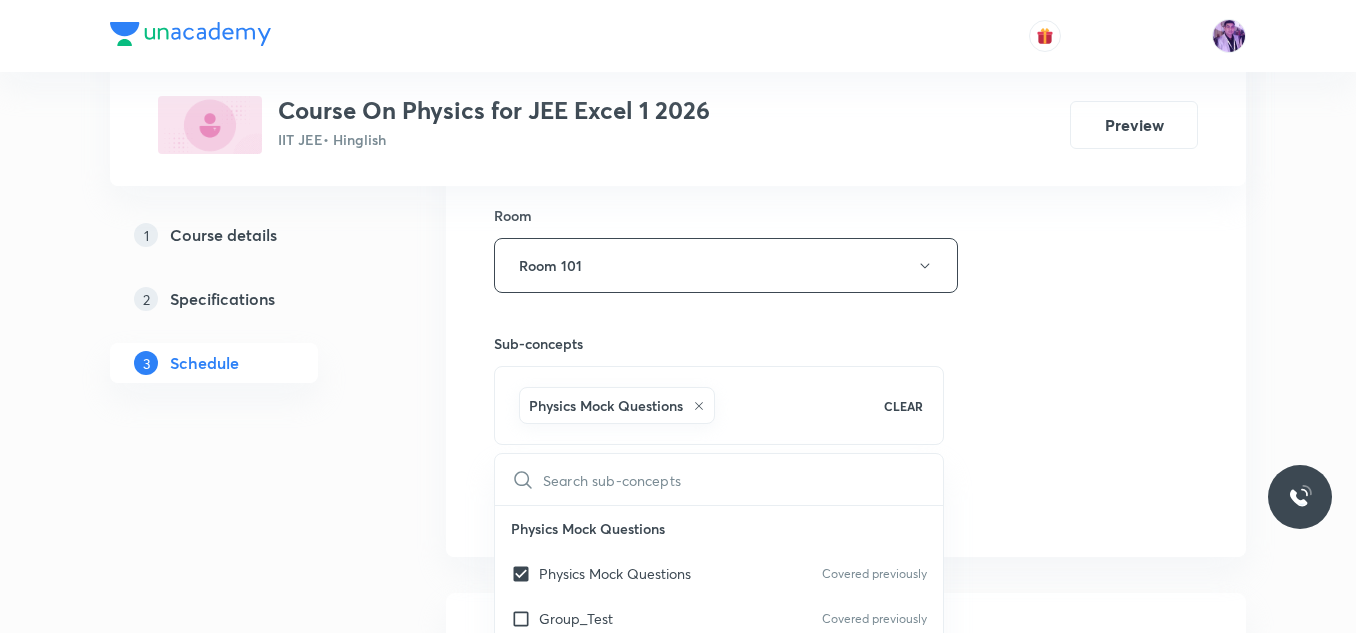 click on "Plus Courses Course On Physics for JEE Excel 1 2026 IIT JEE  • Hinglish Preview 1 Course details 2 Specifications 3 Schedule Schedule 68  classes Session  69 Live class Session title 18/99 Geometrical Optics ​ Schedule for Aug 4, 2025, 5:25 PM ​ Duration (in minutes) 70 ​   Session type Online Offline Room Room 101 Sub-concepts Physics Mock Questions CLEAR ​ Physics Mock Questions Physics Mock Questions Covered previously Group_Test Covered previously Mathematical Tools Vectors and Scalars  Covered previously Elementary Algebra Covered previously Basic Trigonometry Addition of Vectors 2D and 3D Geometry Covered previously Representation of Vector  Components of a Vector Covered previously Functions Unit Vectors Covered previously Differentiation Covered previously Integration Rectangular Components of a Vector in Three Dimensions Position Vector Use of Differentiation & Integration in One Dimensional Motion Displacement Vector Derivatives of Equations of Motion by Calculus Vectors Maxima and Minima" at bounding box center [678, 5252] 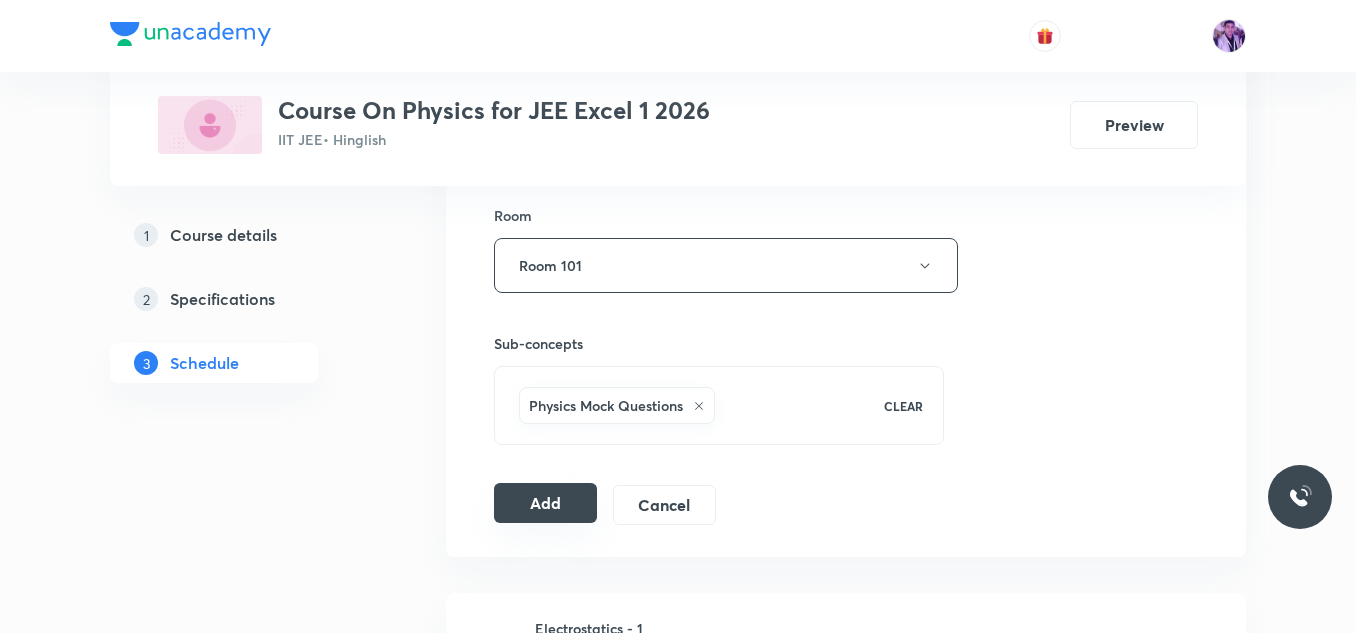click on "Add" at bounding box center (545, 503) 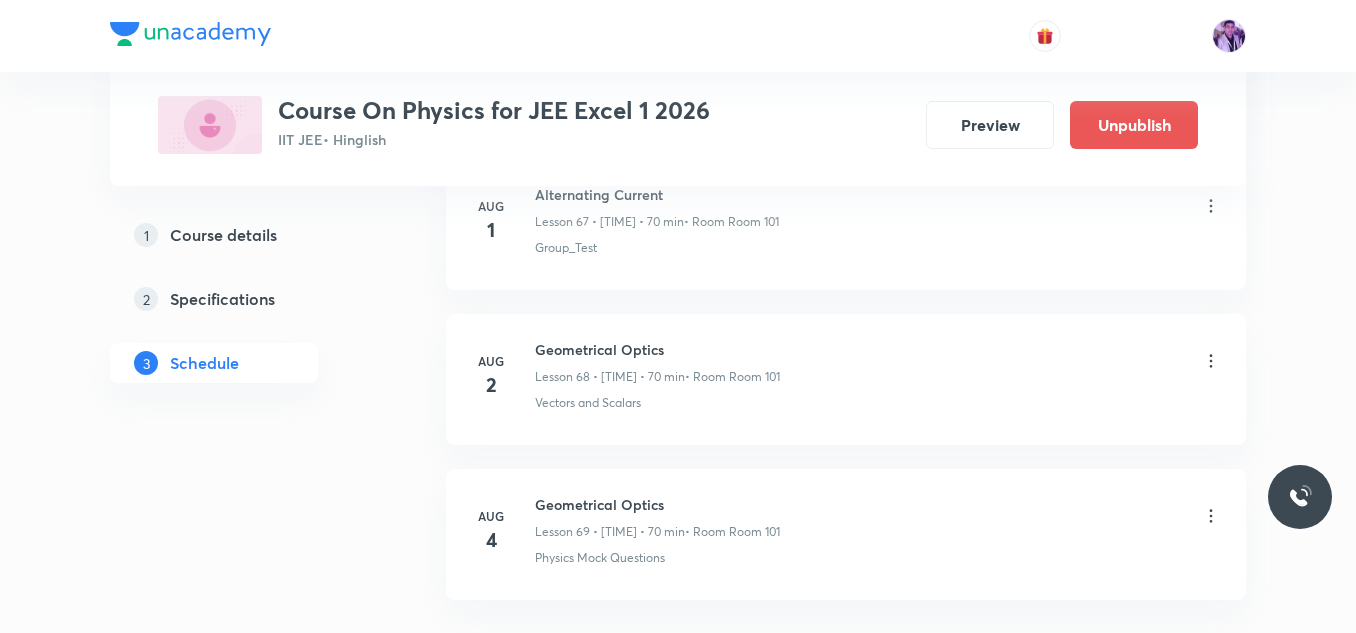 scroll, scrollTop: 10746, scrollLeft: 0, axis: vertical 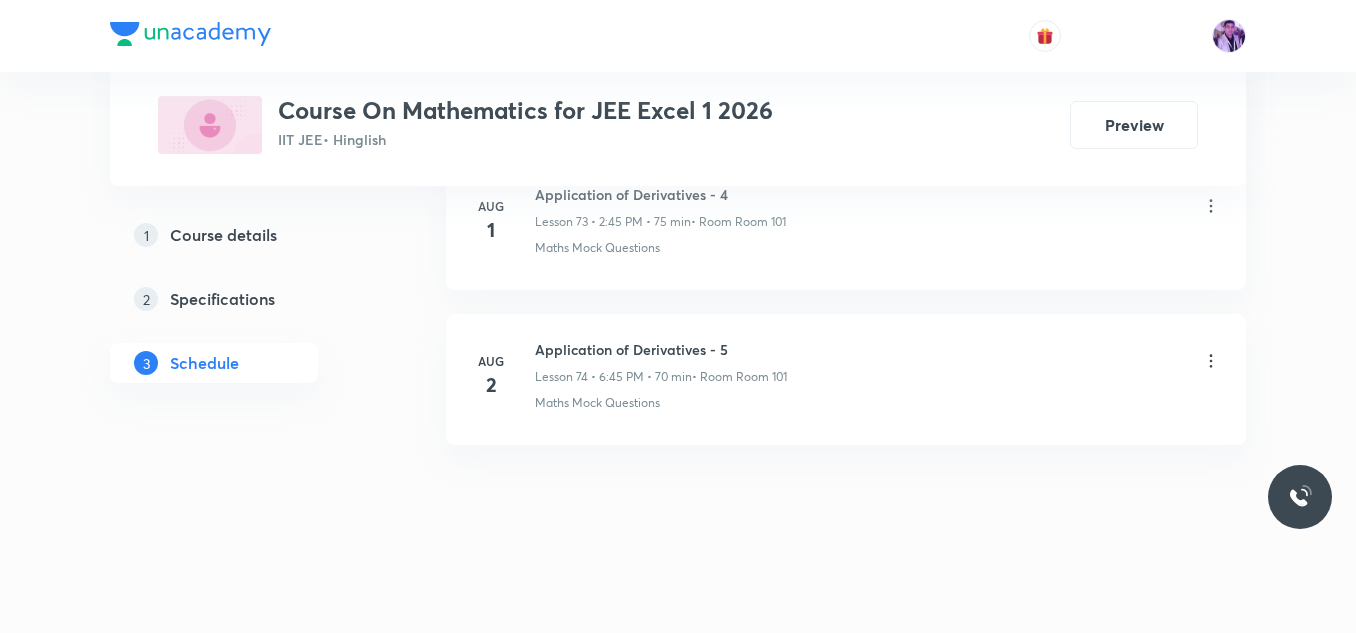 click on "Aug 2 Application of Derivatives - 5 Lesson 74 • 6:45 PM • 70 min  • Room Room 101 Maths Mock Questions" at bounding box center [846, 375] 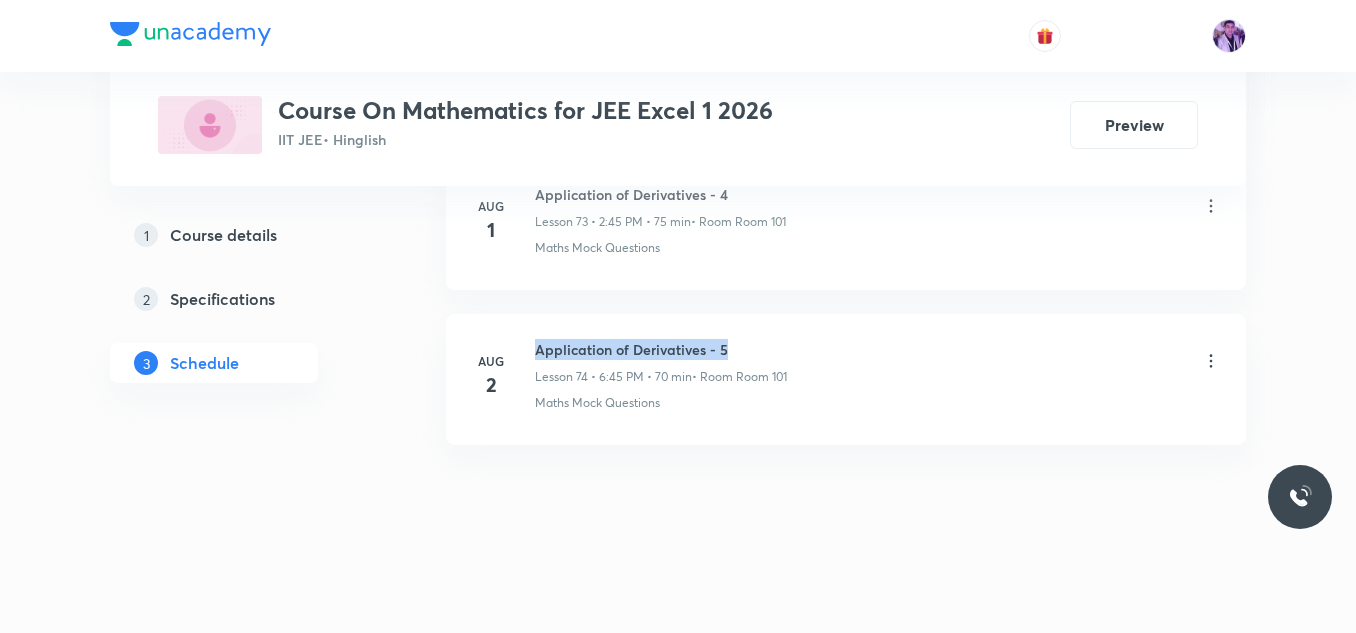 drag, startPoint x: 536, startPoint y: 353, endPoint x: 740, endPoint y: 333, distance: 204.97804 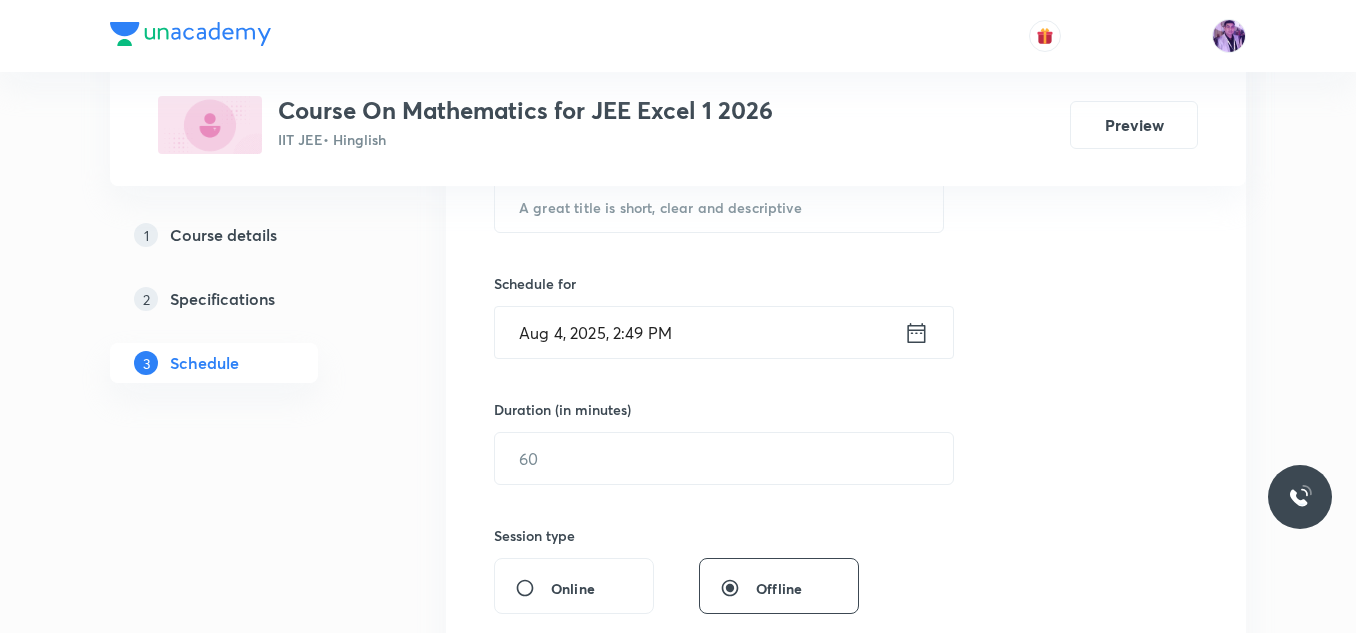 scroll, scrollTop: 300, scrollLeft: 0, axis: vertical 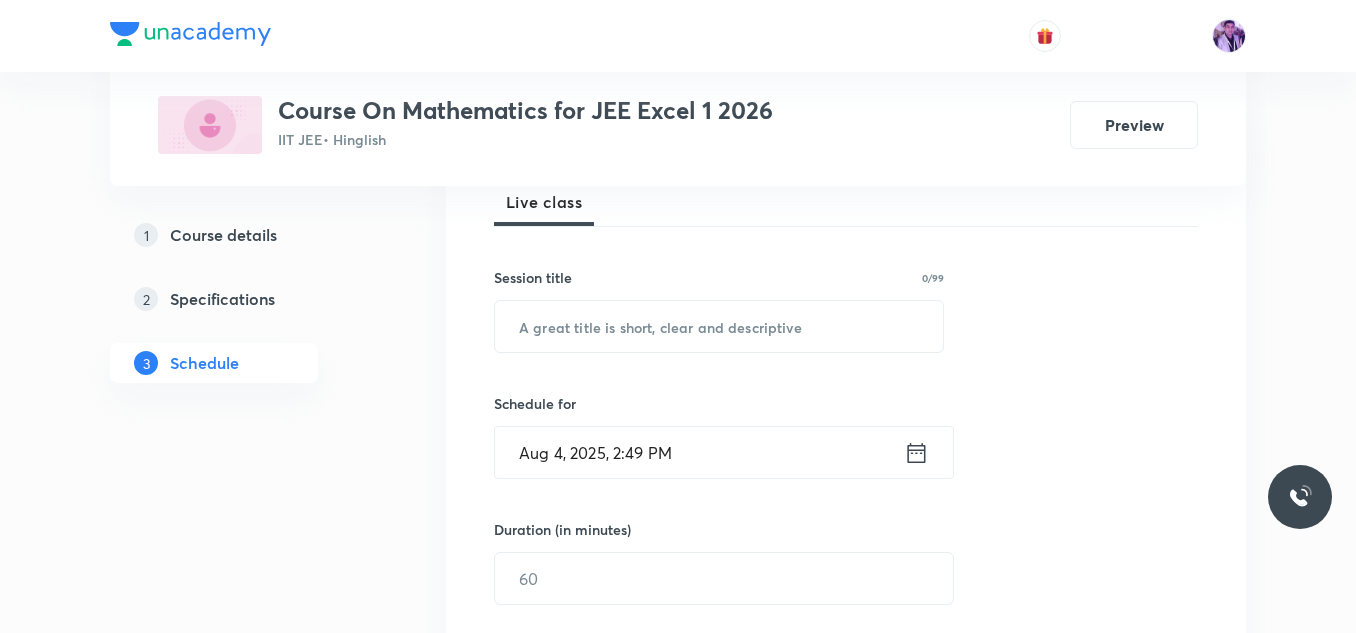 click on "Session title 0/99 ​" at bounding box center [719, 310] 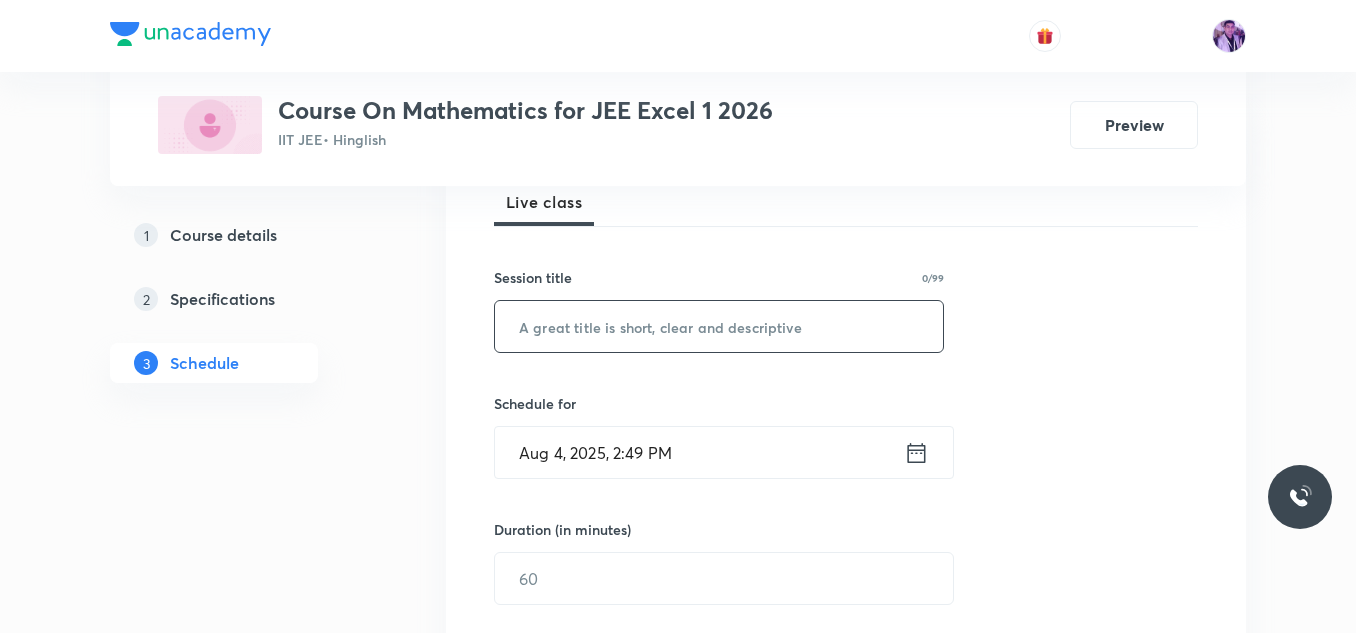click at bounding box center (719, 326) 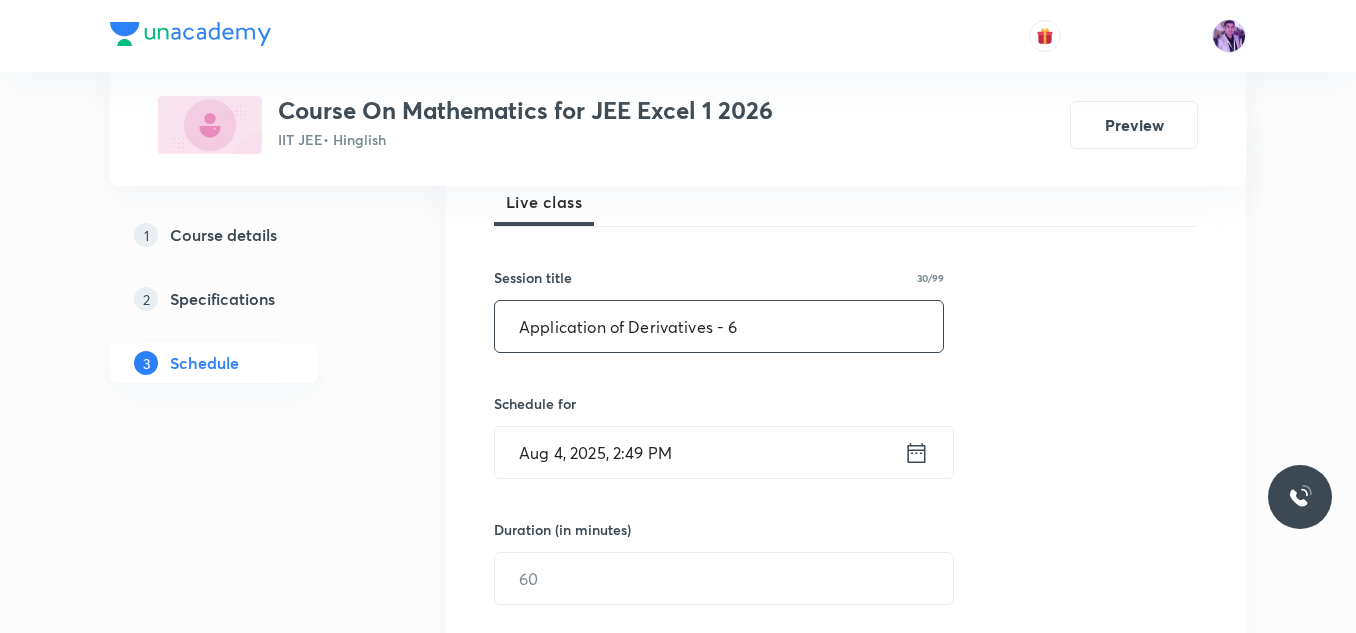 type on "Application of Derivatives - 6" 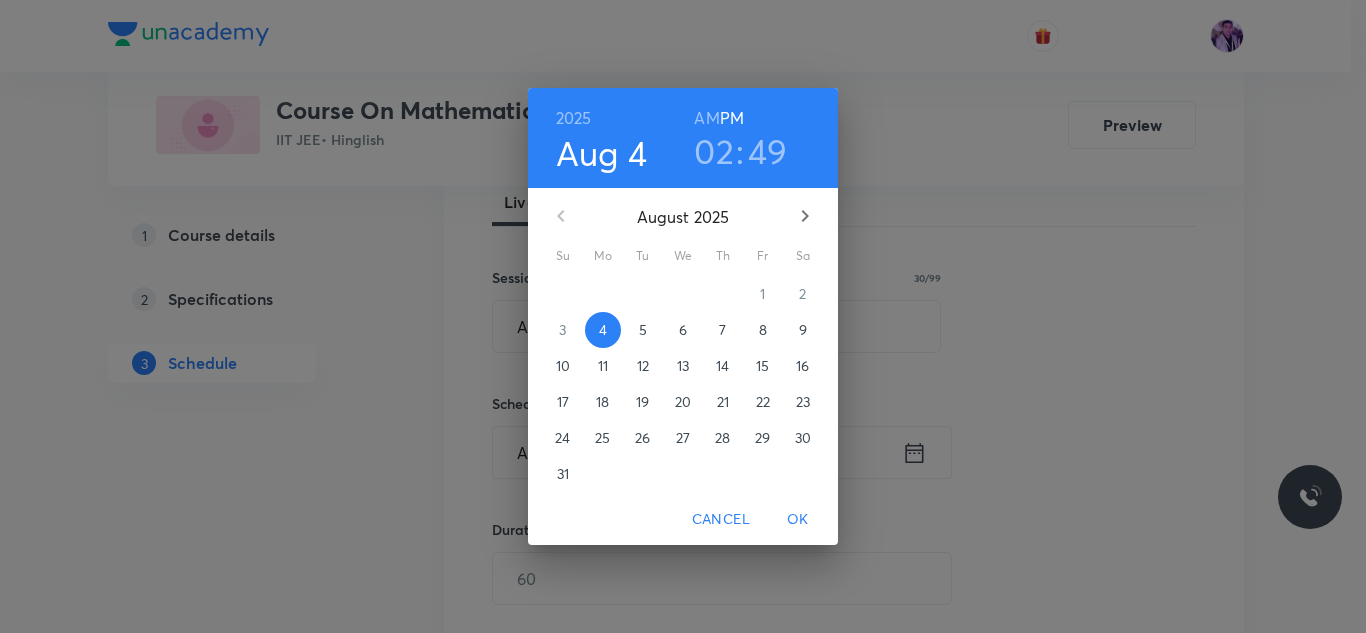 click on "02" at bounding box center (714, 151) 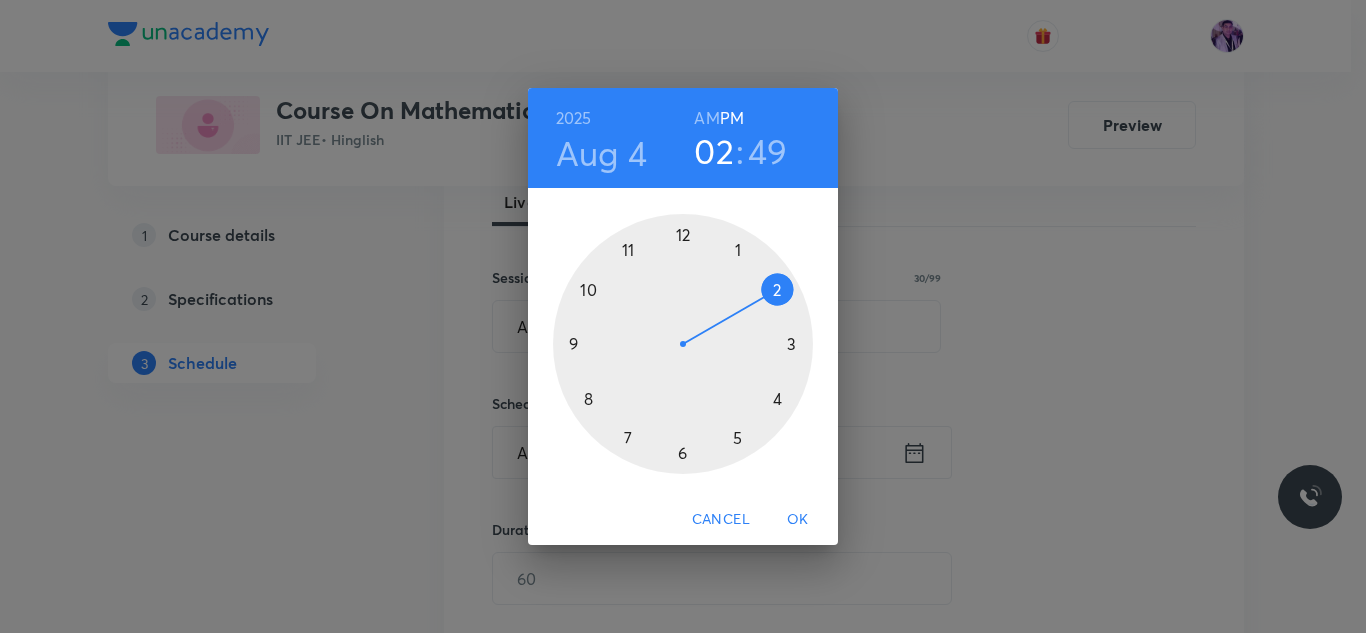 click at bounding box center (683, 344) 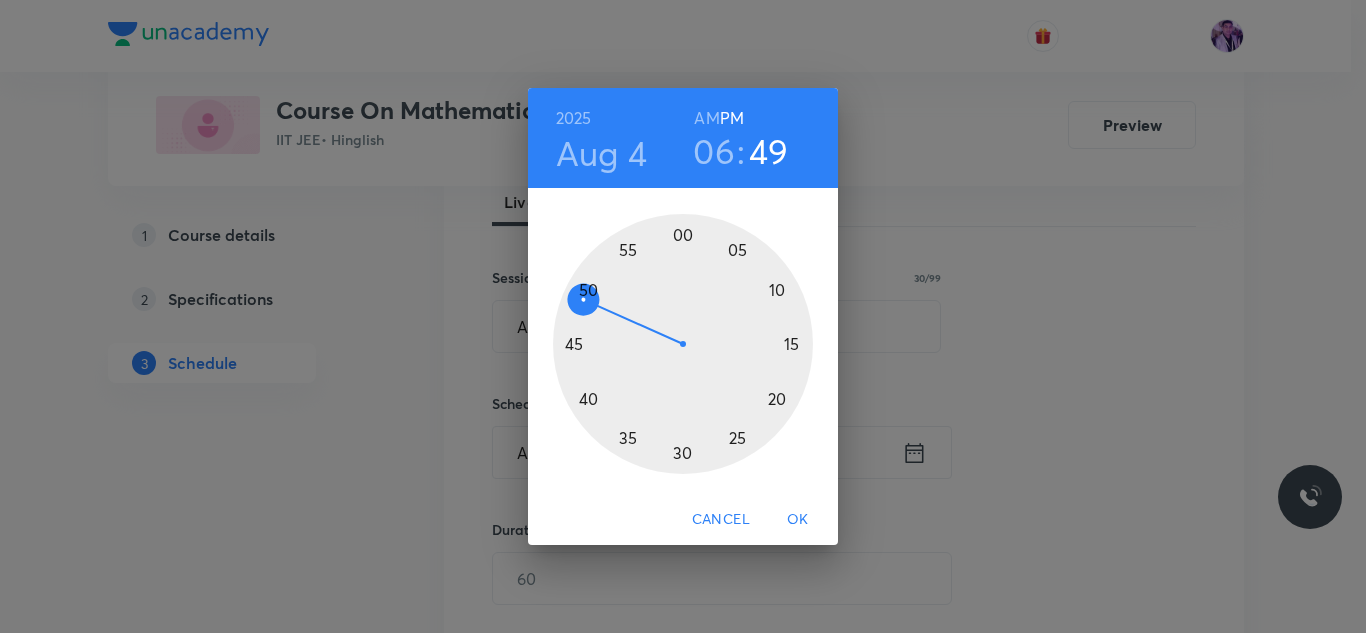 click at bounding box center [683, 344] 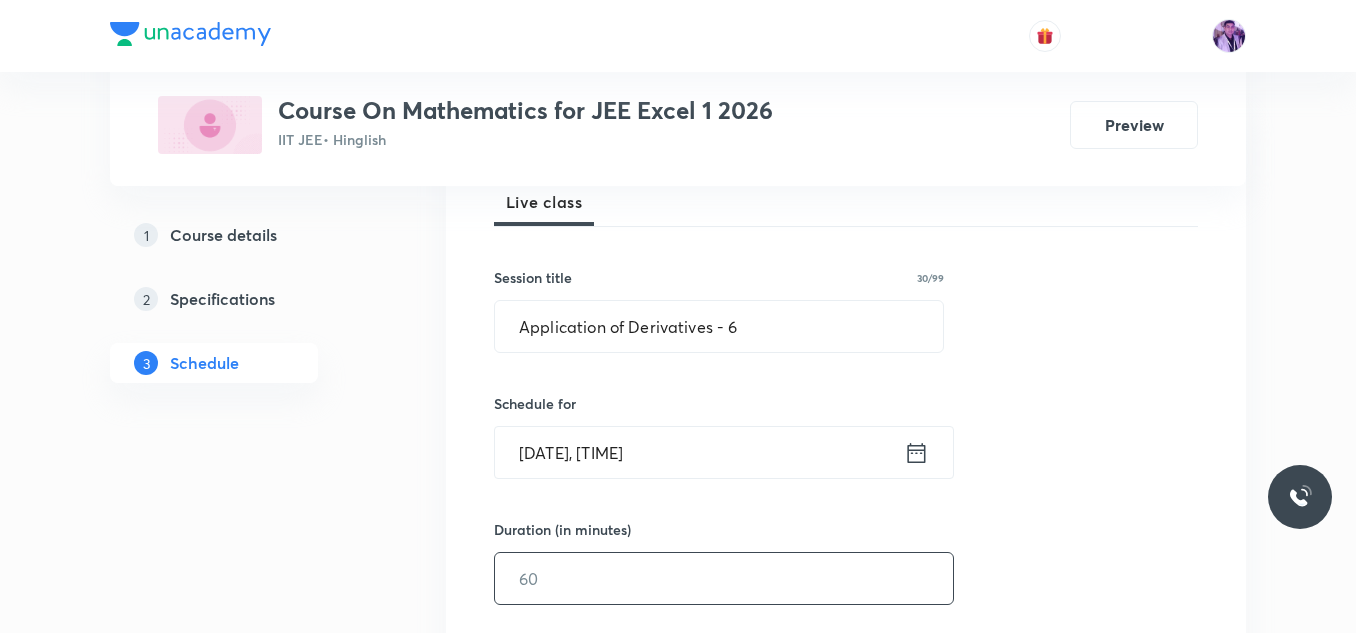 click at bounding box center (724, 578) 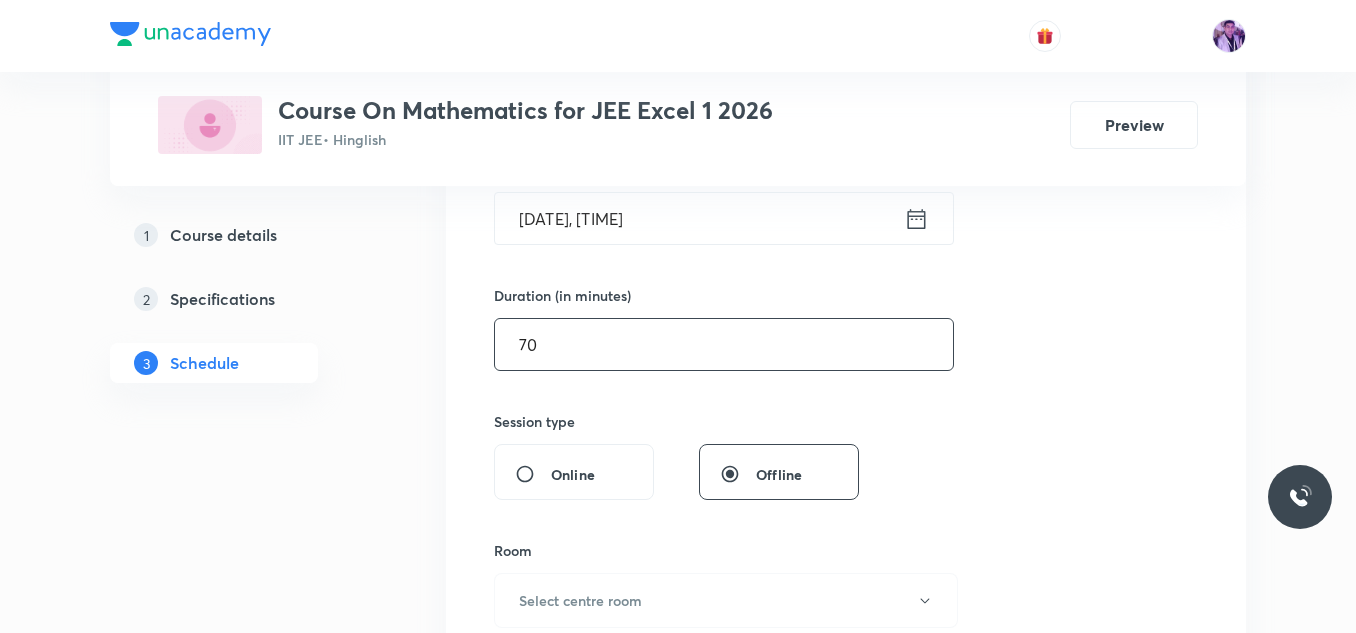 scroll, scrollTop: 700, scrollLeft: 0, axis: vertical 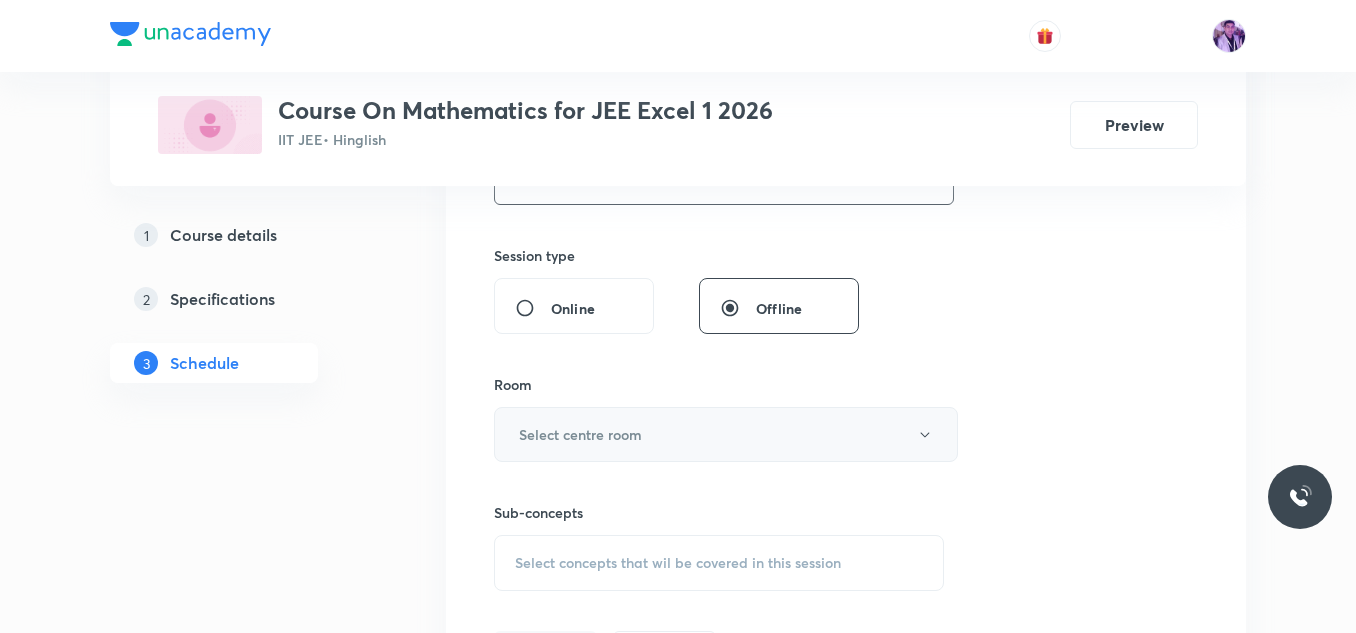 type on "70" 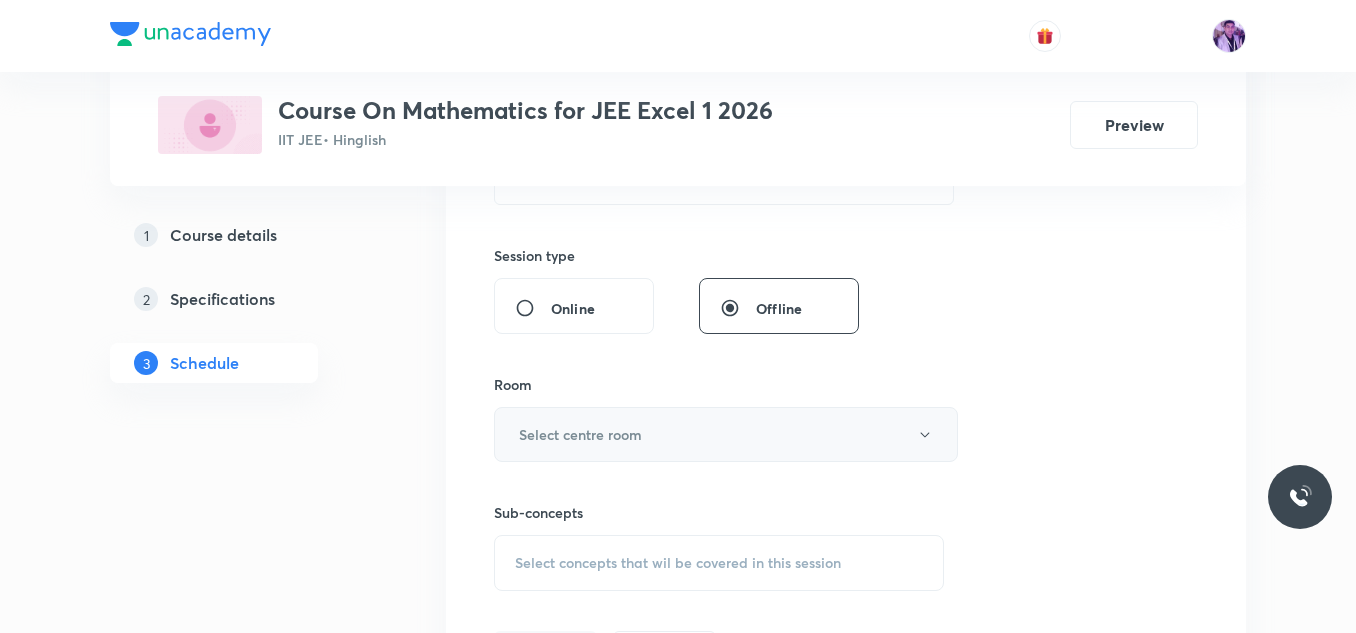 click on "Select centre room" at bounding box center (580, 434) 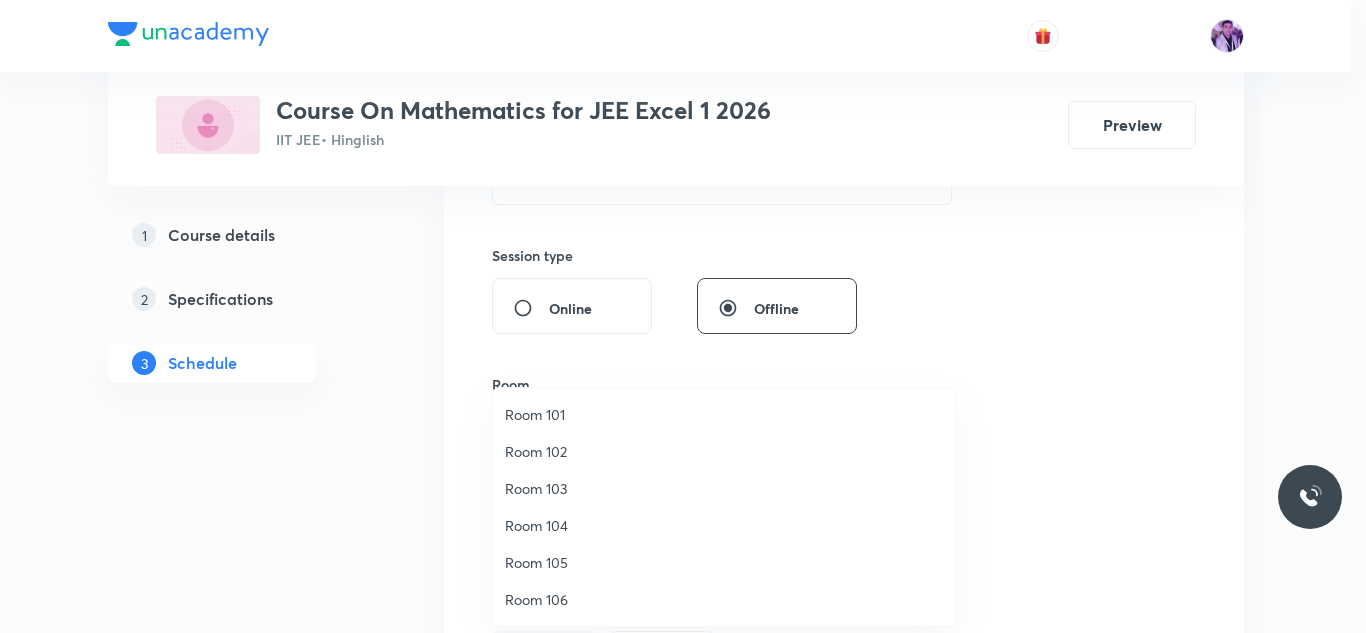 click on "Room 101" at bounding box center [724, 414] 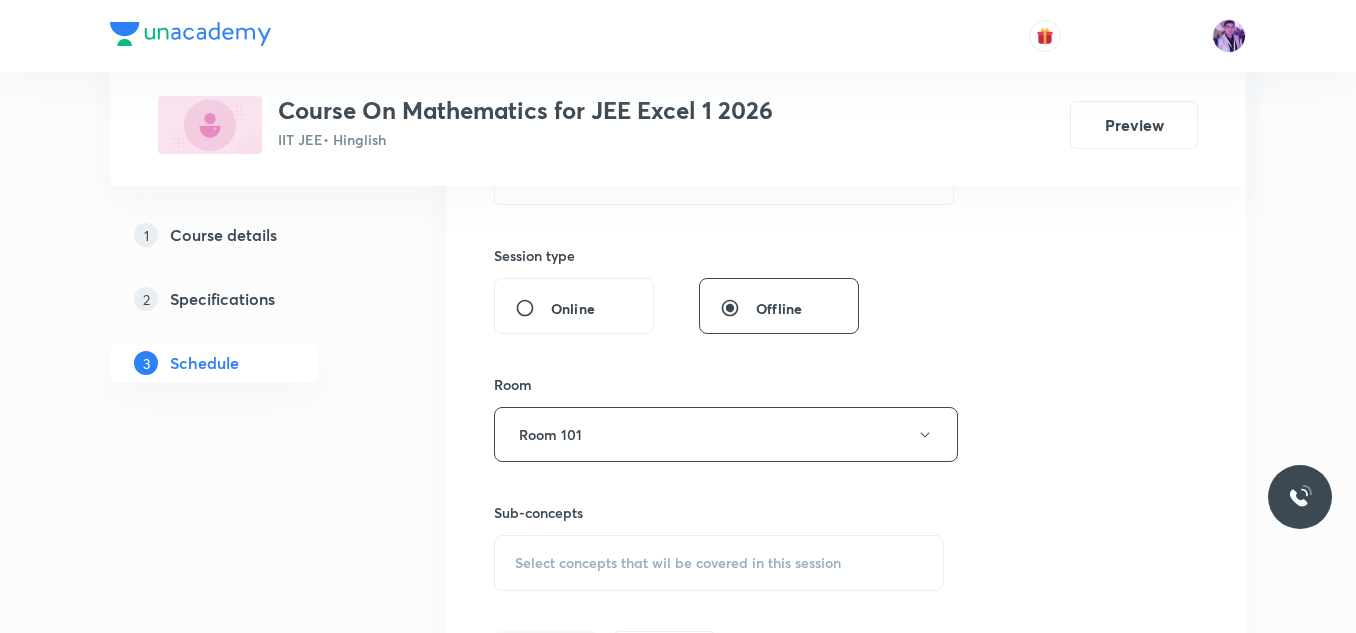 click on "Select concepts that wil be covered in this session" at bounding box center [719, 563] 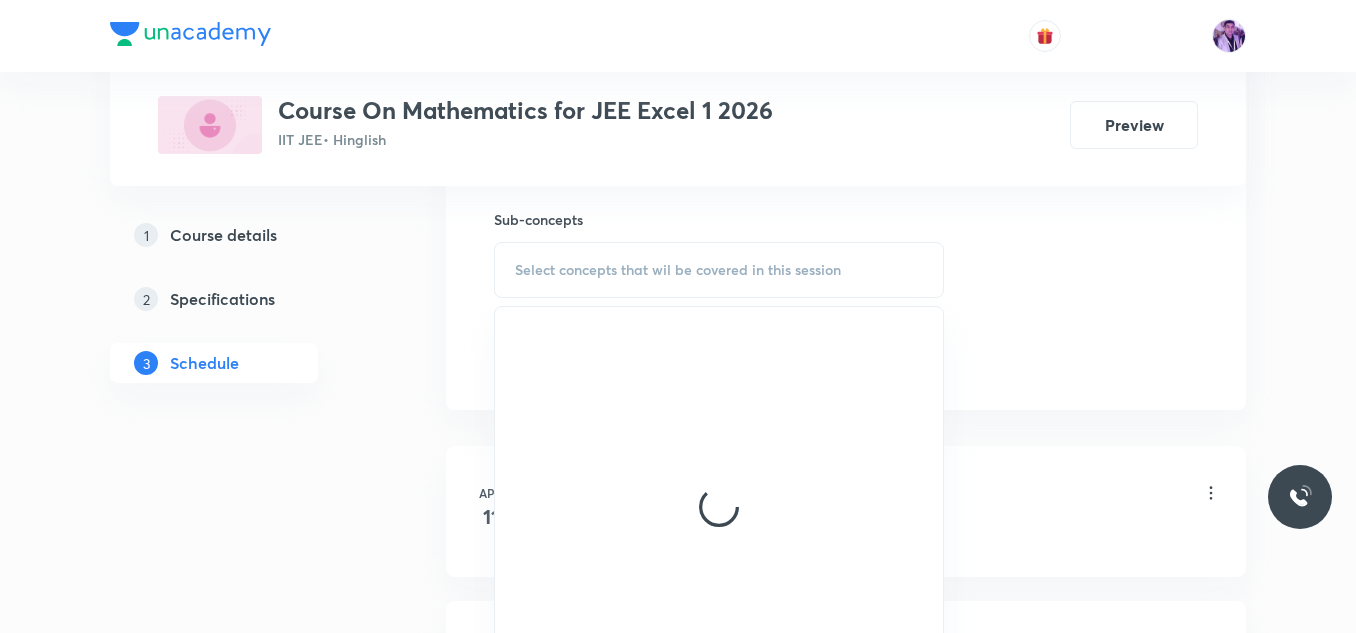 scroll, scrollTop: 1100, scrollLeft: 0, axis: vertical 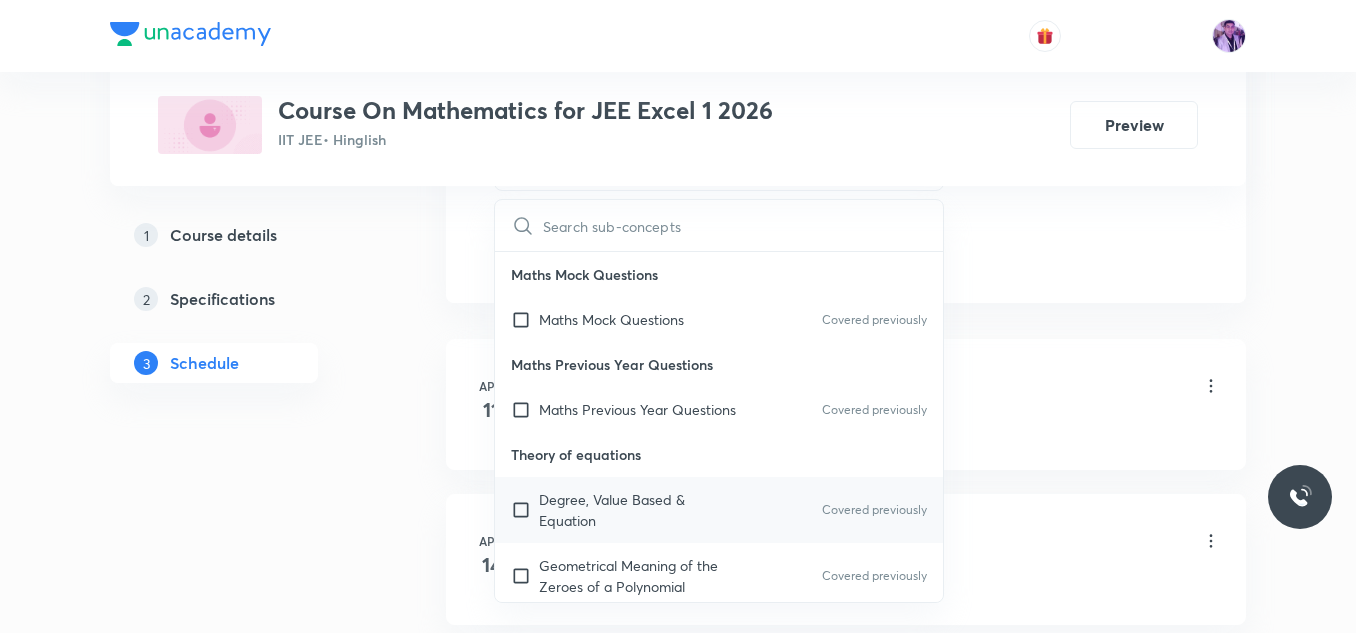 click on "Degree, Value Based & Equation" at bounding box center [640, 510] 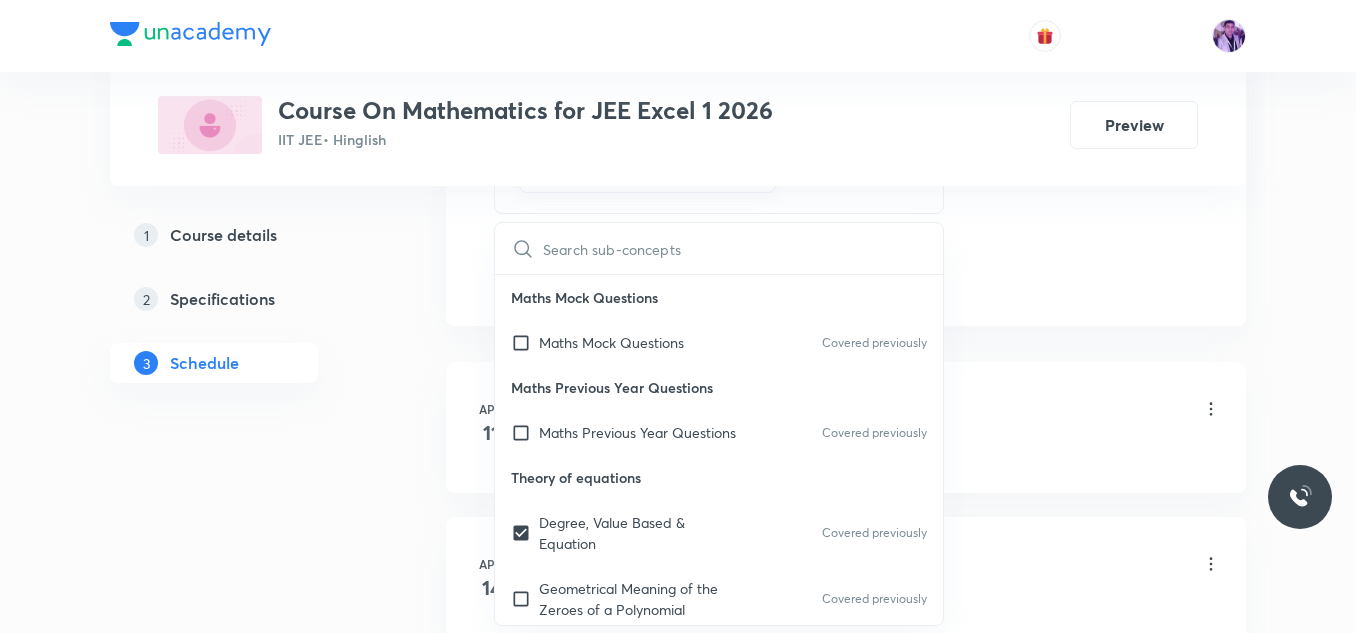 click on "Plus Courses Course On Mathematics for JEE Excel 1 2026 IIT JEE  • Hinglish Preview 1 Course details 2 Specifications 3 Schedule Schedule 74  classes Session  75 Live class Session title 30/99 Application of Derivatives - 6 ​ Schedule for Aug 4, 2025, 6:40 PM ​ Duration (in minutes) 70 ​   Session type Online Offline Room Room 101 Sub-concepts Degree, Value Based & Equation CLEAR ​ Maths Mock Questions Maths Mock Questions Covered previously Maths Previous Year Questions Maths Previous Year Questions Covered previously Theory of equations Degree, Value Based & Equation Covered previously Geometrical Meaning of the Zeroes of a Polynomial Covered previously Location of roots Geometrical meaning of Roots of an equation Points in solving an equation Covered previously Graph of Quadratic Expression & its Analysis Range of Quadratic Equation Remainder and factor theorems Identity Covered previously Quadratic equations Common Roots Covered previously Location of Roots Theory of Equations Covered previously" at bounding box center (678, 5486) 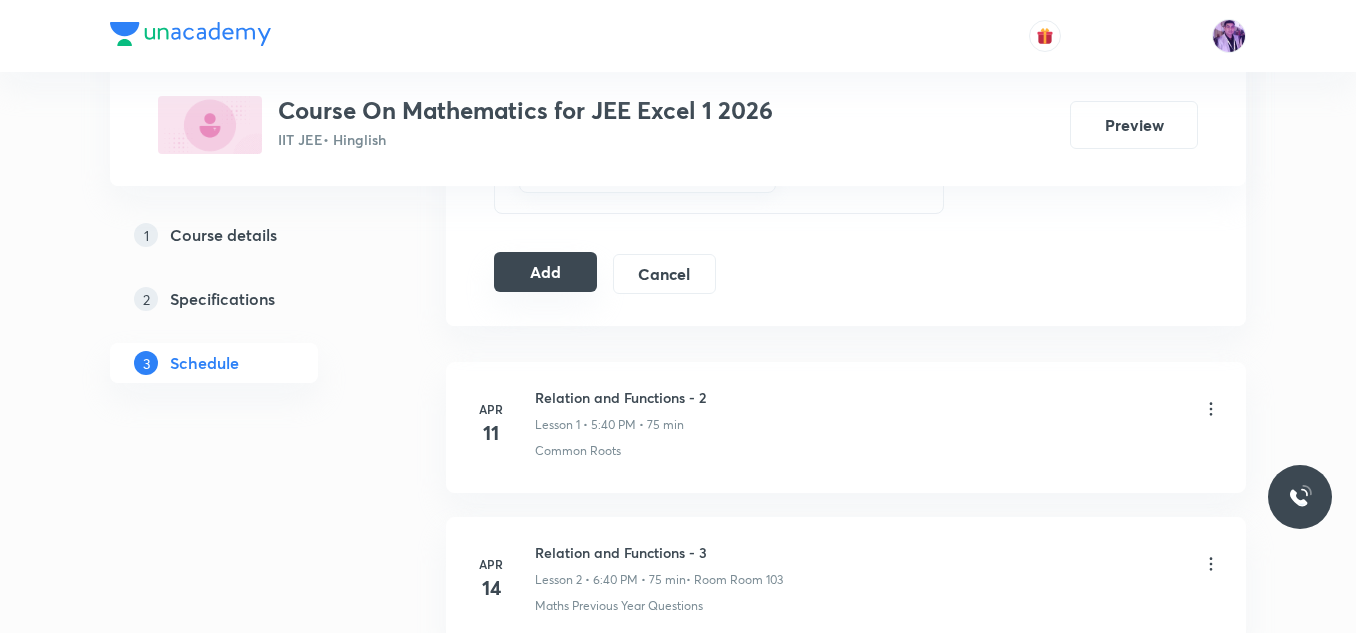 click on "Add" at bounding box center (545, 272) 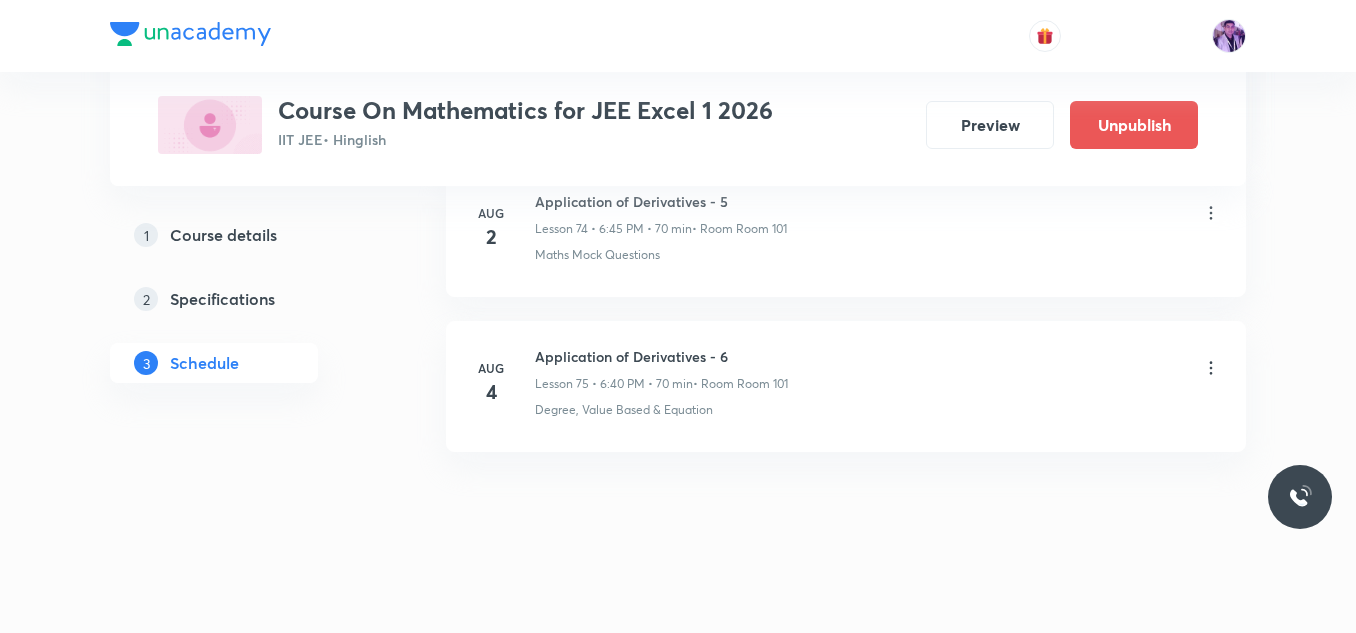 scroll, scrollTop: 11676, scrollLeft: 0, axis: vertical 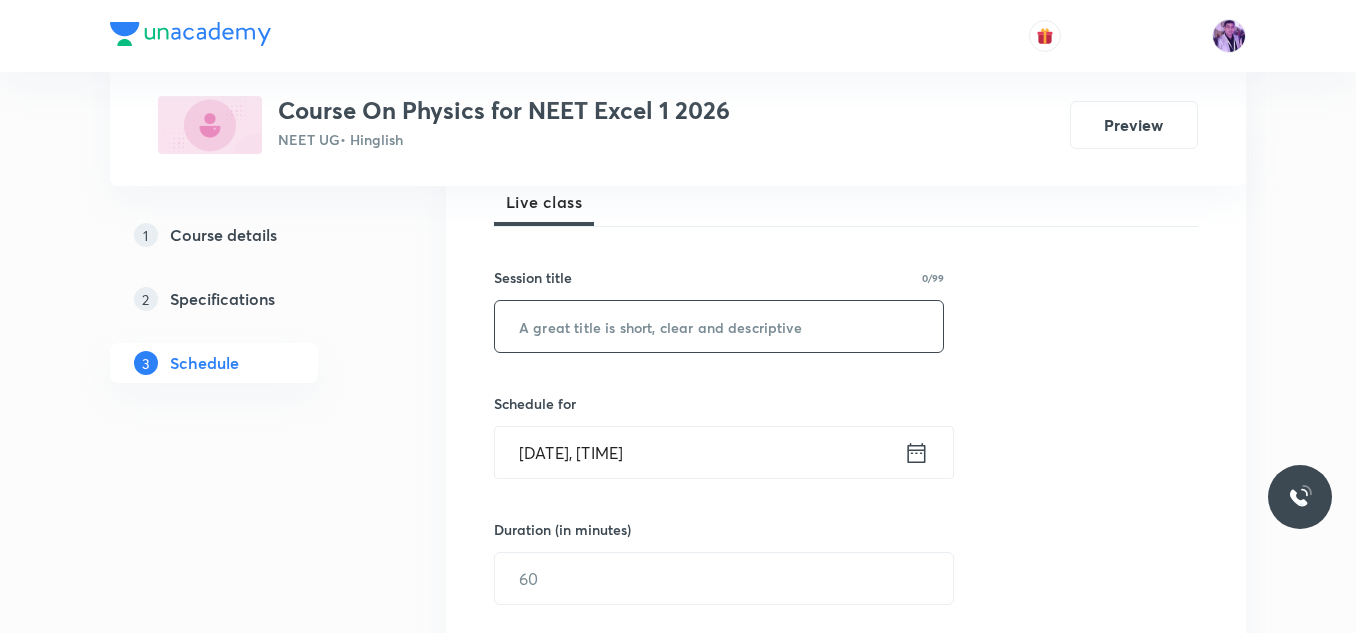 click at bounding box center [719, 326] 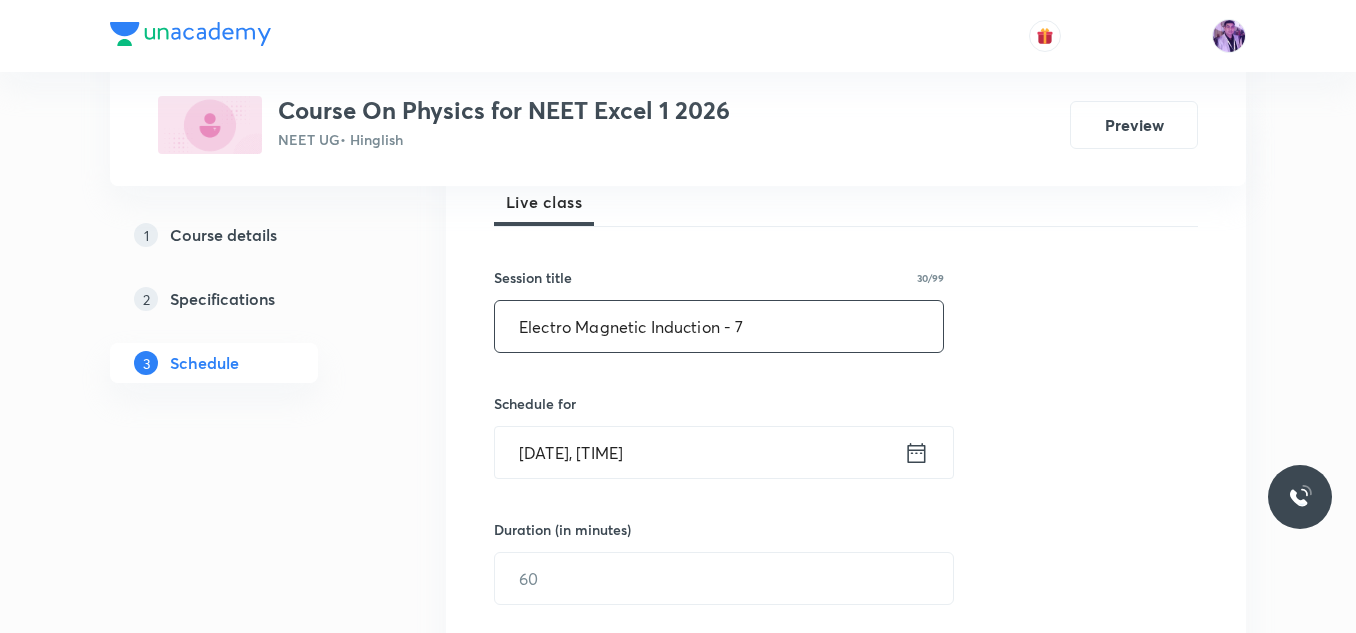 type on "Electro Magnetic Induction - 7" 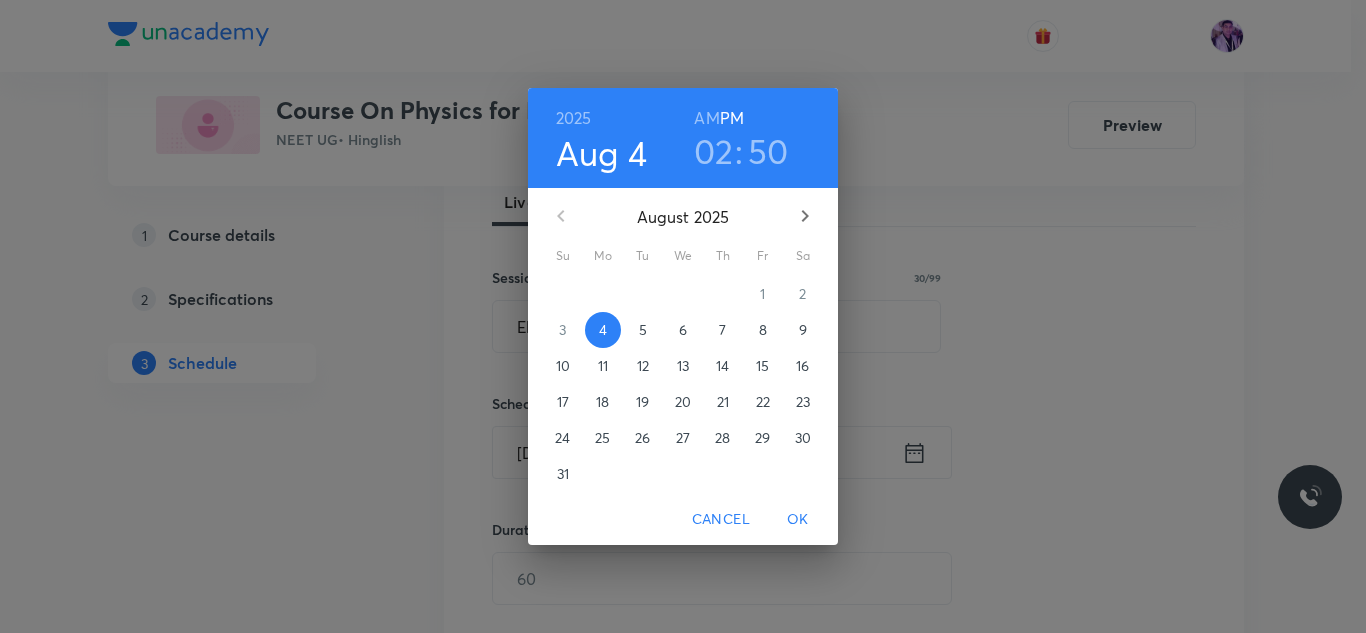 click on "02" at bounding box center (714, 151) 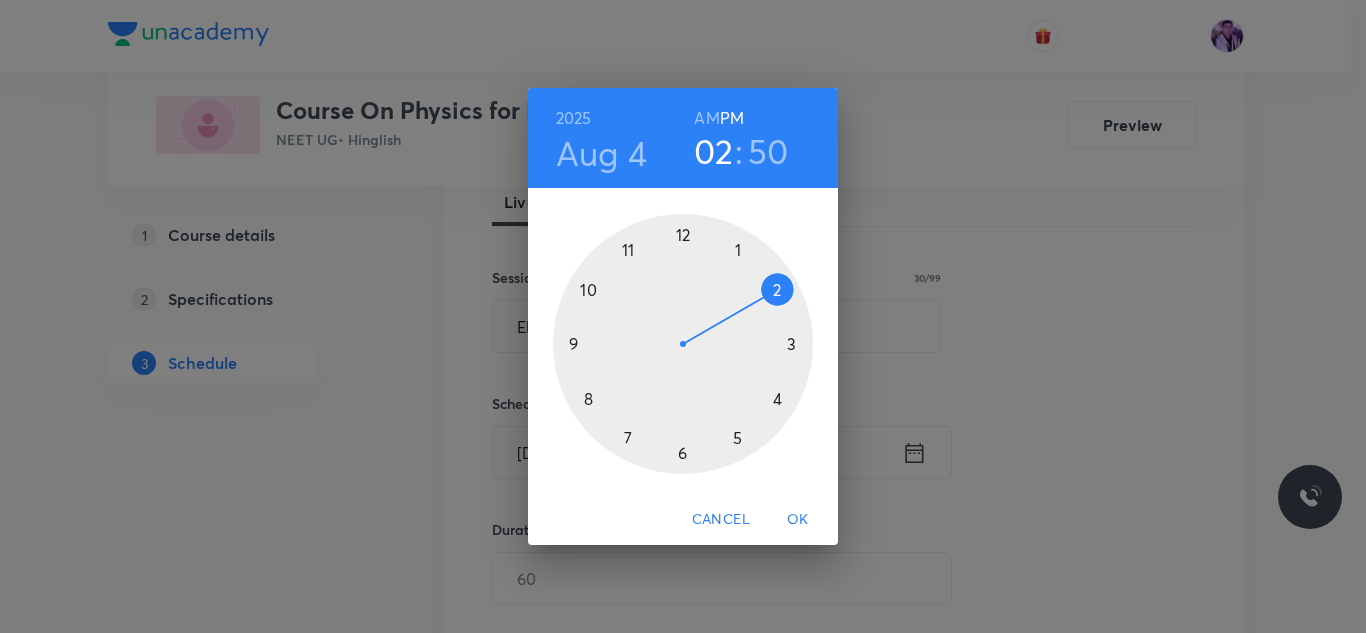 click at bounding box center (683, 344) 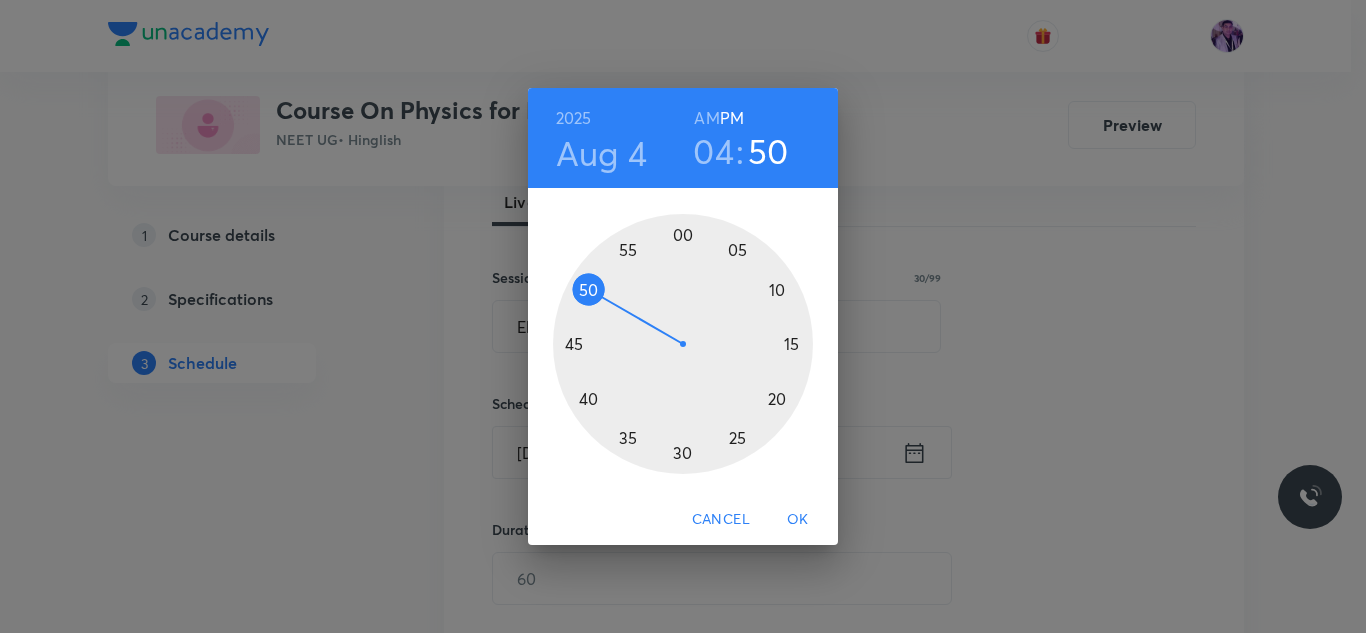 click at bounding box center [683, 344] 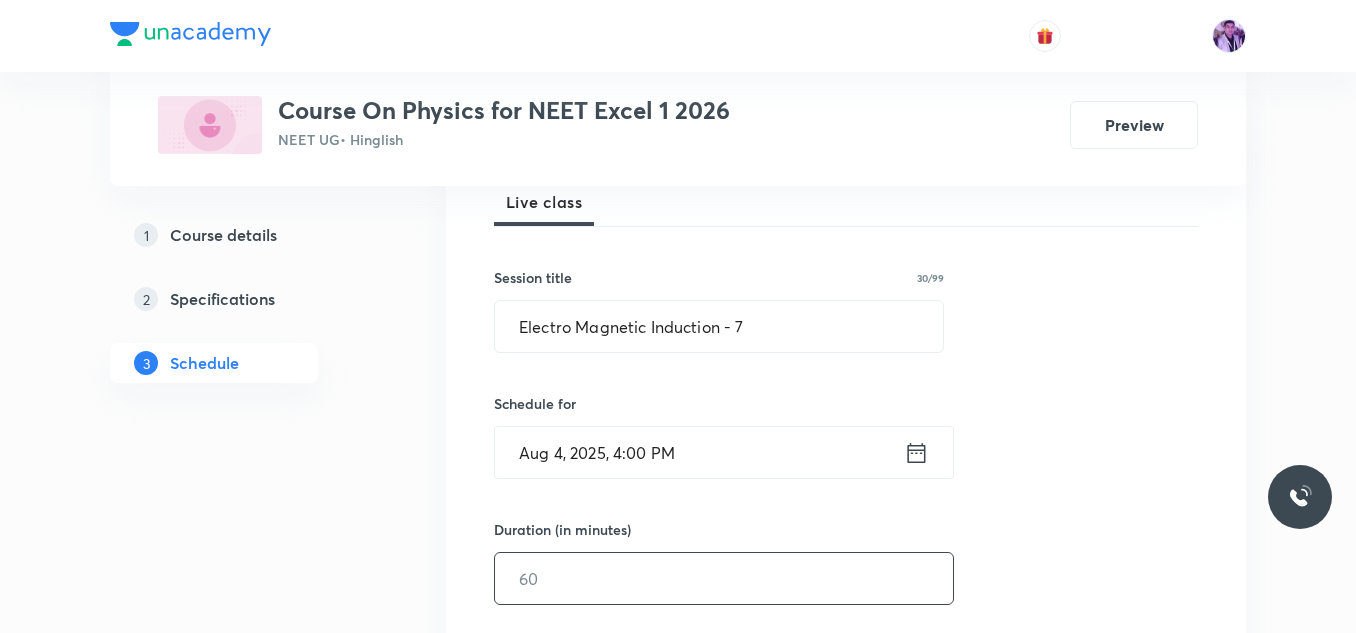 click at bounding box center [724, 578] 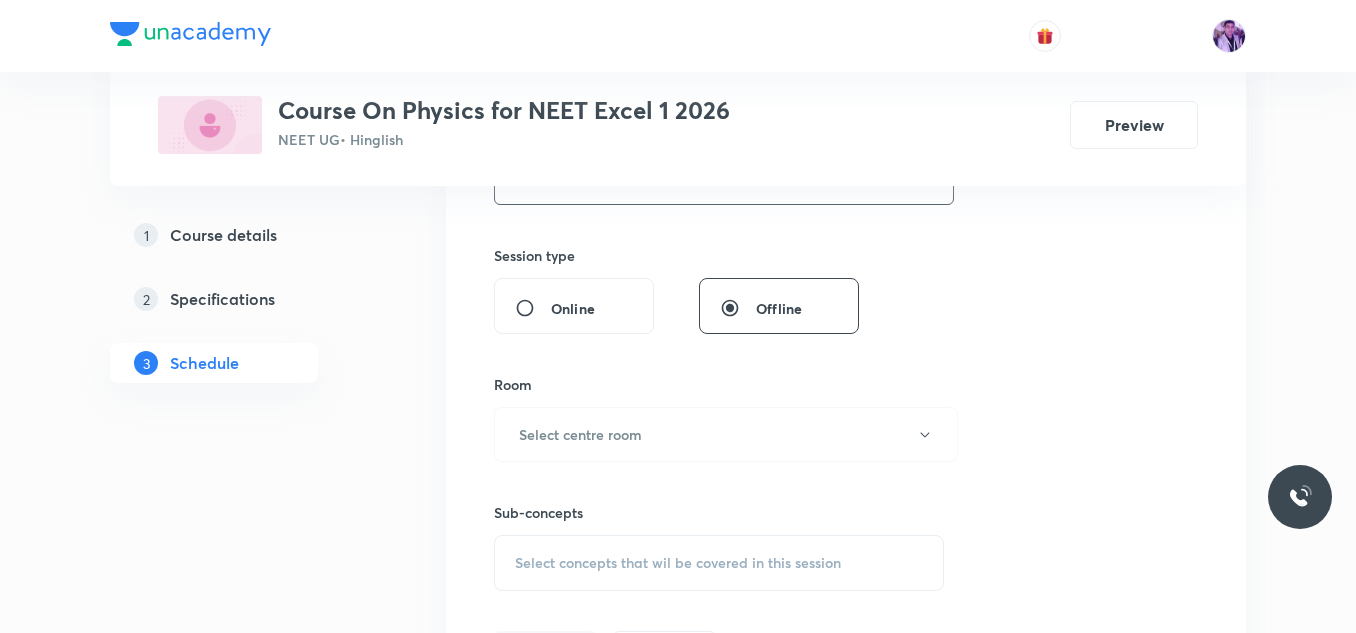 scroll, scrollTop: 900, scrollLeft: 0, axis: vertical 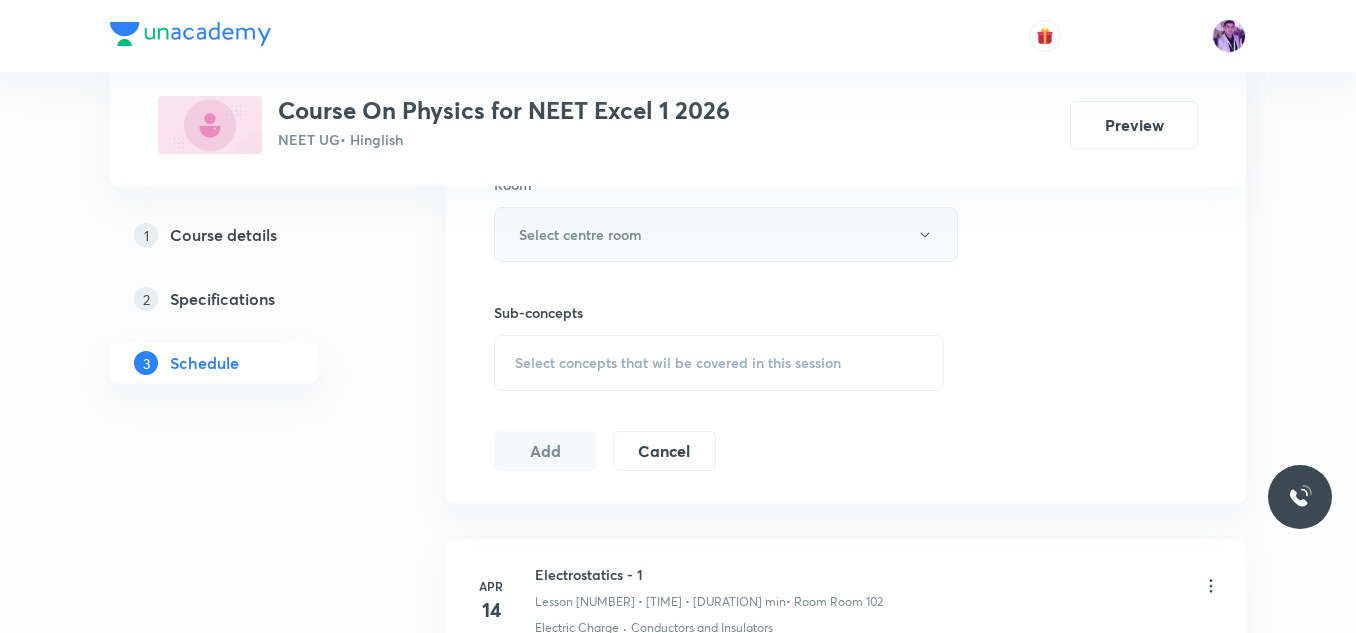 type on "70" 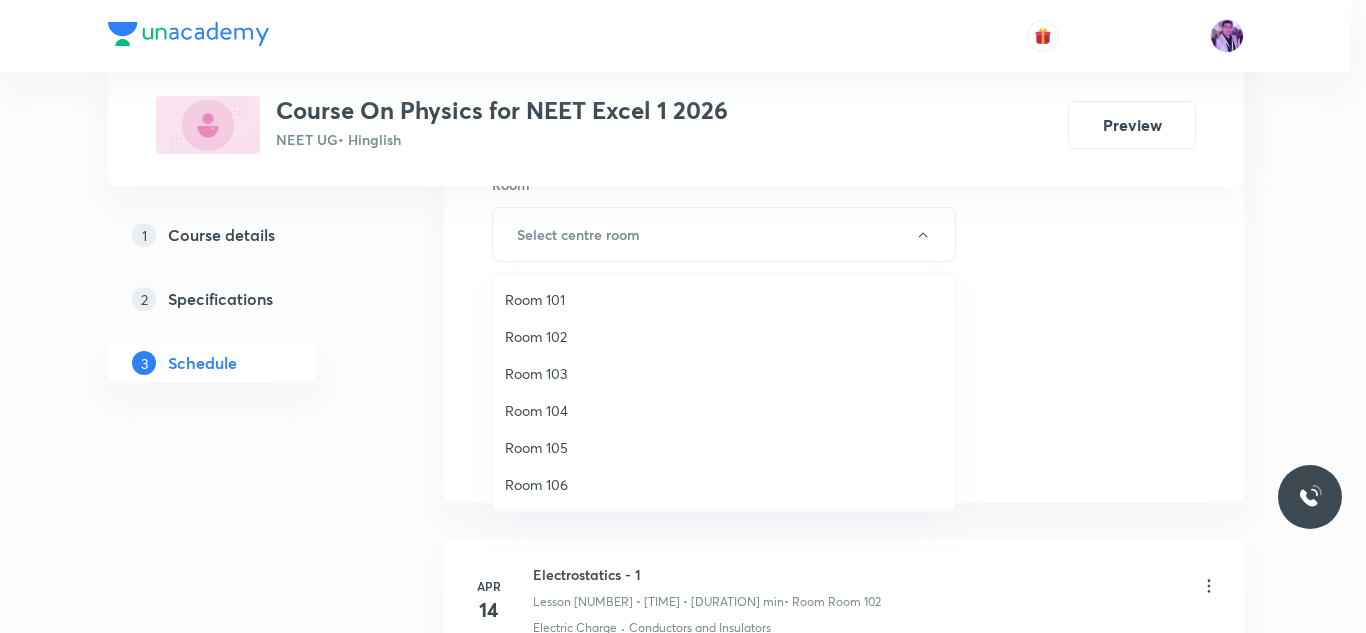 click on "Room 102" at bounding box center (724, 336) 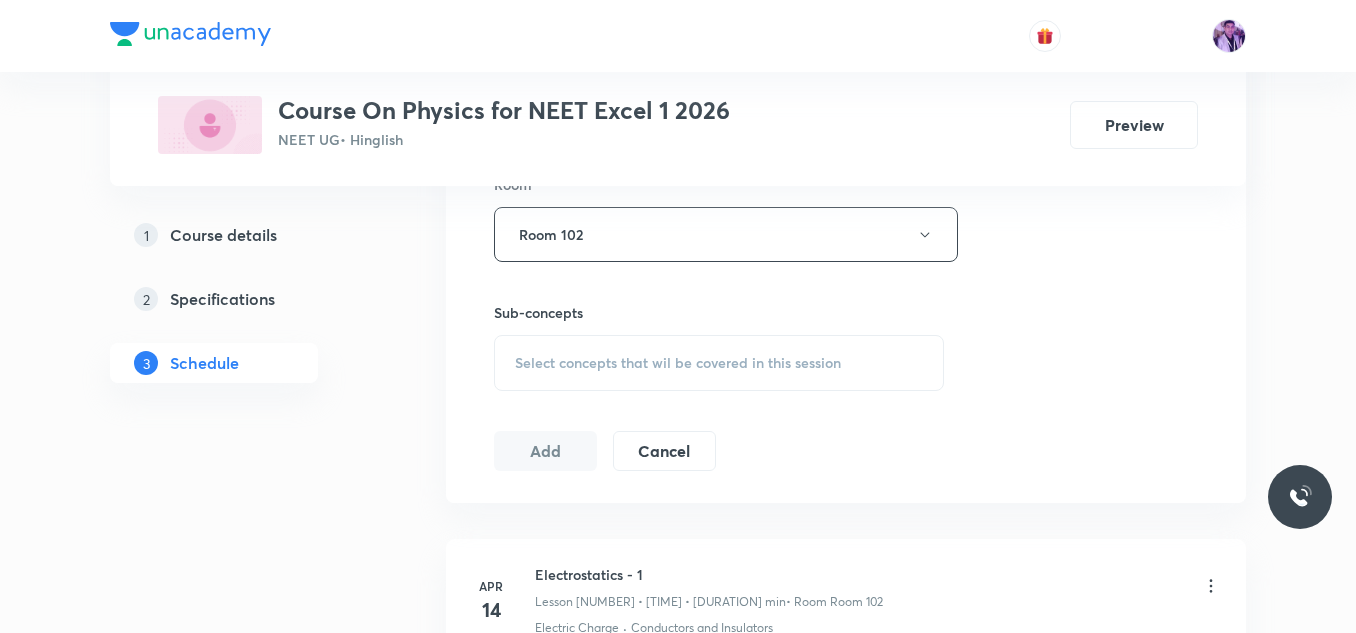 click on "Select concepts that wil be covered in this session" at bounding box center (678, 363) 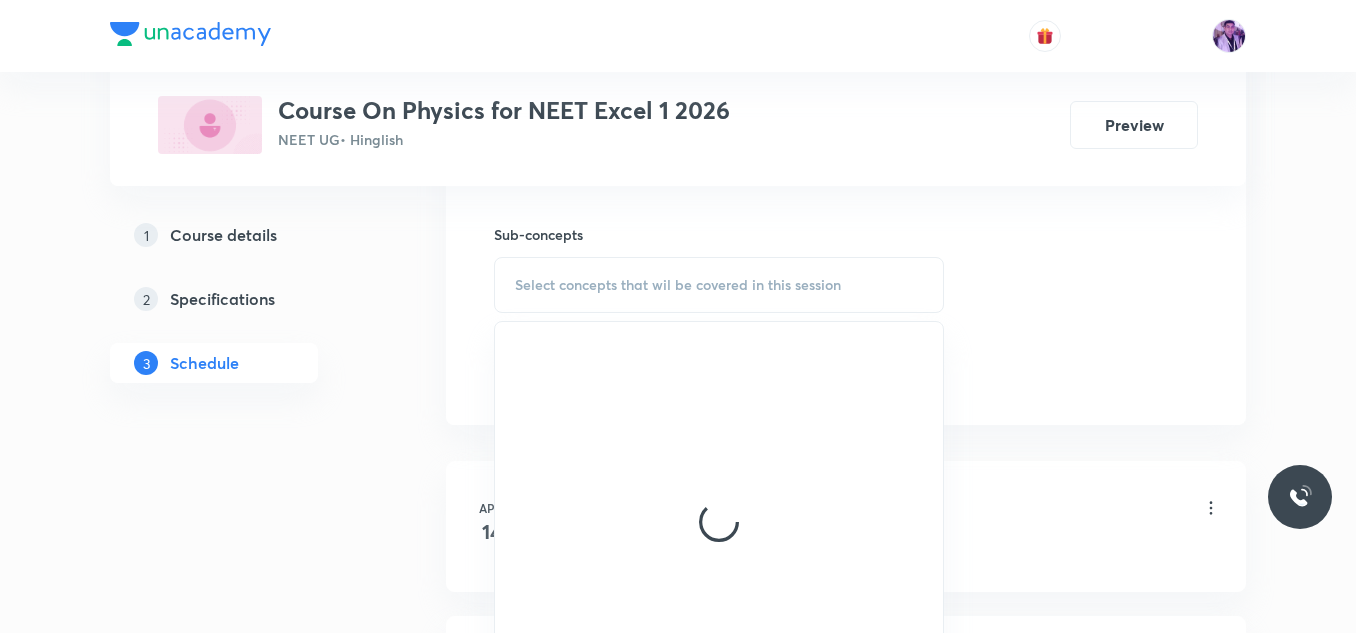 scroll, scrollTop: 1000, scrollLeft: 0, axis: vertical 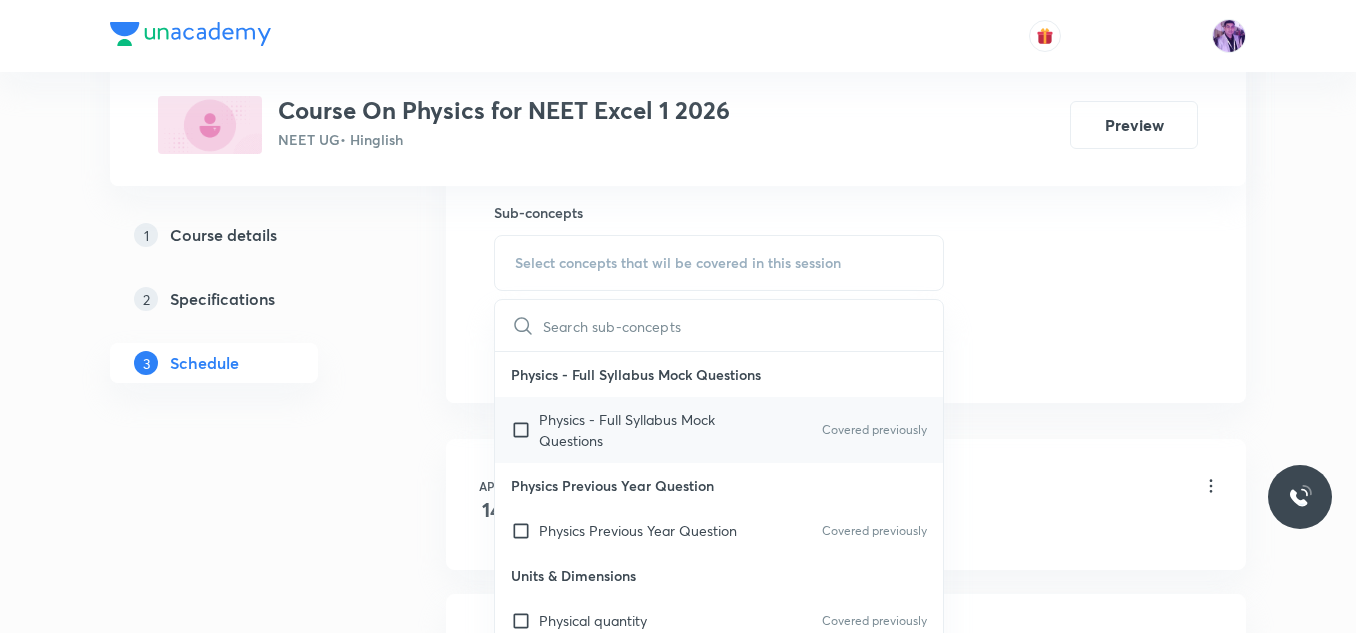 click on "Physics - Full Syllabus Mock Questions" at bounding box center [640, 430] 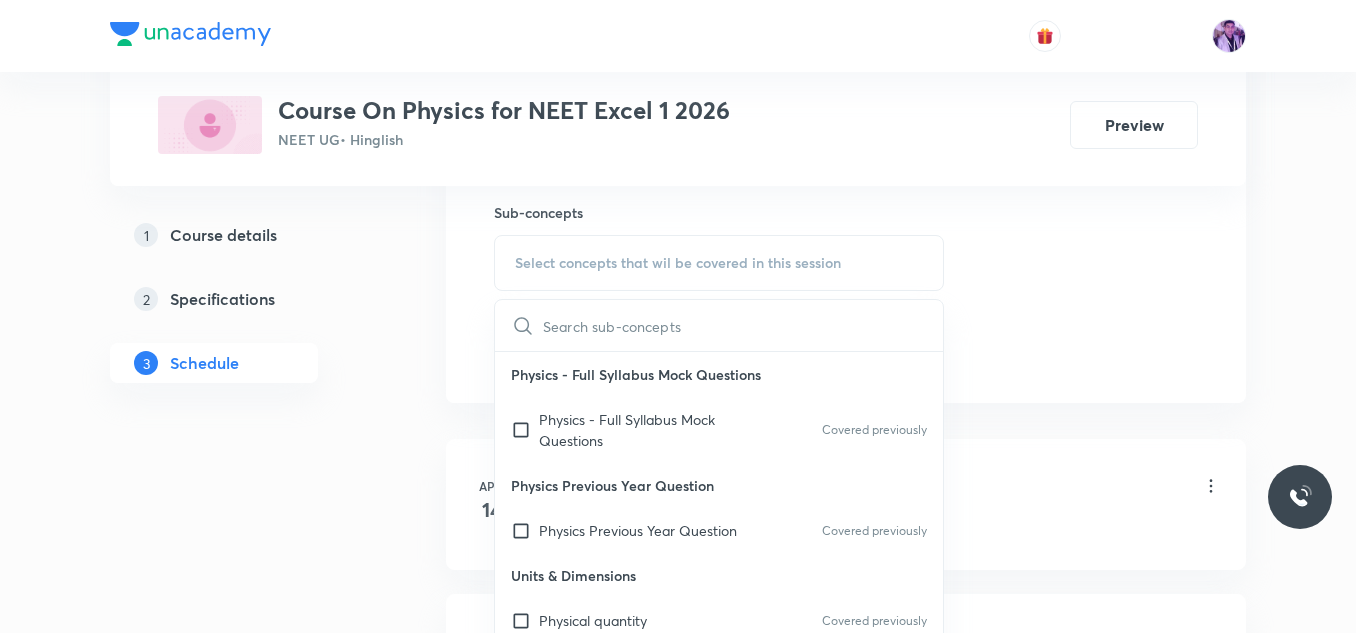 checkbox on "true" 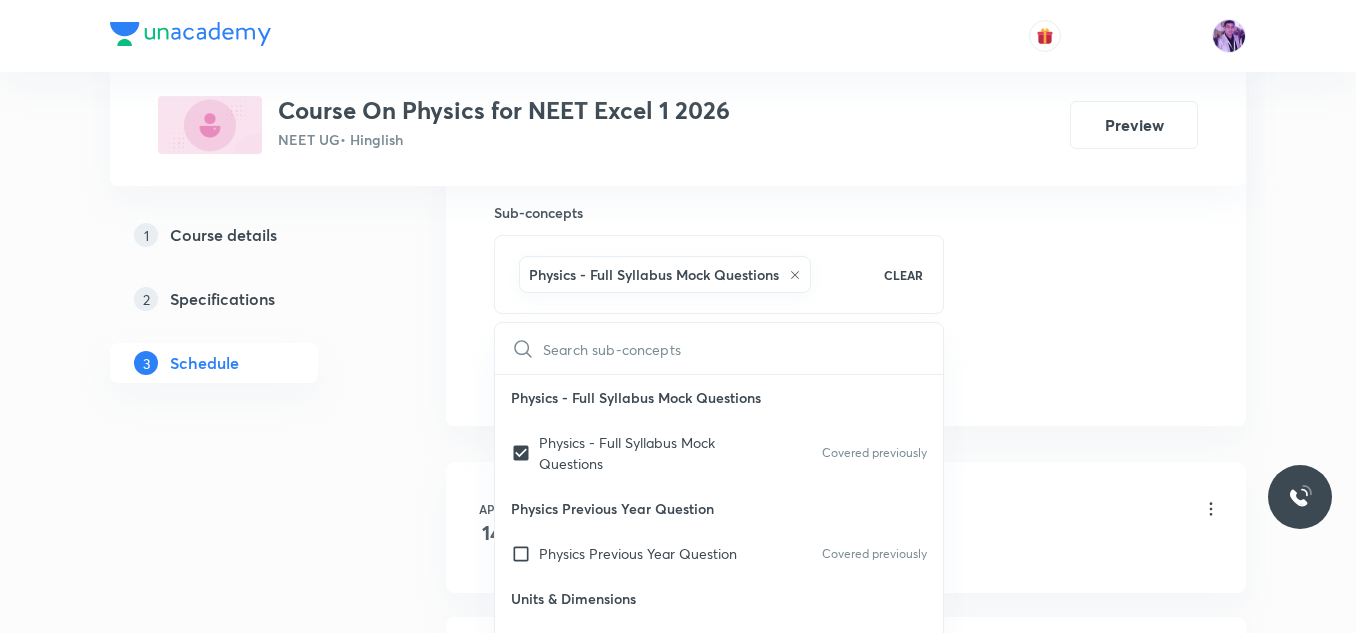 click on "Plus Courses Course On Physics for NEET Excel 1 2026 NEET UG  • Hinglish Preview 1 Course details 2 Specifications 3 Schedule Schedule 62  classes Session  63 Live class Session title 30/99 Electro Magnetic Induction - 7 ​ Schedule for Aug 4, 2025, 4:00 PM ​ Duration (in minutes) 70 ​   Session type Online Offline Room Room 102 Sub-concepts Physics - Full Syllabus Mock Questions CLEAR ​ Physics - Full Syllabus Mock Questions Physics - Full Syllabus Mock Questions Covered previously Physics Previous Year Question Physics Previous Year Question Covered previously Units & Dimensions Physical quantity Covered previously Applications of Dimensional Analysis Significant Figures Covered previously Units of Physical Quantities System of Units Dimensions of Some Mathematical Functions Unit and Dimension Covered previously Product of Two Vectors Covered previously Subtraction of Vectors Cross Product Covered previously Least Count Analysis Errors of Measurement Vernier Callipers Screw Gauge Zero Error Error 2" at bounding box center (678, 4657) 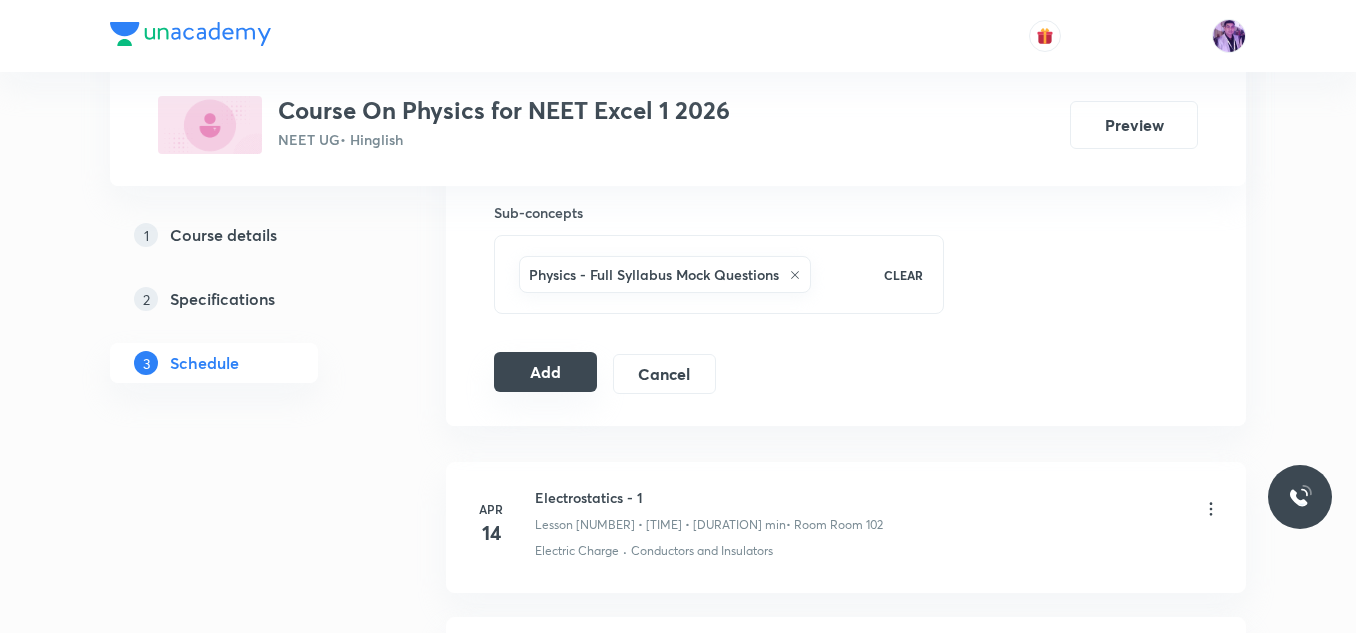 click on "Add" at bounding box center (545, 372) 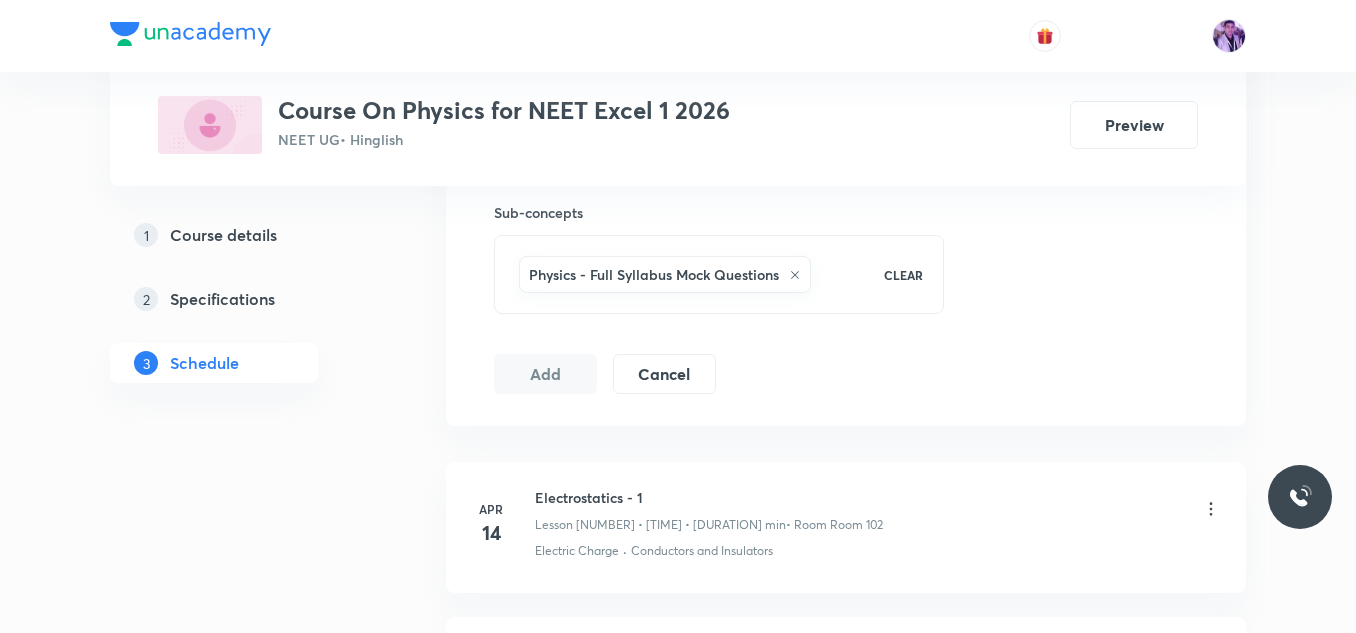 scroll, scrollTop: 10605, scrollLeft: 0, axis: vertical 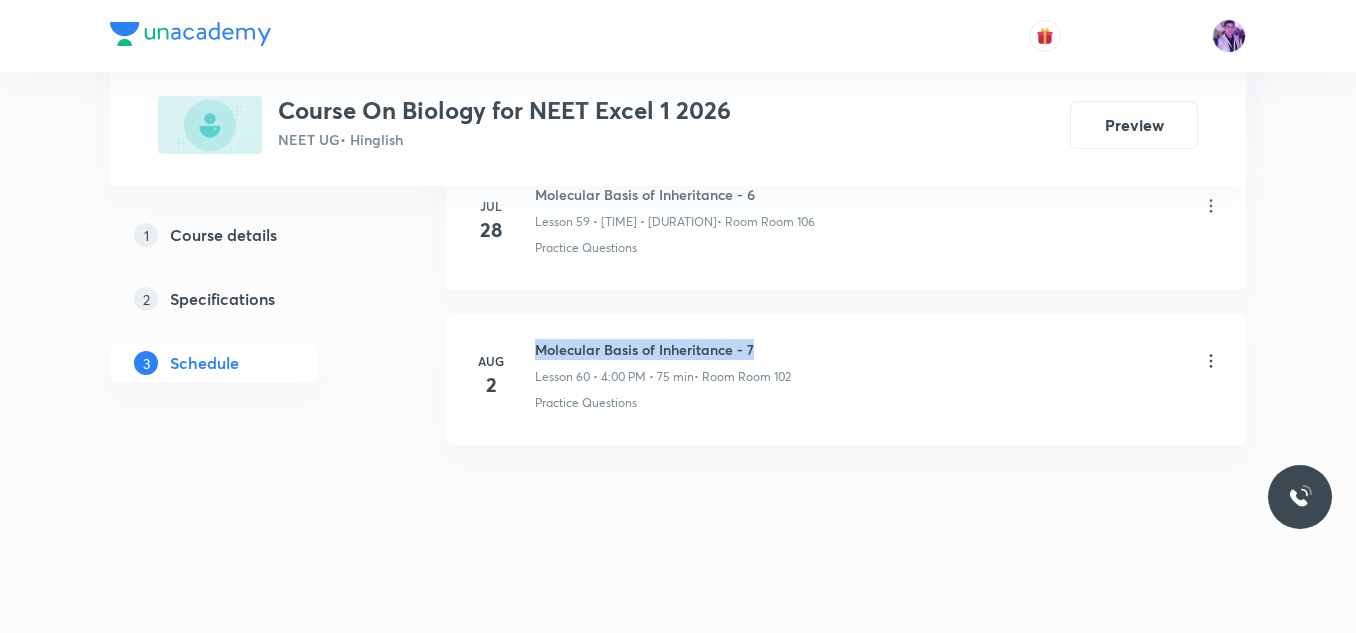 drag, startPoint x: 537, startPoint y: 349, endPoint x: 770, endPoint y: 346, distance: 233.01932 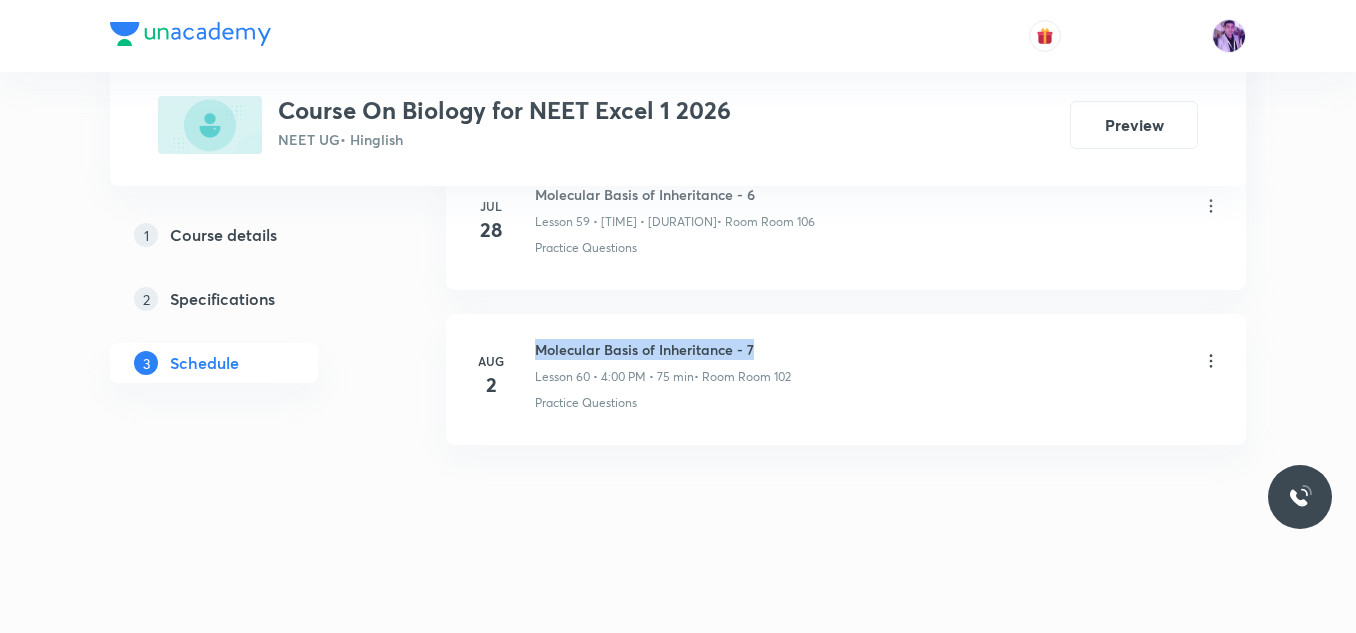 copy on "Molecular Basis of Inheritance - 7" 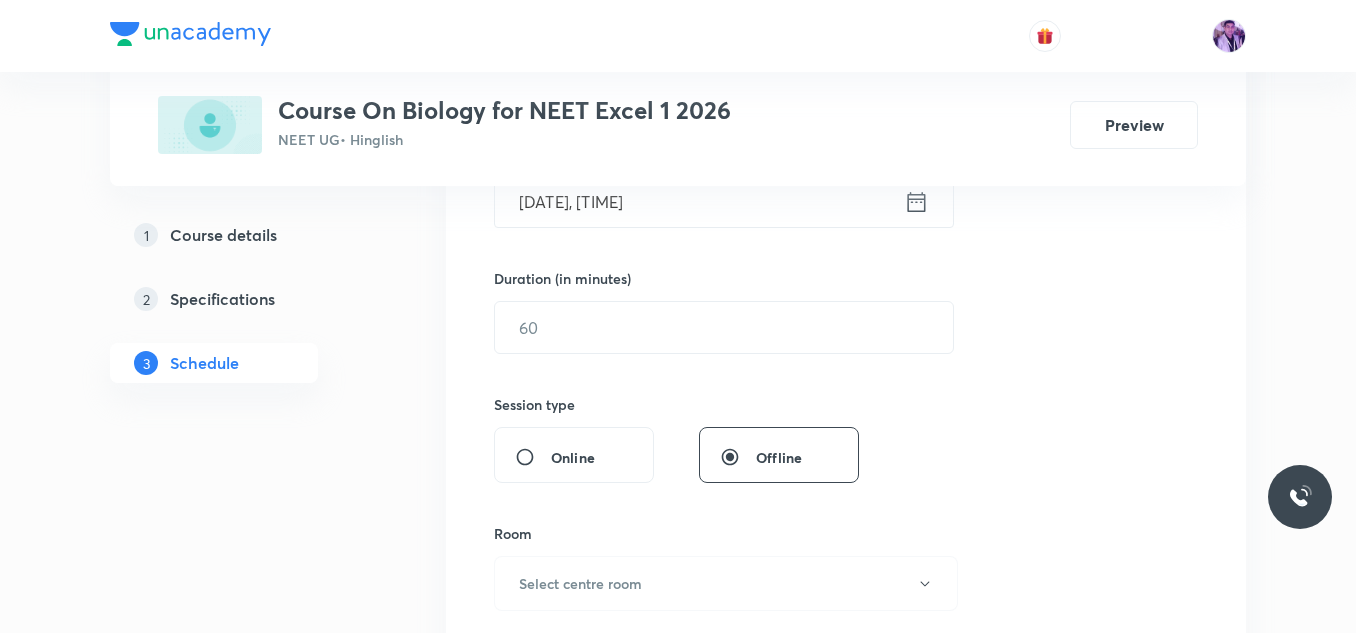 scroll, scrollTop: 259, scrollLeft: 0, axis: vertical 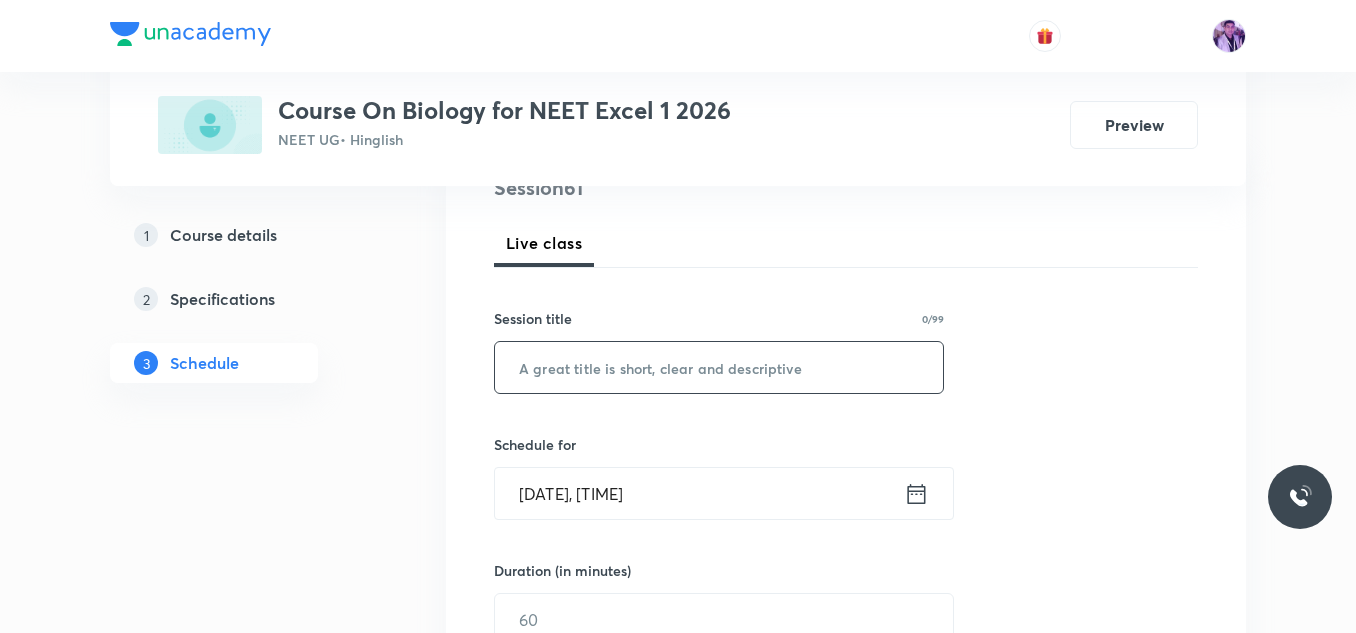 click at bounding box center (719, 367) 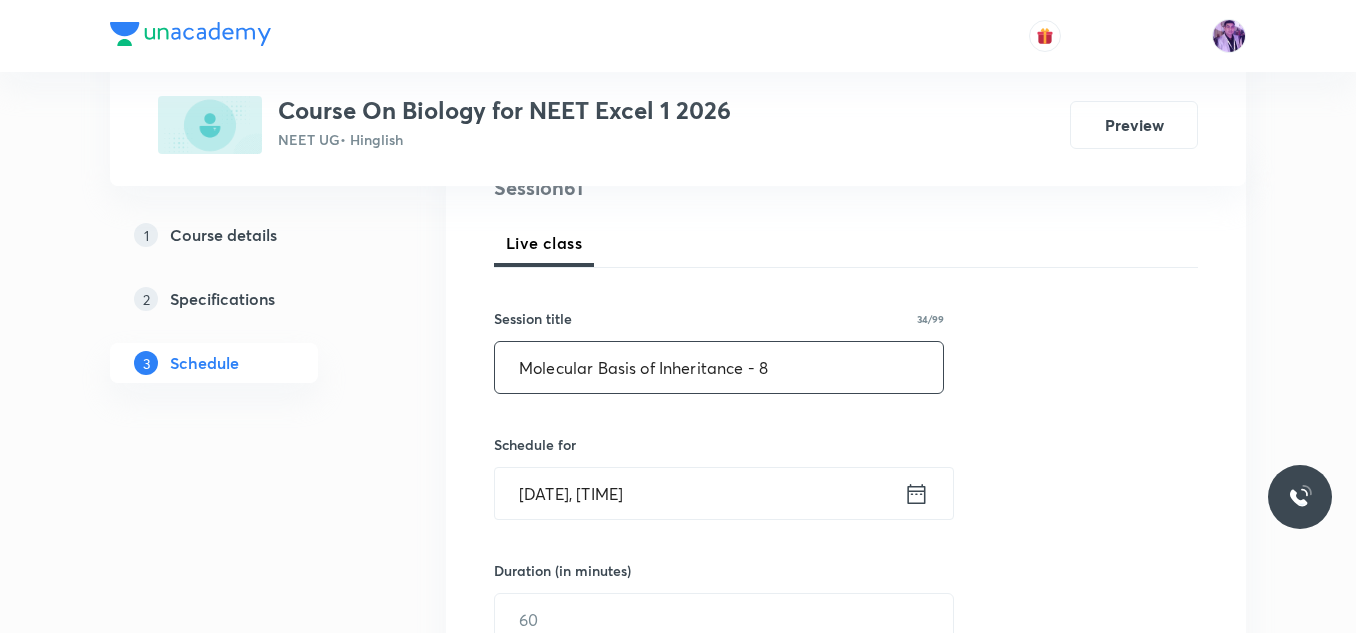 type on "Molecular Basis of Inheritance - 8" 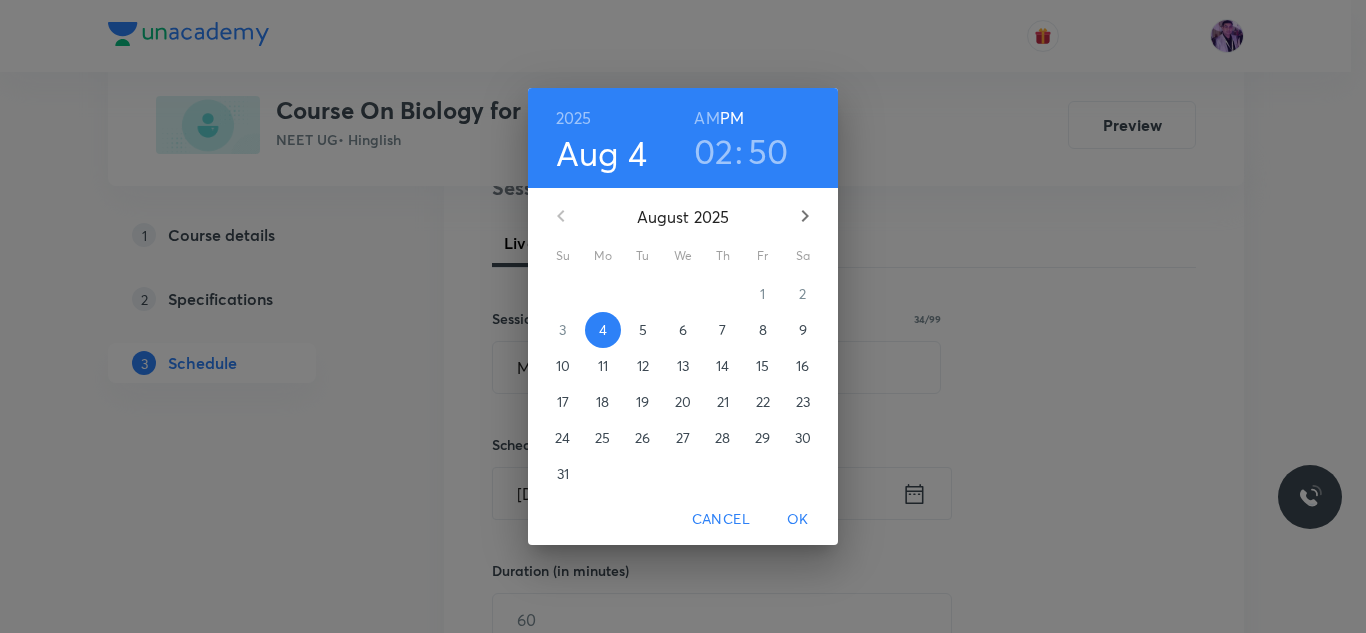 click on "02" at bounding box center [714, 151] 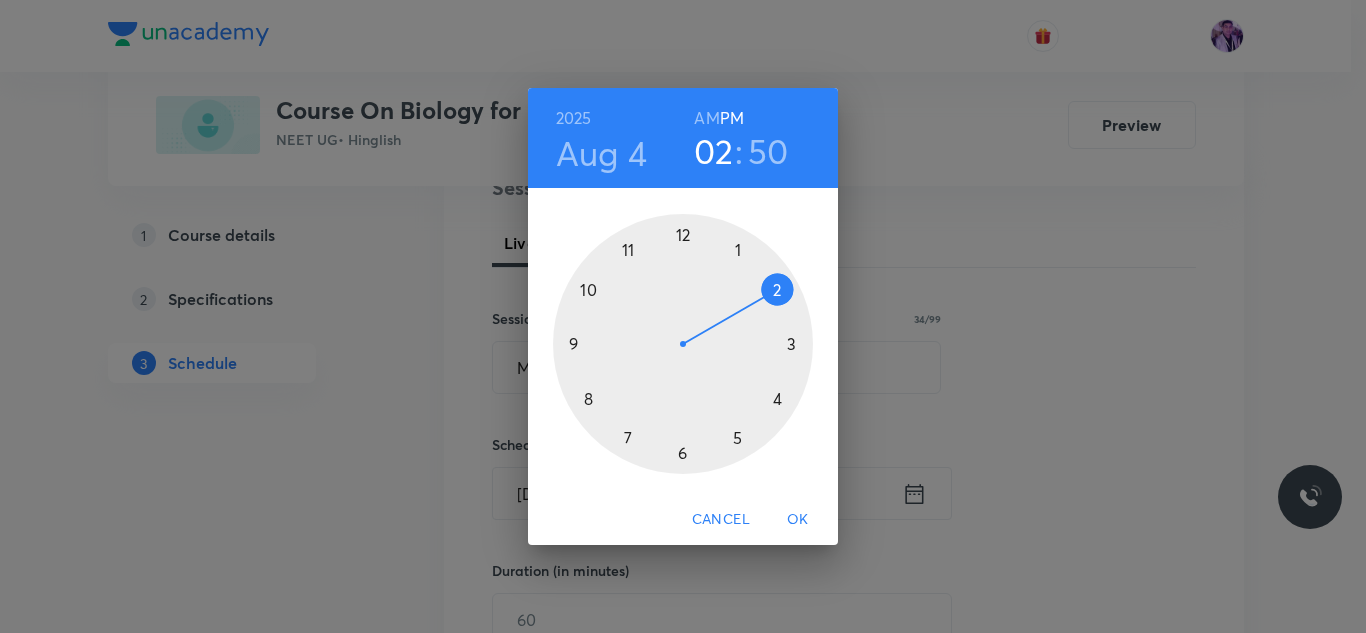 click at bounding box center (683, 344) 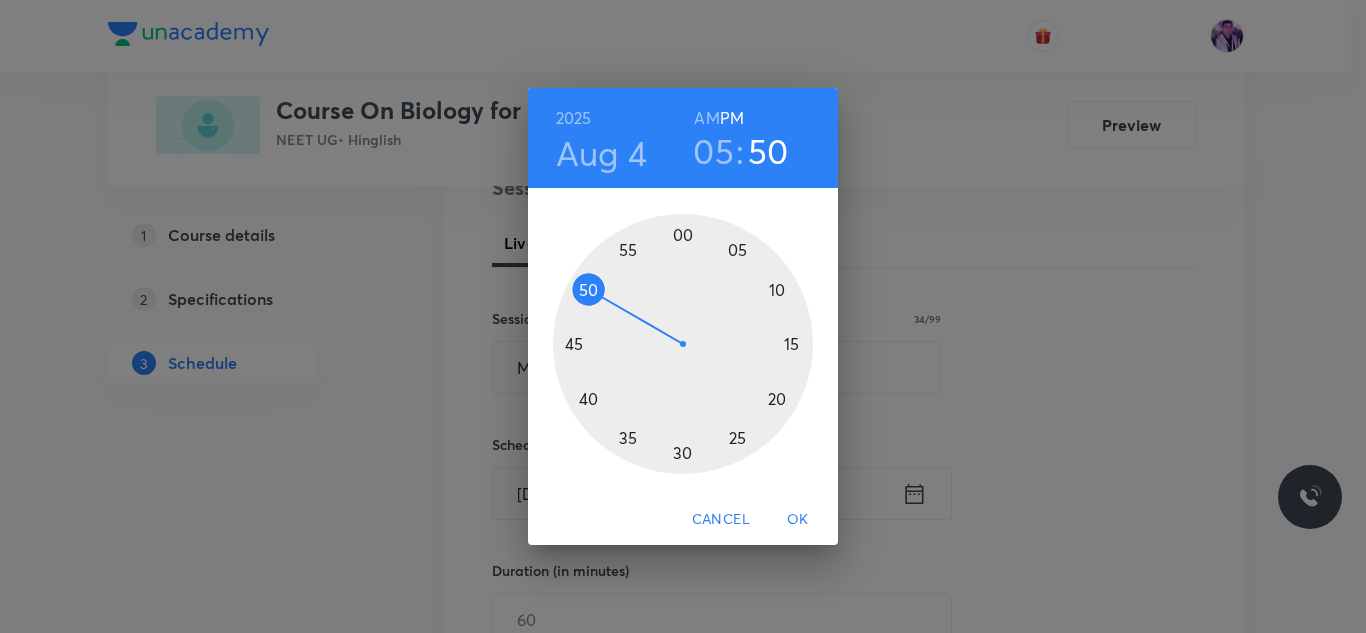 click at bounding box center [683, 344] 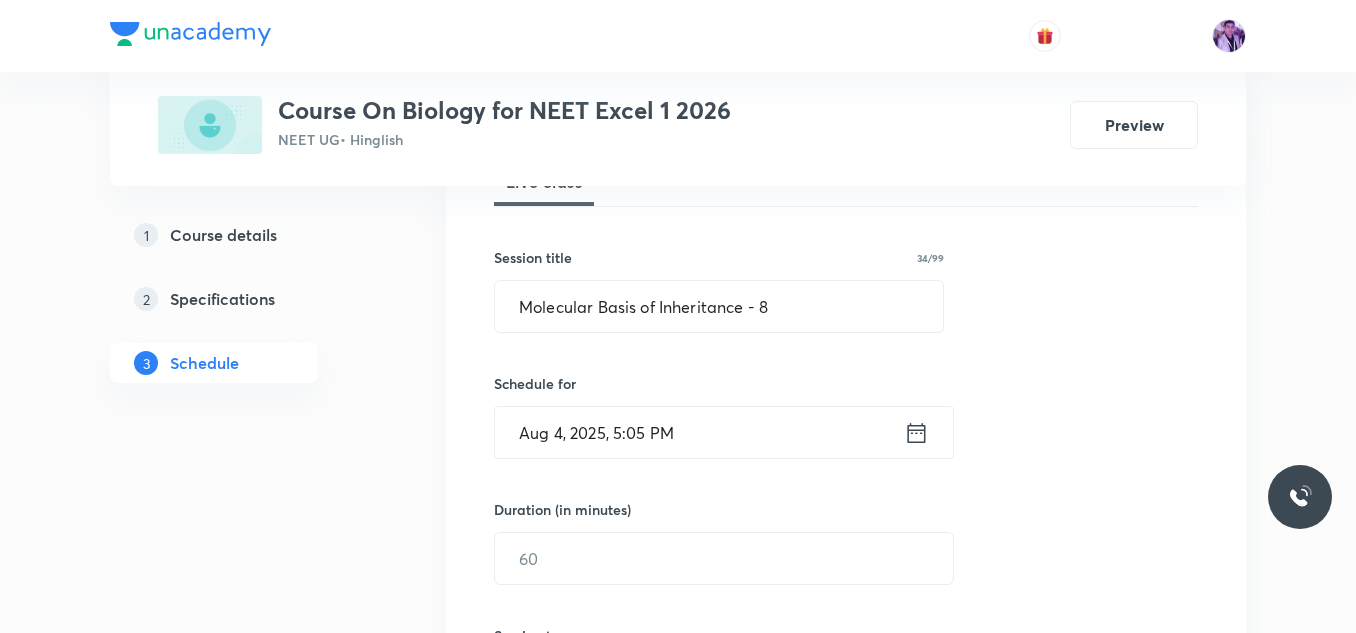 scroll, scrollTop: 259, scrollLeft: 0, axis: vertical 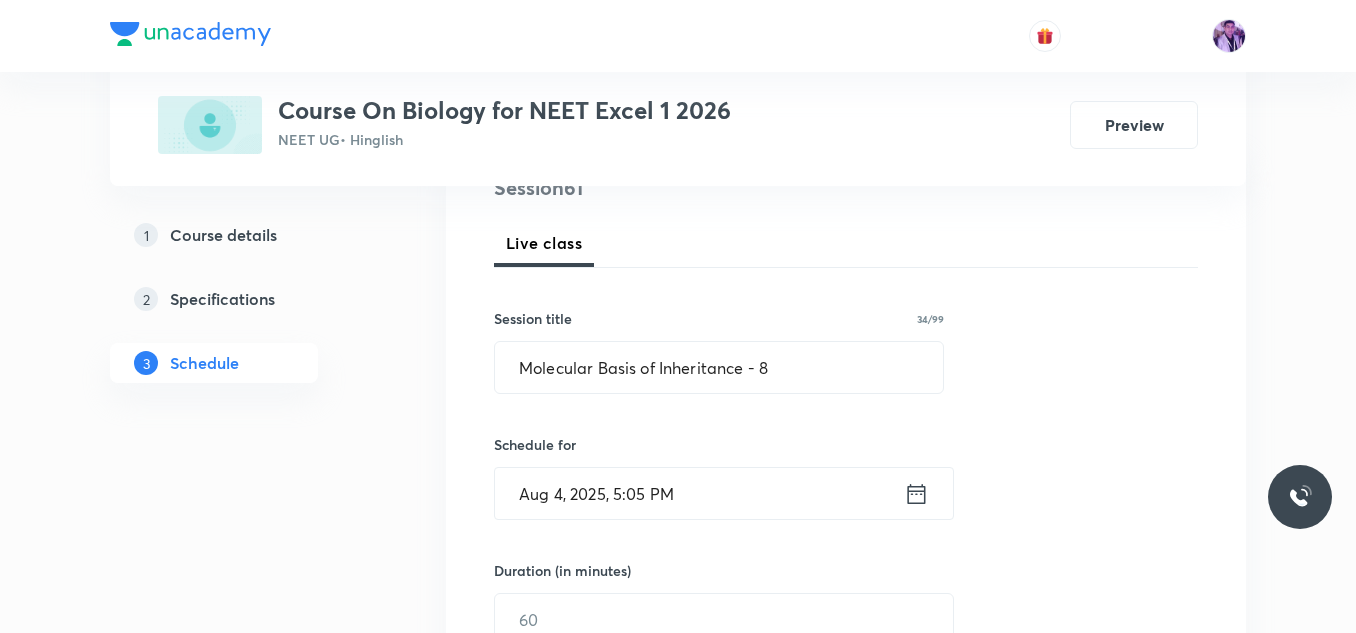 click on "Aug 4, 2025, 5:05 PM" at bounding box center (699, 493) 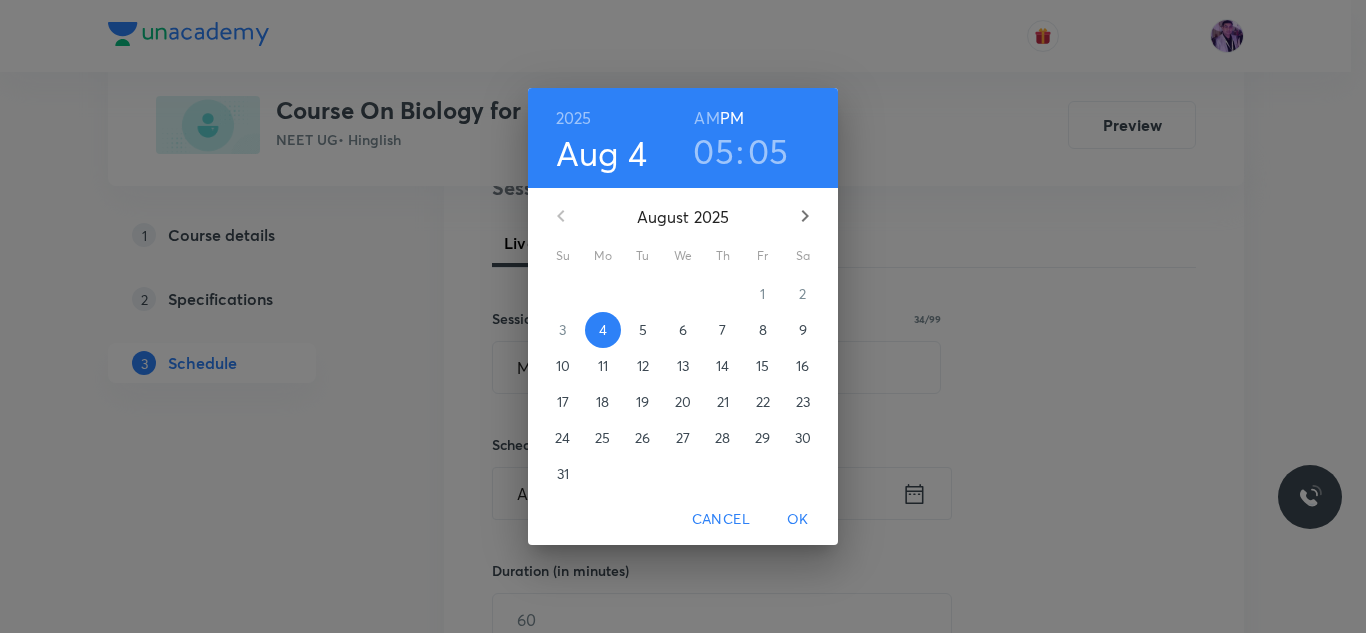 click on "05" at bounding box center (713, 151) 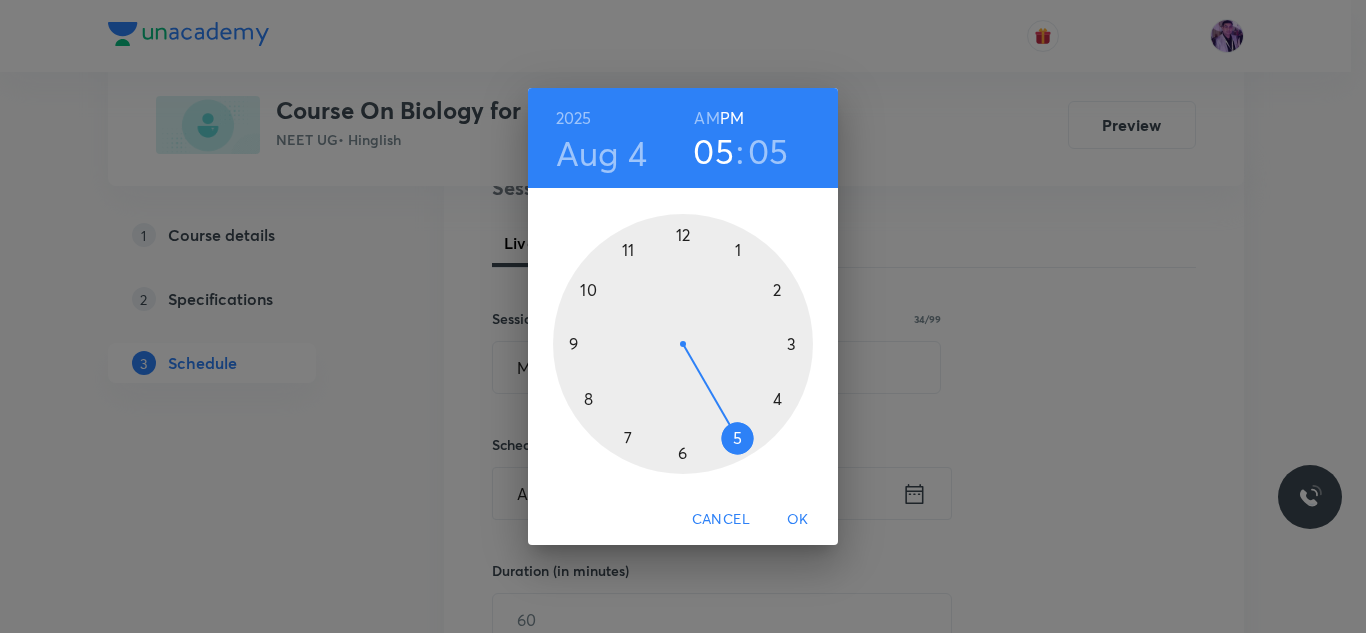 click on "05" at bounding box center [768, 151] 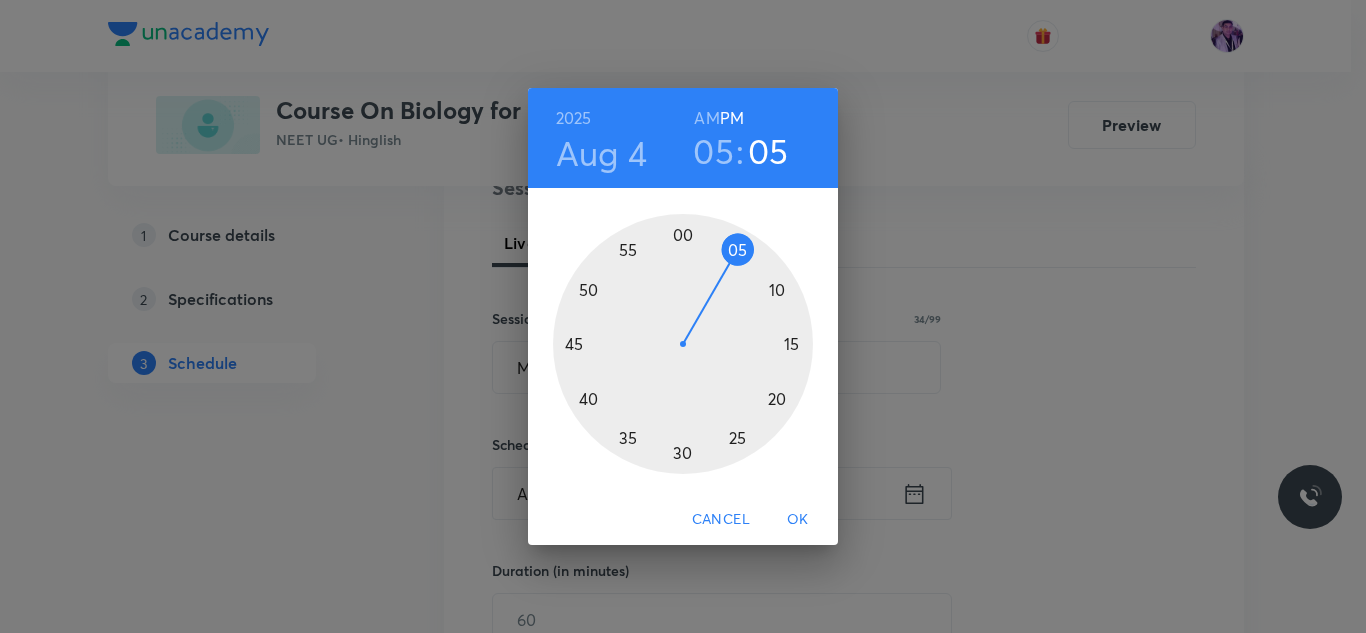 click at bounding box center [683, 344] 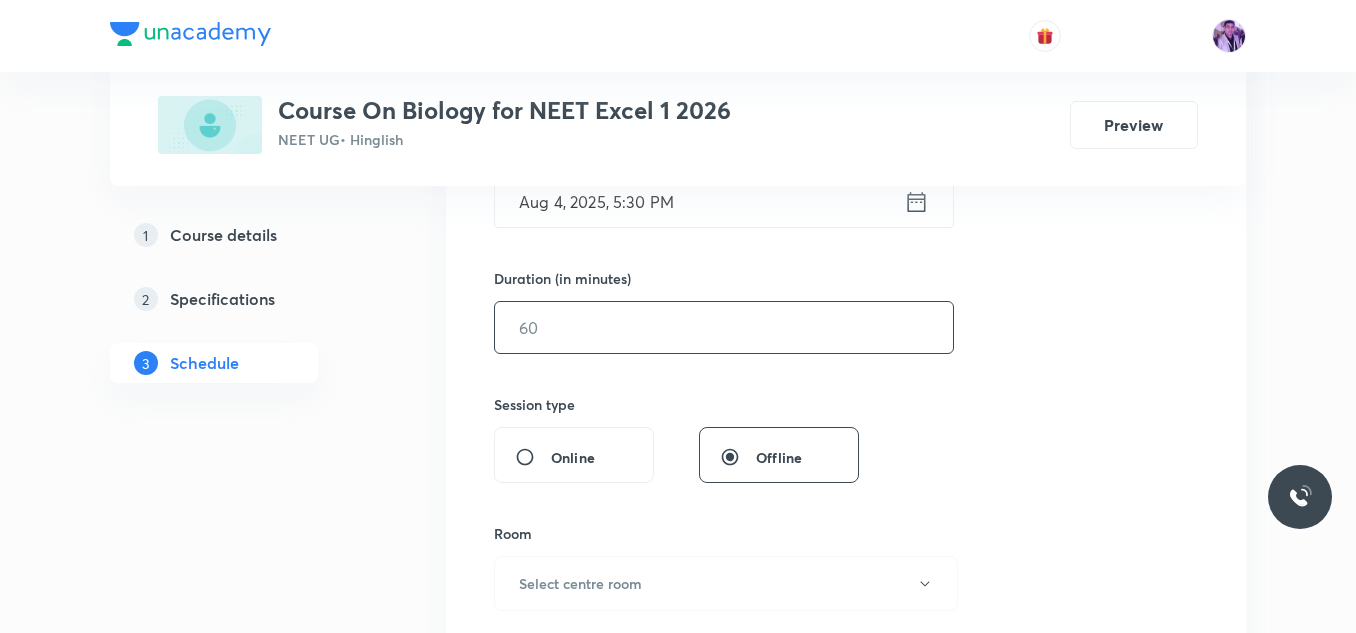 scroll, scrollTop: 559, scrollLeft: 0, axis: vertical 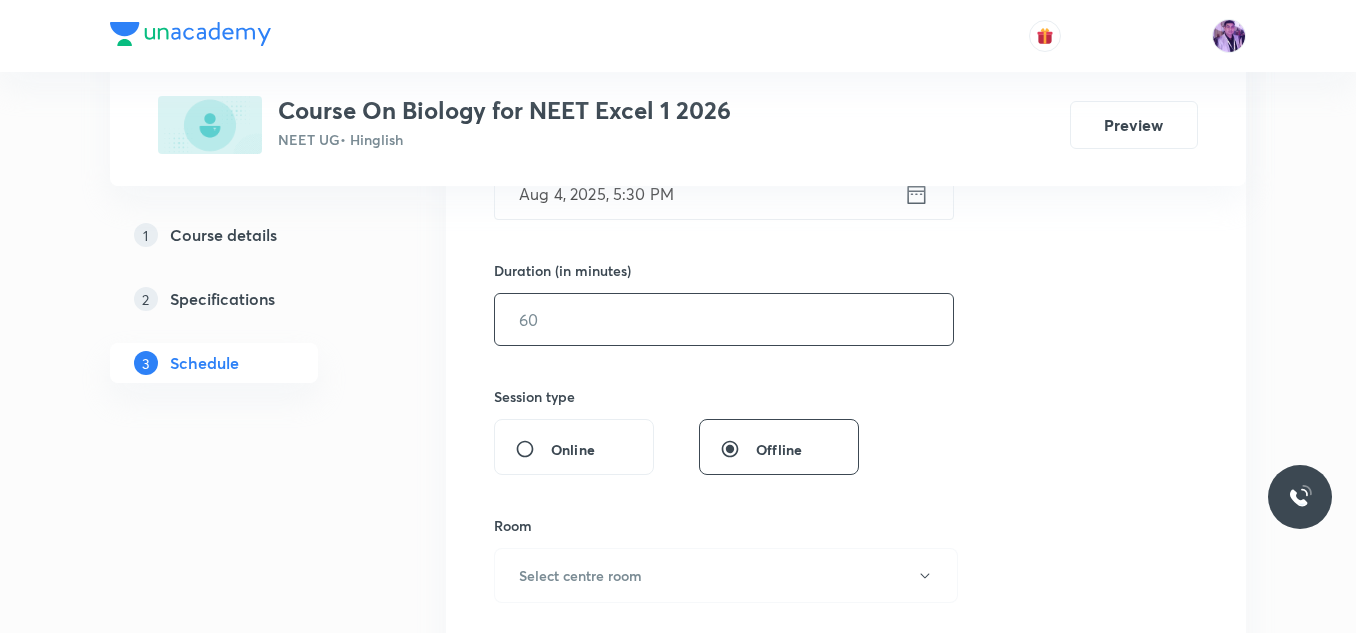 click at bounding box center [724, 319] 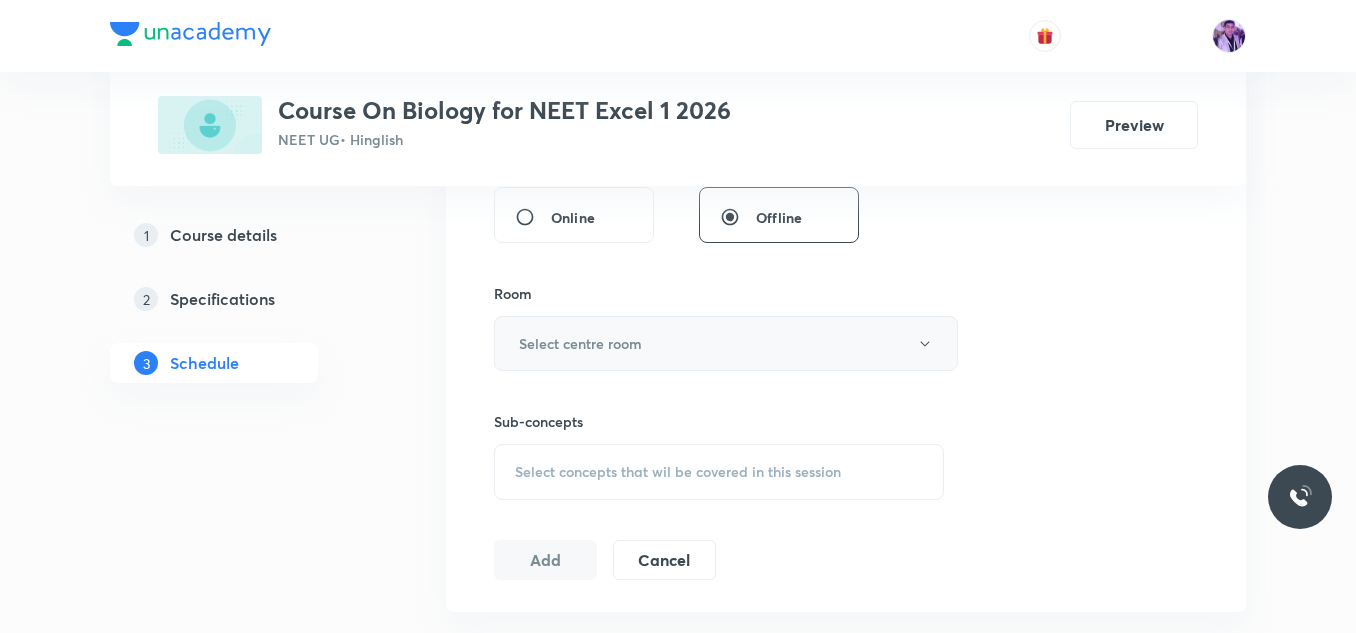 scroll, scrollTop: 859, scrollLeft: 0, axis: vertical 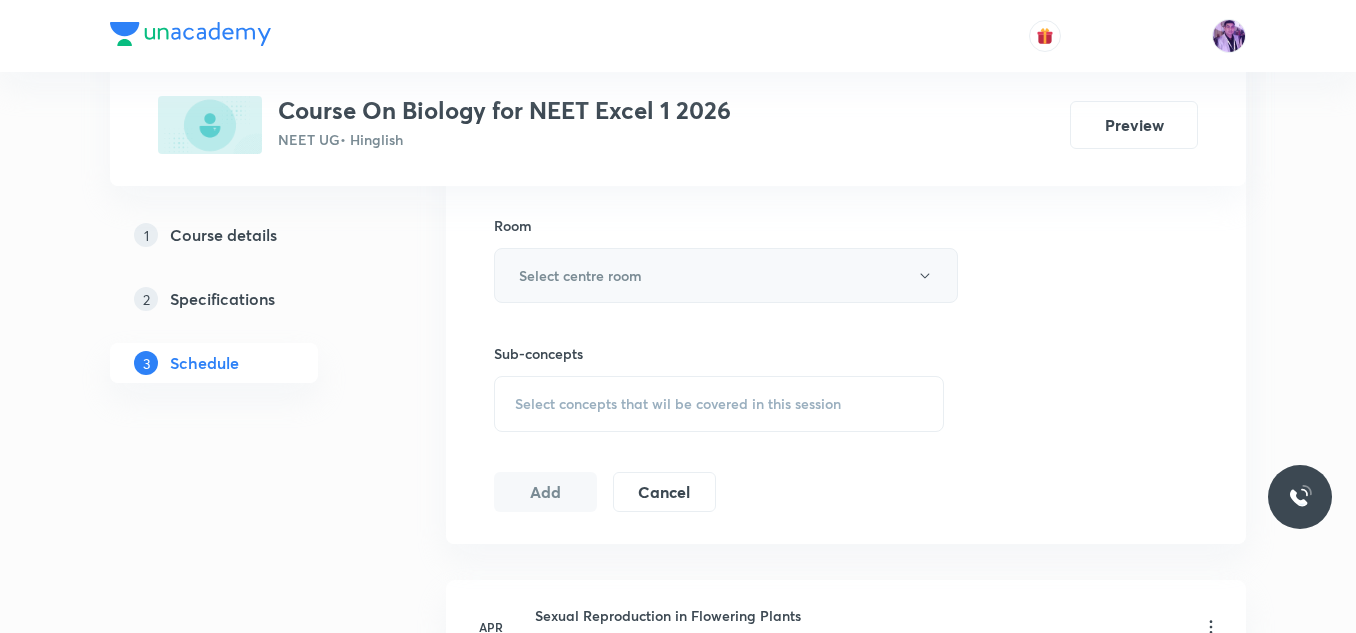 type on "70" 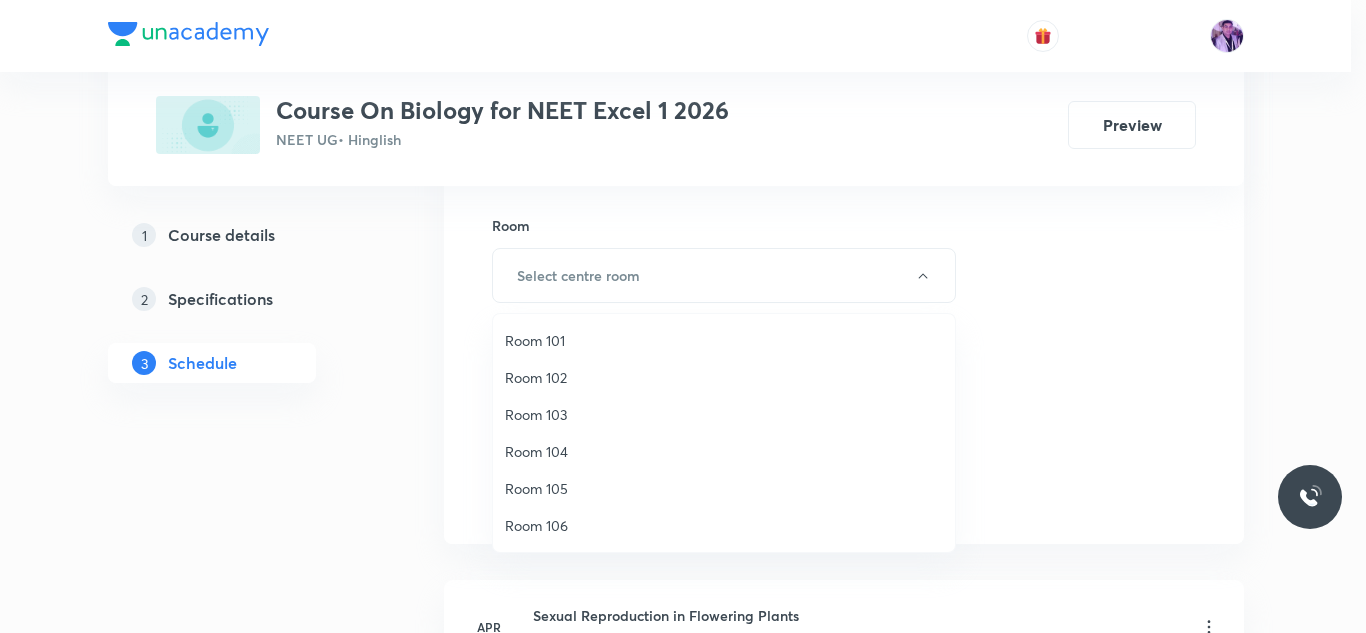 click on "Room 102" at bounding box center (724, 377) 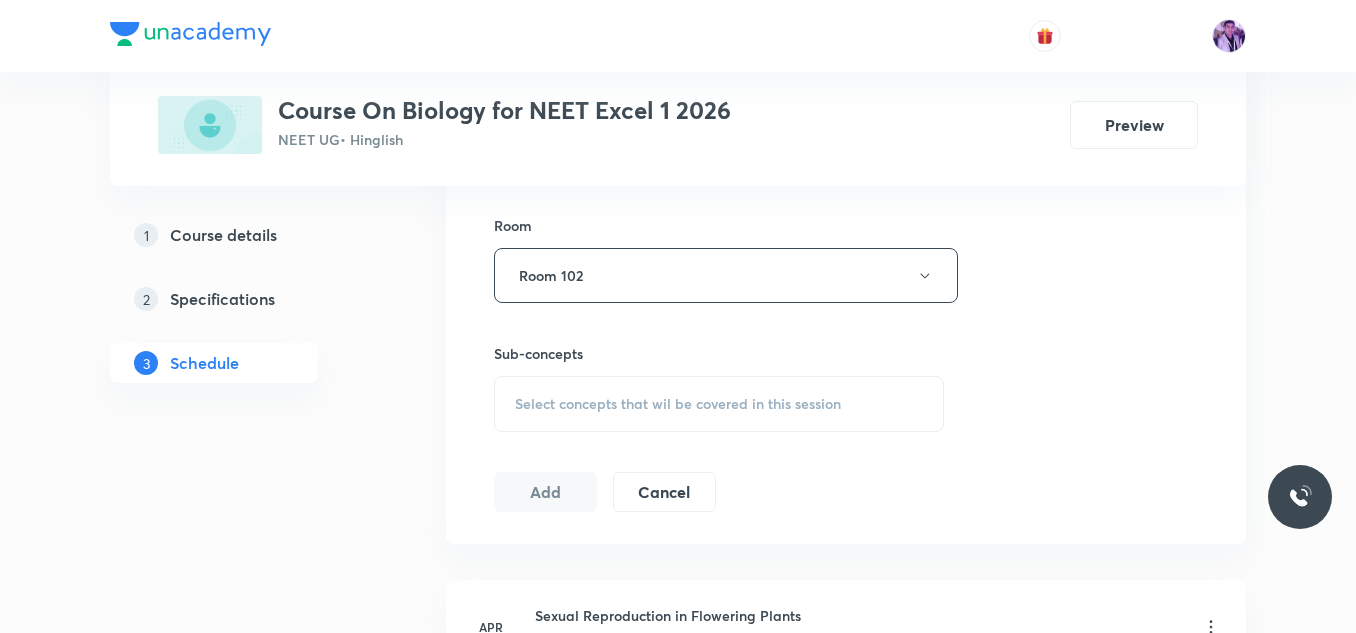 click on "Select concepts that wil be covered in this session" at bounding box center (678, 404) 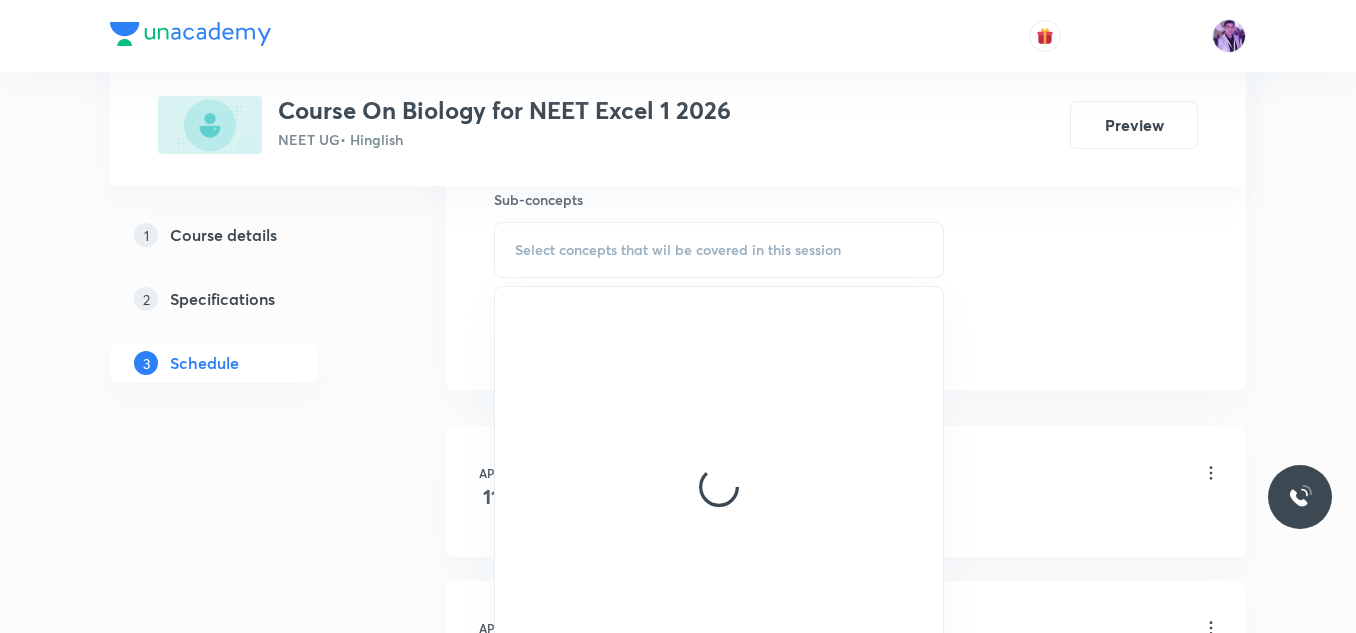 scroll, scrollTop: 1059, scrollLeft: 0, axis: vertical 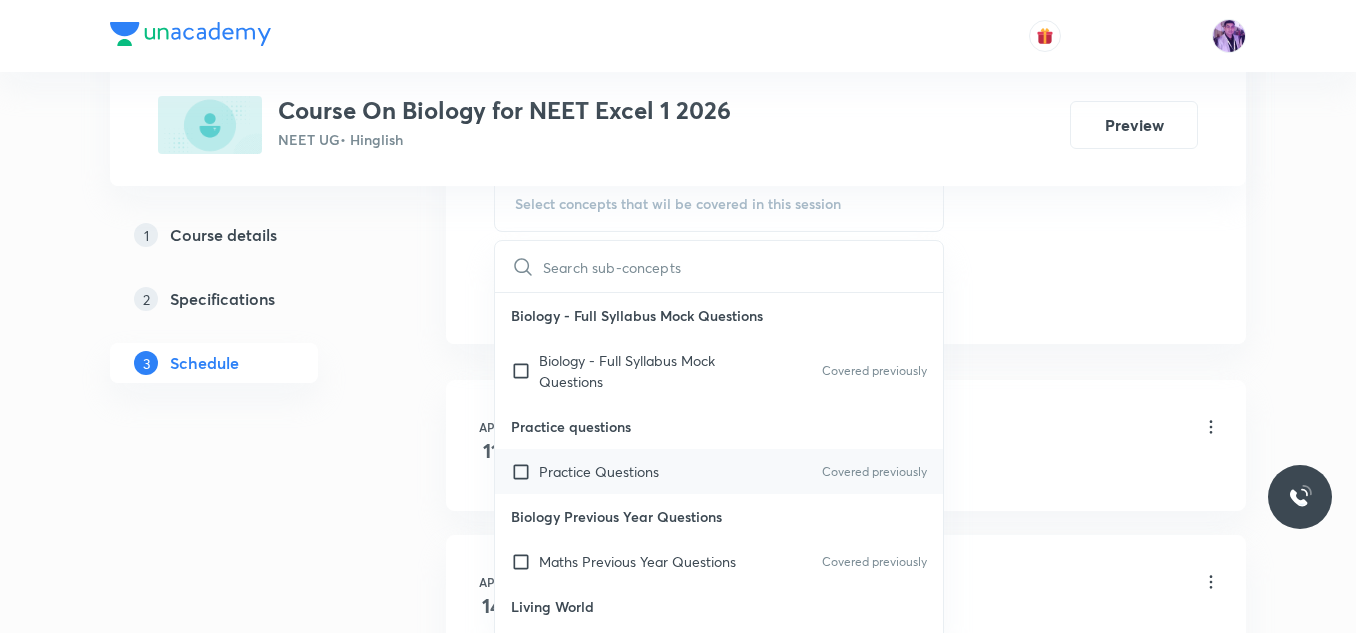 click on "Practice Questions" at bounding box center (599, 471) 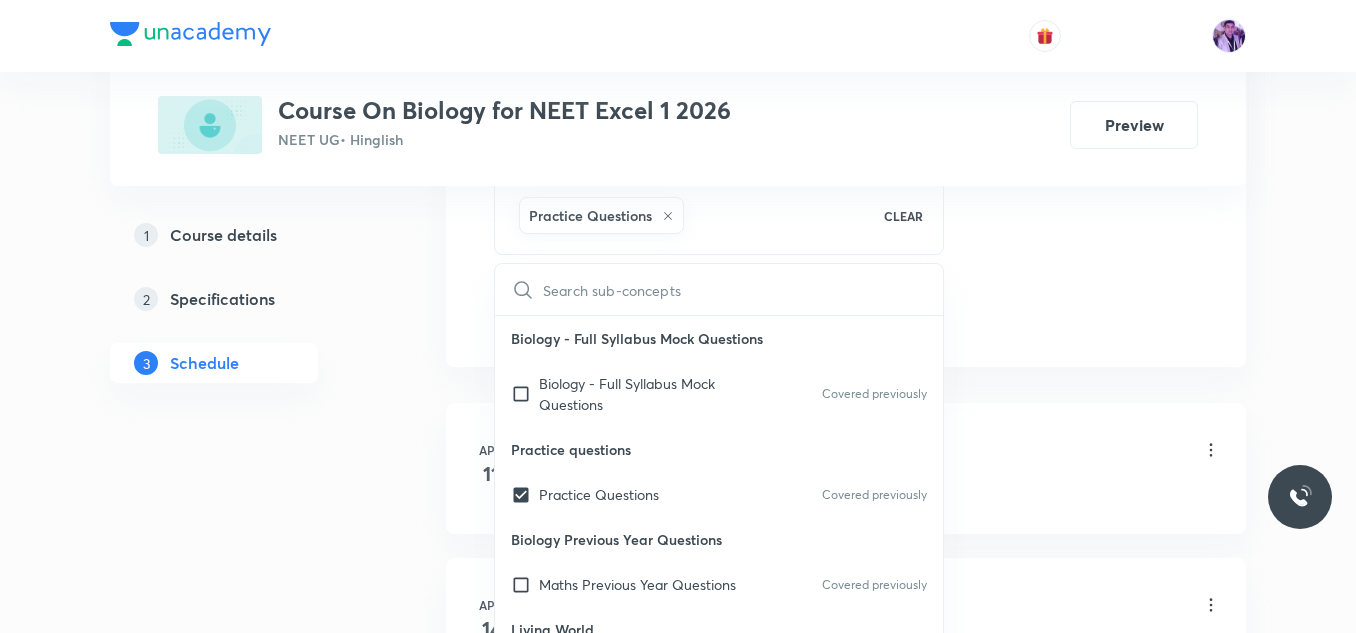 checkbox on "true" 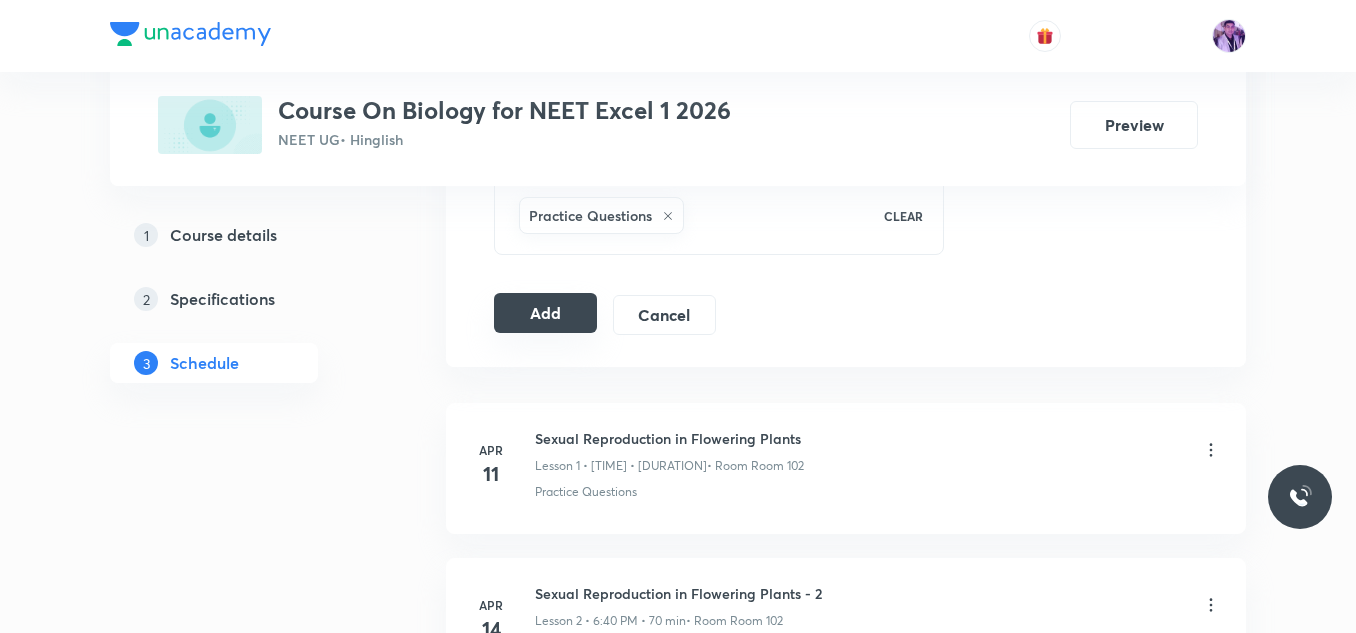 click on "Add" at bounding box center [545, 313] 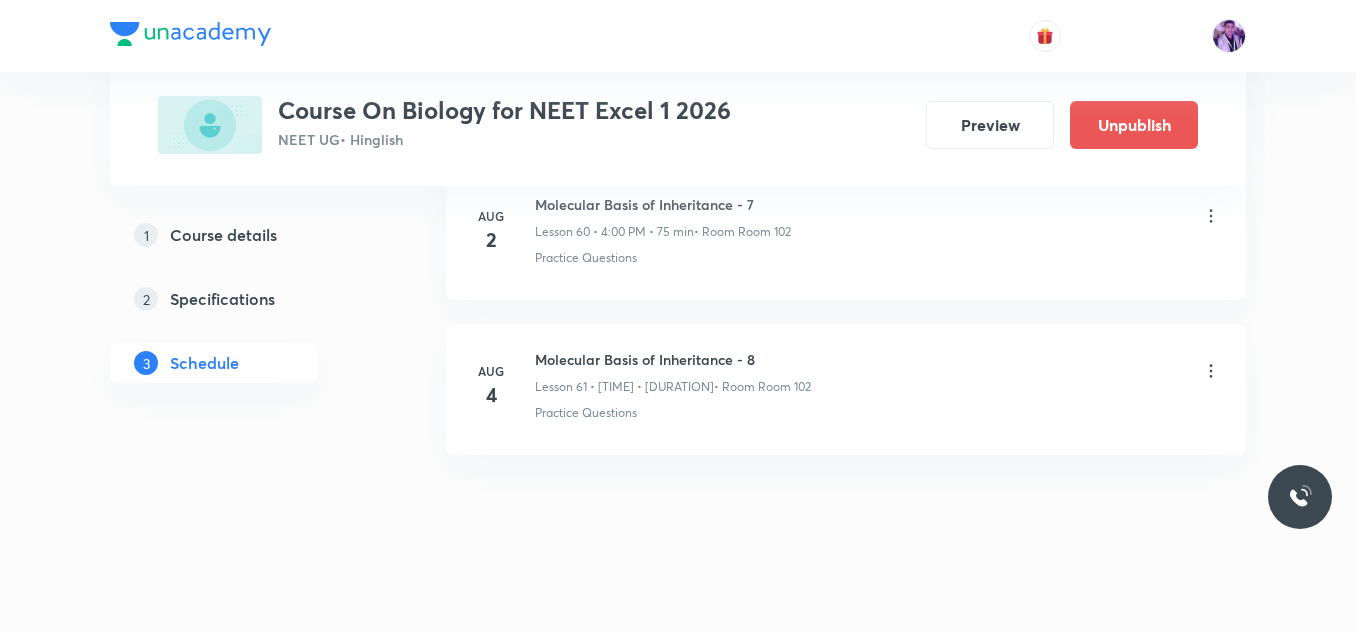 scroll, scrollTop: 9506, scrollLeft: 0, axis: vertical 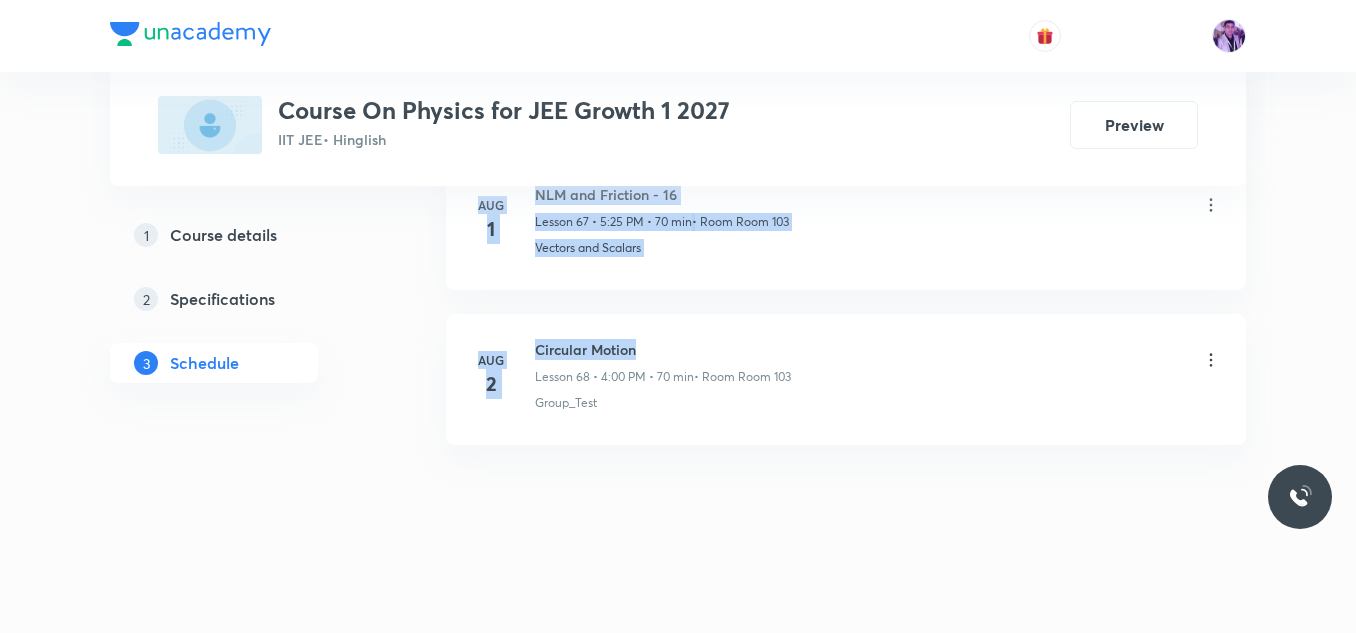 drag, startPoint x: 538, startPoint y: 350, endPoint x: 652, endPoint y: 337, distance: 114.73883 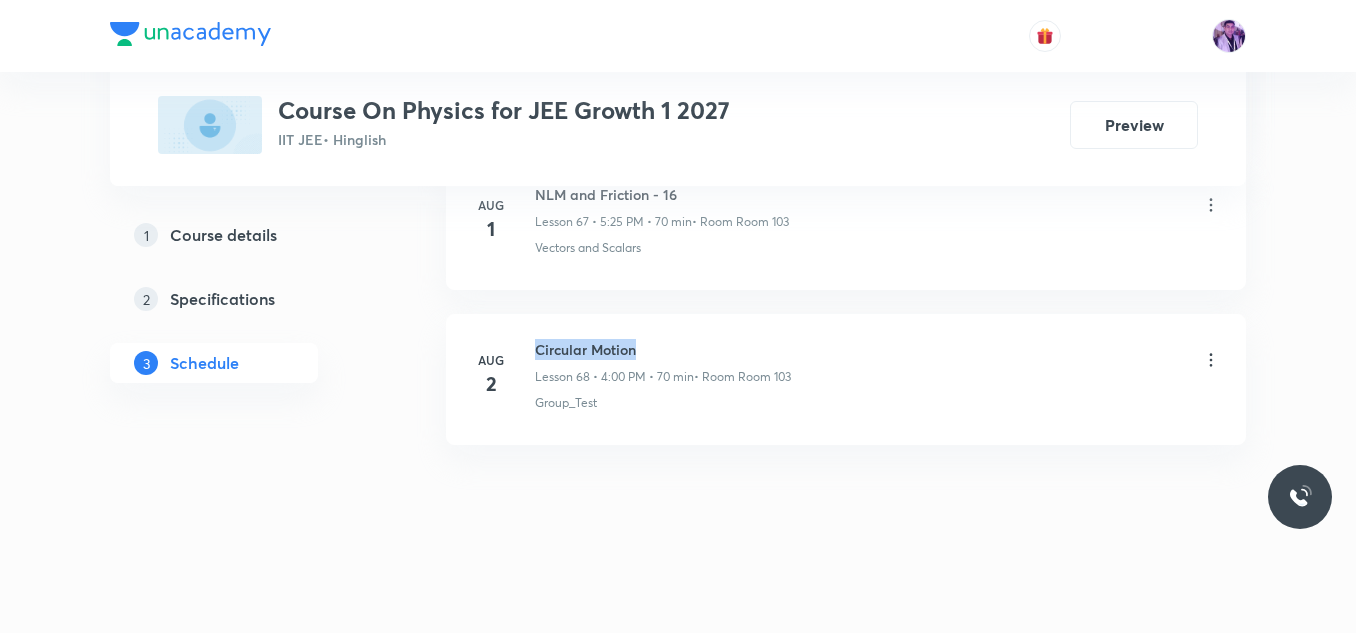 drag, startPoint x: 536, startPoint y: 353, endPoint x: 651, endPoint y: 351, distance: 115.01739 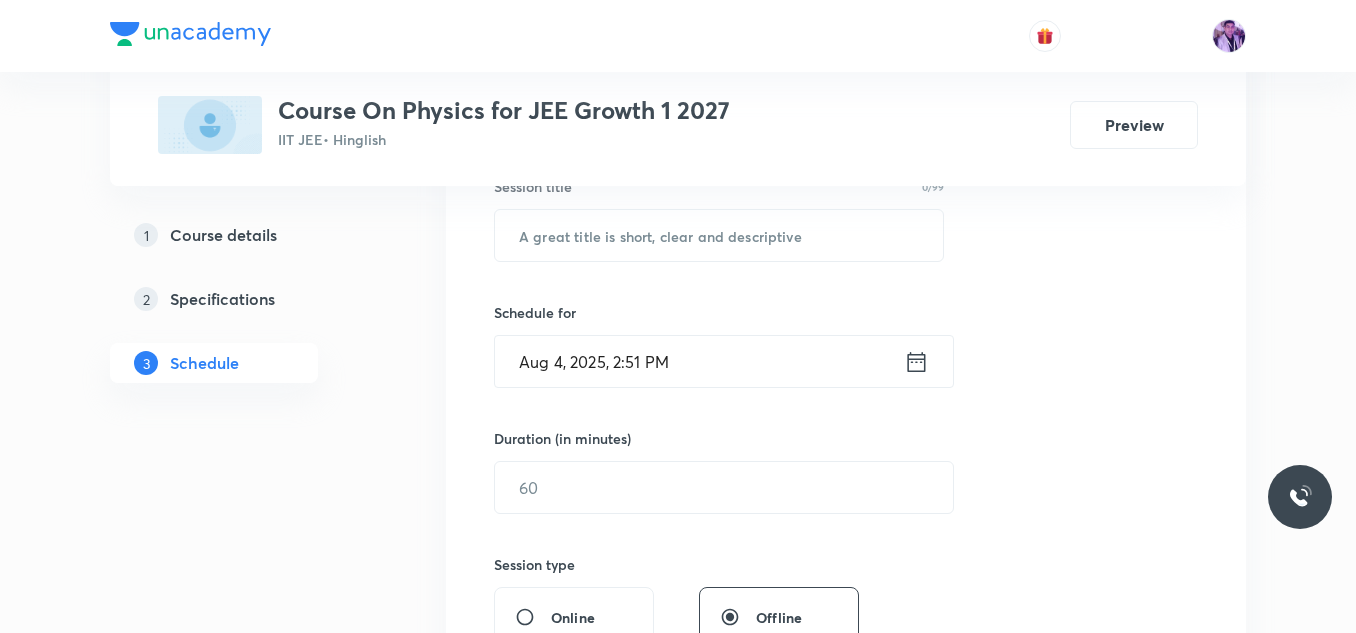 scroll, scrollTop: 426, scrollLeft: 0, axis: vertical 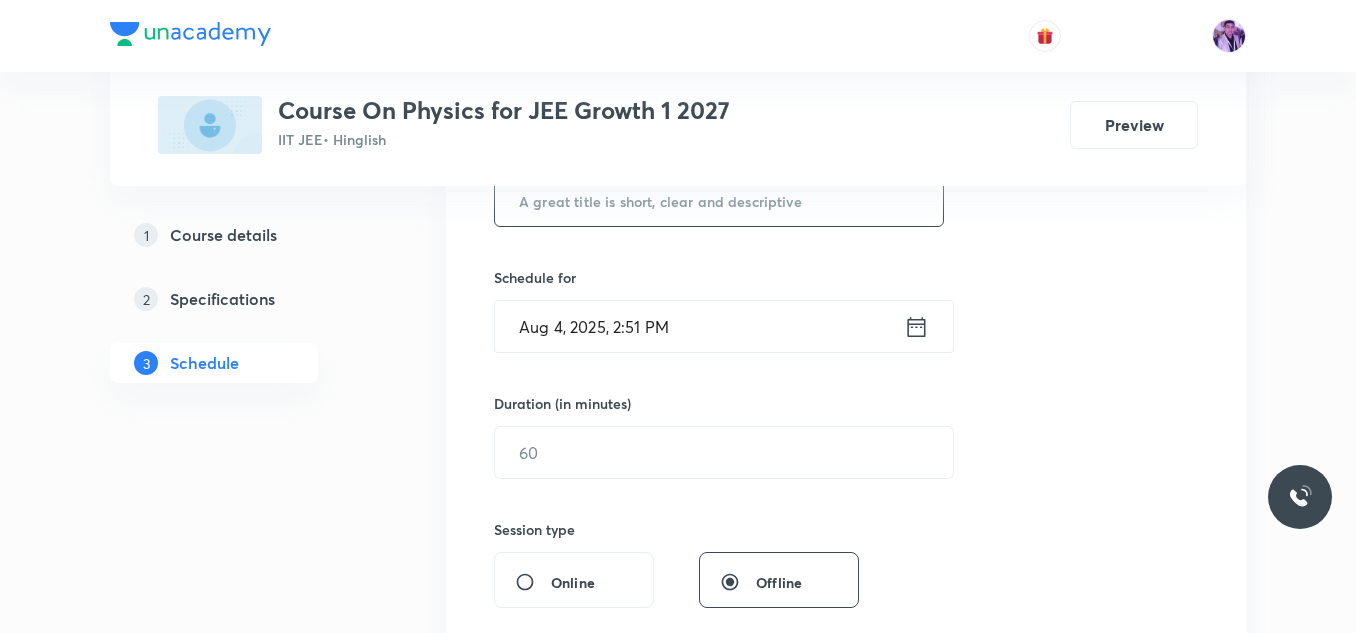 click at bounding box center [719, 200] 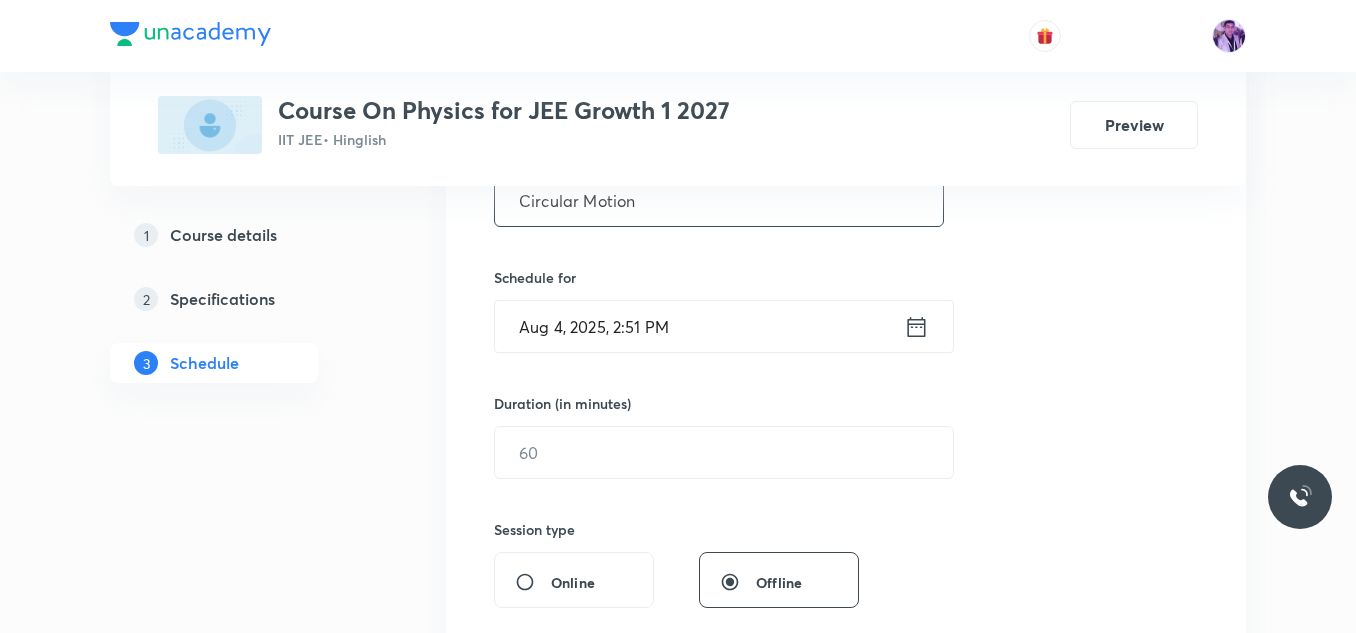 type on "Circular Motion" 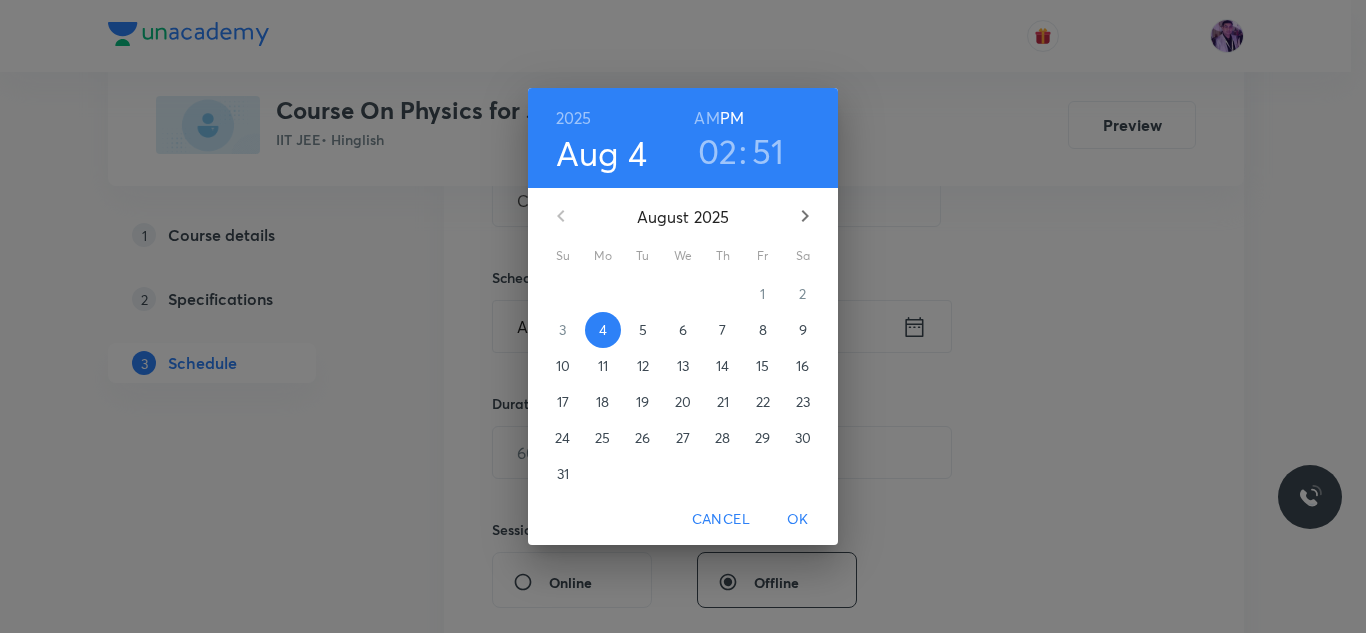 click on "02" at bounding box center [718, 151] 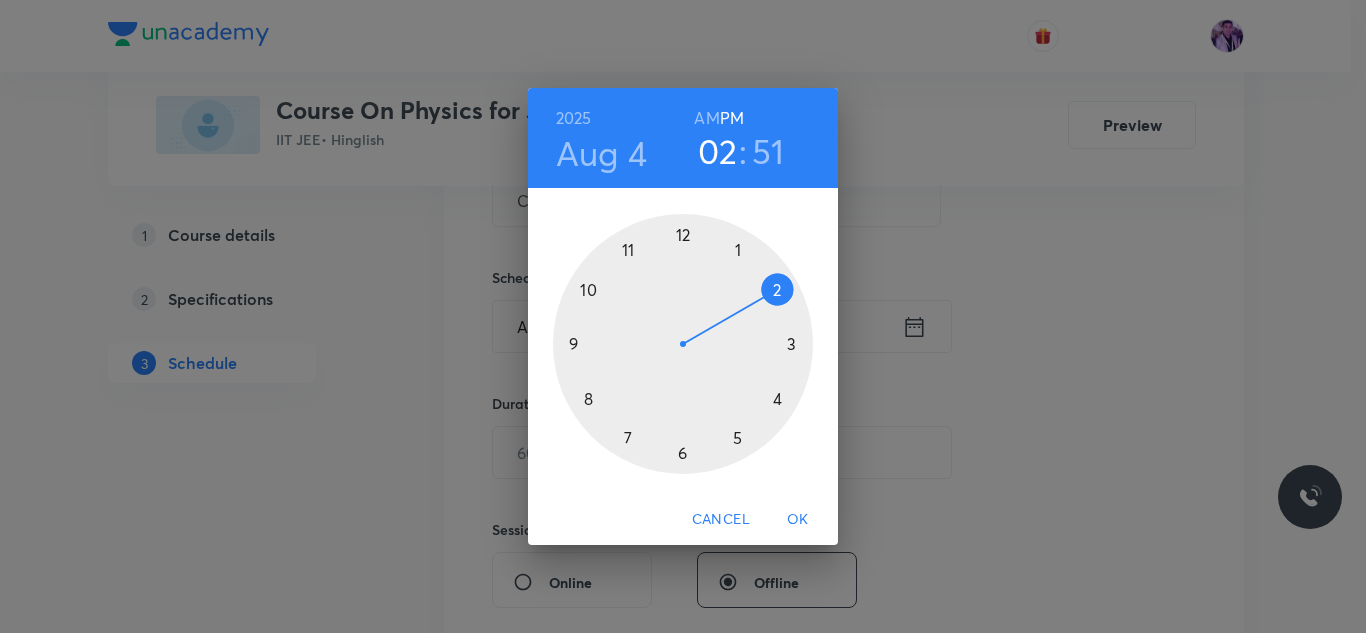 click at bounding box center (683, 344) 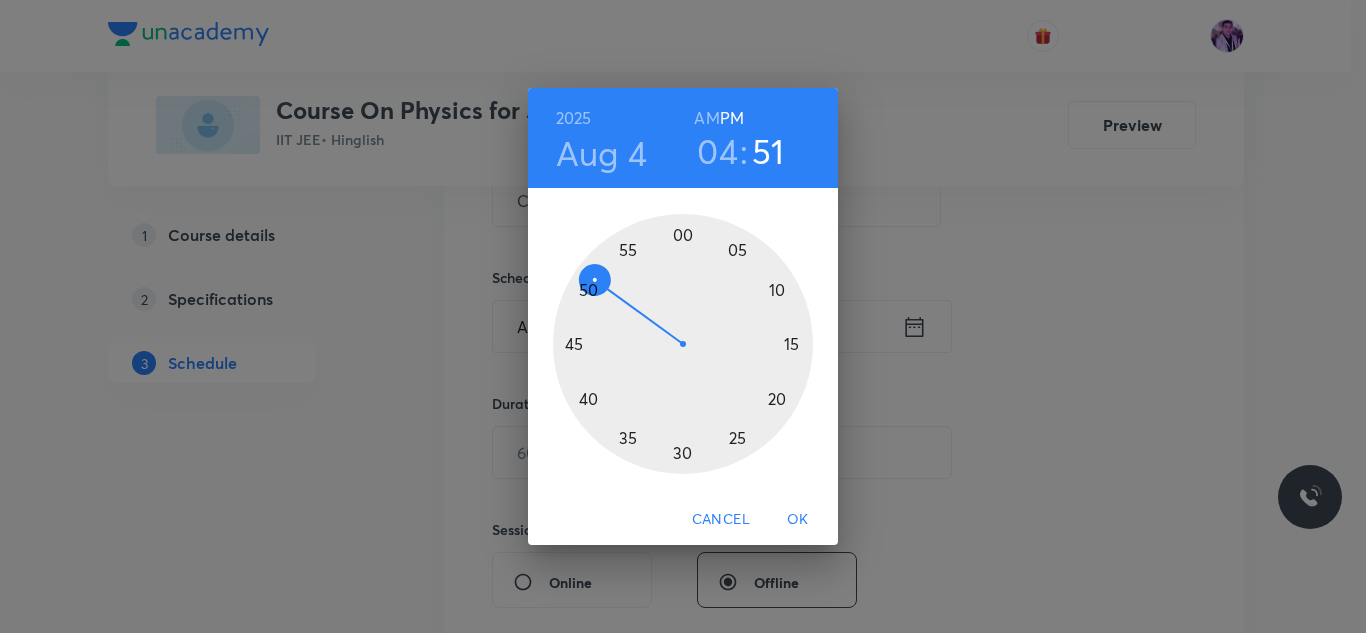 click at bounding box center [683, 344] 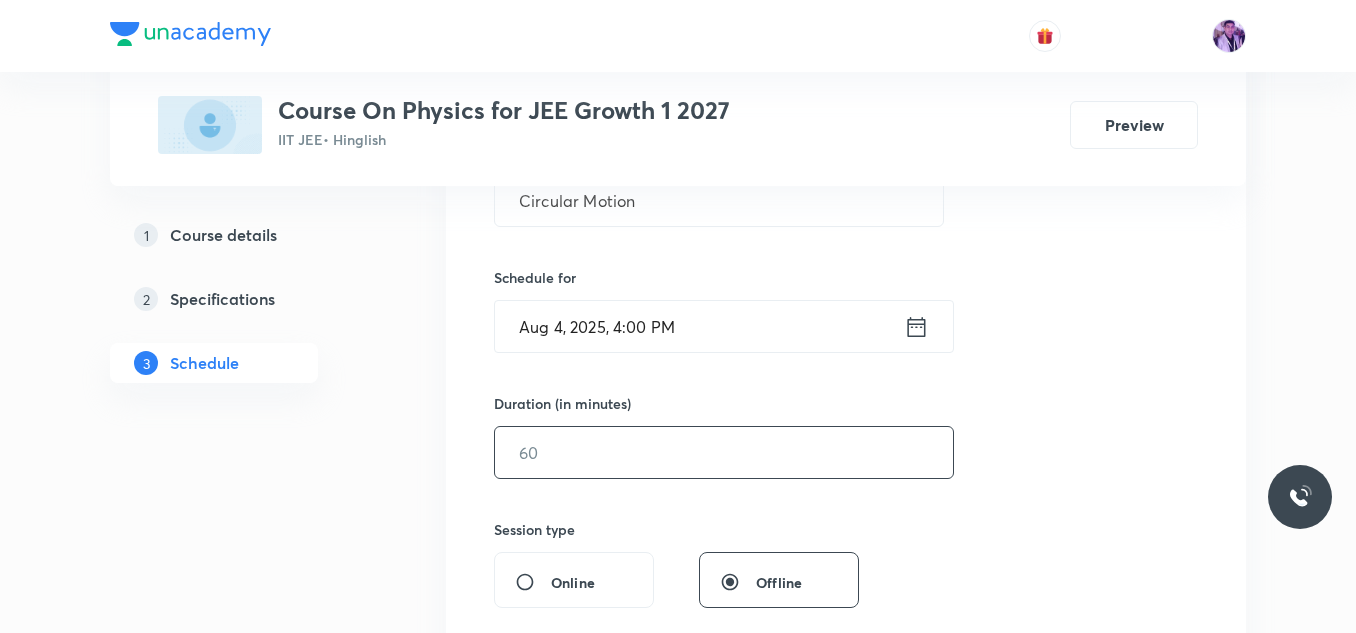 click at bounding box center [724, 452] 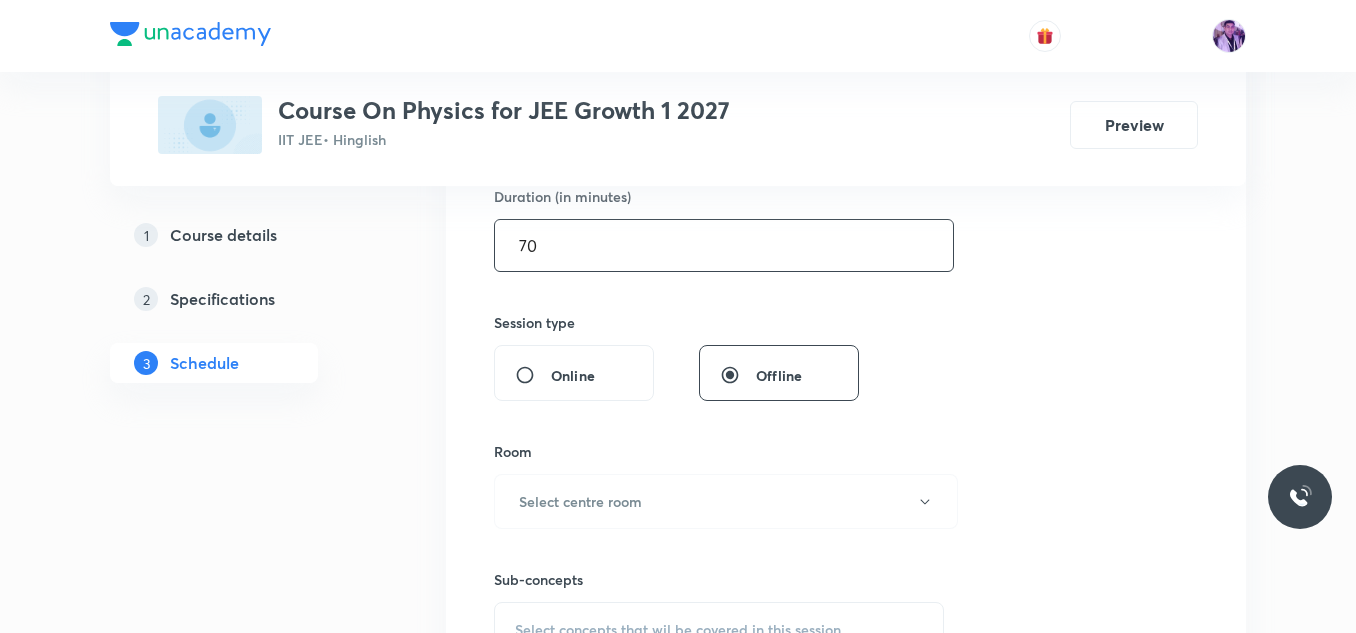 scroll, scrollTop: 726, scrollLeft: 0, axis: vertical 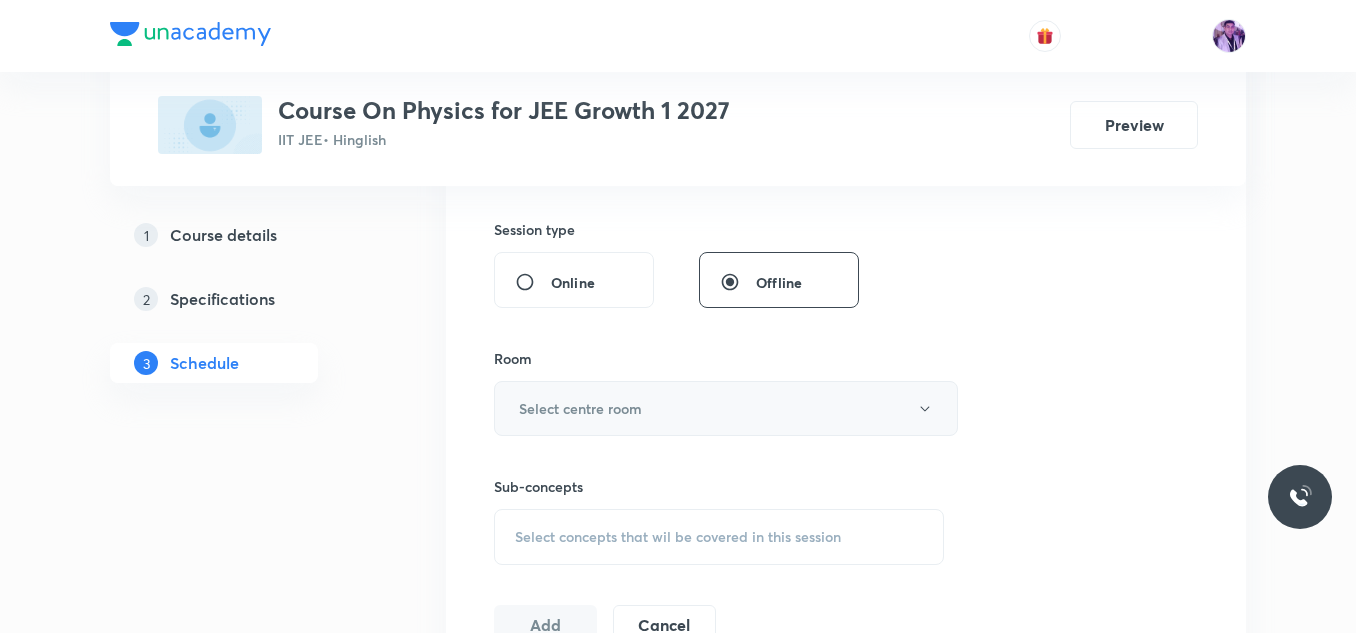 type on "70" 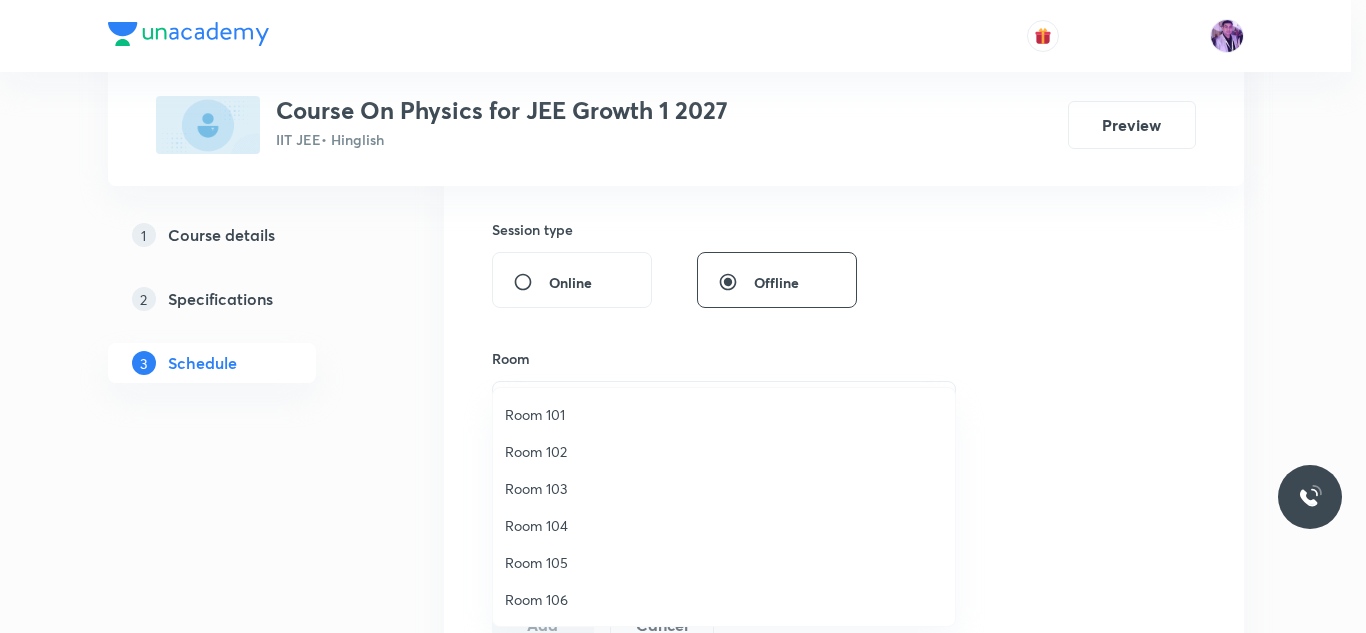 click on "Room 103" at bounding box center [724, 488] 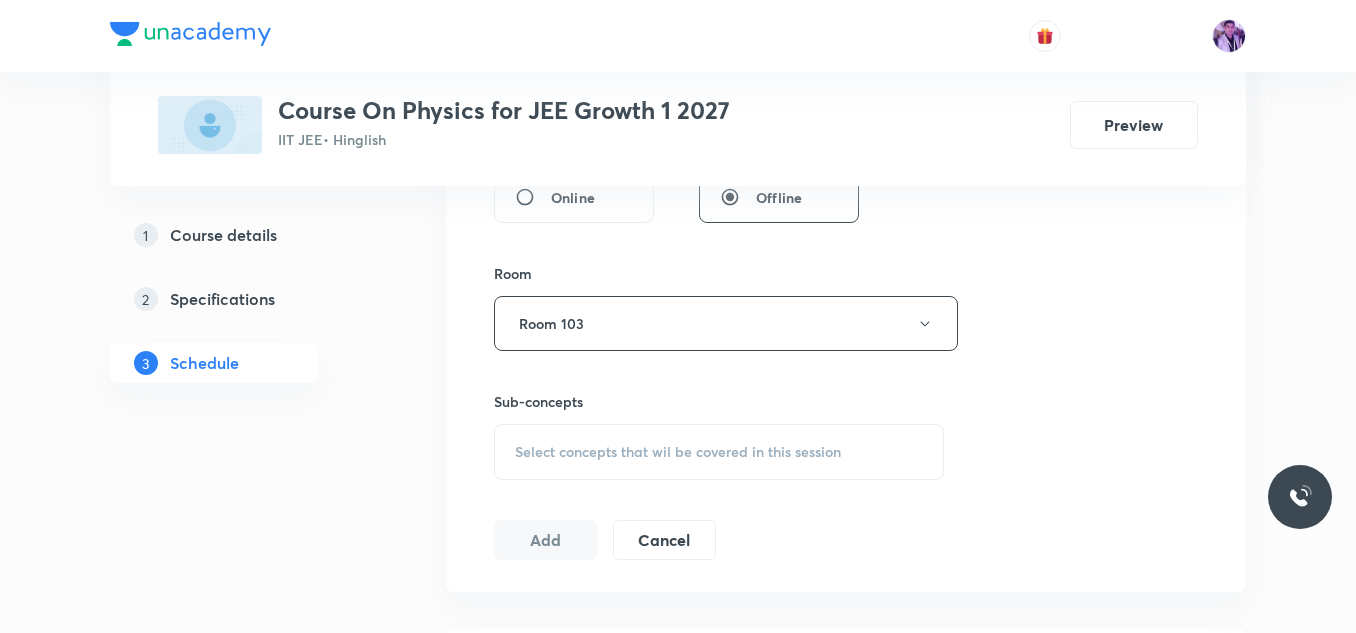 scroll, scrollTop: 926, scrollLeft: 0, axis: vertical 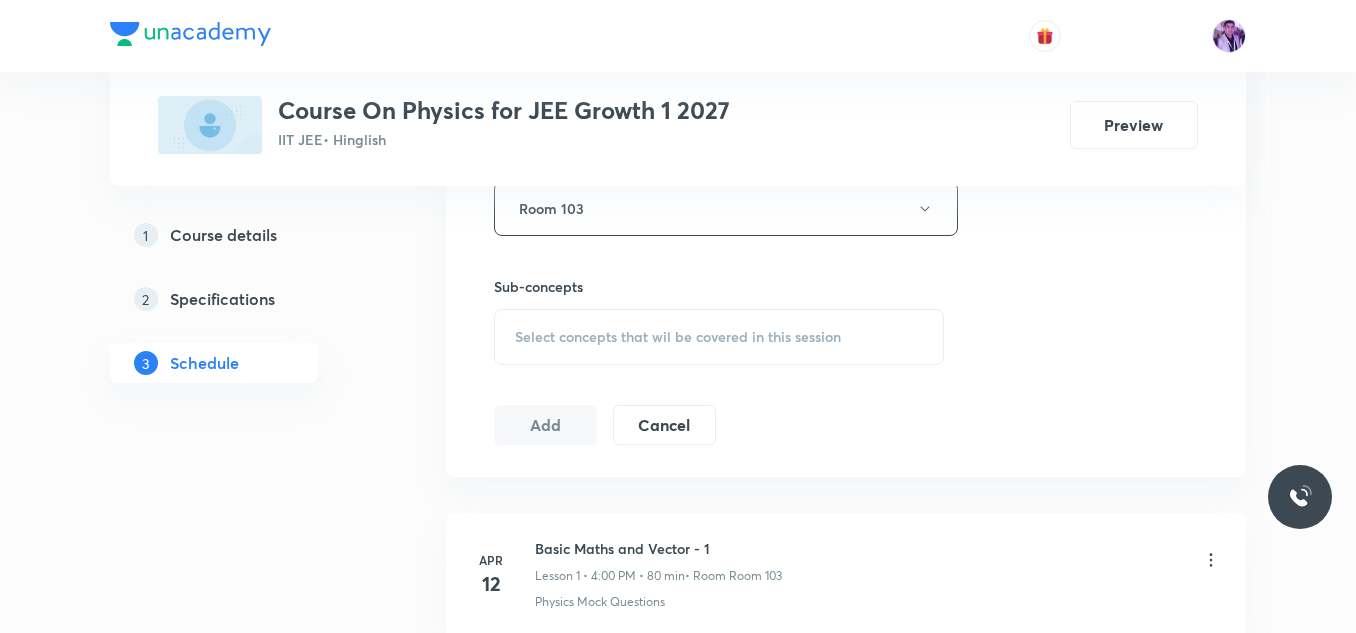click on "Select concepts that wil be covered in this session" at bounding box center [678, 337] 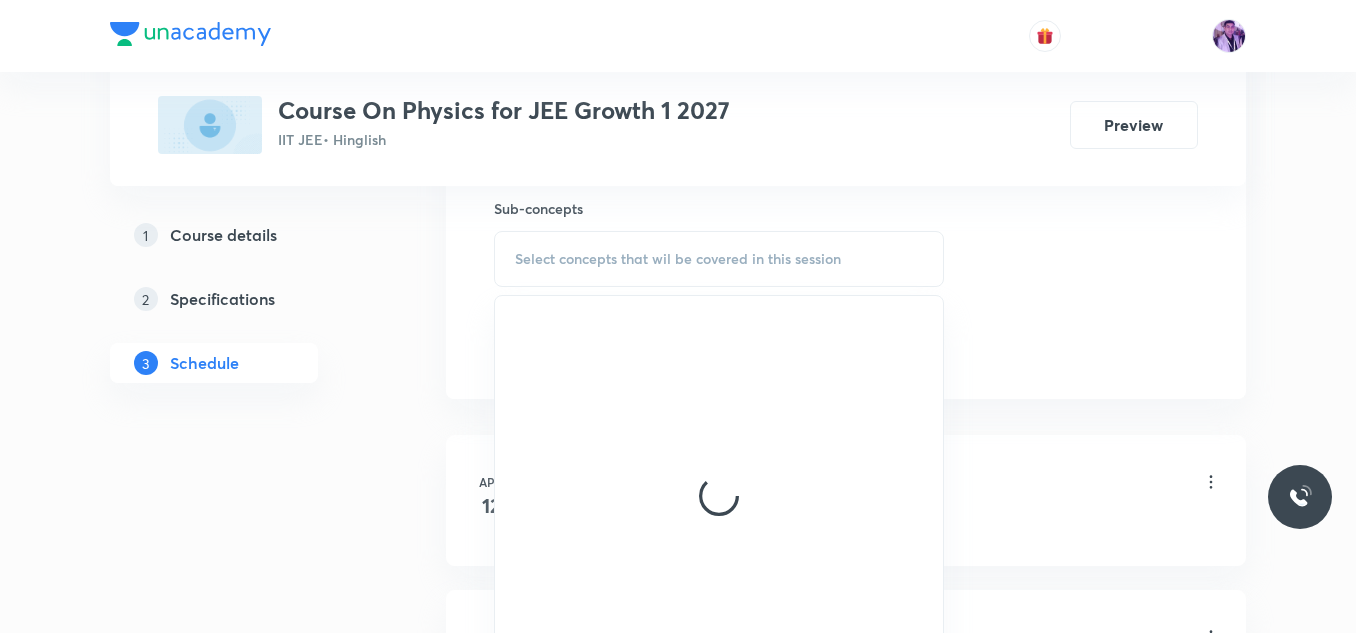 scroll, scrollTop: 1026, scrollLeft: 0, axis: vertical 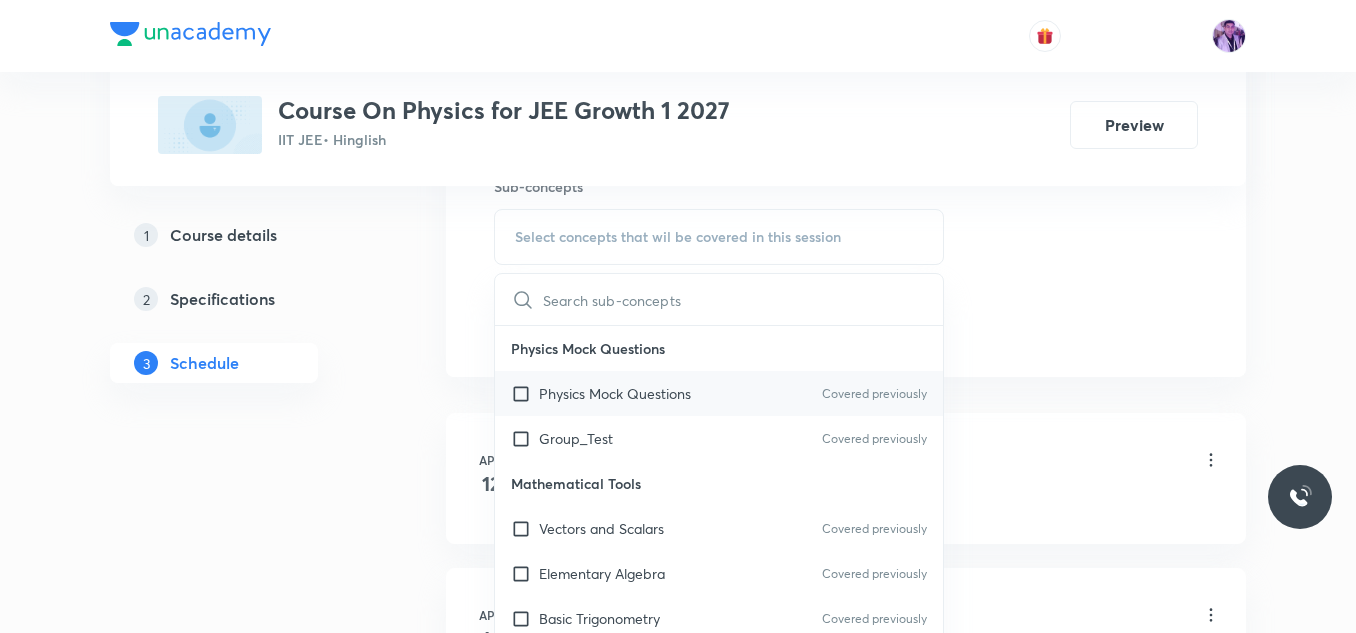 click on "Physics Mock Questions Covered previously" at bounding box center (719, 393) 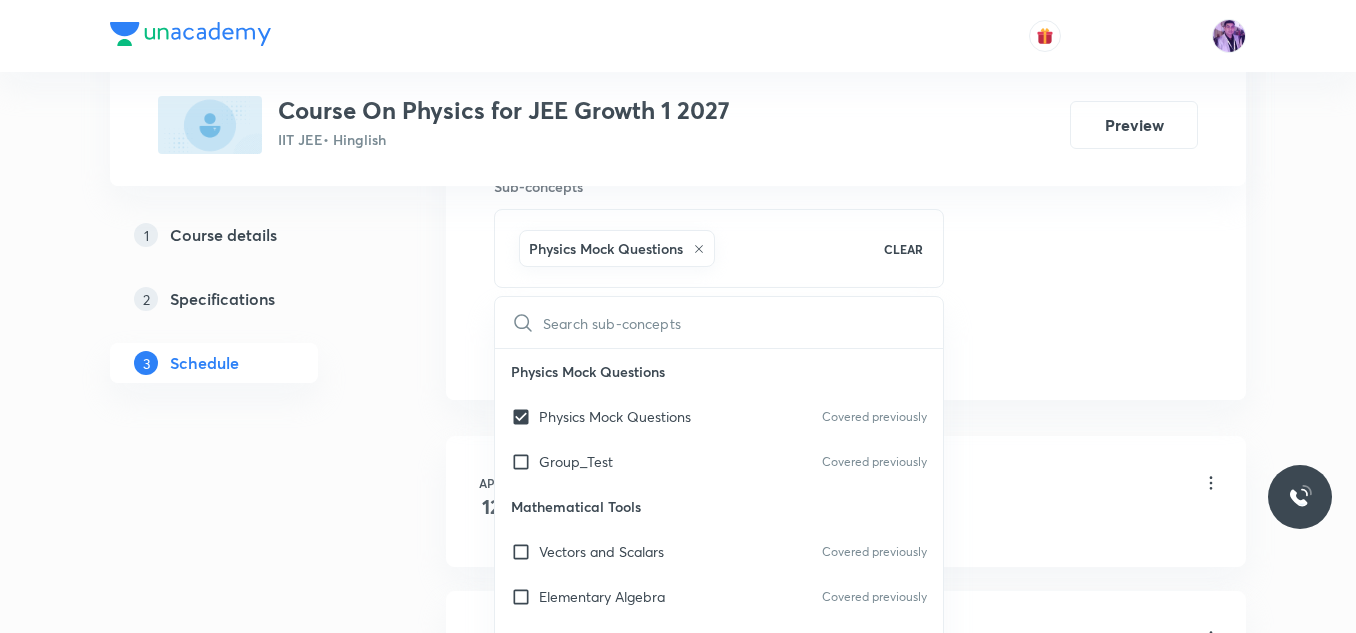 checkbox on "true" 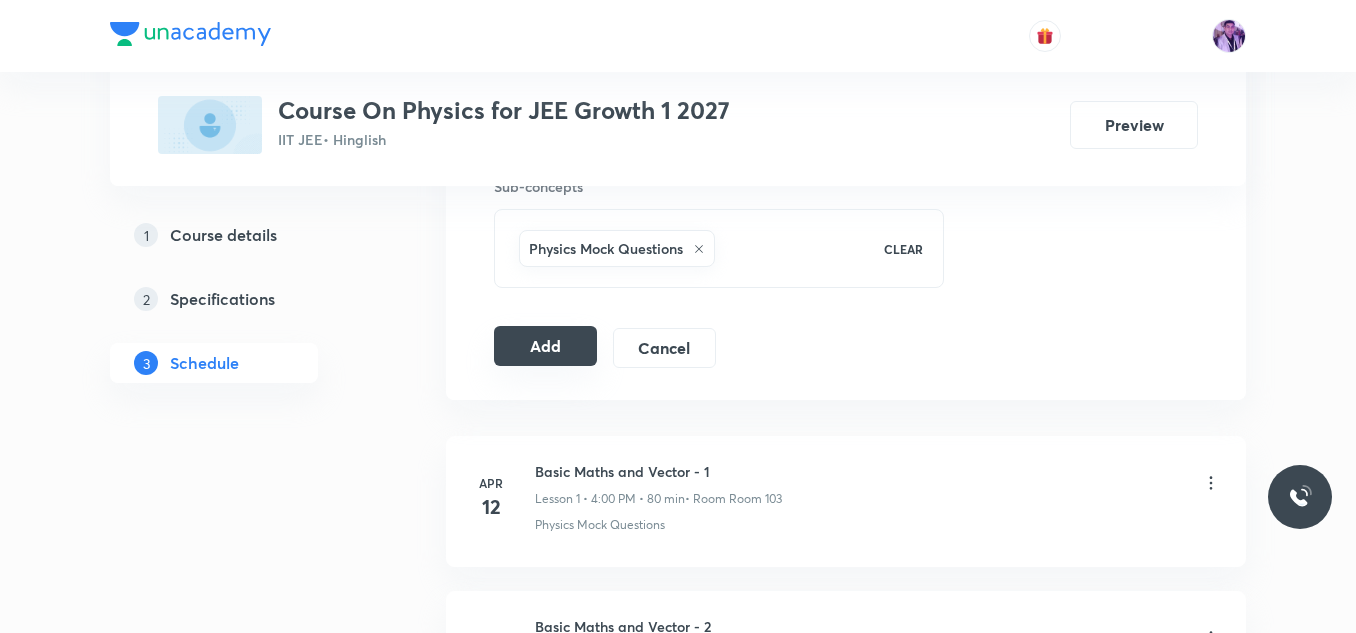 click on "Add" at bounding box center [545, 346] 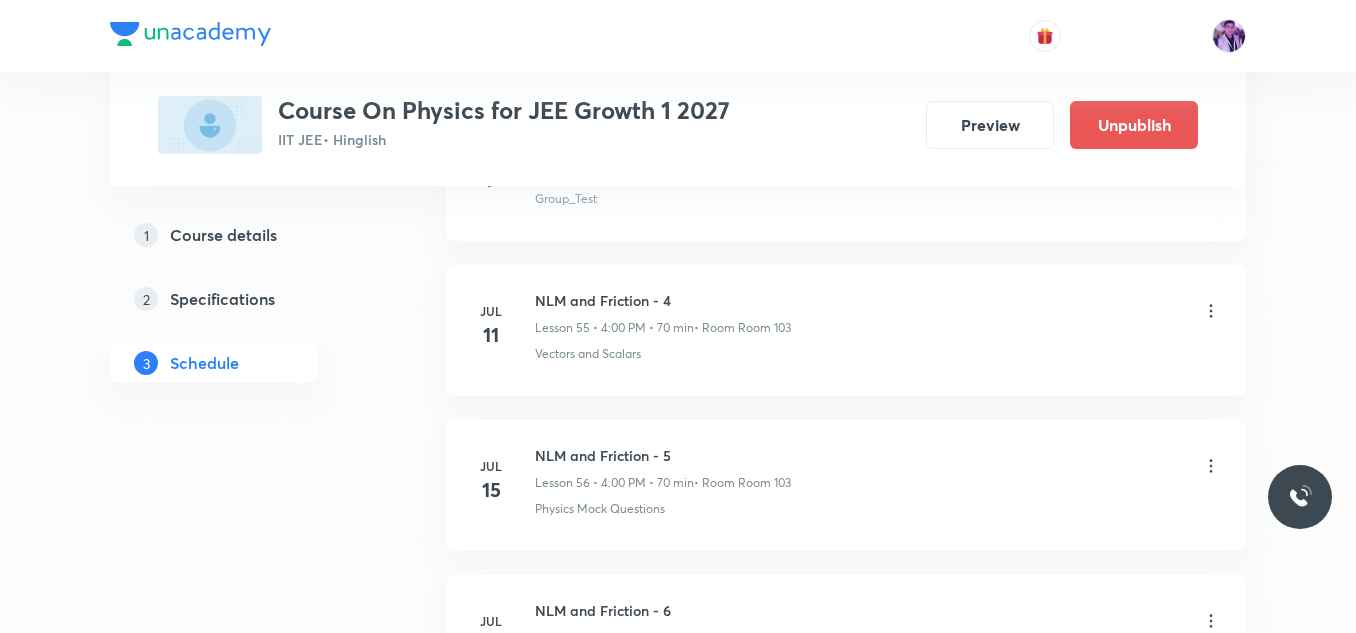 scroll, scrollTop: 10748, scrollLeft: 0, axis: vertical 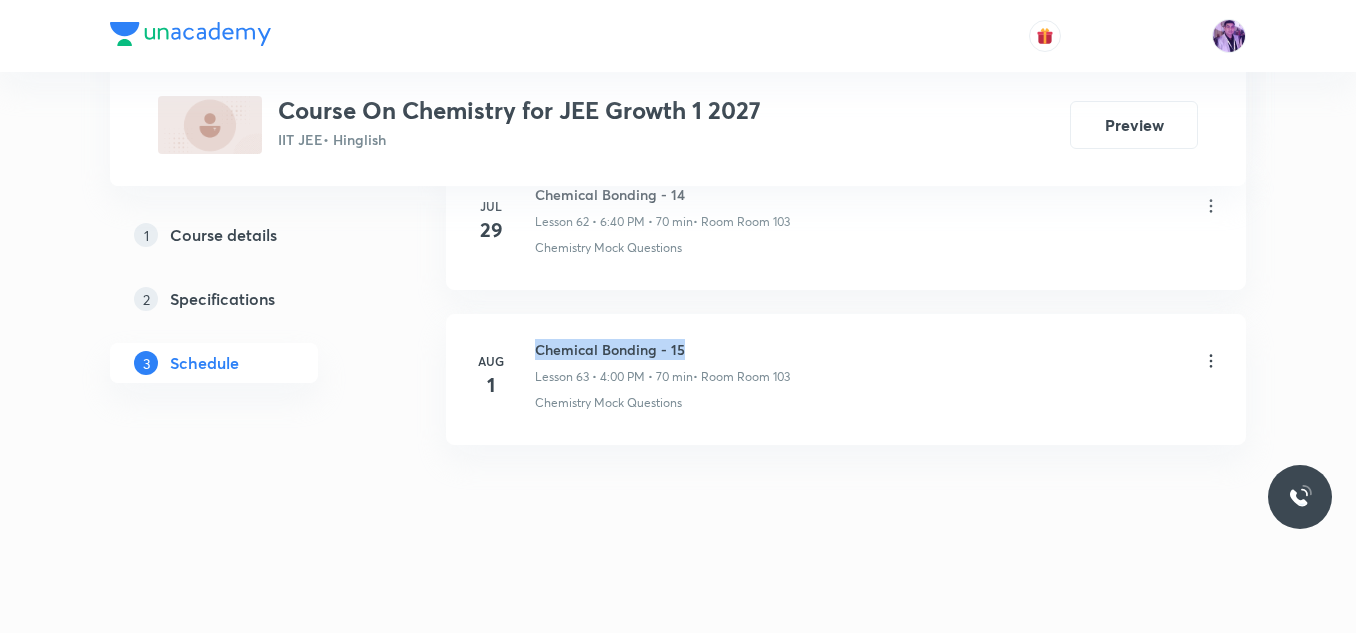 drag, startPoint x: 537, startPoint y: 350, endPoint x: 720, endPoint y: 348, distance: 183.01093 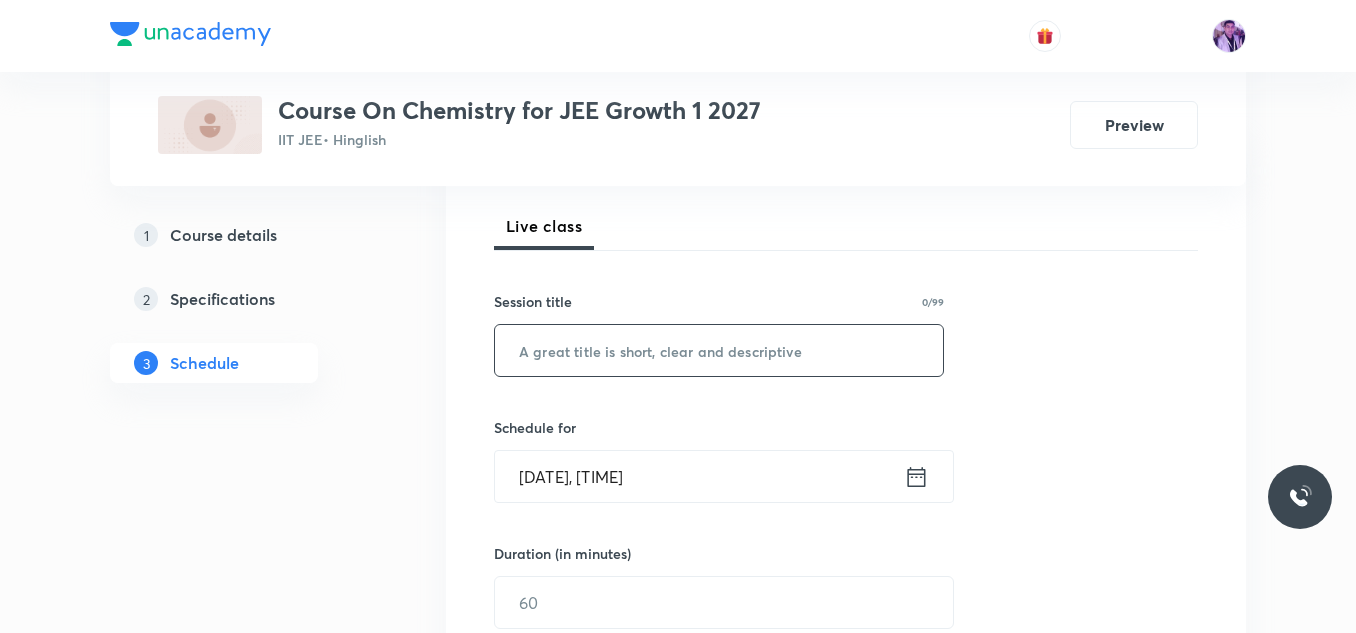 scroll, scrollTop: 289, scrollLeft: 0, axis: vertical 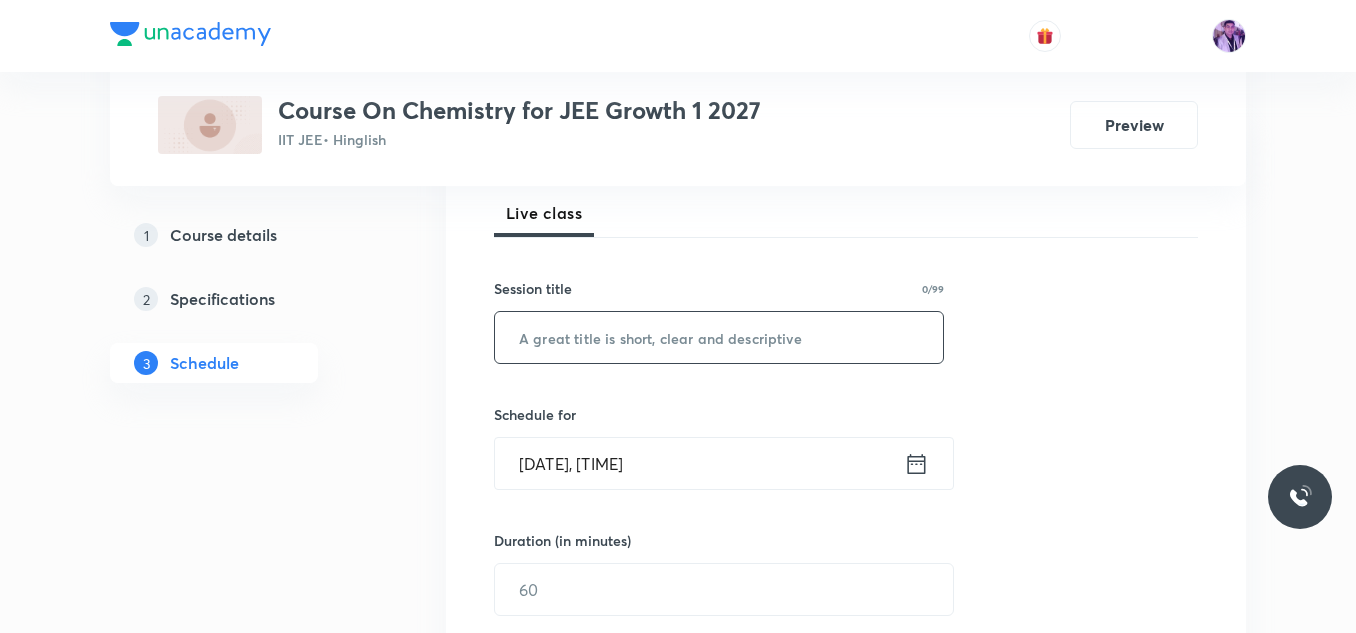 click at bounding box center [719, 337] 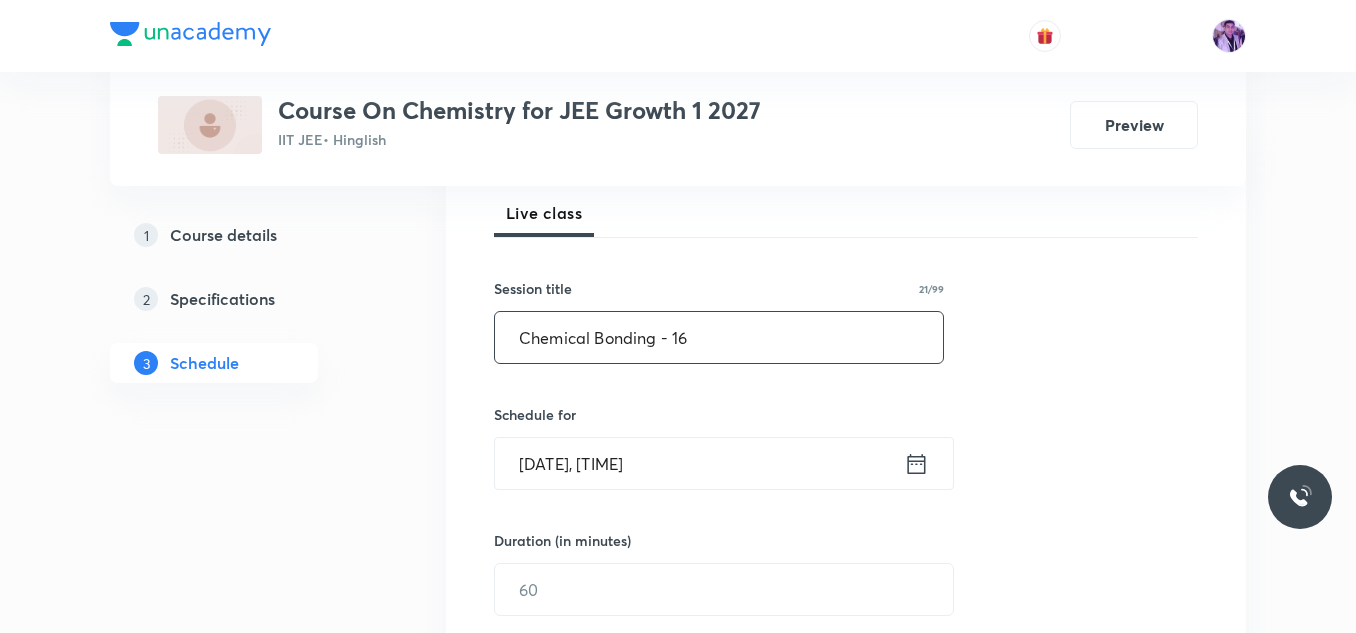 type on "Chemical Bonding - 16" 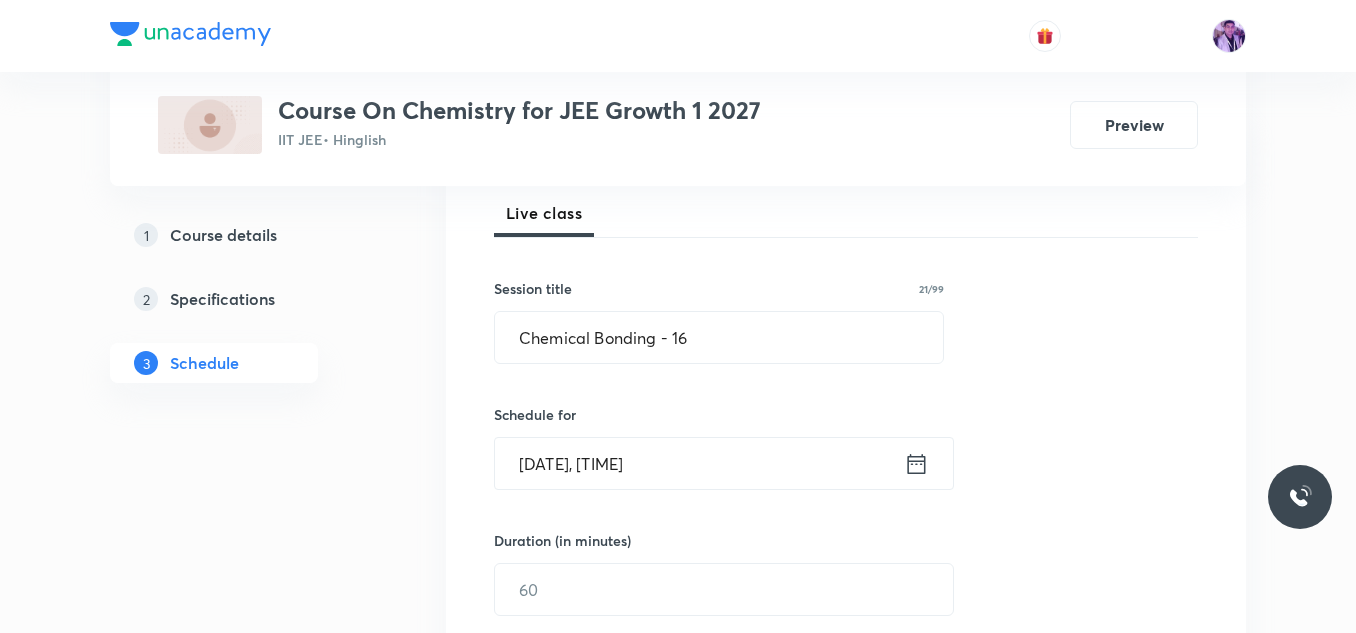 click on "Session  64 Live class Session title 21/99 Chemical Bonding - 16 ​ Schedule for Aug 4, 2025, 2:52 PM ​ Duration (in minutes) ​   Session type Online Offline Room Select centre room Sub-concepts Select concepts that wil be covered in this session Add Cancel" at bounding box center (846, 612) 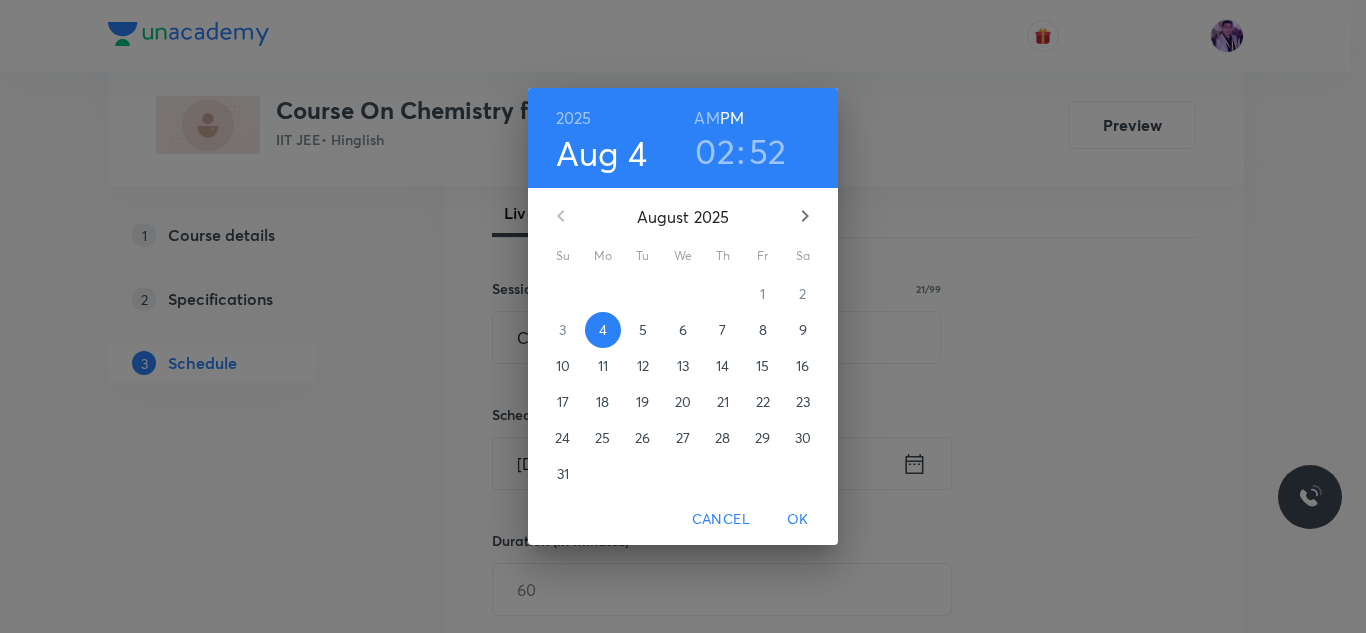 click on "02" at bounding box center [715, 151] 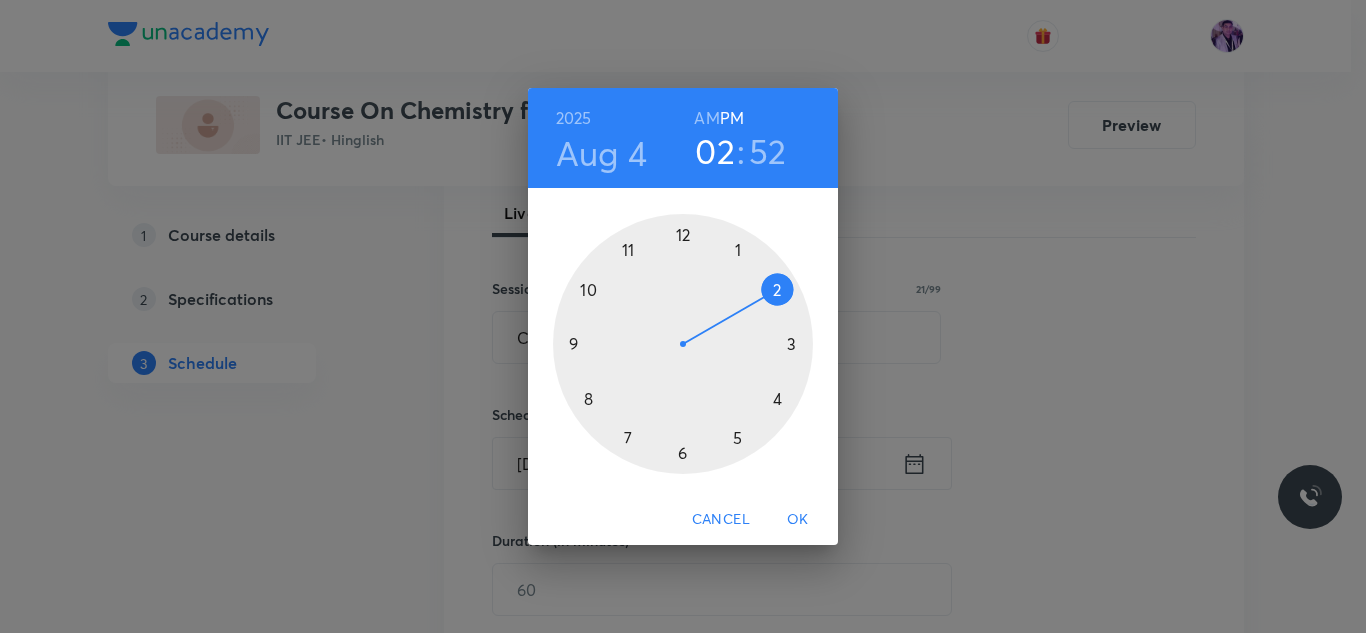 click at bounding box center [683, 344] 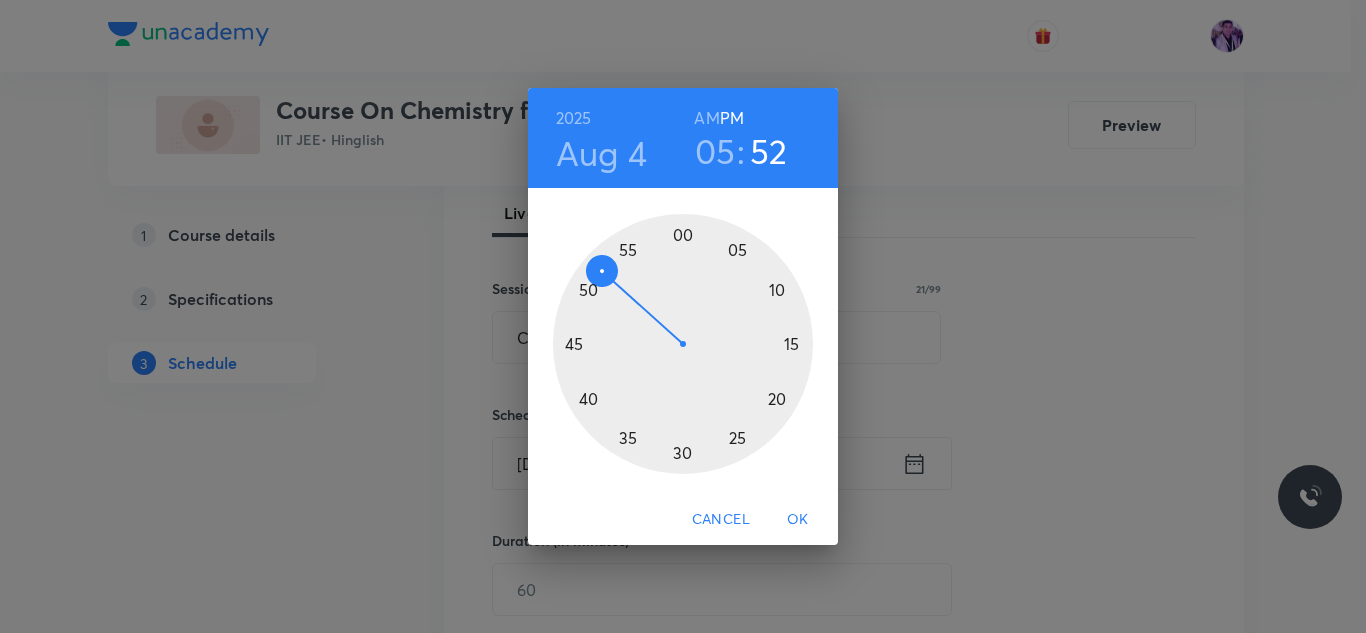click at bounding box center (683, 344) 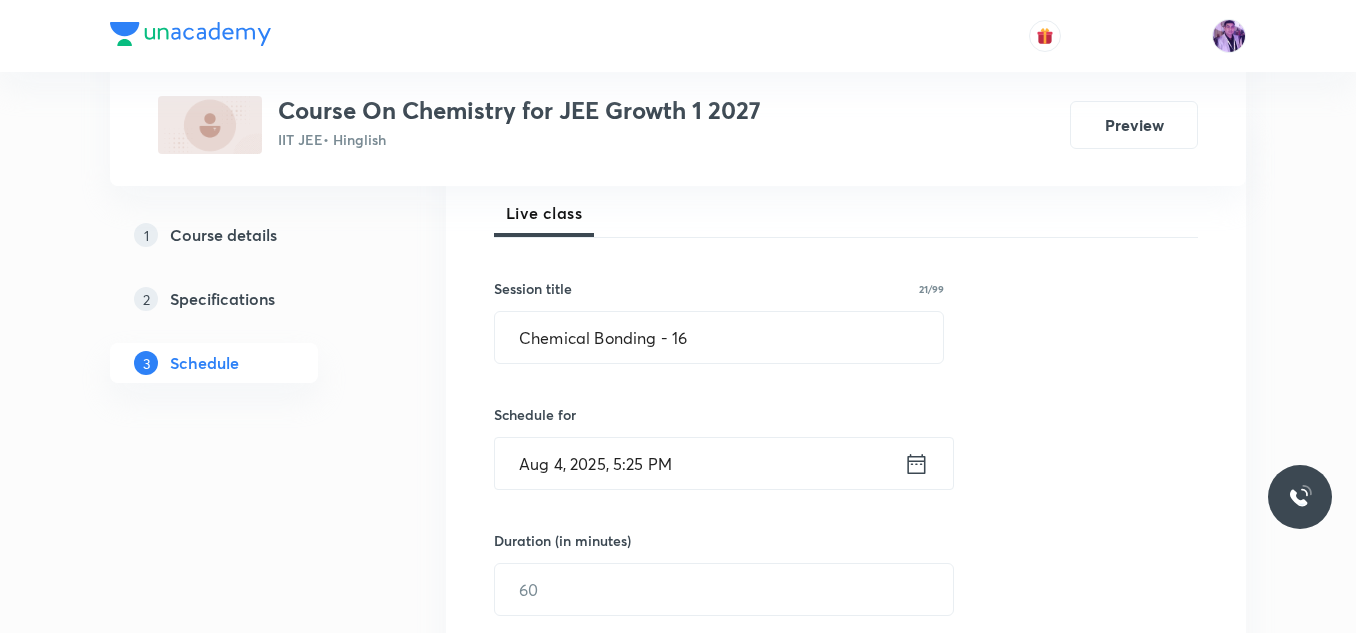scroll, scrollTop: 489, scrollLeft: 0, axis: vertical 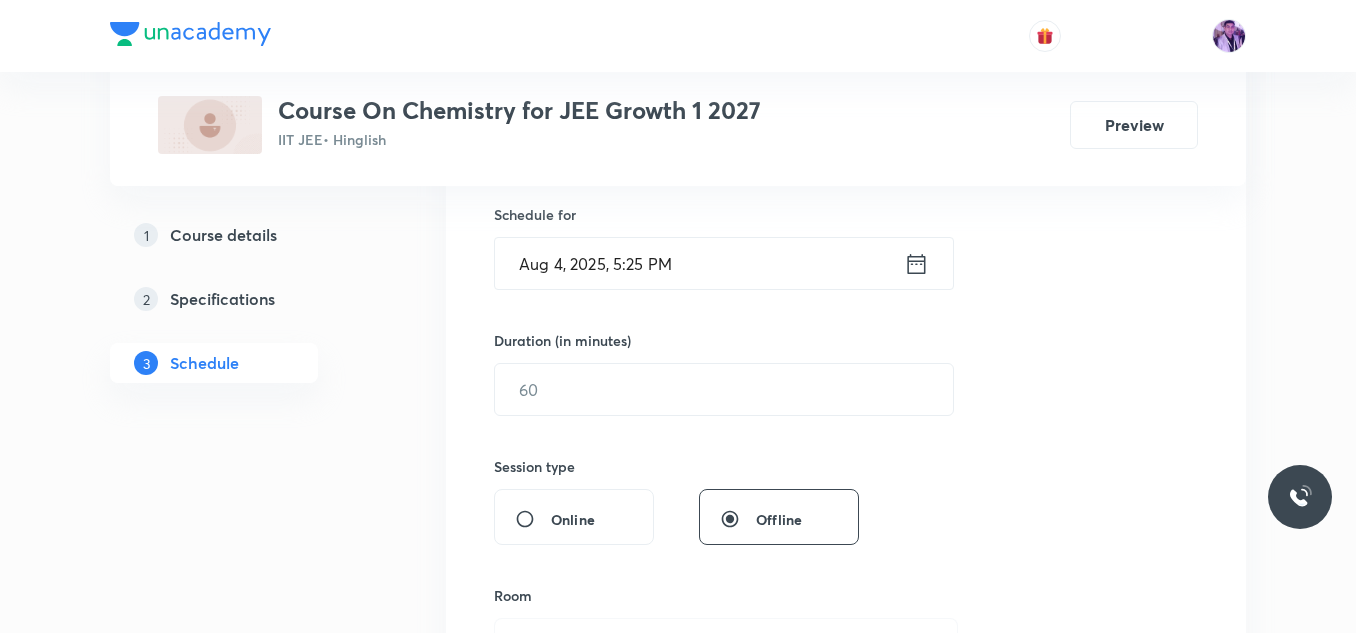 click on "Aug 4, 2025, 5:25 PM" at bounding box center [699, 263] 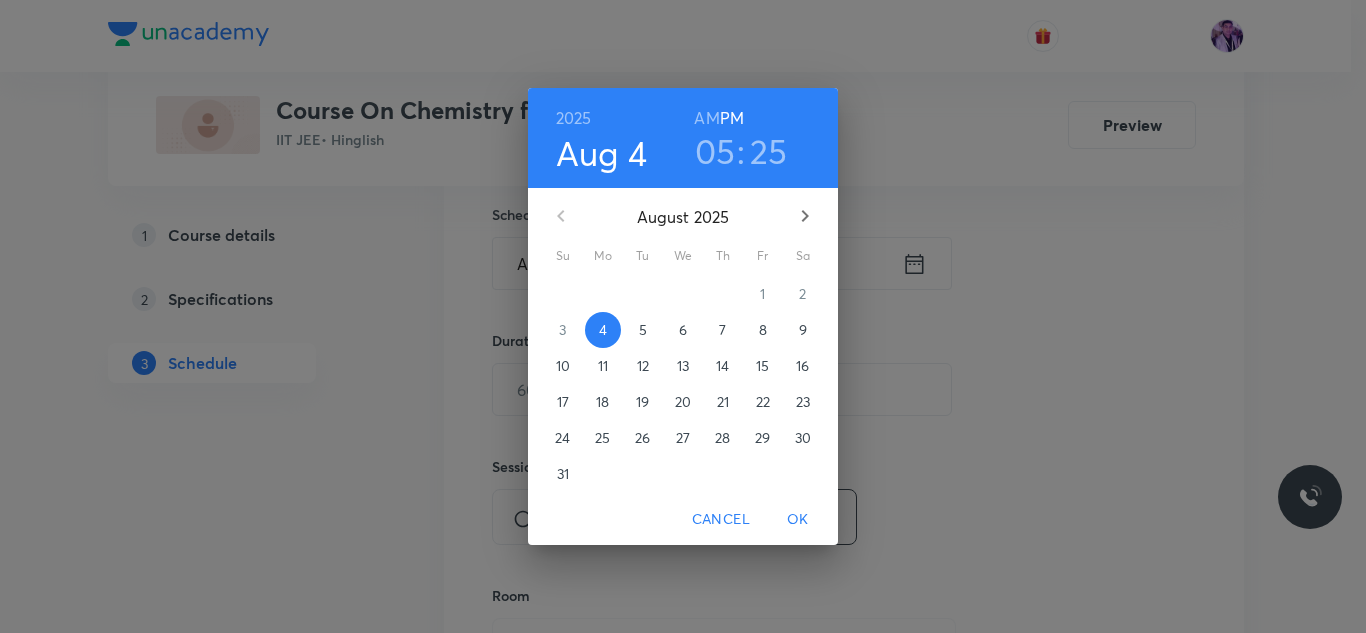 click on "05" at bounding box center [715, 151] 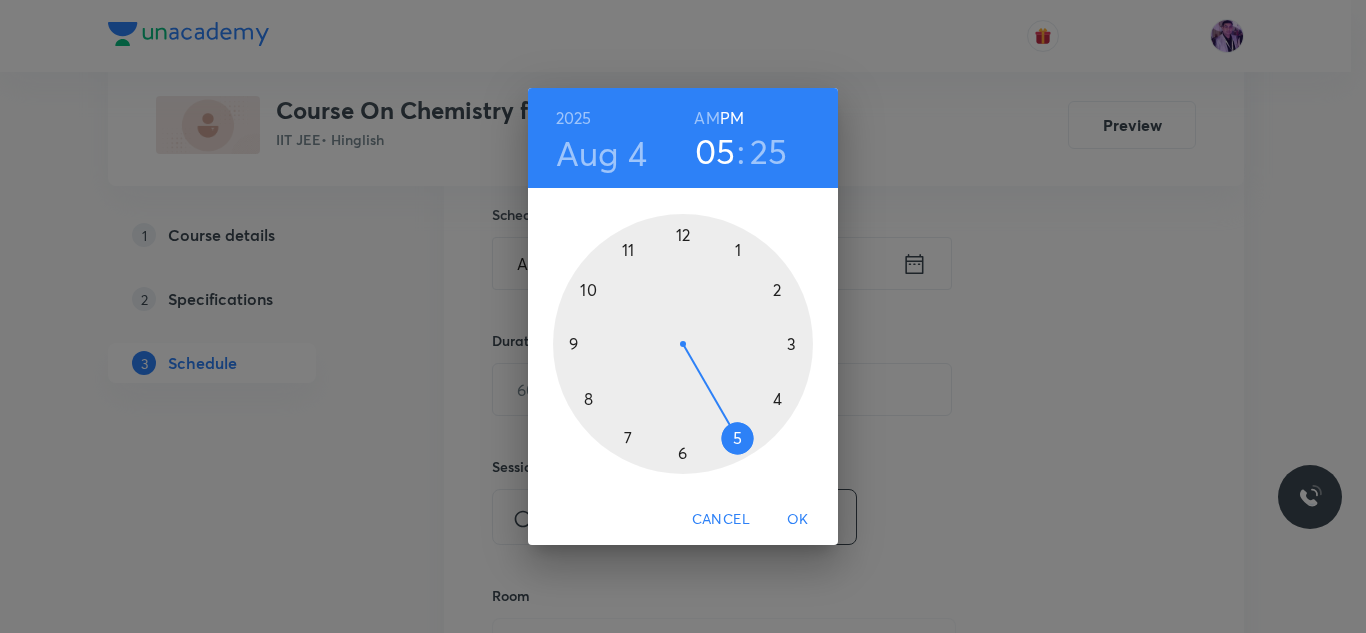 click at bounding box center (683, 344) 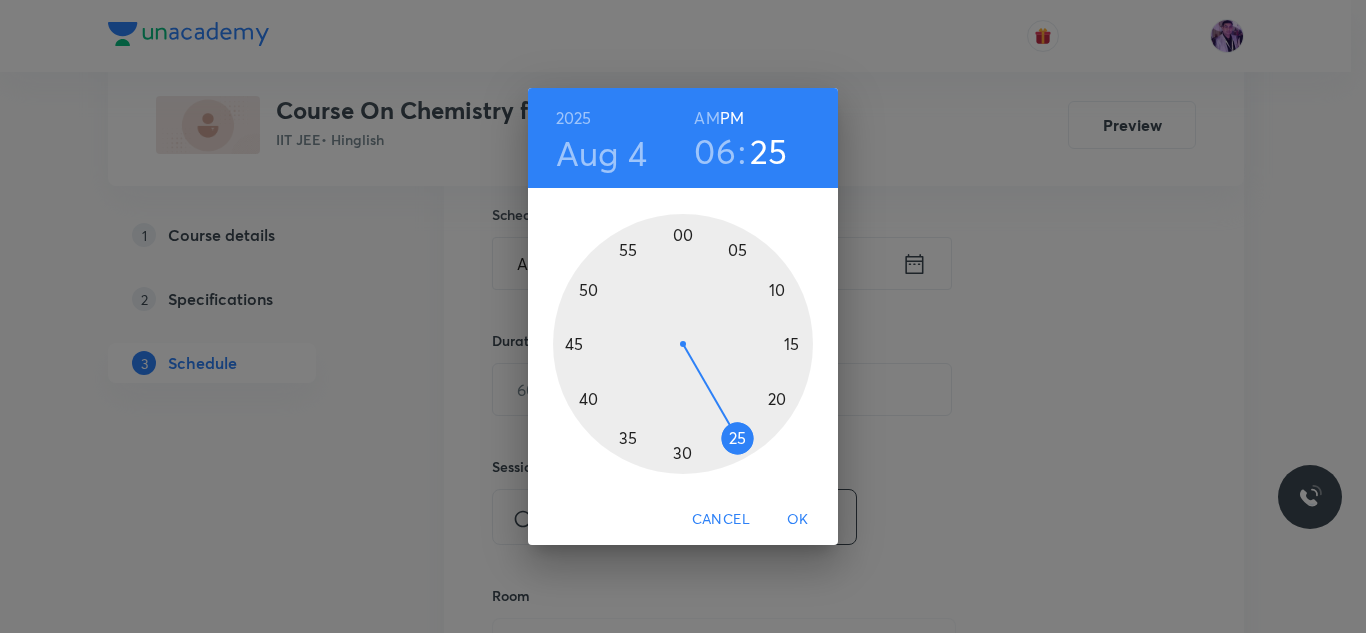 click at bounding box center [683, 344] 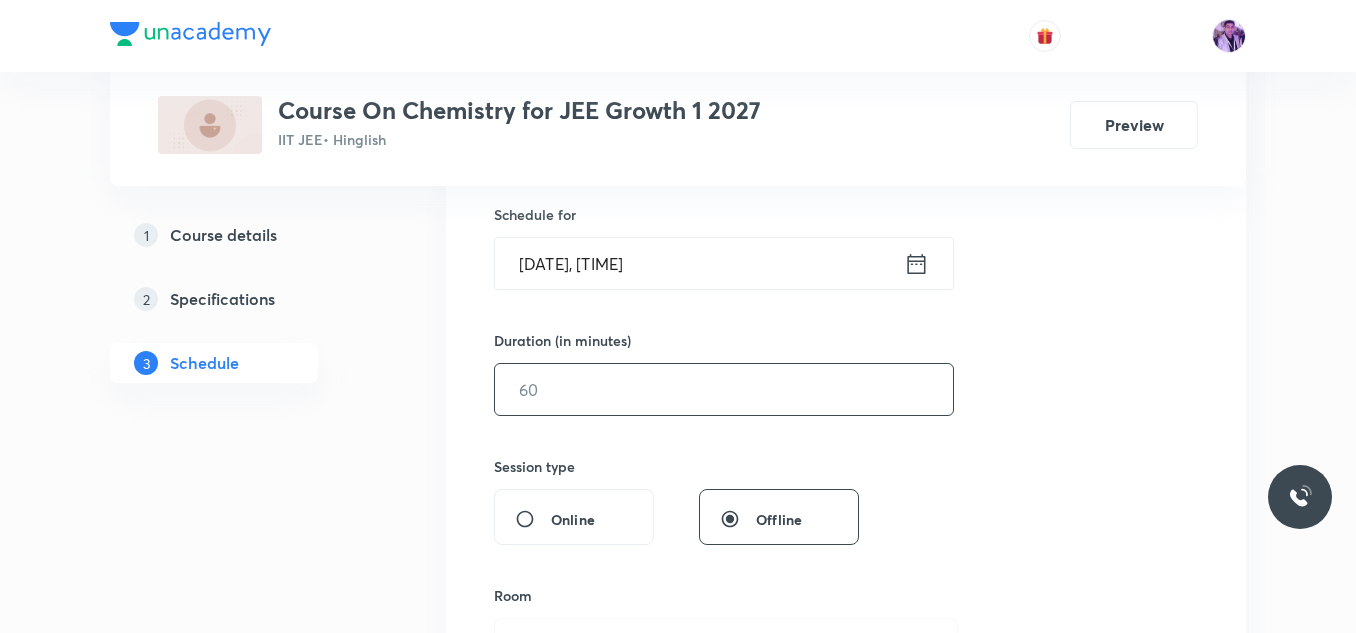 click at bounding box center (724, 389) 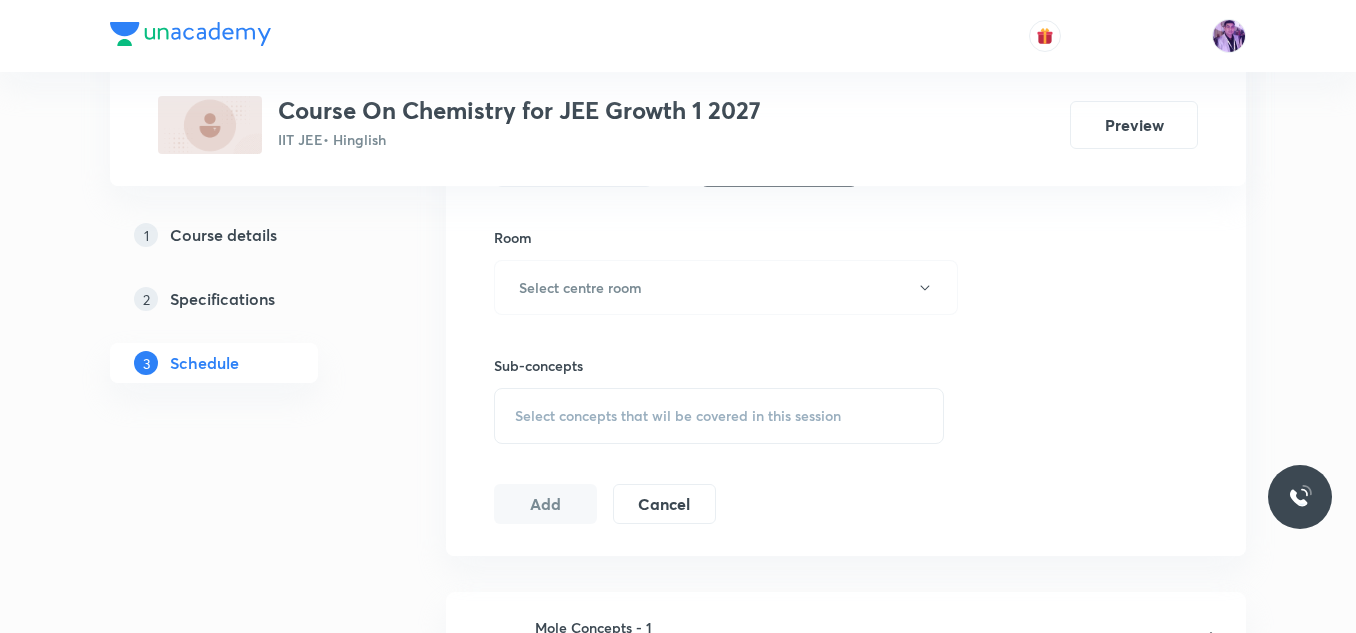 scroll, scrollTop: 889, scrollLeft: 0, axis: vertical 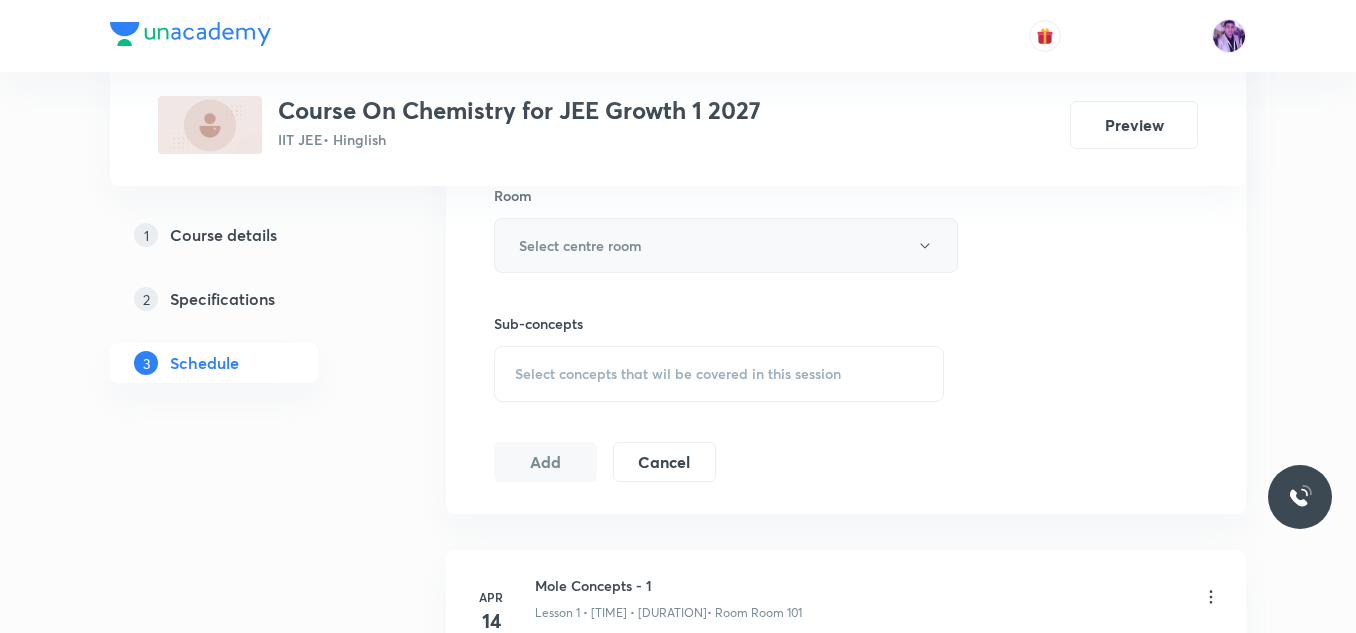 type on "70" 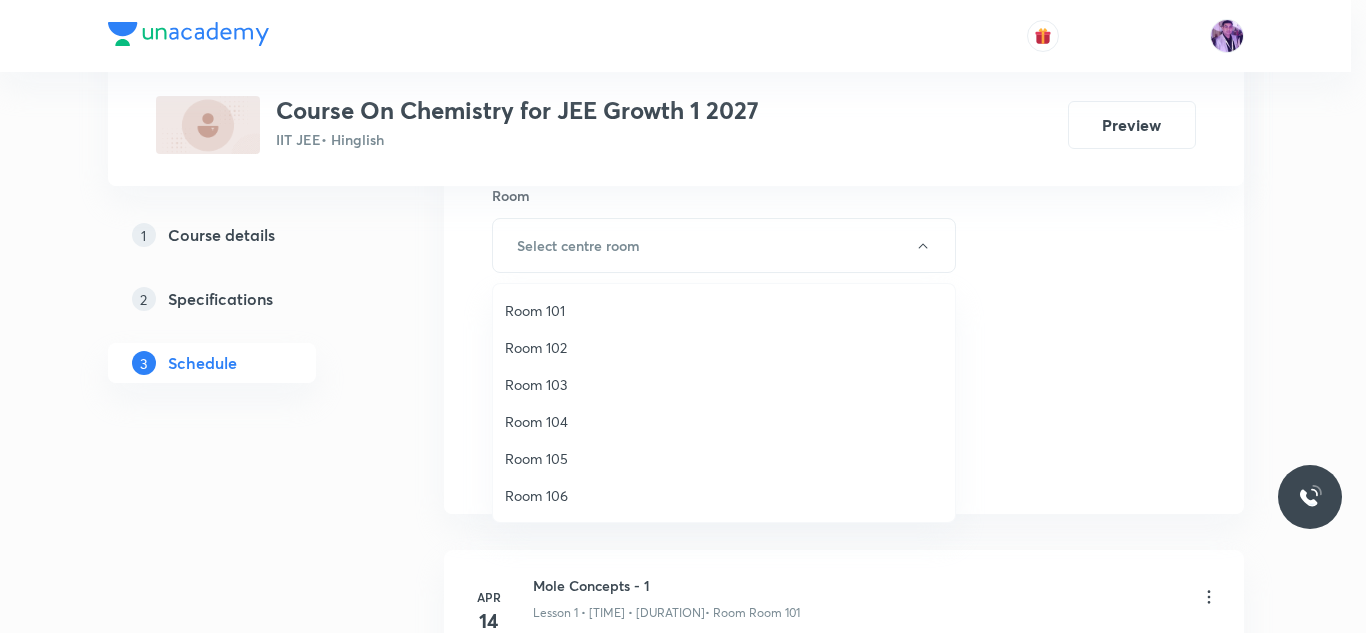 click on "Room 103" at bounding box center (724, 384) 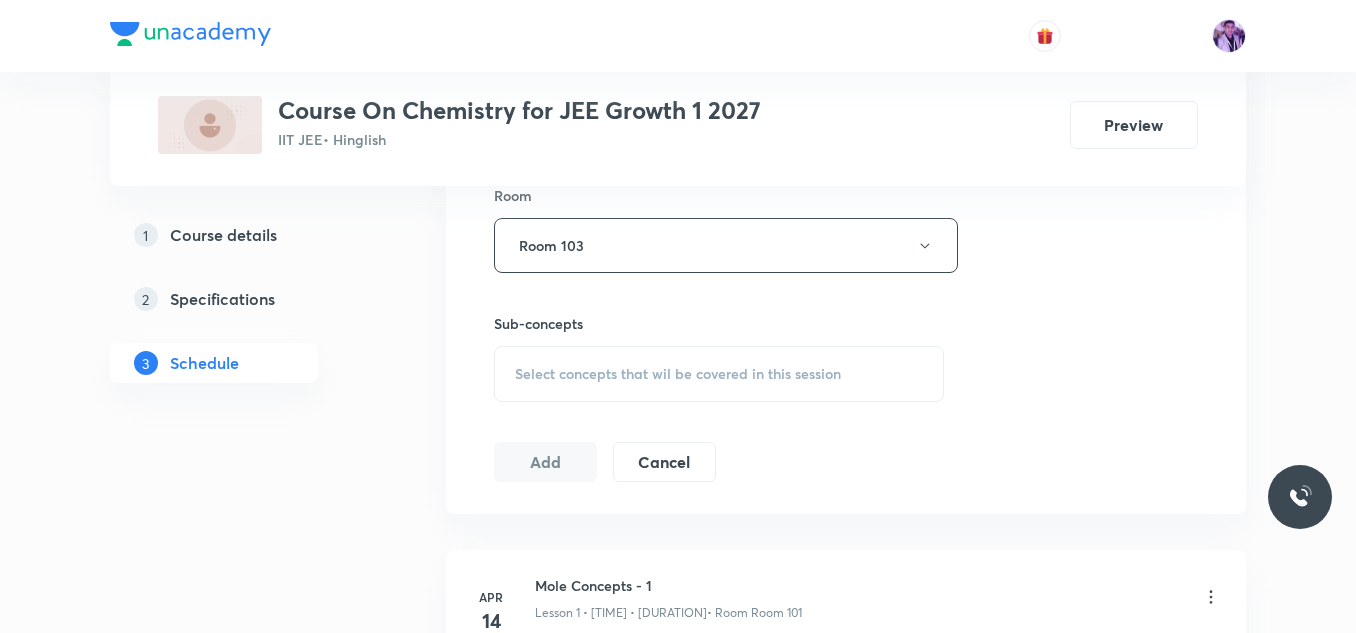 click on "Select concepts that wil be covered in this session" at bounding box center (719, 374) 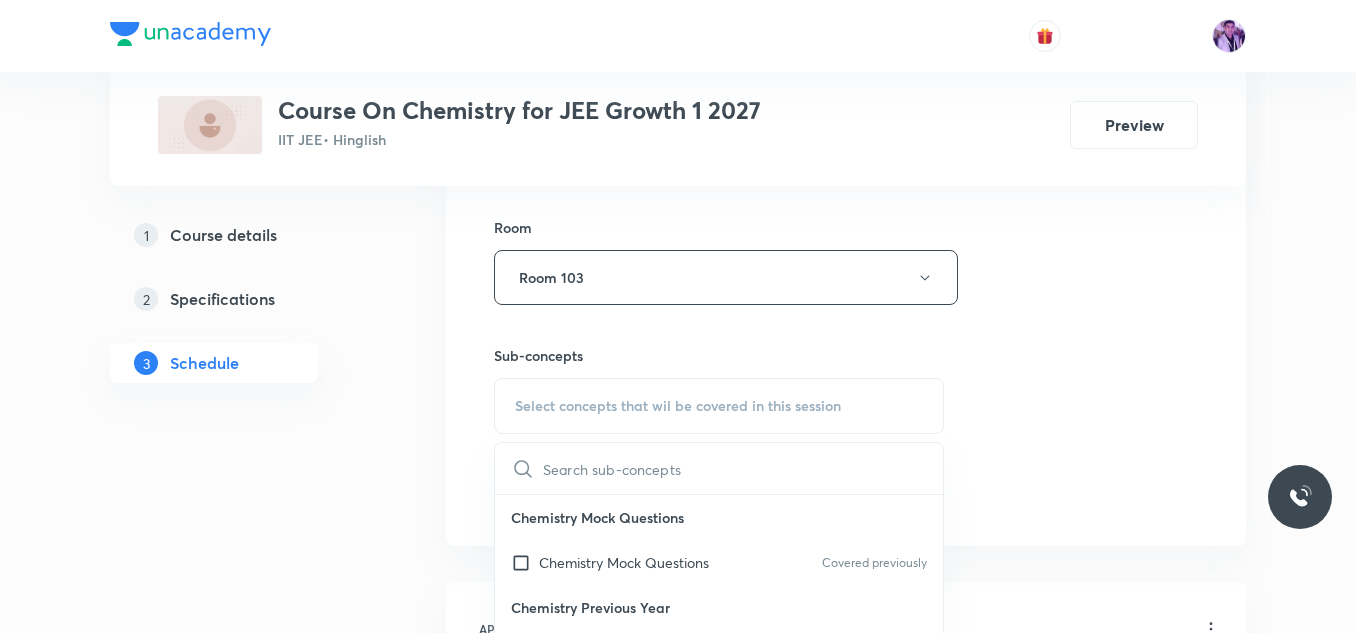 scroll, scrollTop: 989, scrollLeft: 0, axis: vertical 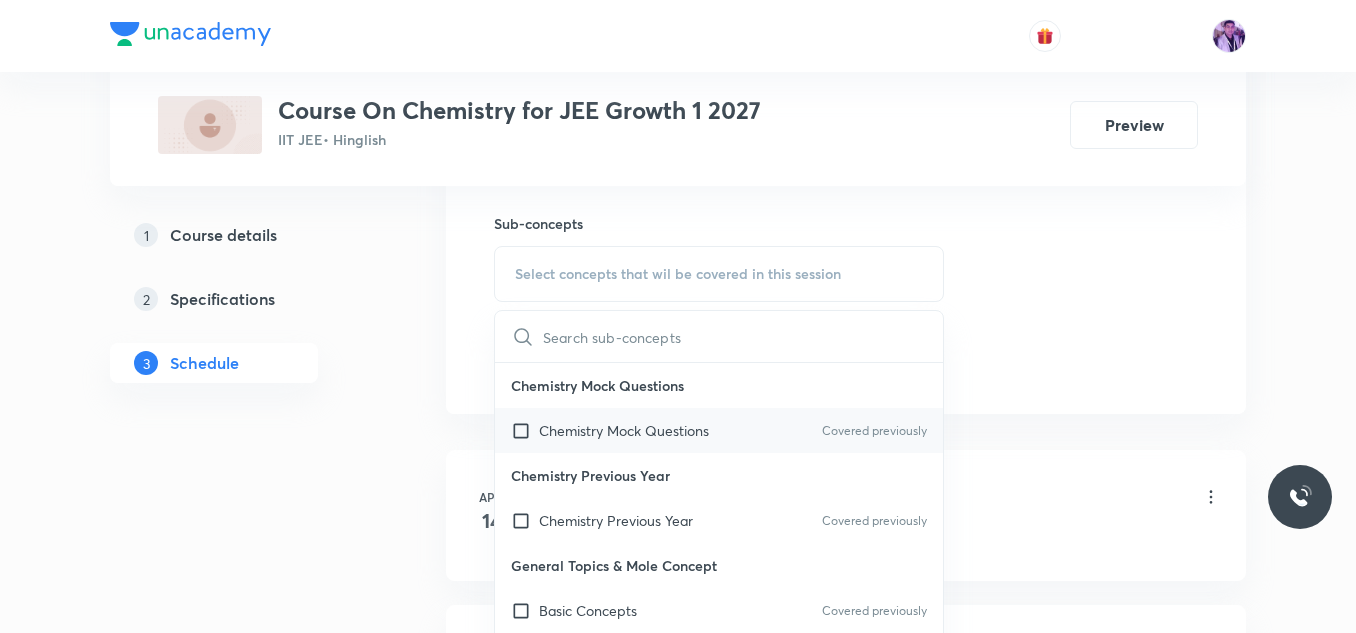 click on "Chemistry Mock Questions" at bounding box center [624, 430] 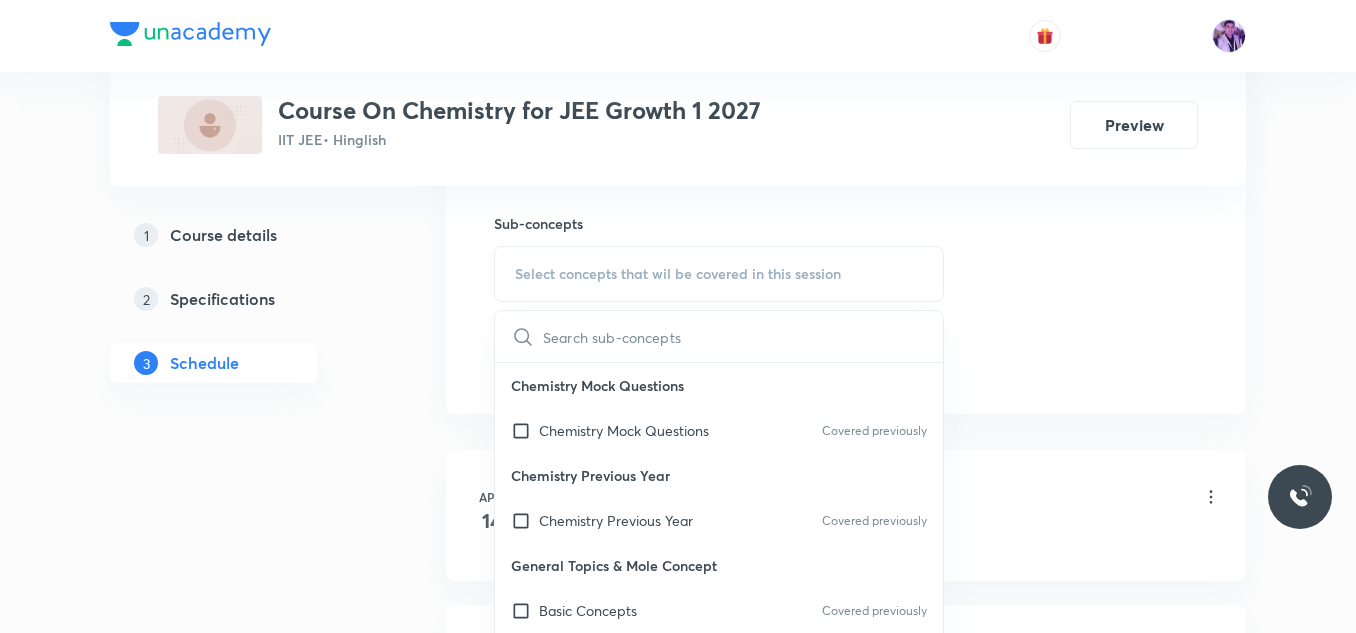 checkbox on "true" 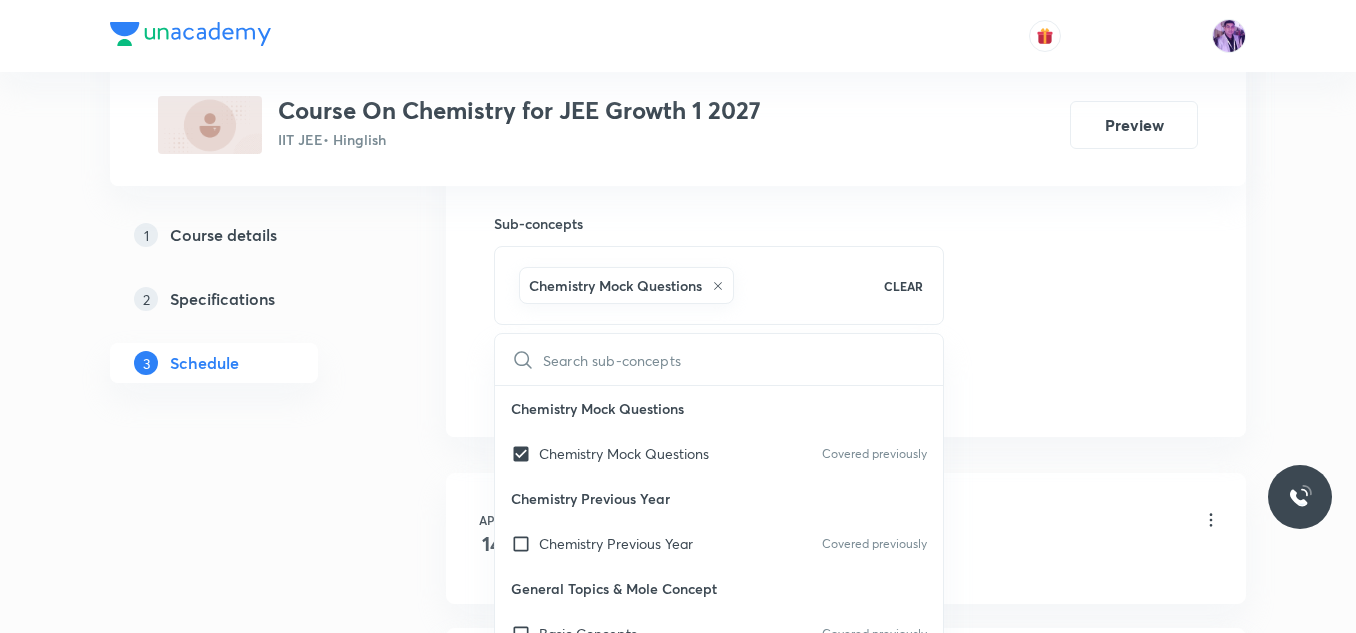 click on "Plus Courses Course On Chemistry for JEE Growth 1 2027 IIT JEE  • Hinglish Preview 1 Course details 2 Specifications 3 Schedule Schedule 63  classes Session  64 Live class Session title 21/99 Chemical Bonding - 16 ​ Schedule for Aug 4, 2025, 6:40 PM ​ Duration (in minutes) 70 ​   Session type Online Offline Room Room 103 Sub-concepts Chemistry Mock Questions CLEAR ​ Chemistry Mock Questions Chemistry Mock Questions Covered previously Chemistry Previous Year Chemistry Previous Year Covered previously General Topics & Mole Concept Basic Concepts Covered previously Basic Introduction Covered previously Percentage Composition Stoichiometry Covered previously Principle of Atom Conservation (POAC) Covered previously Relation between Stoichiometric Quantities Application of Mole Concept: Gravimetric Analysis Covered previously Different Laws Covered previously Formula and Composition Concentration Terms Some basic concepts of Chemistry Atomic Structure Discovery Of Electron Some Prerequisites of Physics 14" at bounding box center (678, 4744) 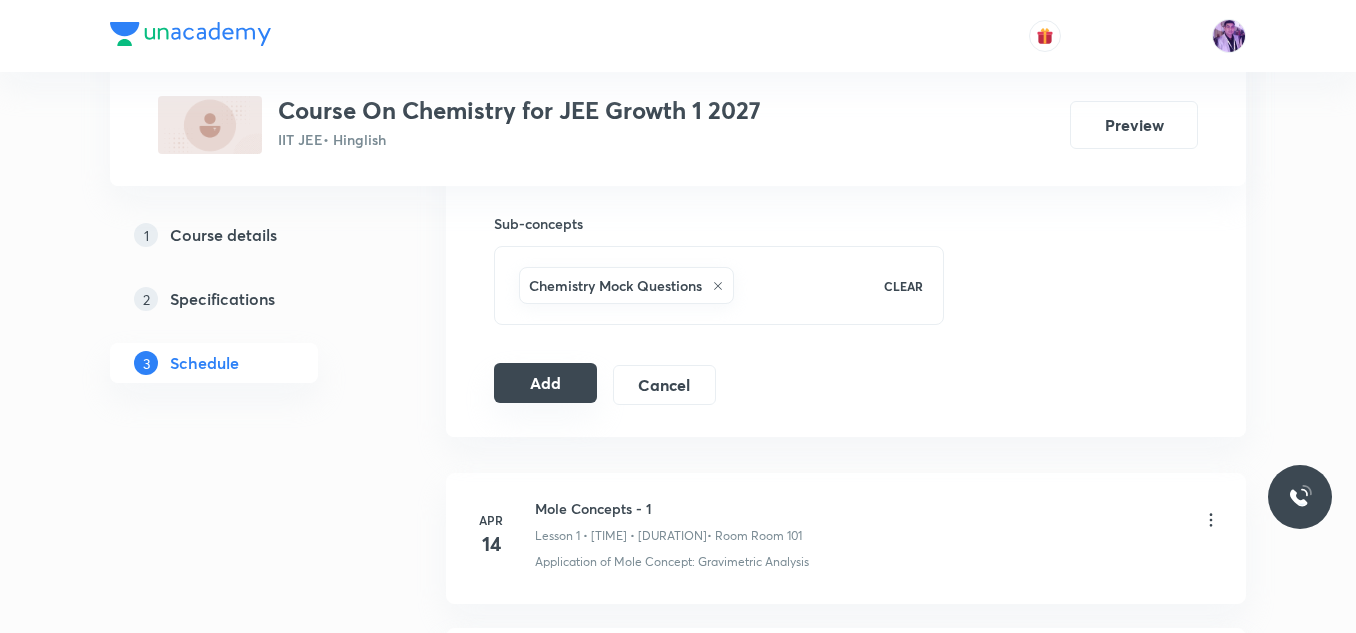 click on "Add" at bounding box center [545, 383] 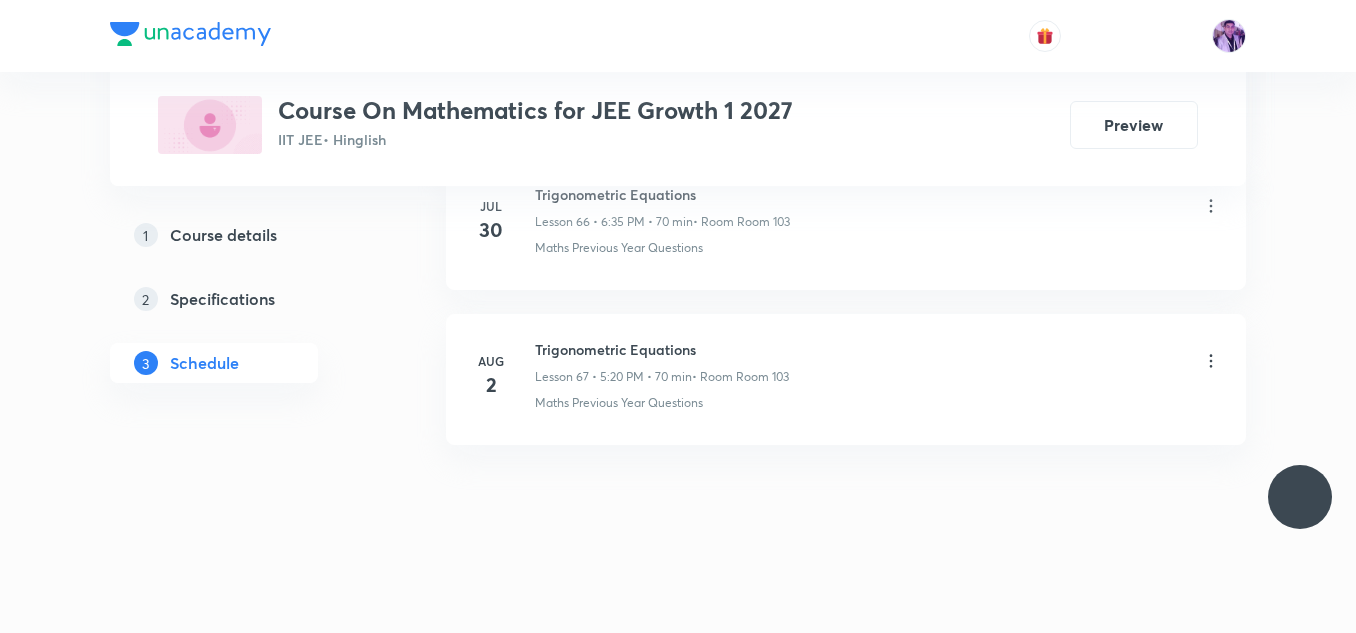scroll, scrollTop: 0, scrollLeft: 0, axis: both 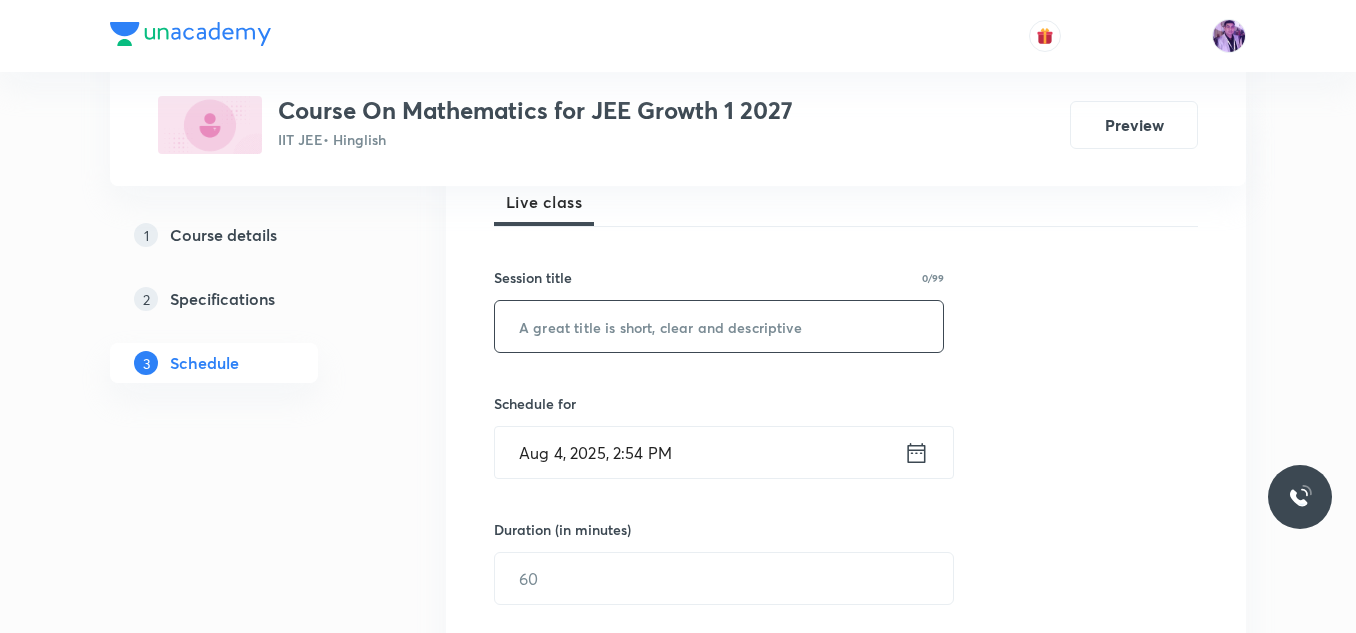 click at bounding box center (719, 326) 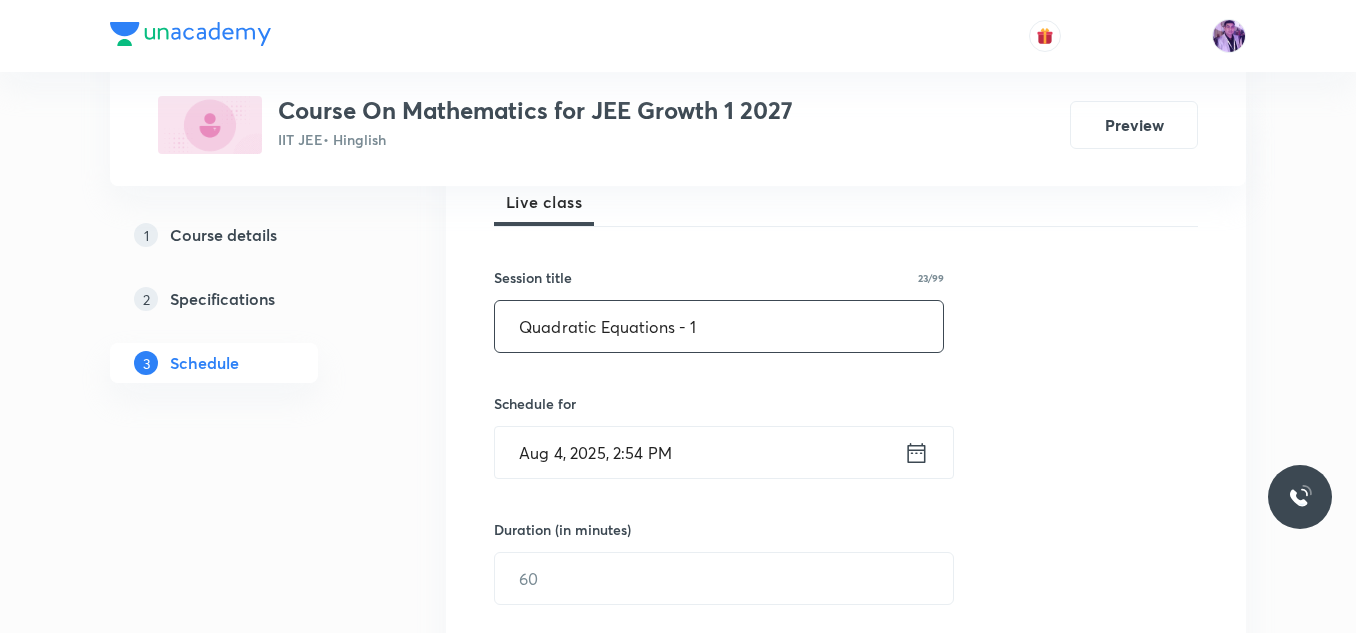 type on "Quadratic Equations - 1" 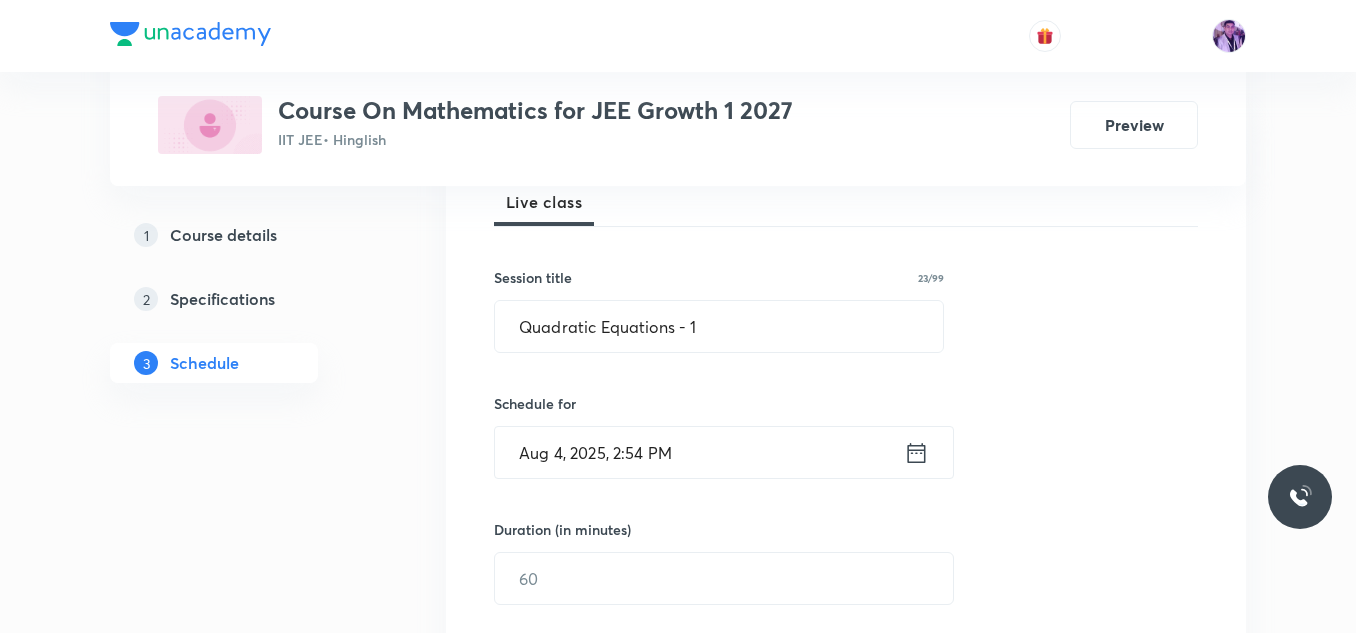click on "Aug 4, 2025, 2:54 PM" at bounding box center (699, 452) 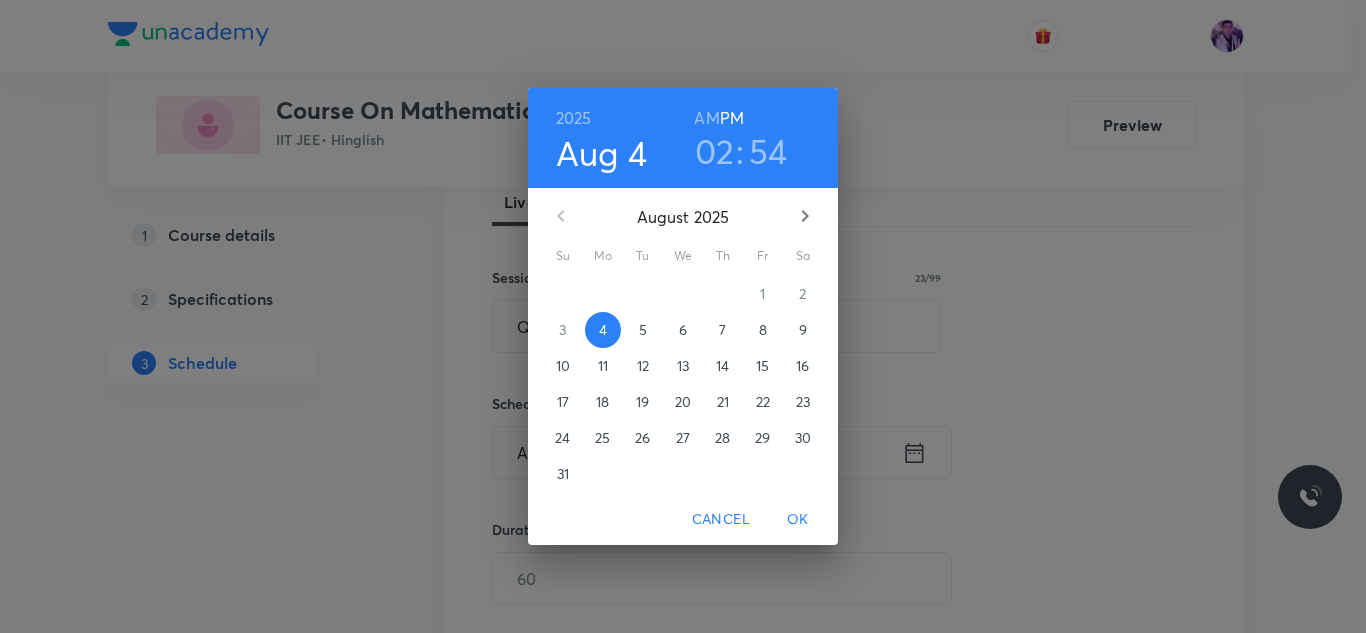 click on "02" at bounding box center (715, 151) 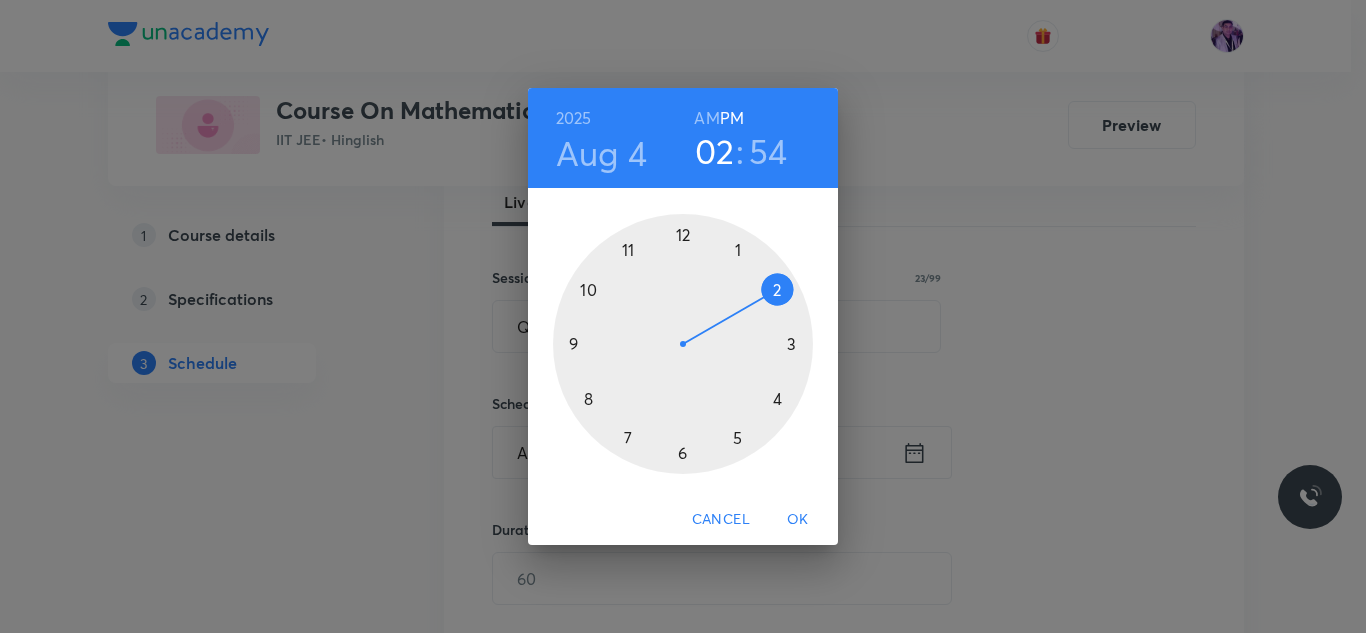 click at bounding box center [683, 344] 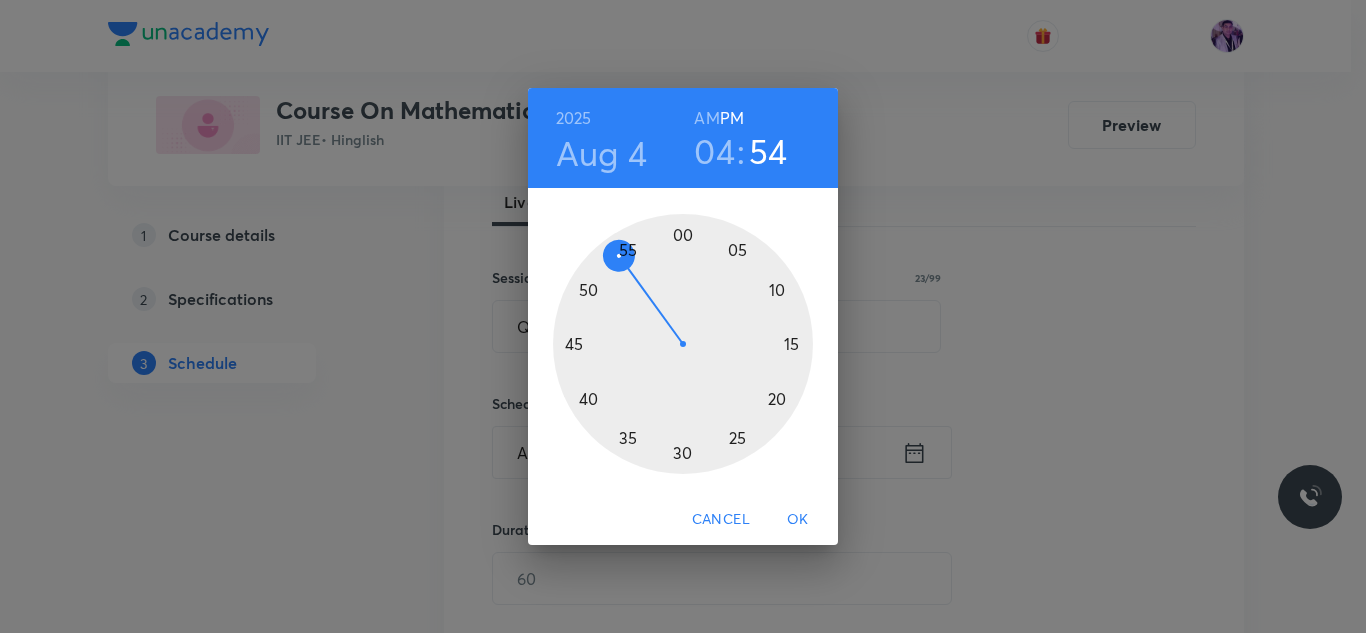 click at bounding box center [683, 344] 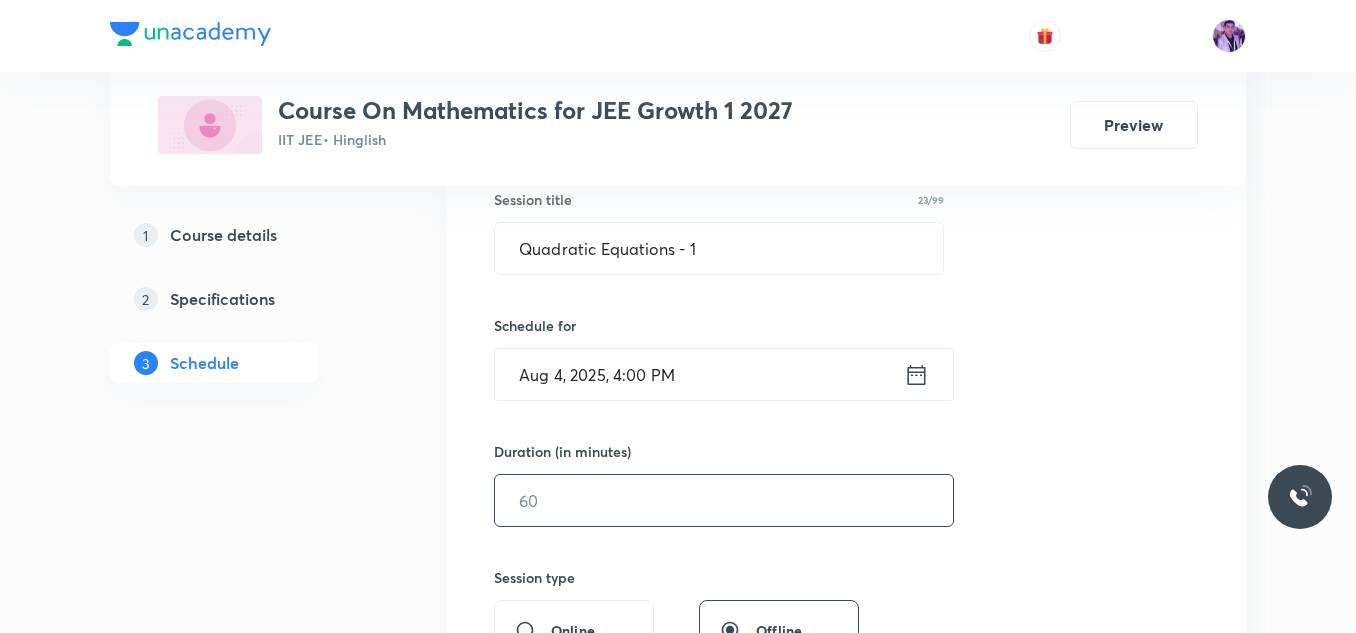 scroll, scrollTop: 400, scrollLeft: 0, axis: vertical 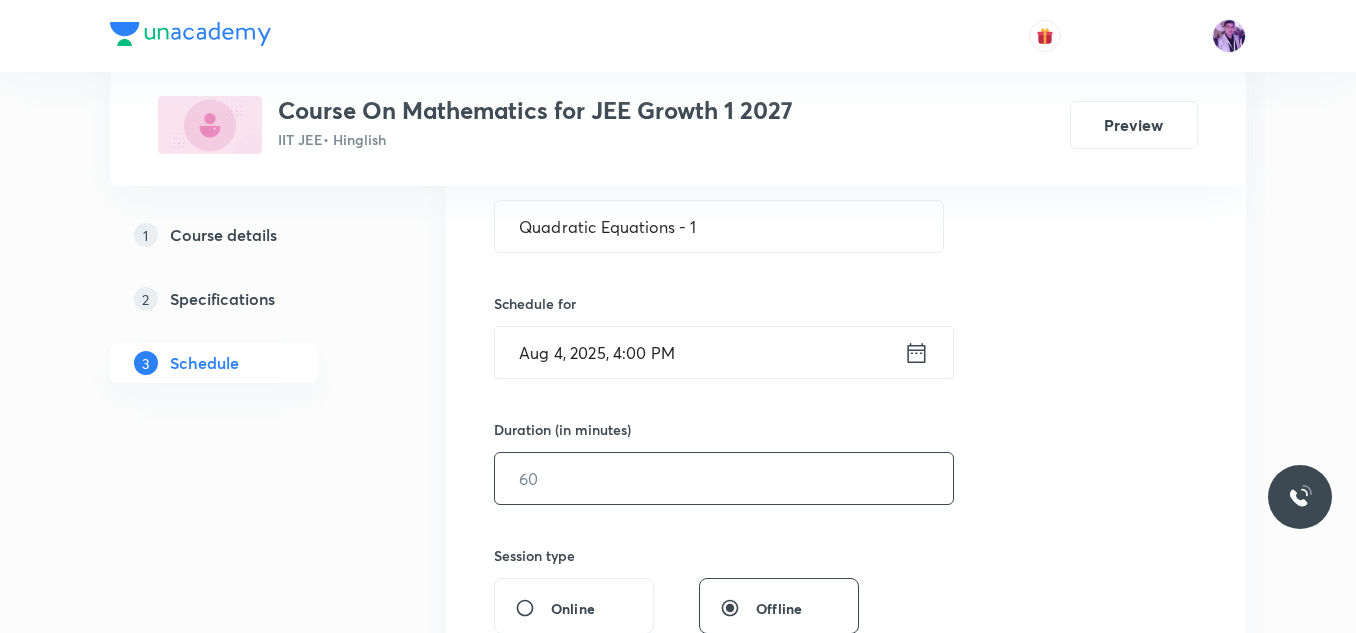 click at bounding box center (724, 478) 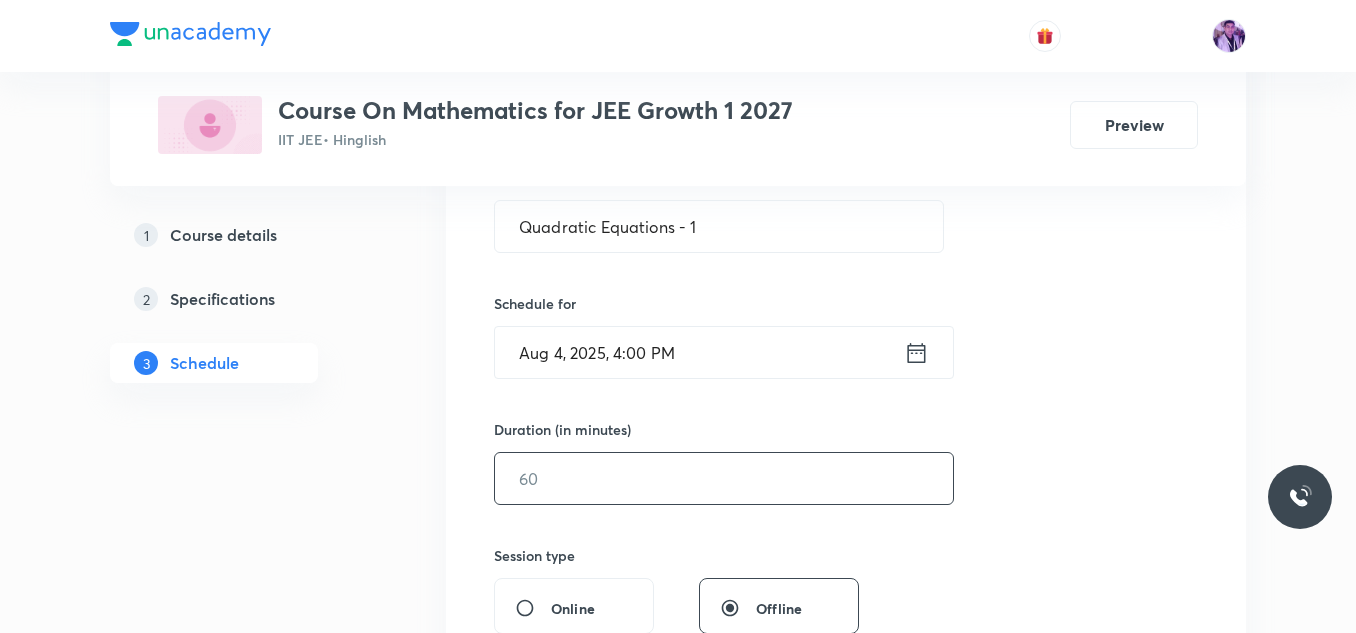 click on "Aug 4, 2025, 4:00 PM" at bounding box center (699, 352) 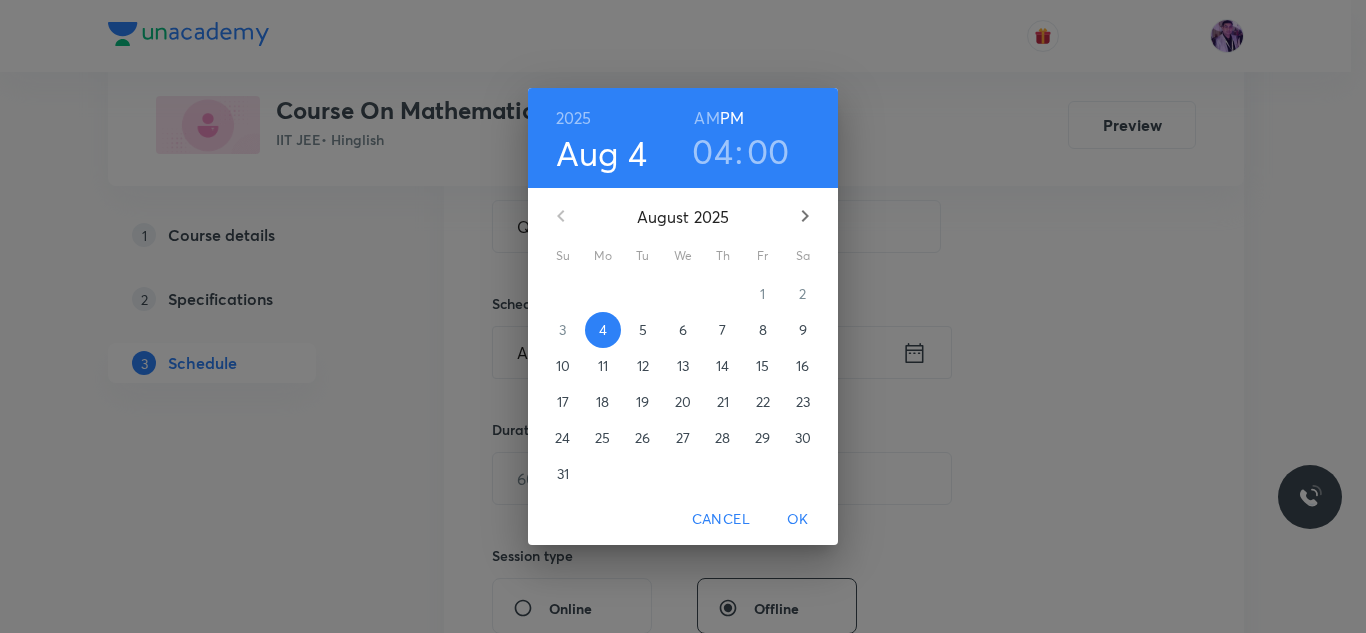 click on "04" at bounding box center [712, 151] 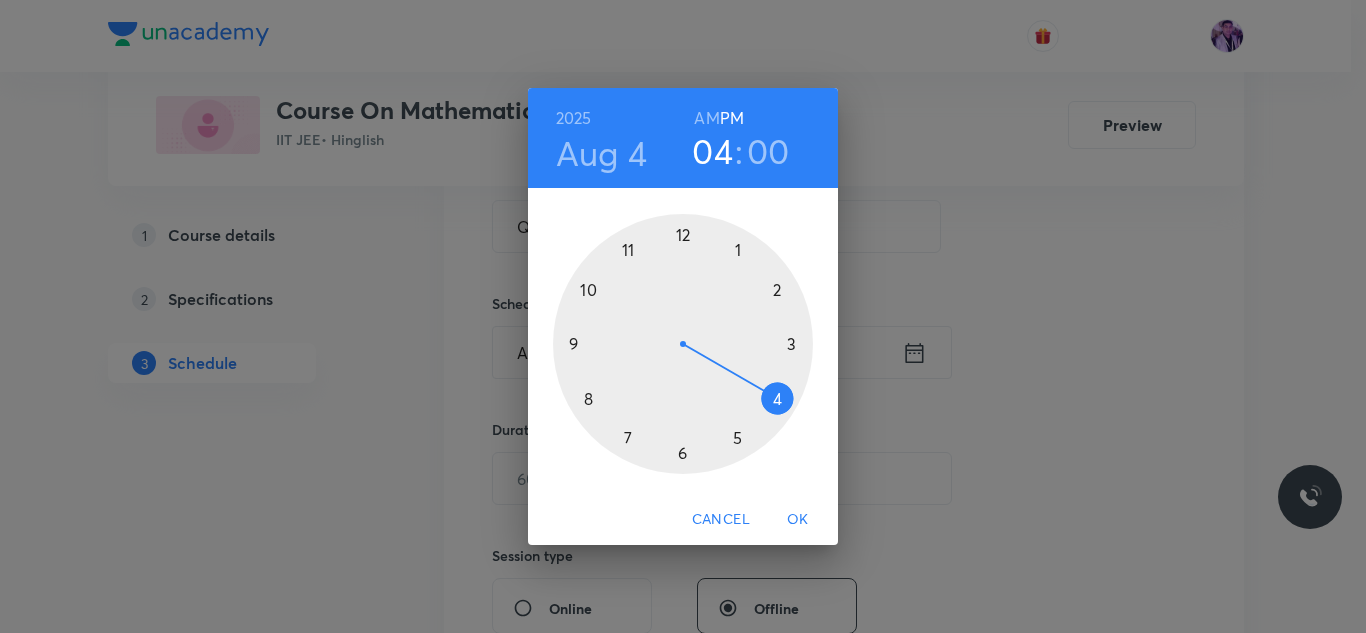 click at bounding box center (683, 344) 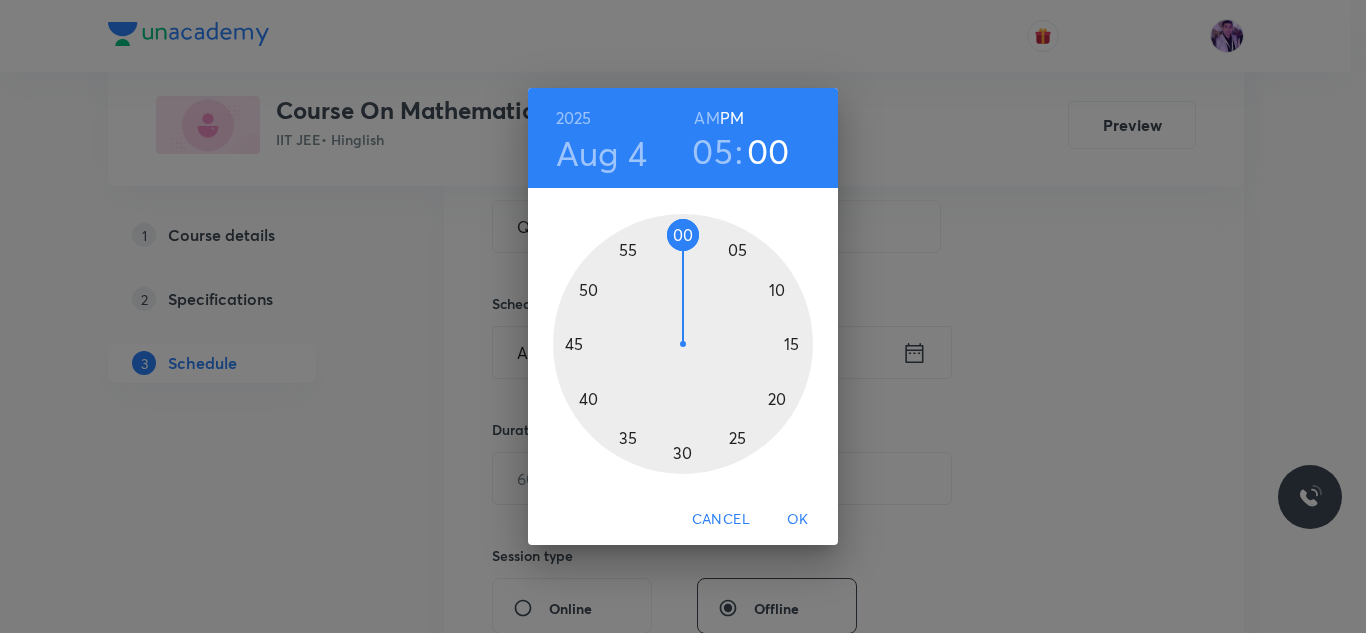 click at bounding box center [683, 344] 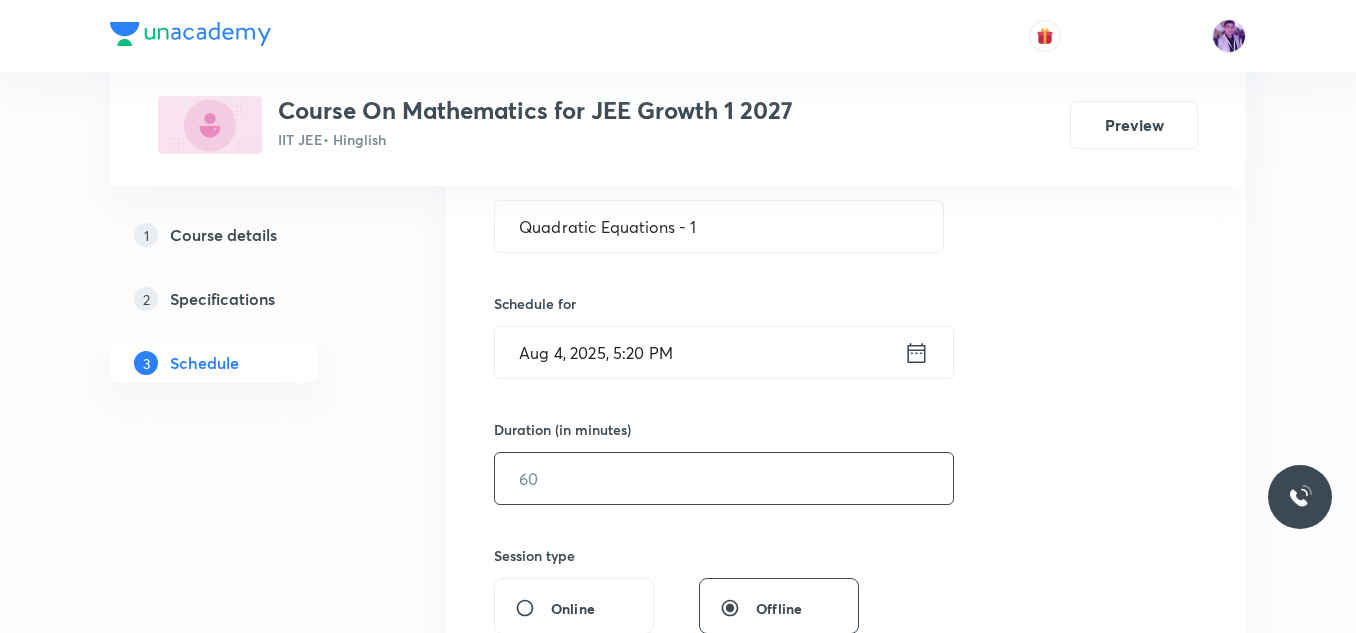 click at bounding box center [724, 478] 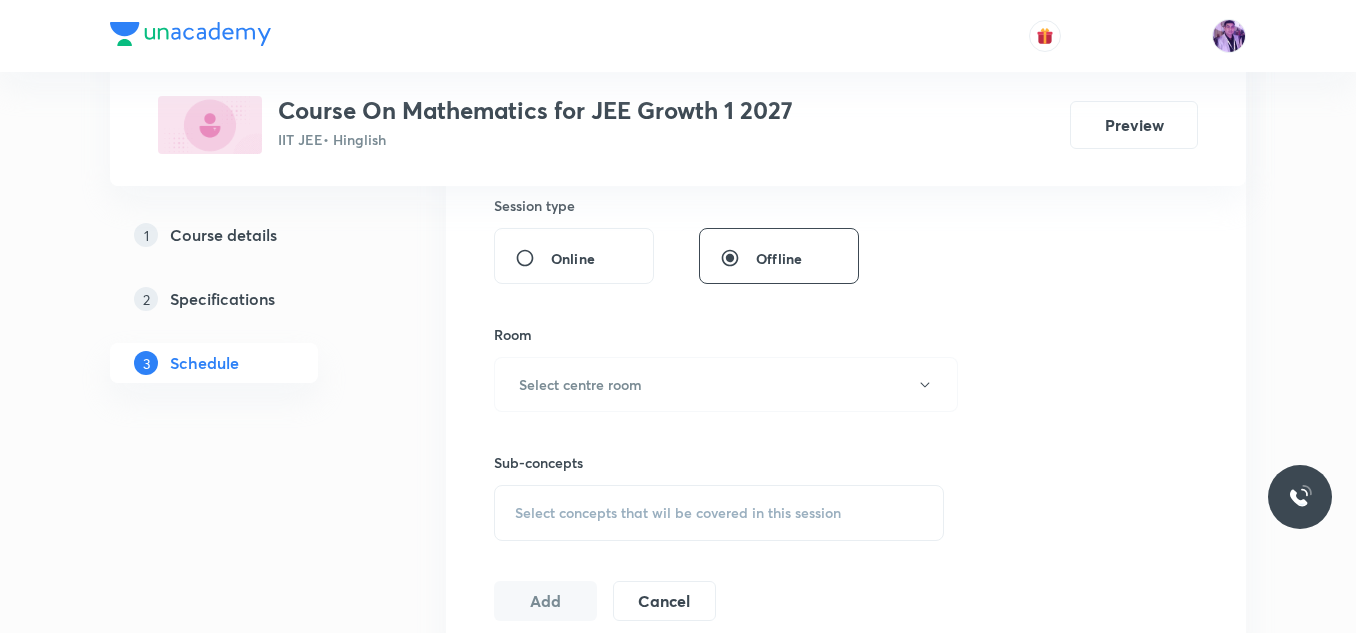 scroll, scrollTop: 800, scrollLeft: 0, axis: vertical 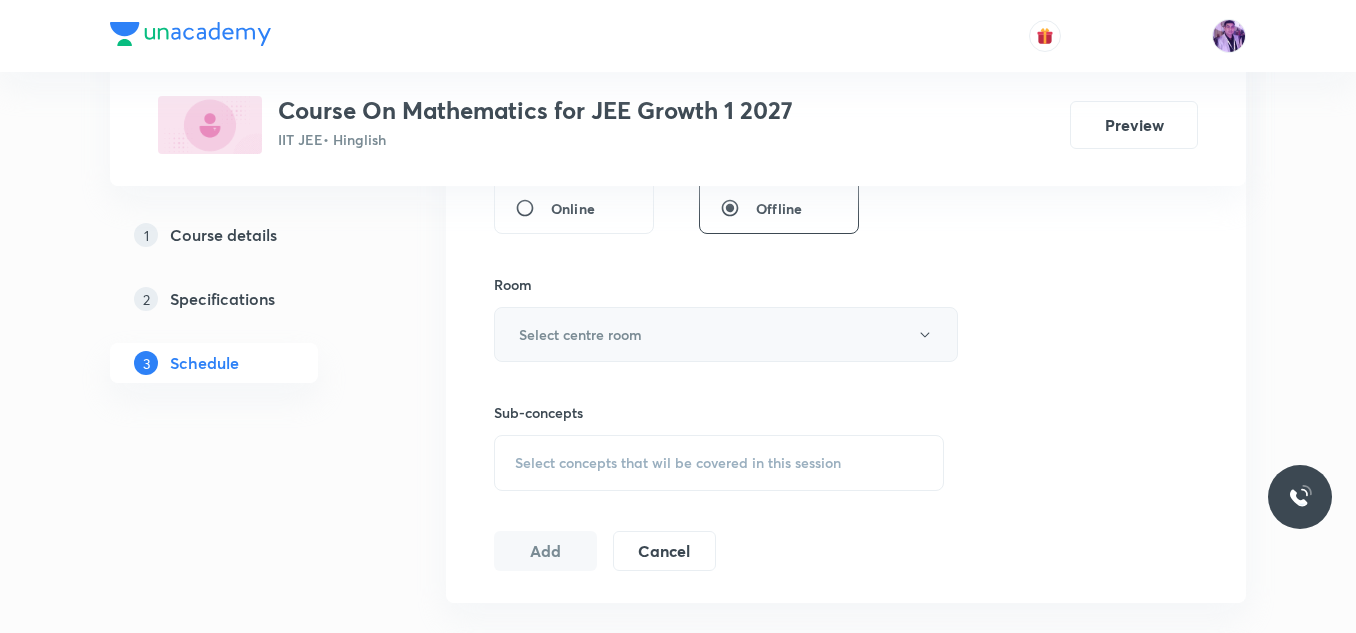 type on "70" 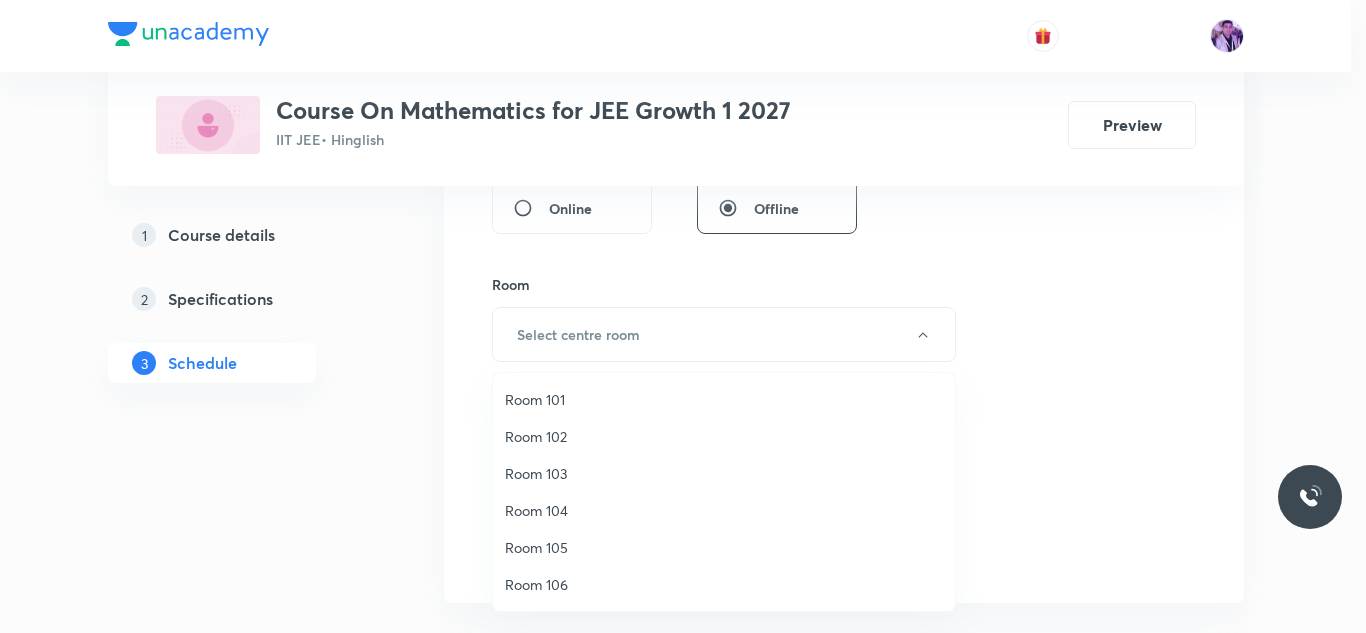 click on "Room 102" at bounding box center [724, 436] 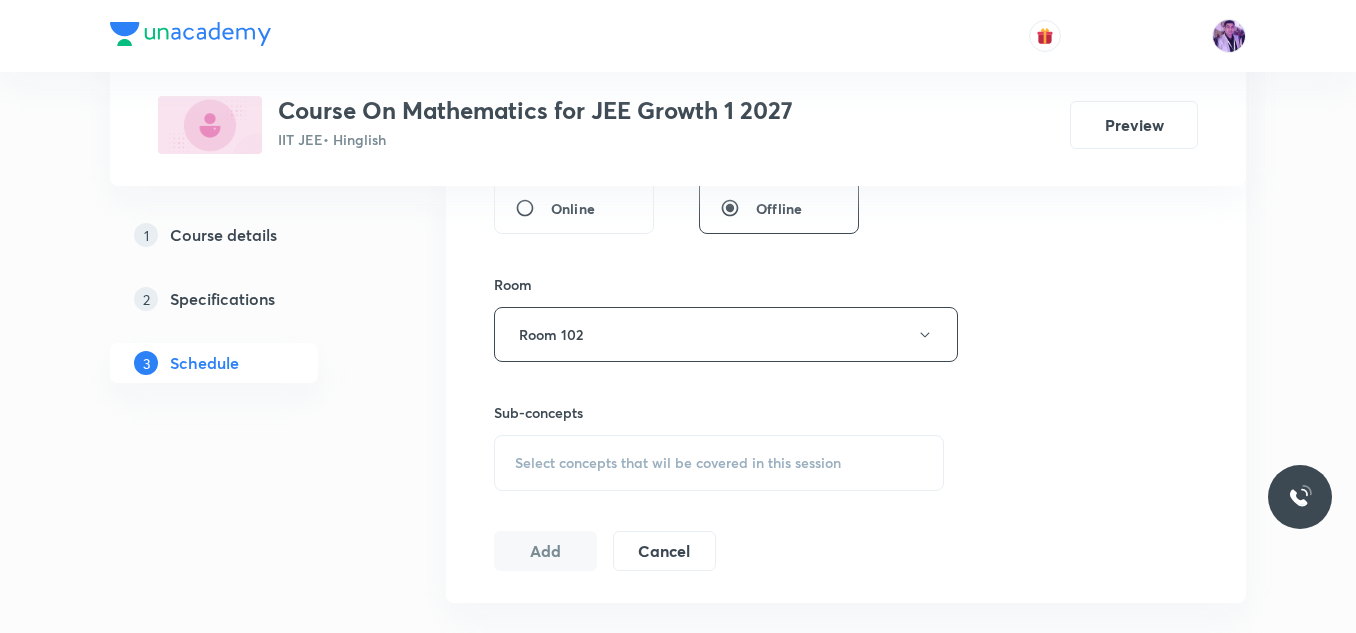 click on "Select concepts that wil be covered in this session" at bounding box center (719, 463) 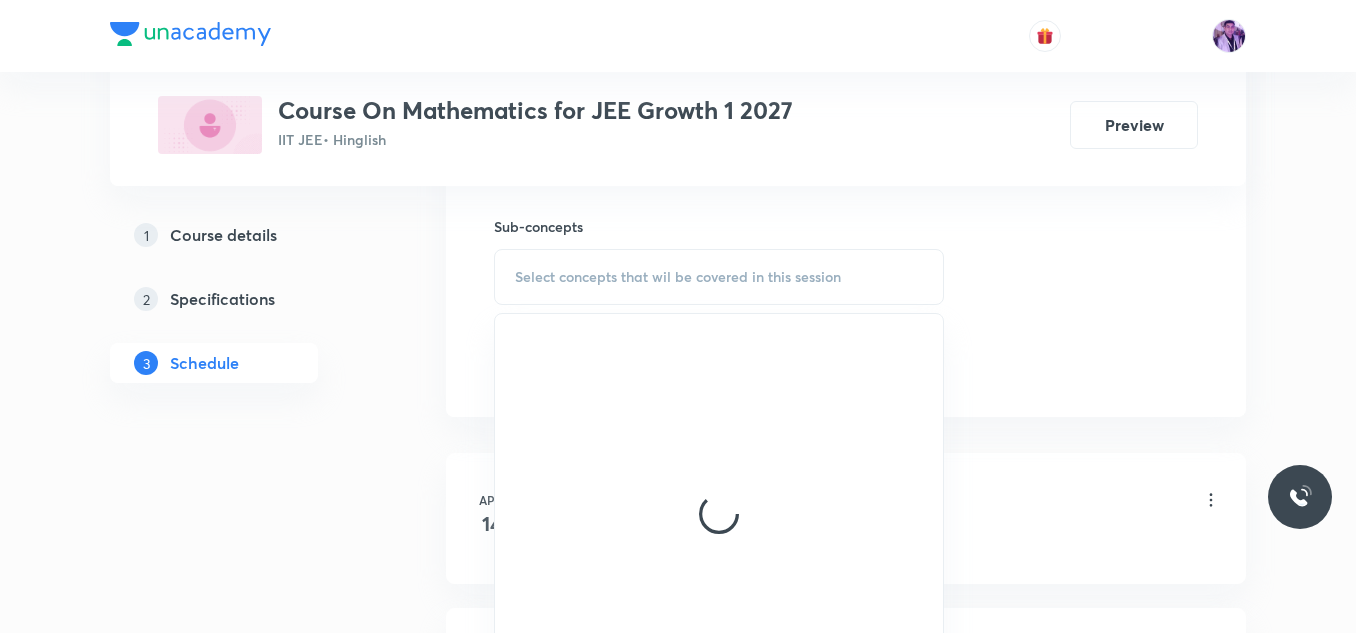 scroll, scrollTop: 1000, scrollLeft: 0, axis: vertical 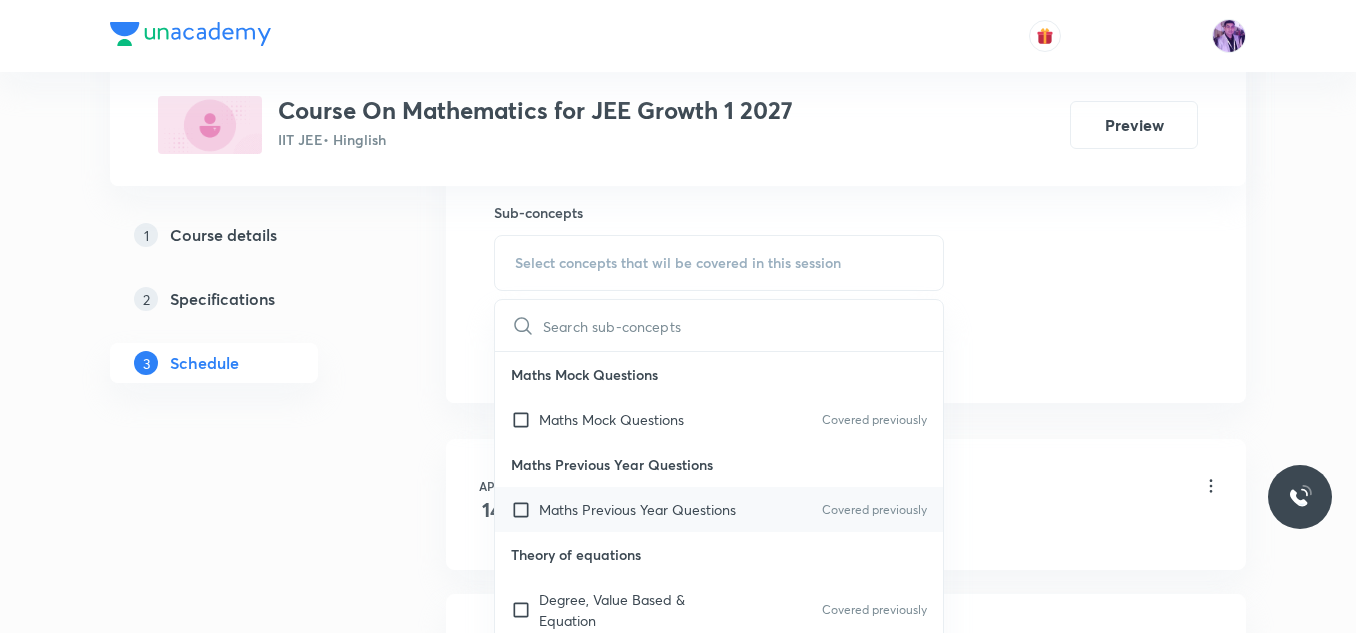 click on "Maths Previous Year Questions" at bounding box center [637, 509] 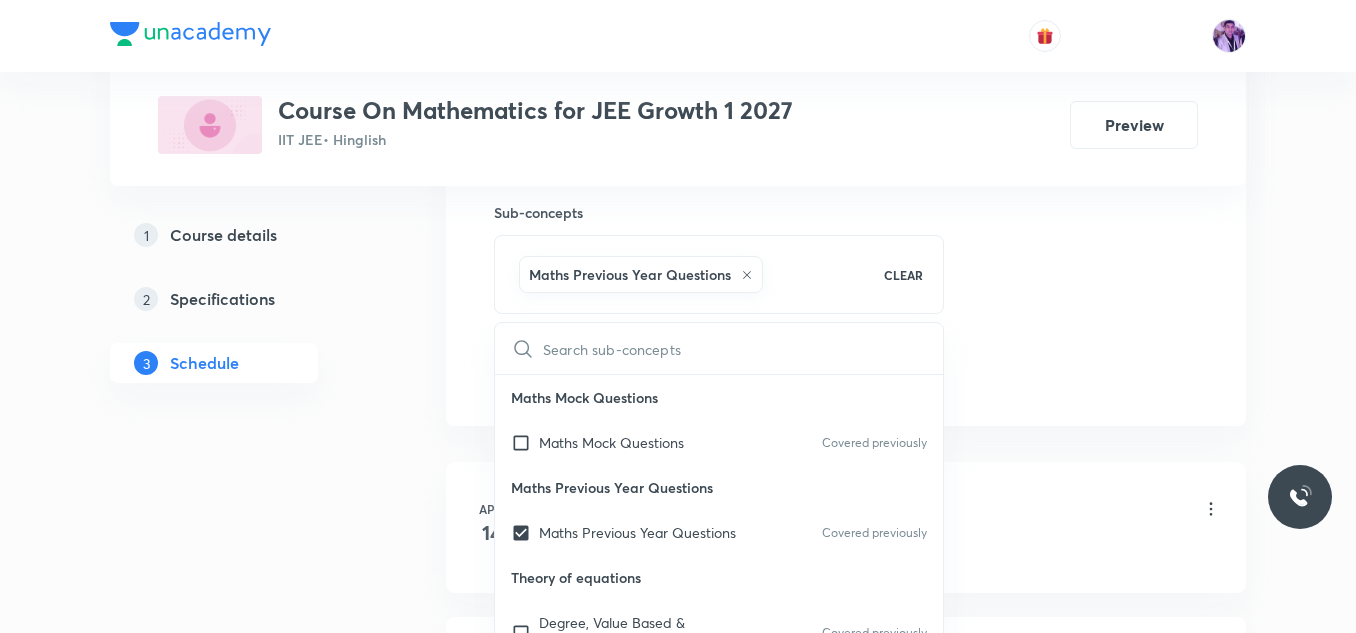 click on "Plus Courses Course On Mathematics for JEE Growth 1 2027 IIT JEE  • Hinglish Preview 1 Course details 2 Specifications 3 Schedule Schedule 67  classes Session  68 Live class Session title 23/99 Quadratic Equations - 1 ​ Schedule for Aug 4, 2025, 5:20 PM ​ Duration (in minutes) 70 ​   Session type Online Offline Room Room 102 Sub-concepts Maths Previous Year Questions CLEAR ​ Maths Mock Questions Maths Mock Questions Covered previously Maths Previous Year Questions Maths Previous Year Questions Covered previously Theory of equations Degree, Value Based & Equation Covered previously Geometrical Meaning of the Zeroes of a Polynomial Covered previously Location of roots Covered previously Geometrical meaning of Roots of an equation Covered previously Points in solving an equation Graph of Quadratic Expression & its Analysis Range of Quadratic Equation Remainder and factor theorems Identity Covered previously Quadratic equations Covered previously Common Roots Covered previously Location of Roots Series" at bounding box center [678, 5043] 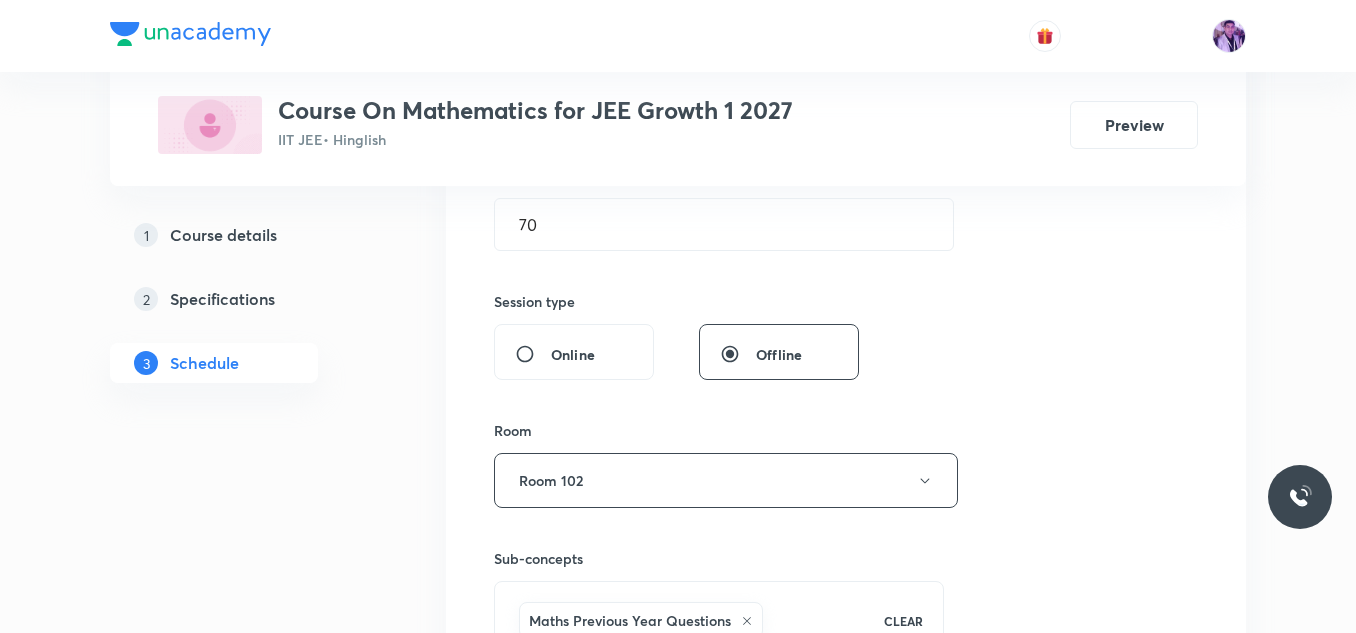 scroll, scrollTop: 700, scrollLeft: 0, axis: vertical 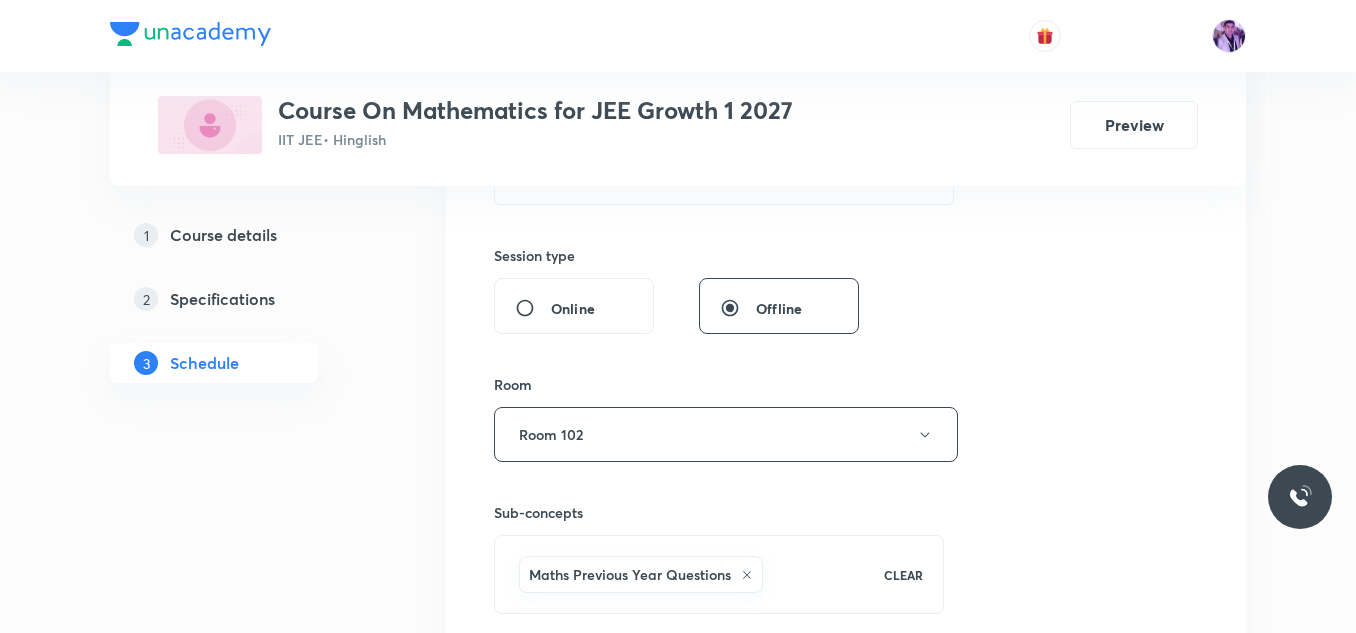click on "Sub-concepts Maths Previous Year Questions CLEAR" at bounding box center [719, 538] 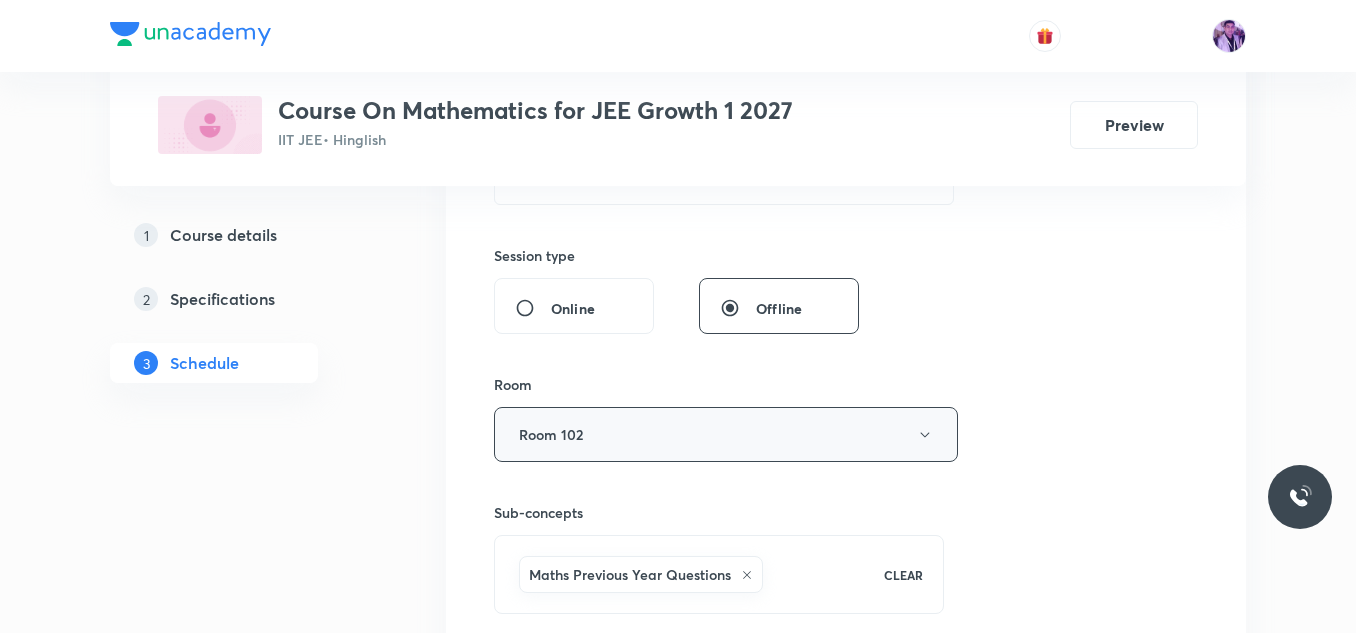 click on "Room 102" at bounding box center [726, 434] 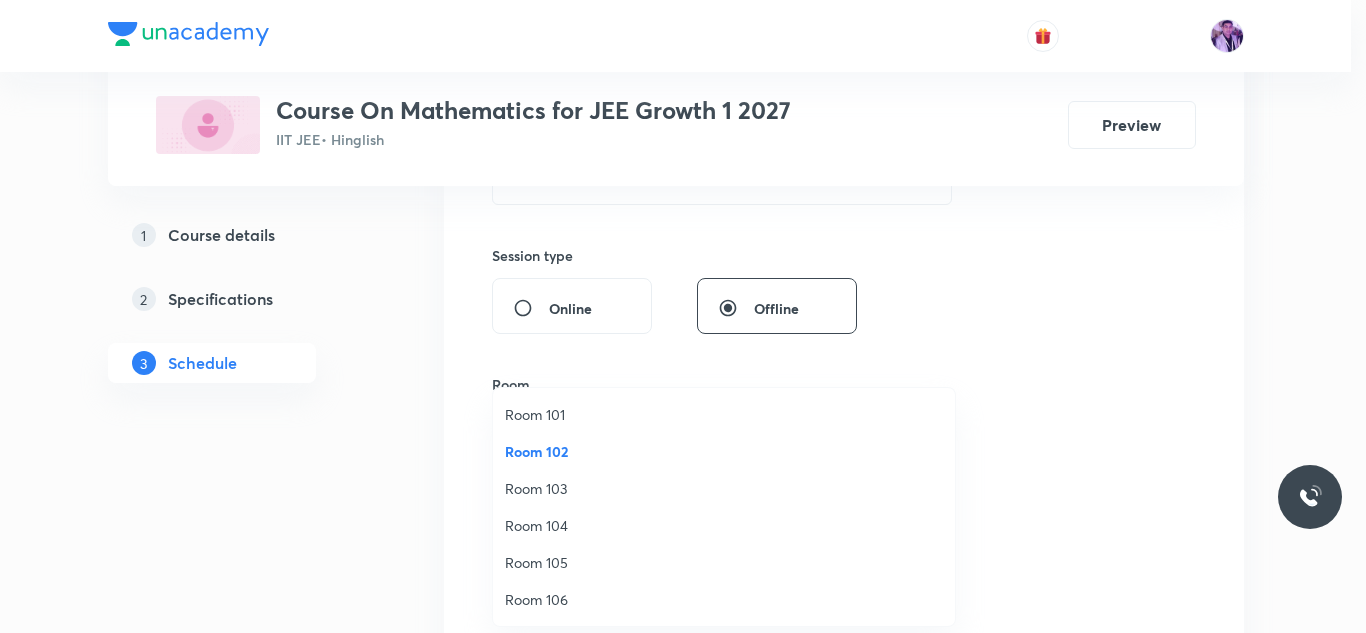 click on "Room 103" at bounding box center (724, 488) 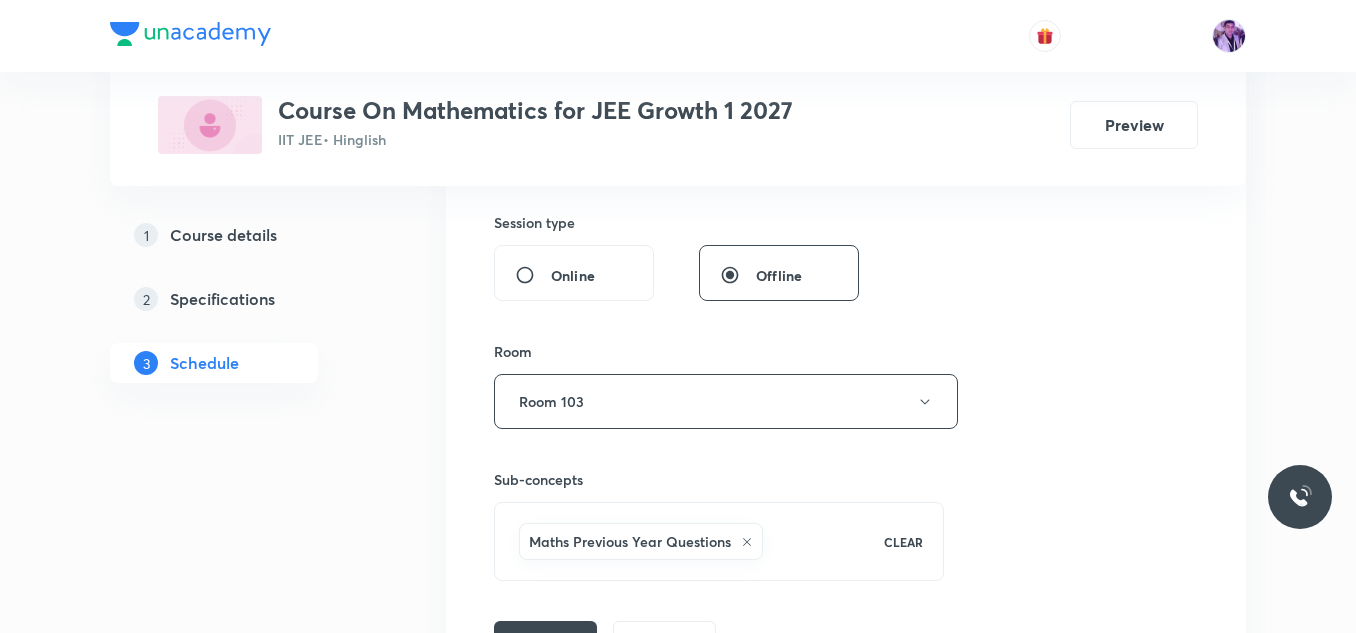 scroll, scrollTop: 800, scrollLeft: 0, axis: vertical 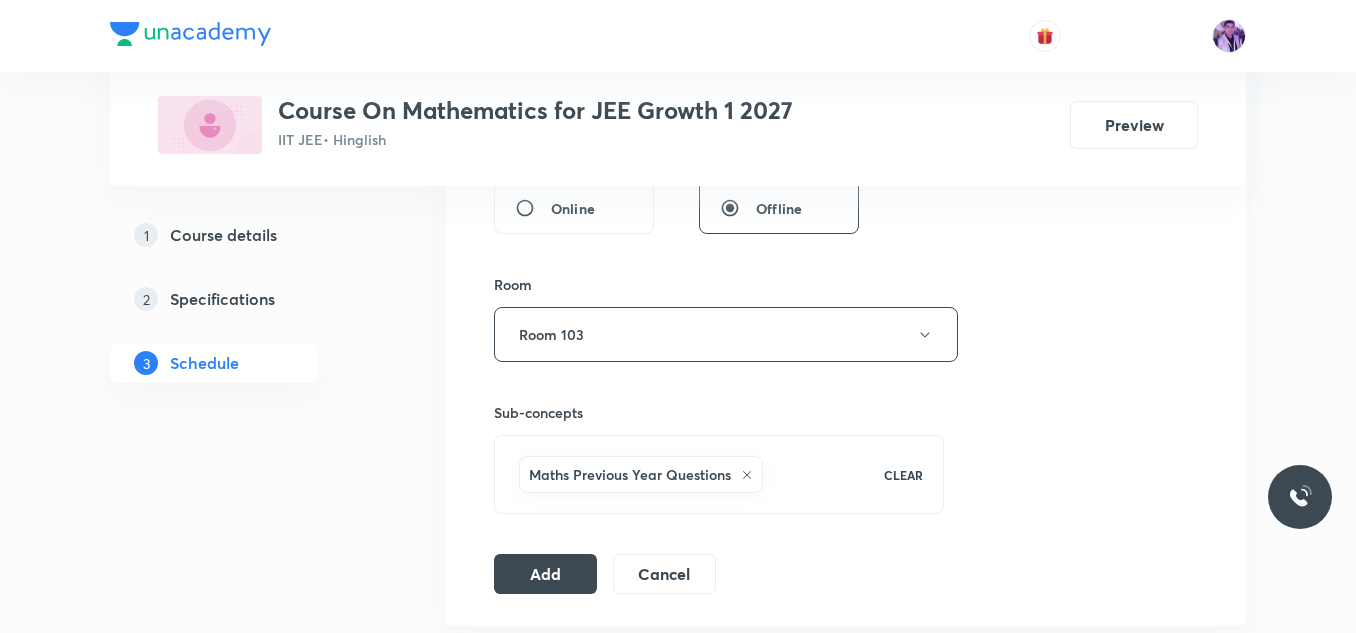 click on "Sub-concepts Maths Previous Year Questions CLEAR" at bounding box center (719, 438) 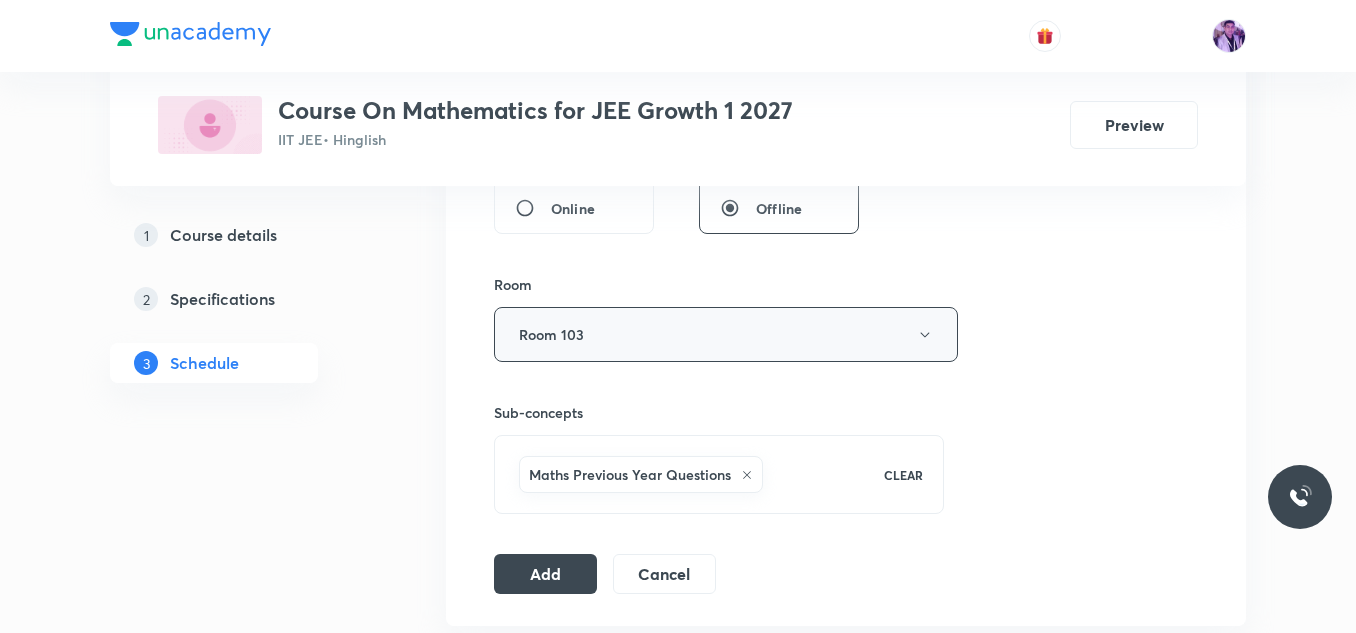 click on "Room 103" at bounding box center [726, 334] 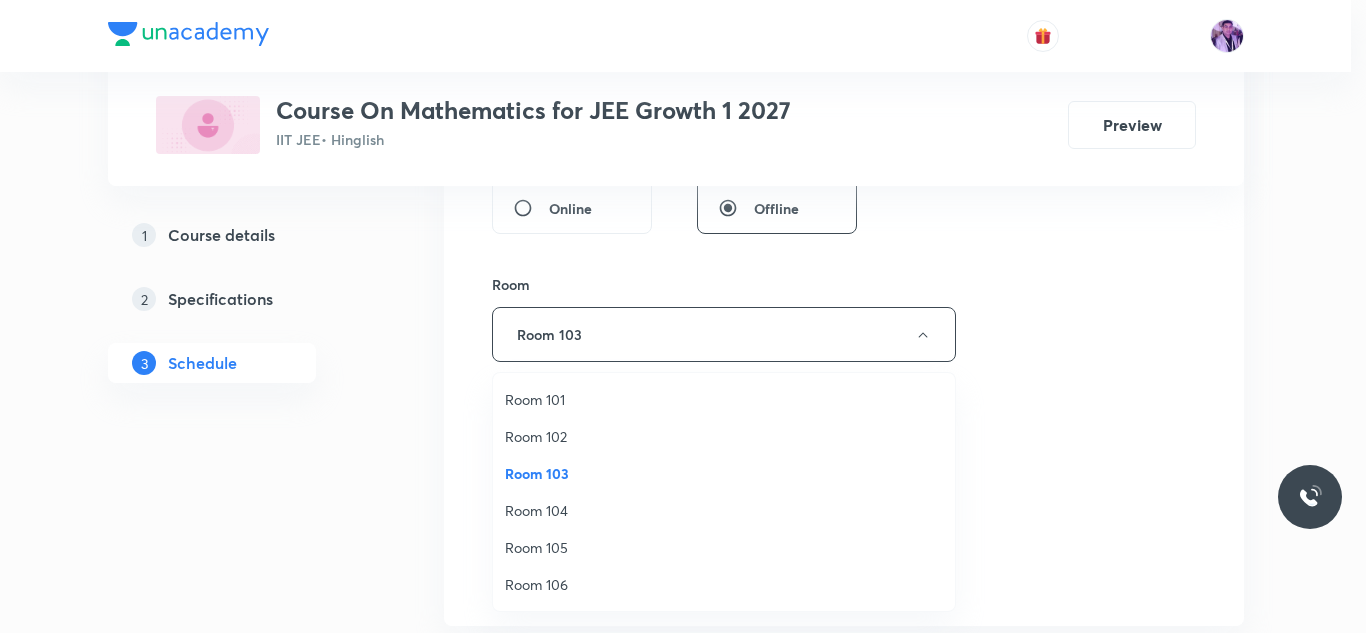 click on "Room 104" at bounding box center (724, 510) 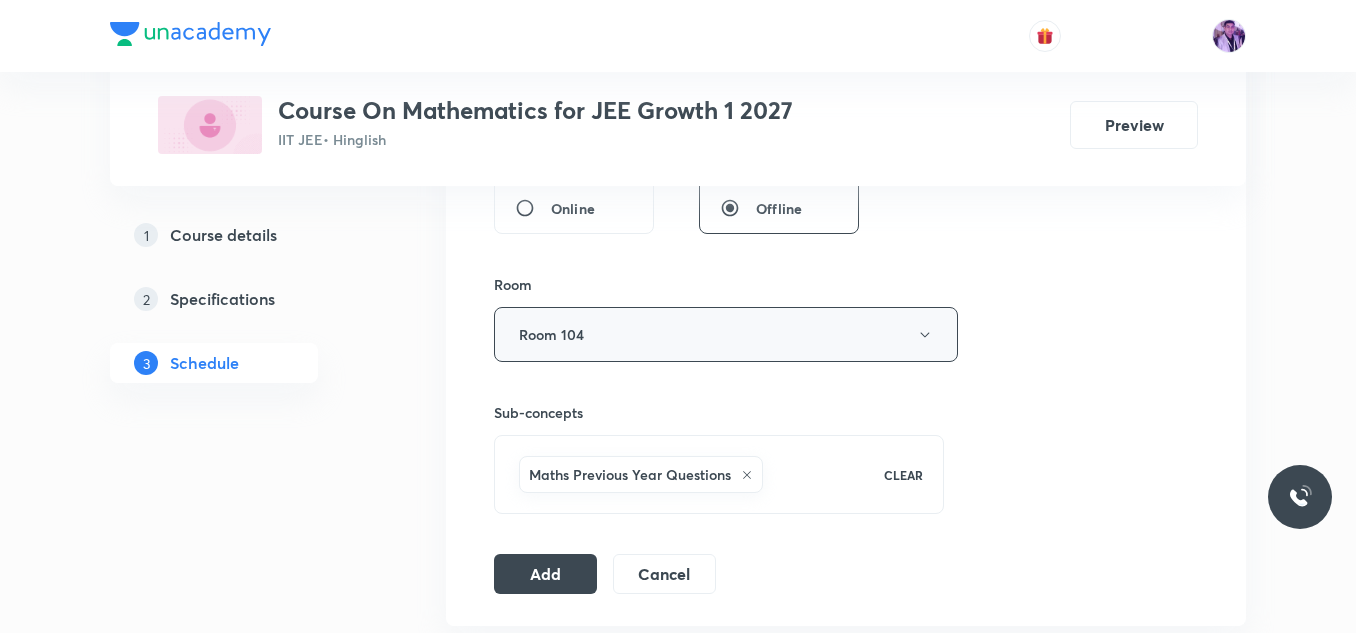 click on "Room 104" at bounding box center (726, 334) 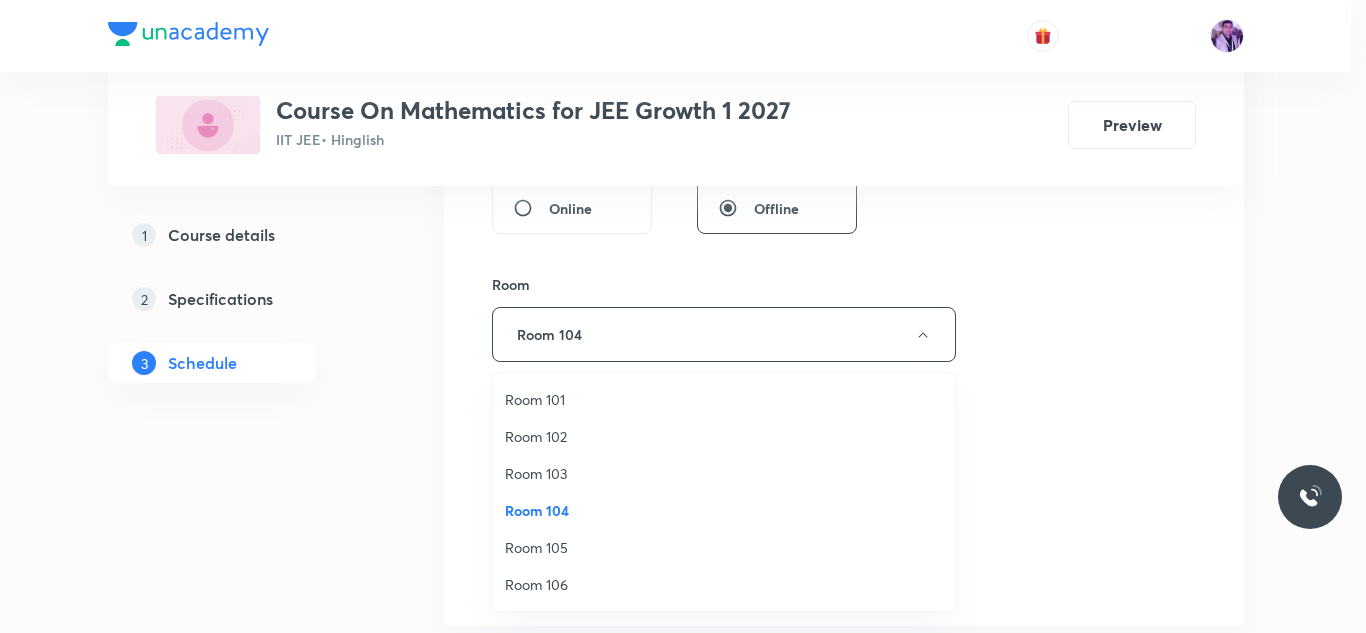 click on "Room 105" at bounding box center (724, 547) 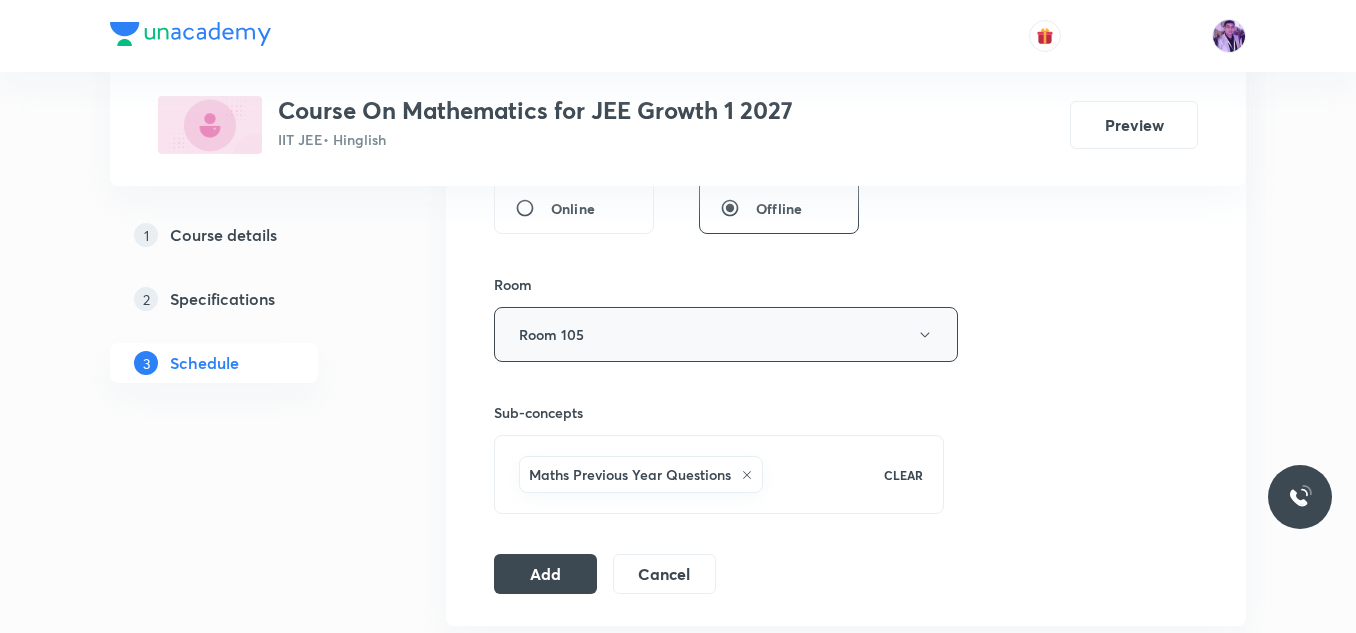click on "Room 105" at bounding box center [726, 334] 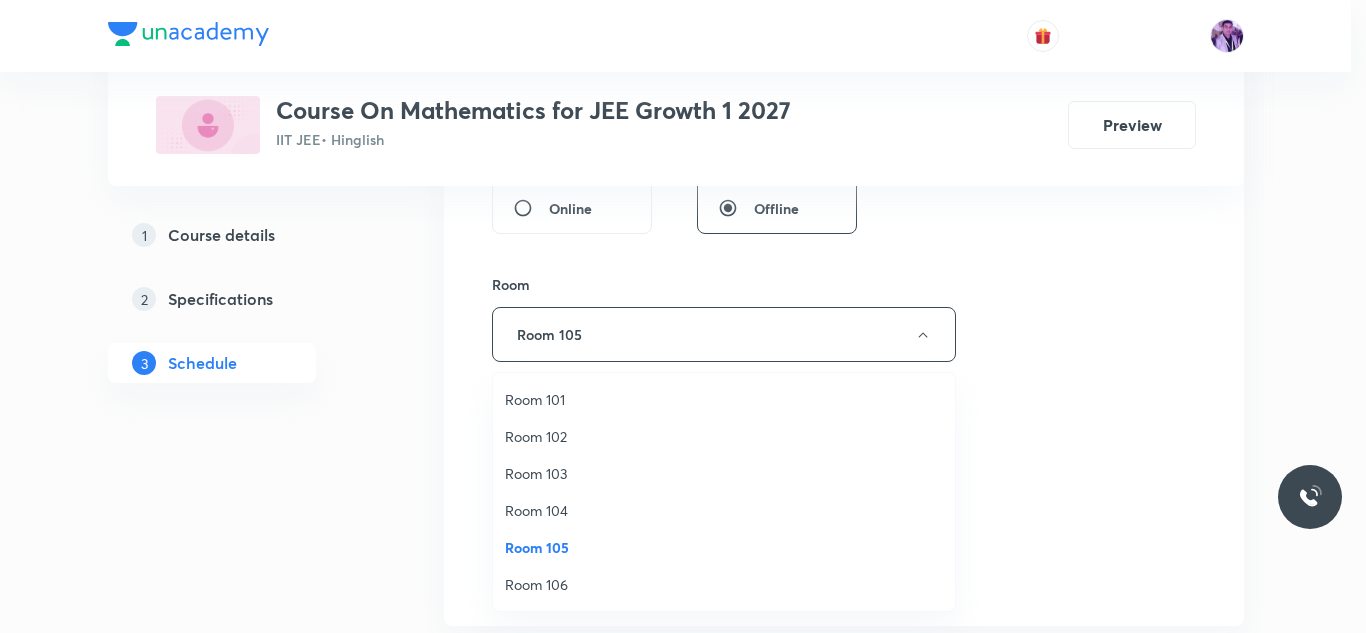 click on "Room 103" at bounding box center (724, 473) 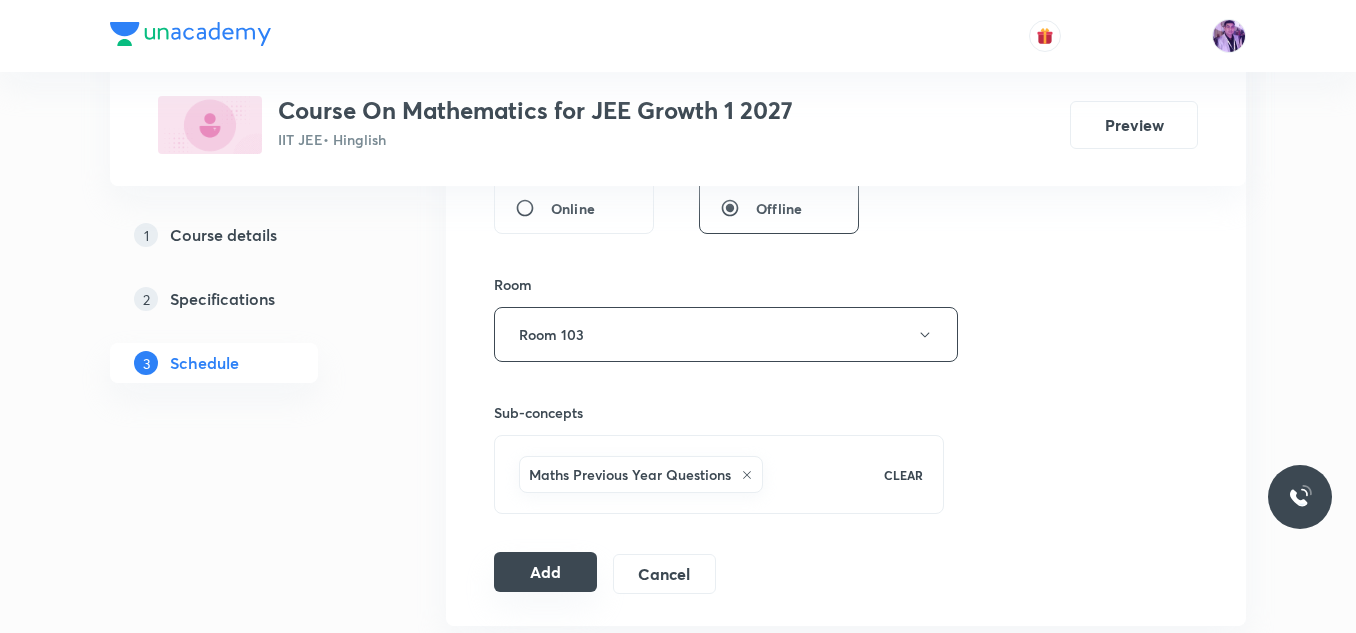 click on "Add" at bounding box center (545, 572) 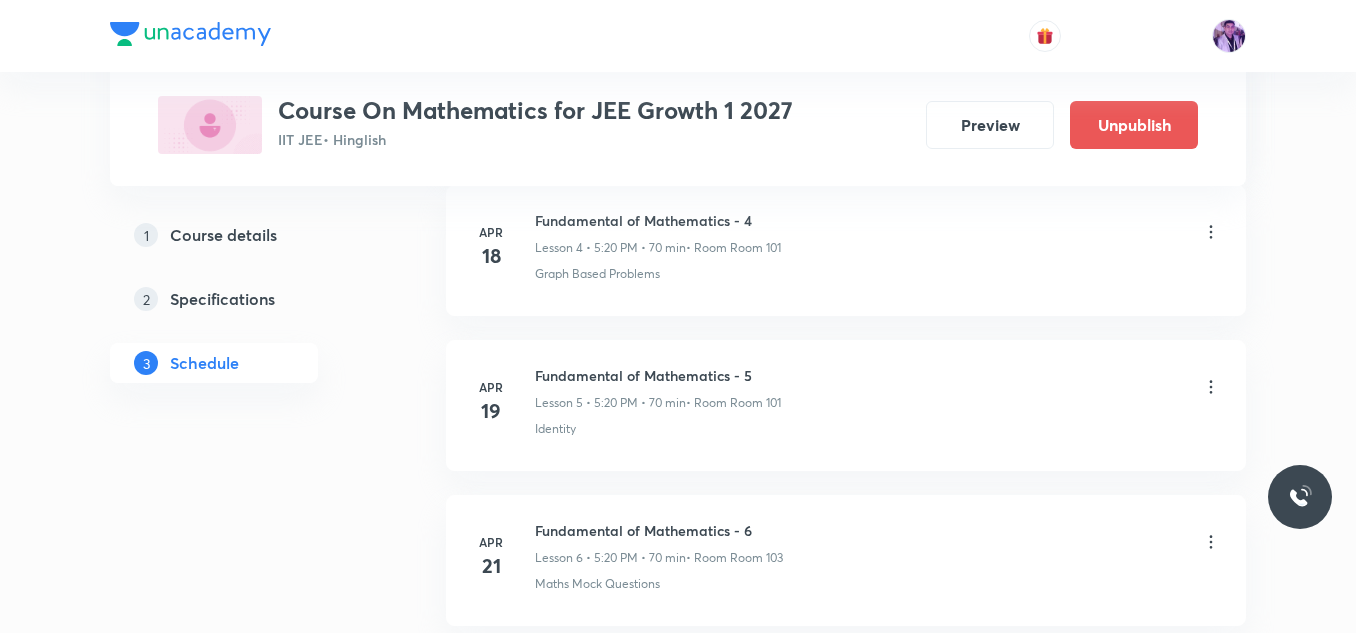 scroll, scrollTop: 10591, scrollLeft: 0, axis: vertical 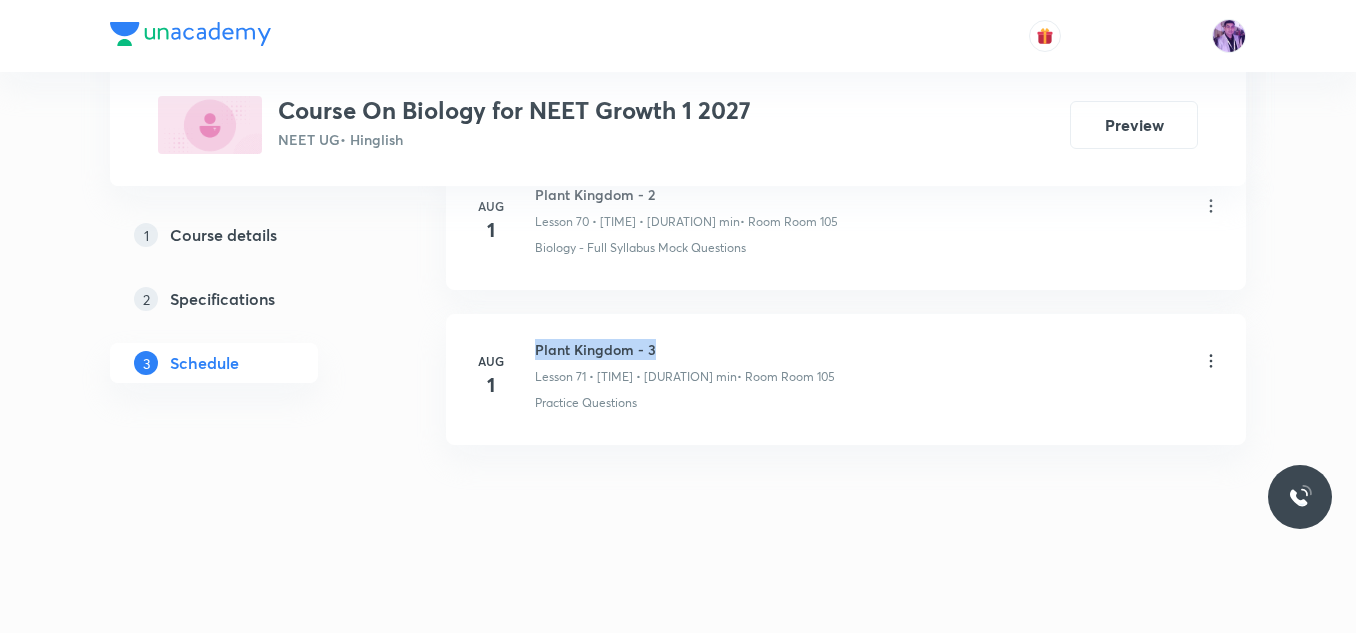 drag, startPoint x: 537, startPoint y: 352, endPoint x: 677, endPoint y: 339, distance: 140.60228 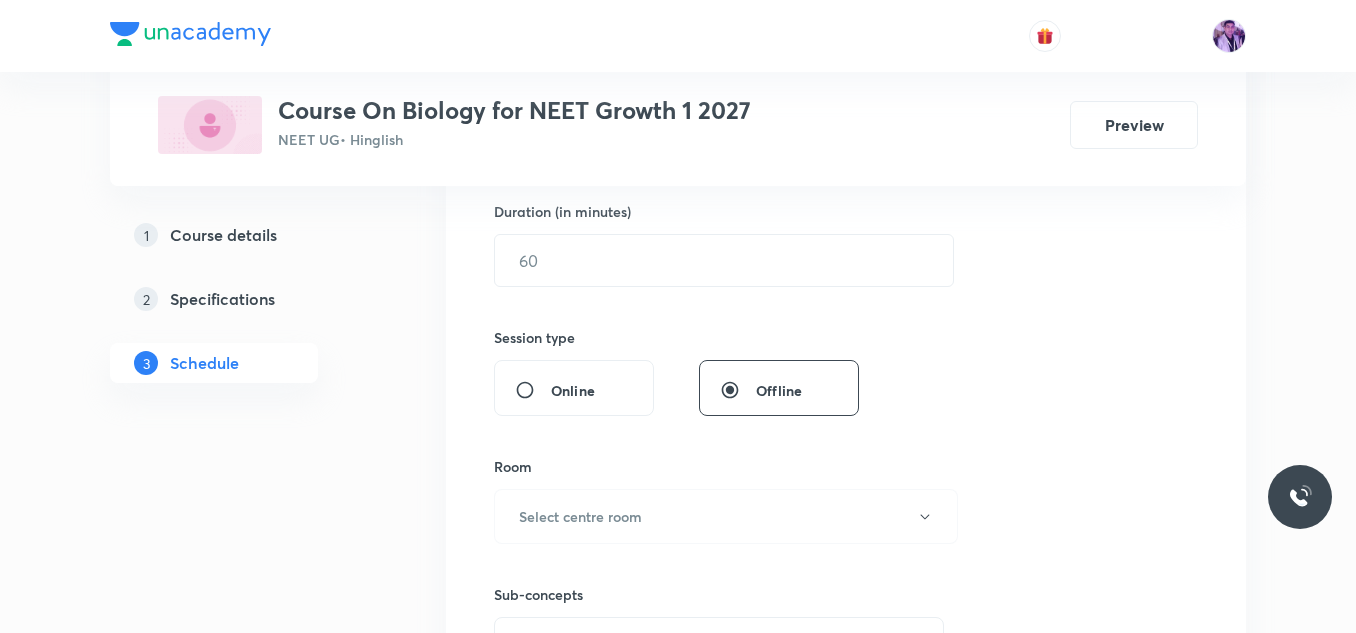 scroll, scrollTop: 299, scrollLeft: 0, axis: vertical 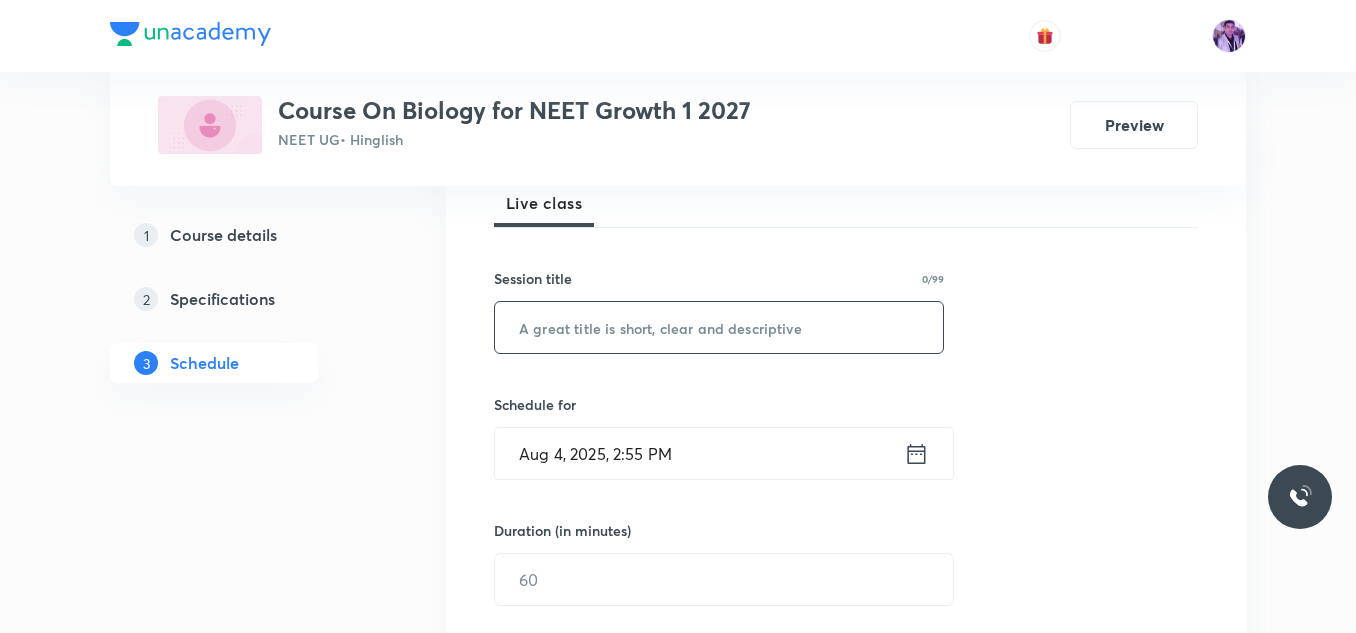 click at bounding box center (719, 327) 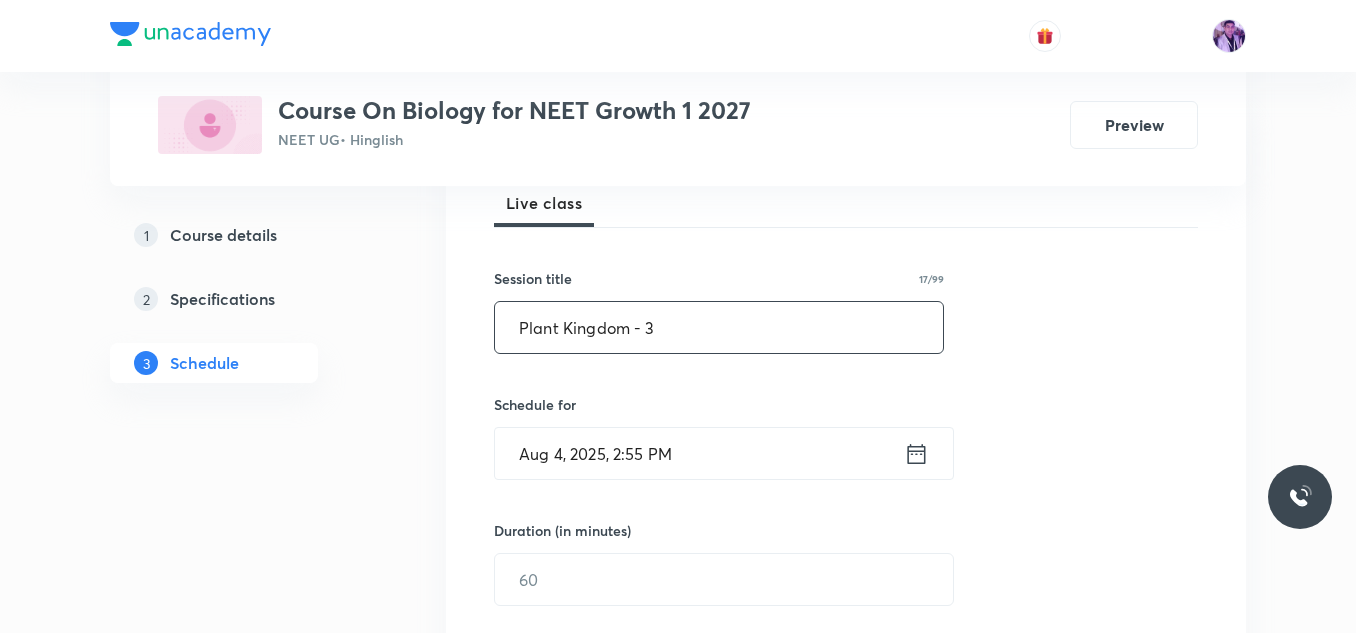 drag, startPoint x: 790, startPoint y: 325, endPoint x: 670, endPoint y: 435, distance: 162.78821 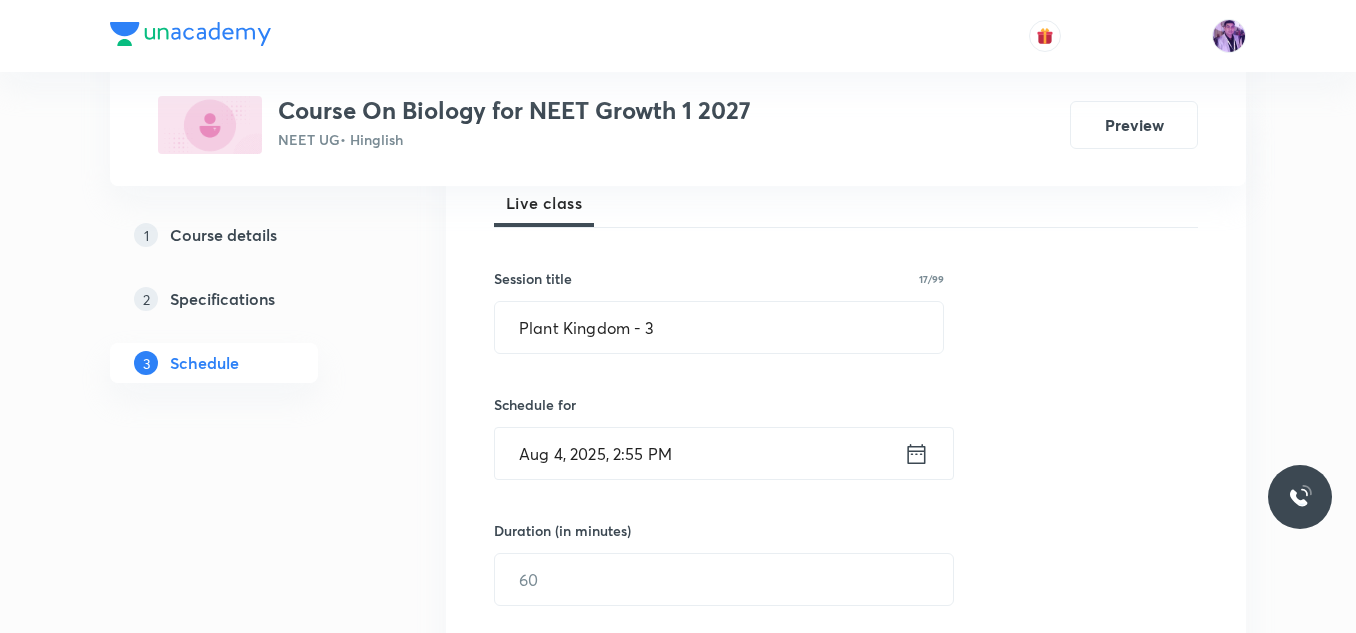 click on "Aug 4, 2025, 2:55 PM" at bounding box center (699, 453) 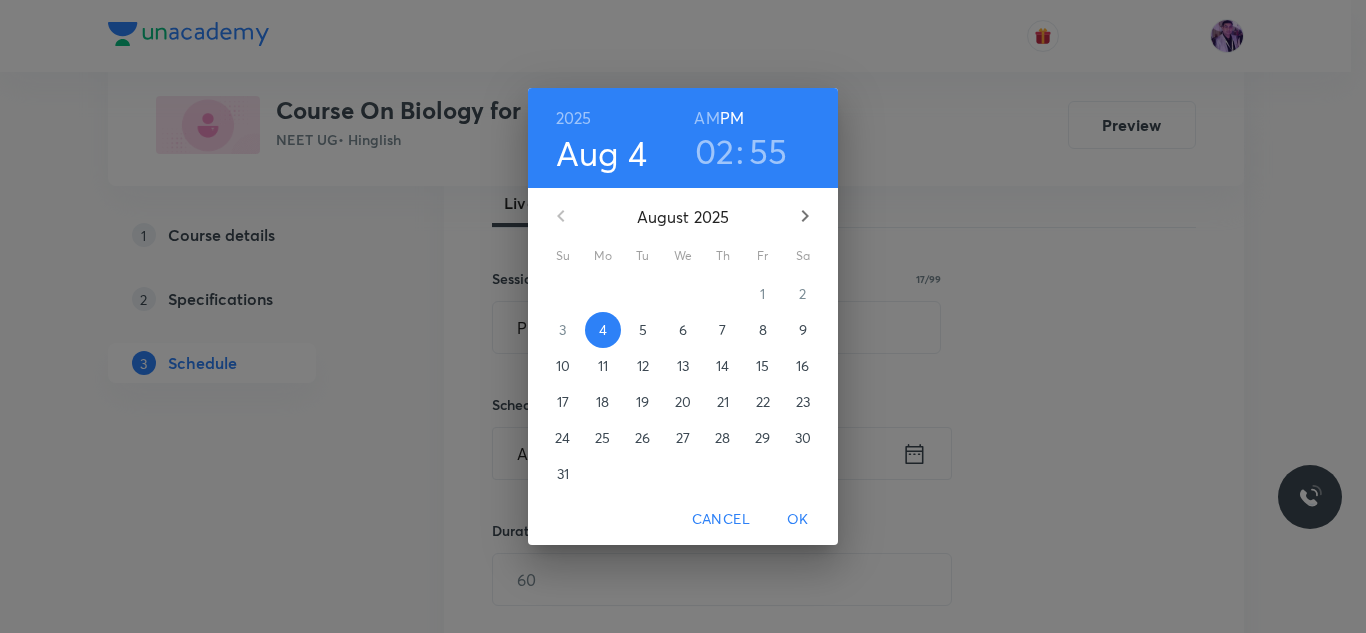 click on "Cancel" at bounding box center (721, 519) 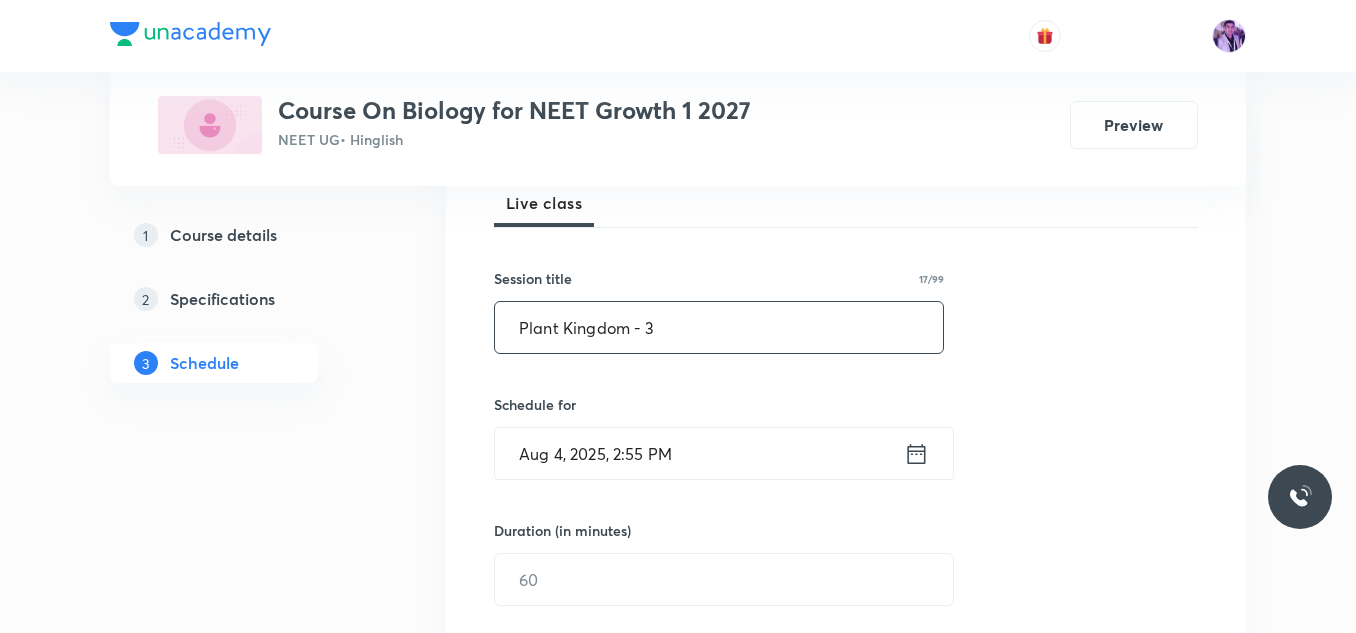 click on "Plant Kingdom - 3" at bounding box center (719, 327) 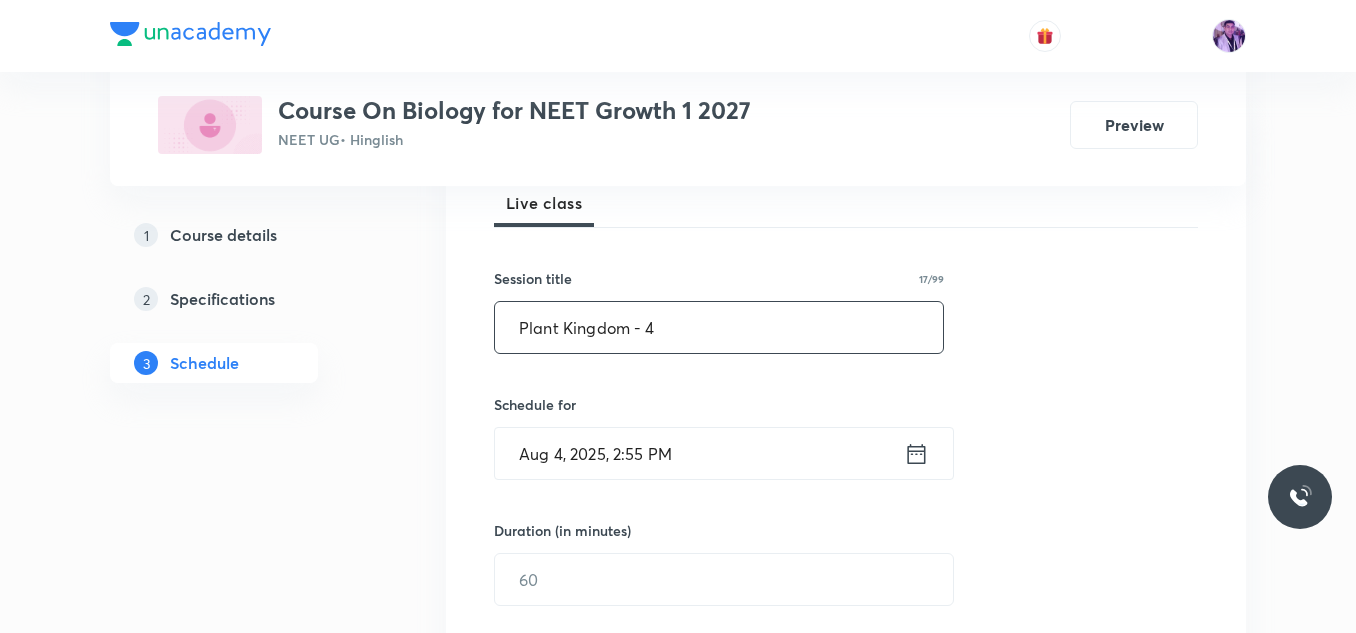 type on "Plant Kingdom - 4" 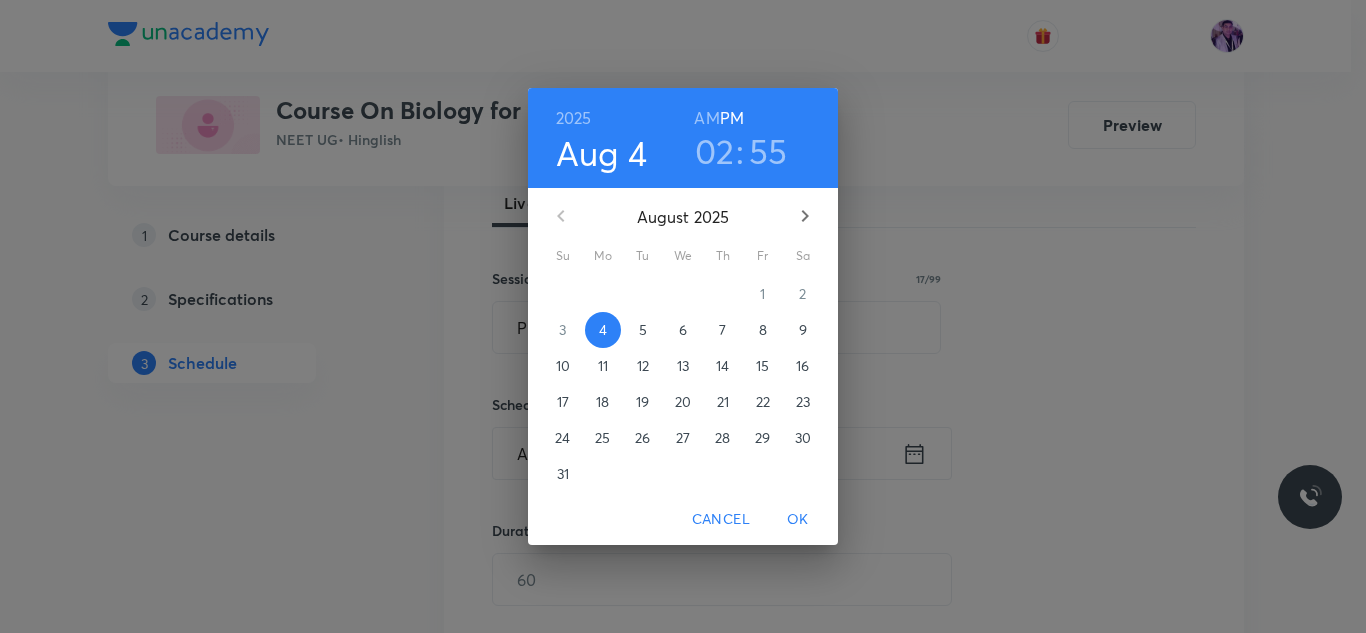 click on "AM" at bounding box center [706, 118] 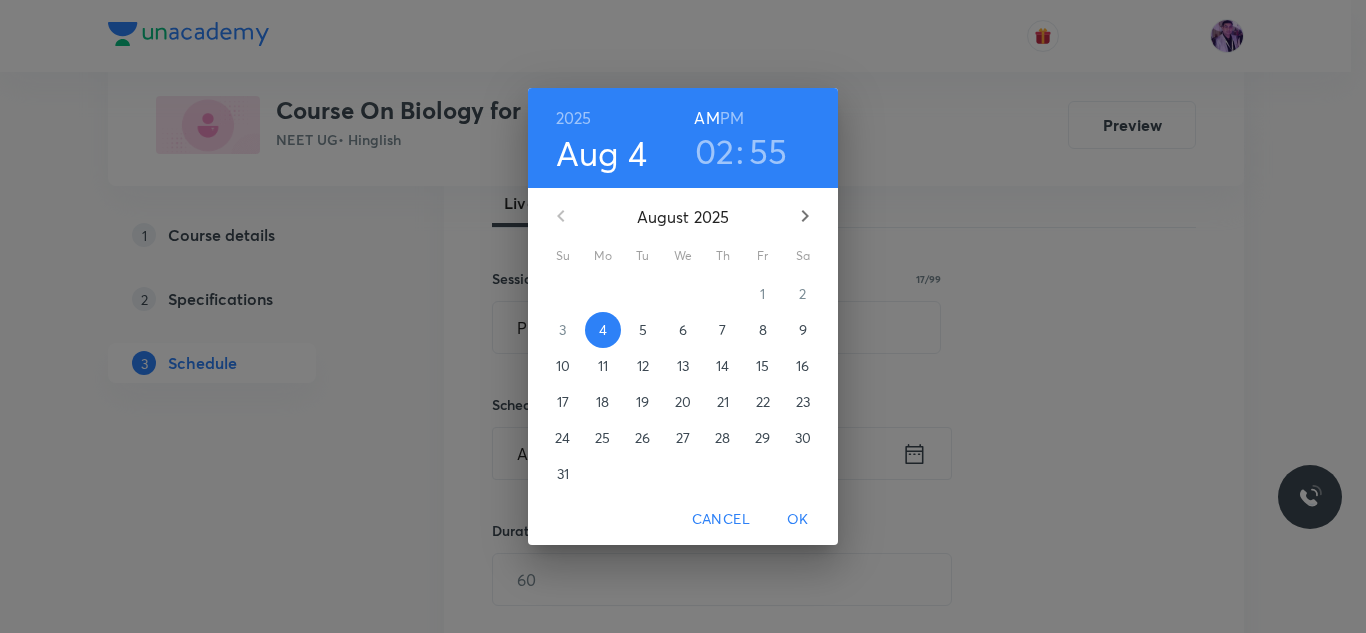 click on "PM" at bounding box center (732, 118) 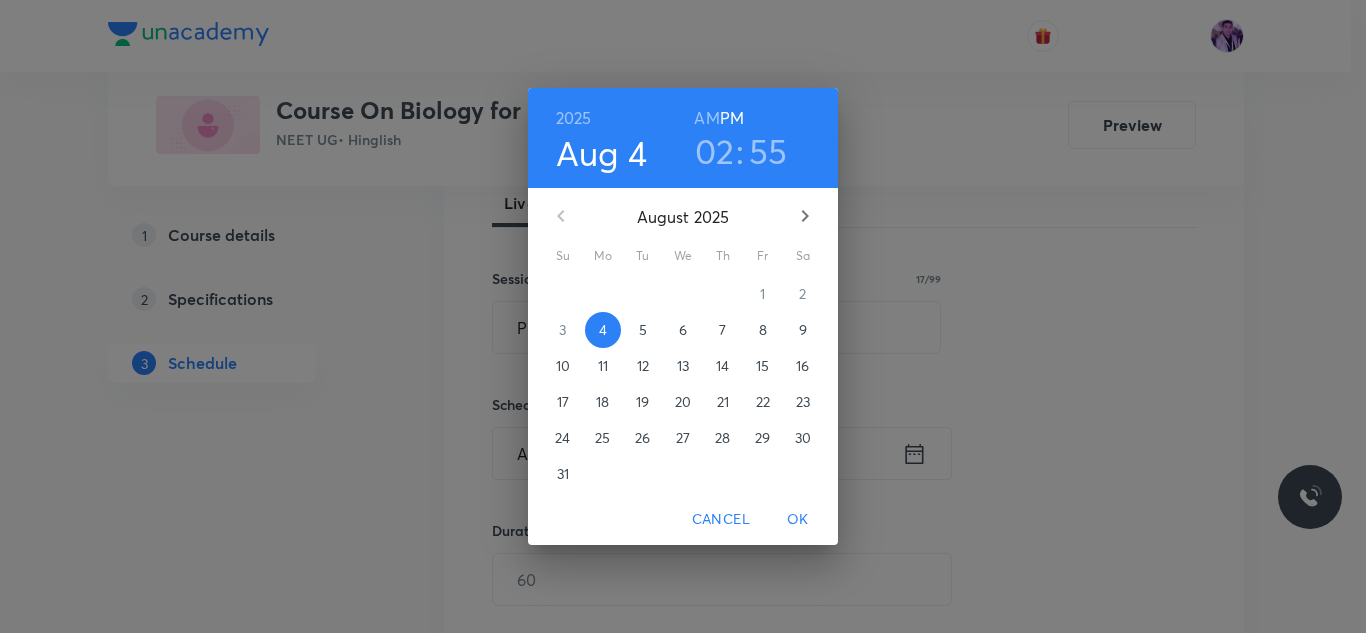 click on "02" at bounding box center (715, 151) 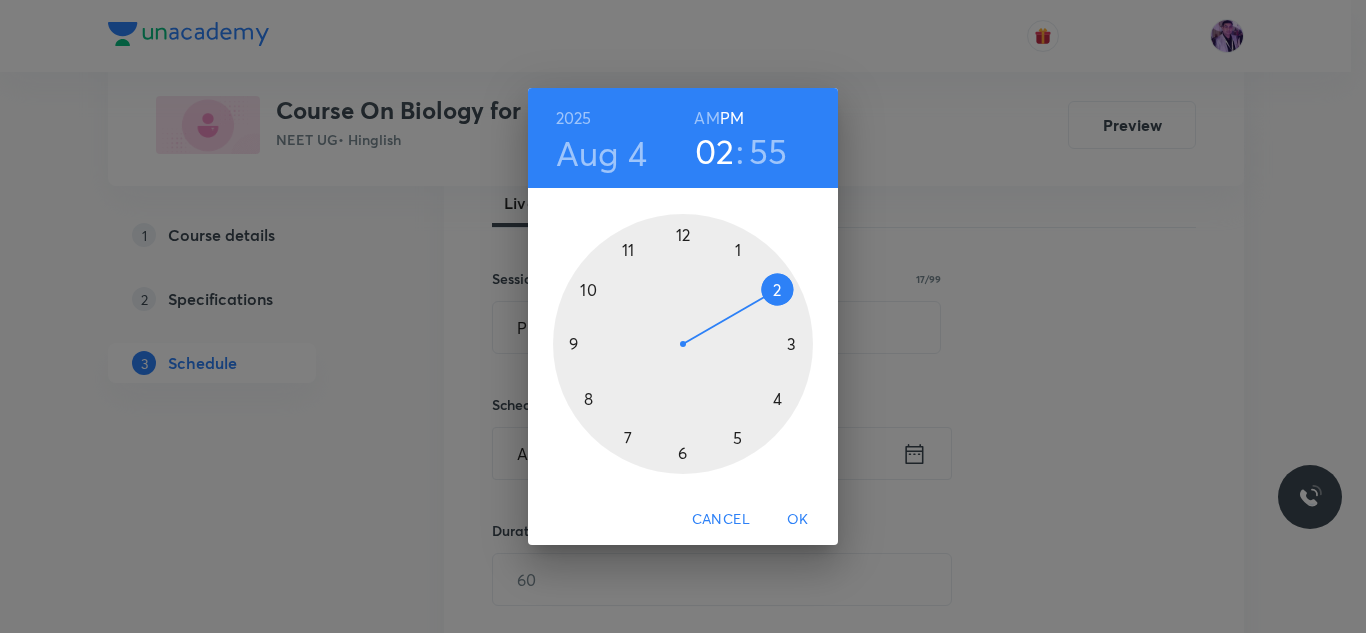 click at bounding box center (683, 344) 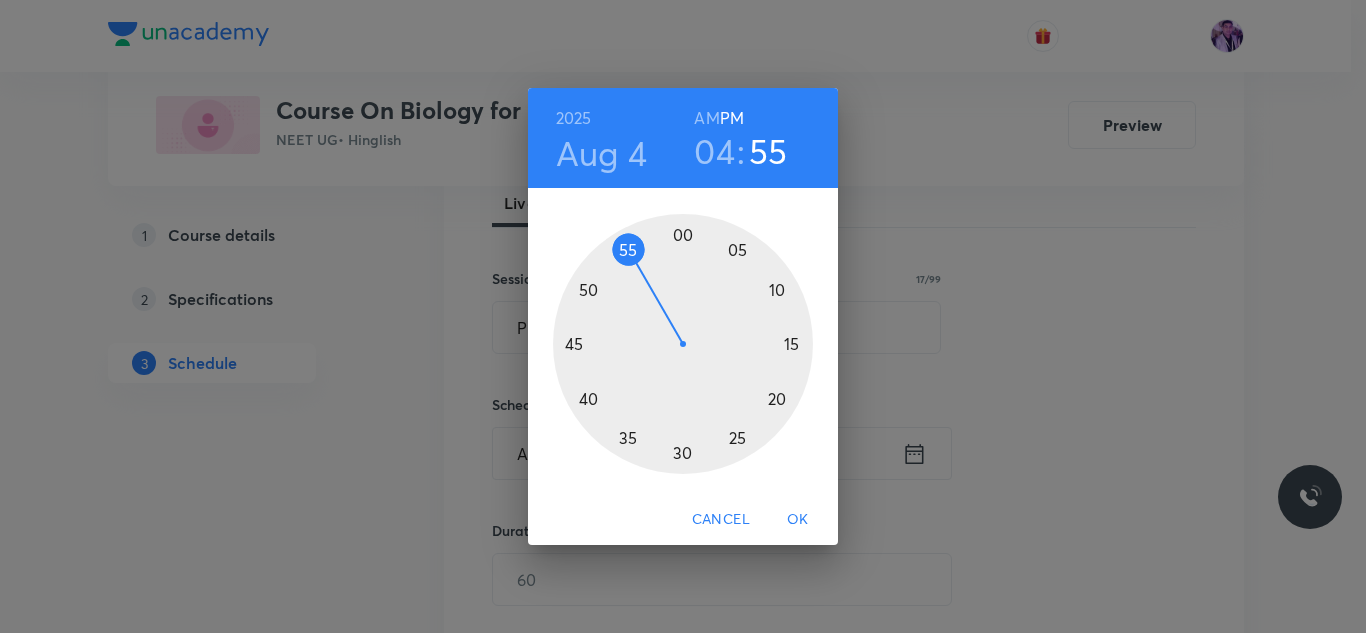 click at bounding box center [683, 344] 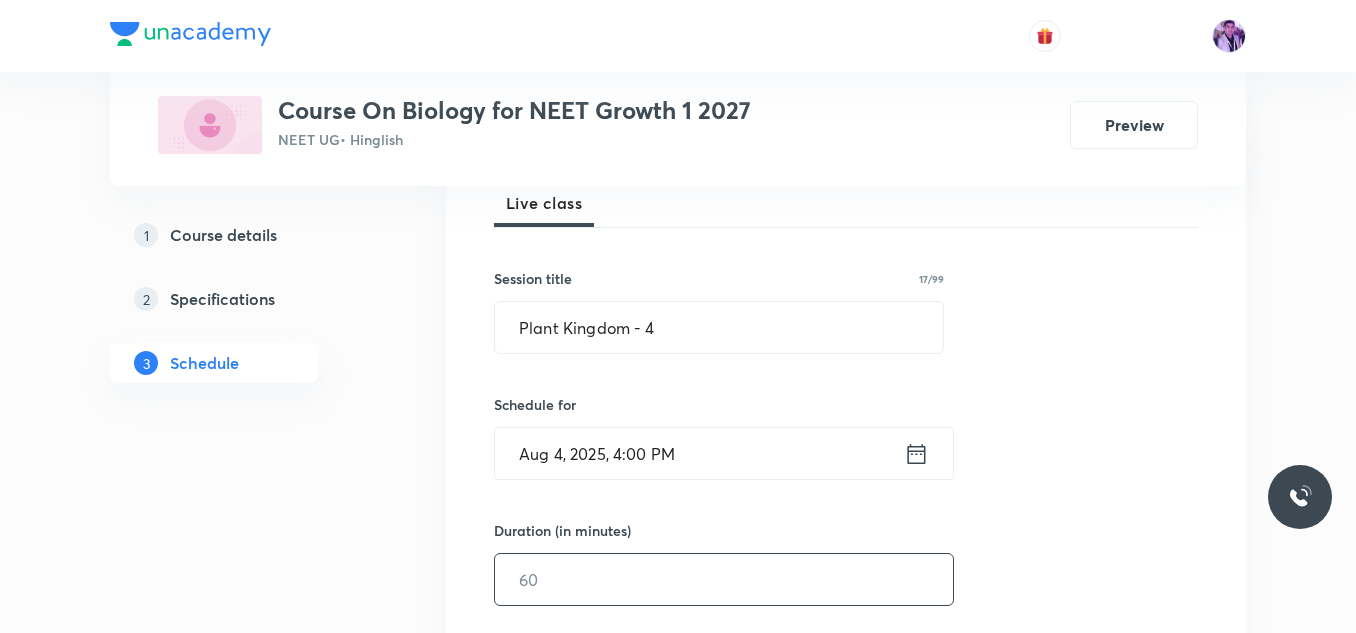 click at bounding box center (724, 579) 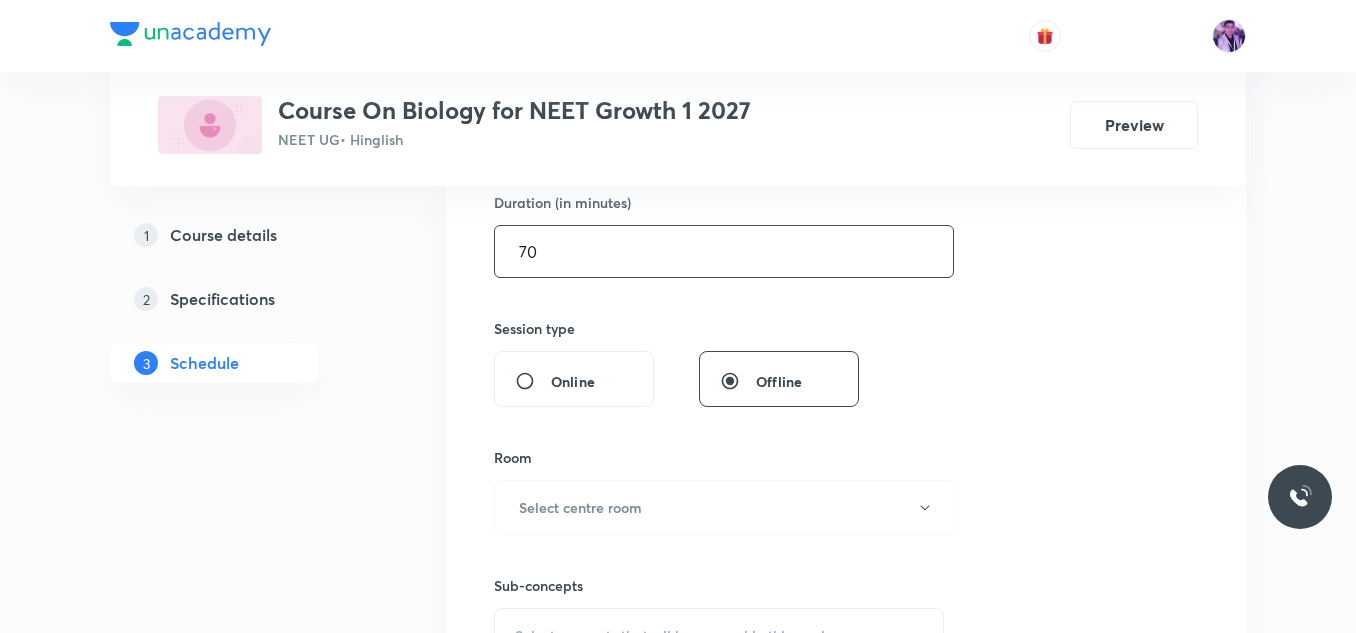 scroll, scrollTop: 699, scrollLeft: 0, axis: vertical 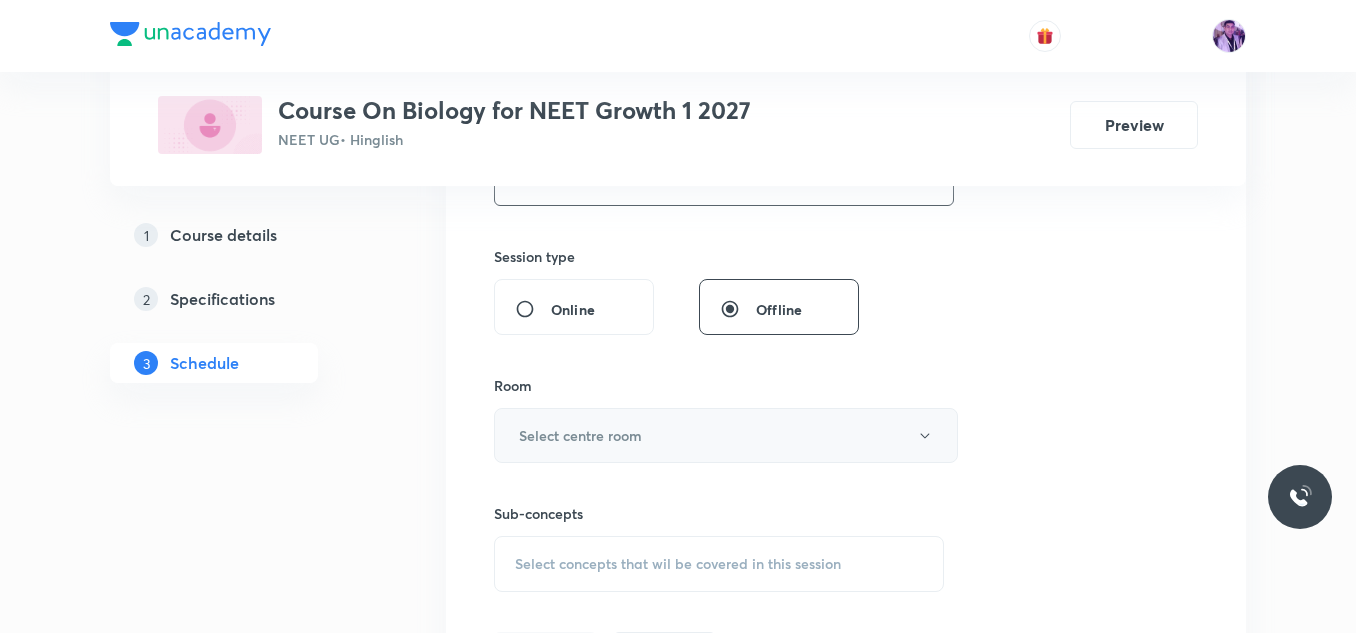 type on "70" 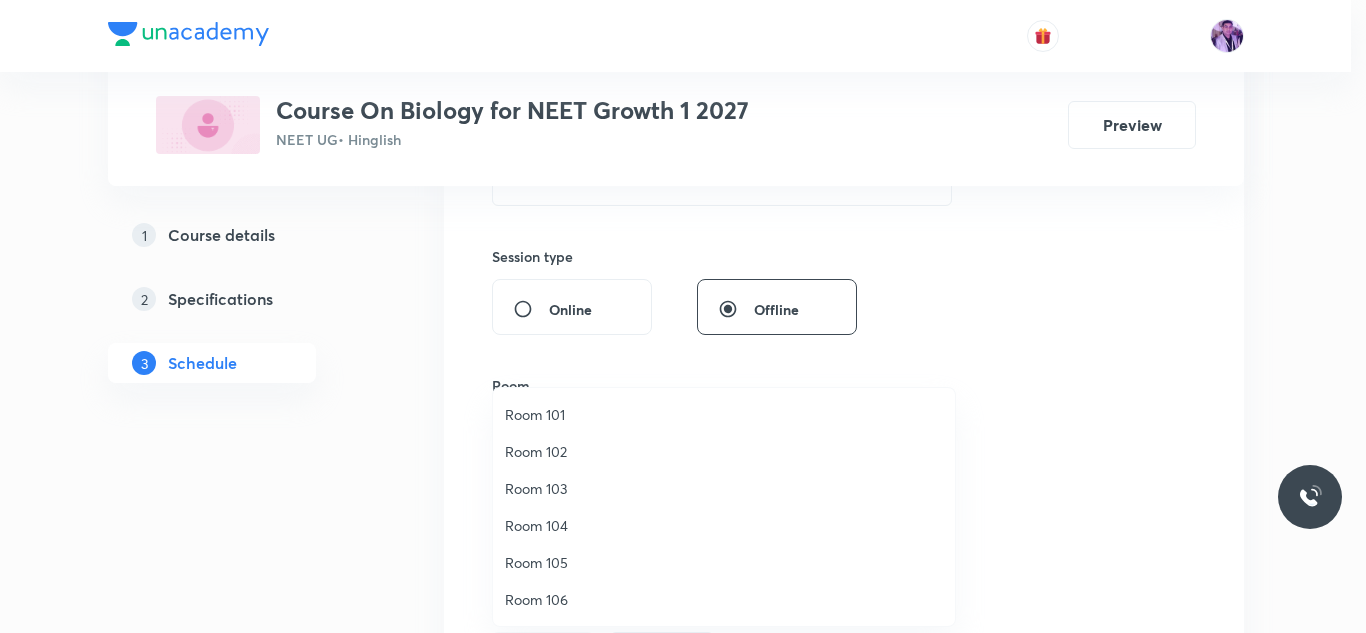 click on "Room 102" at bounding box center [724, 451] 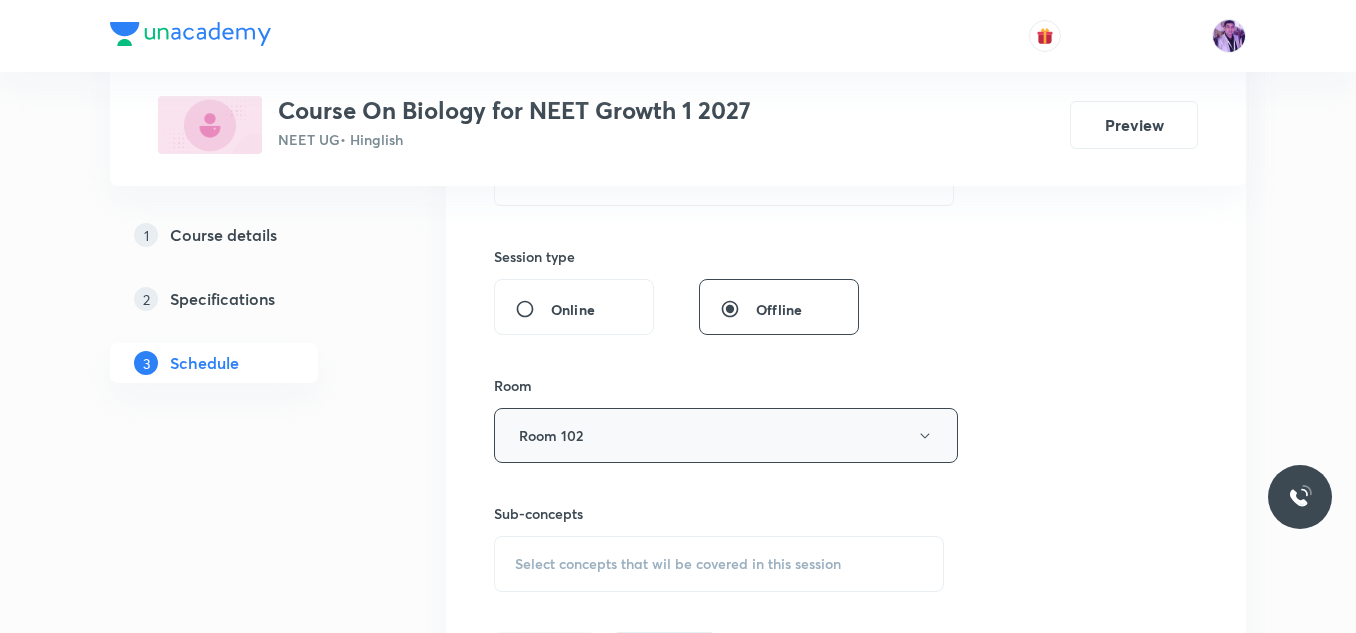 scroll, scrollTop: 899, scrollLeft: 0, axis: vertical 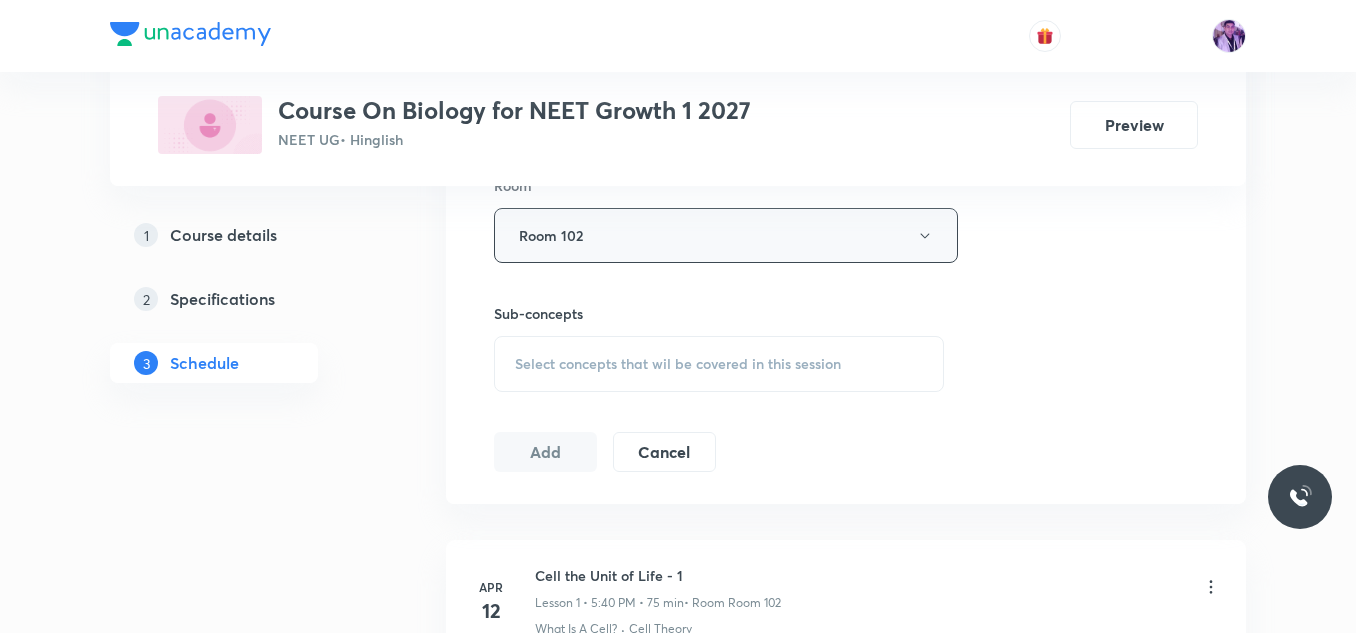 click on "Room 102" at bounding box center (726, 235) 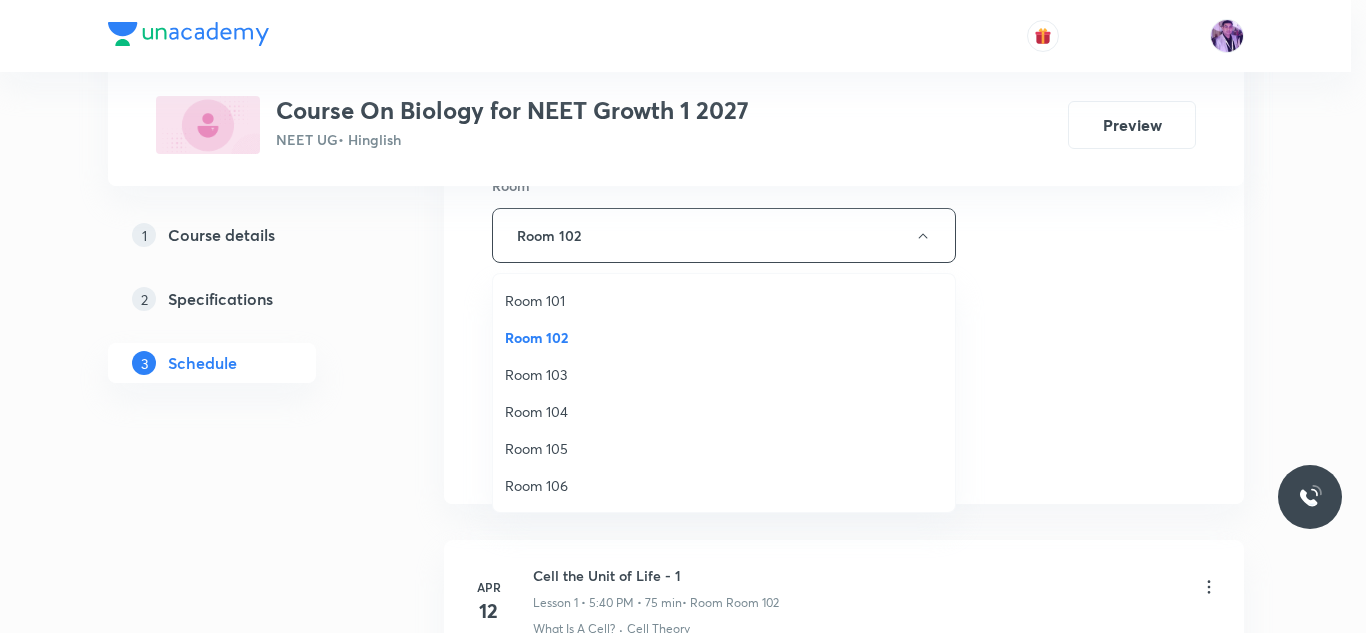 click on "Room 104" at bounding box center [724, 411] 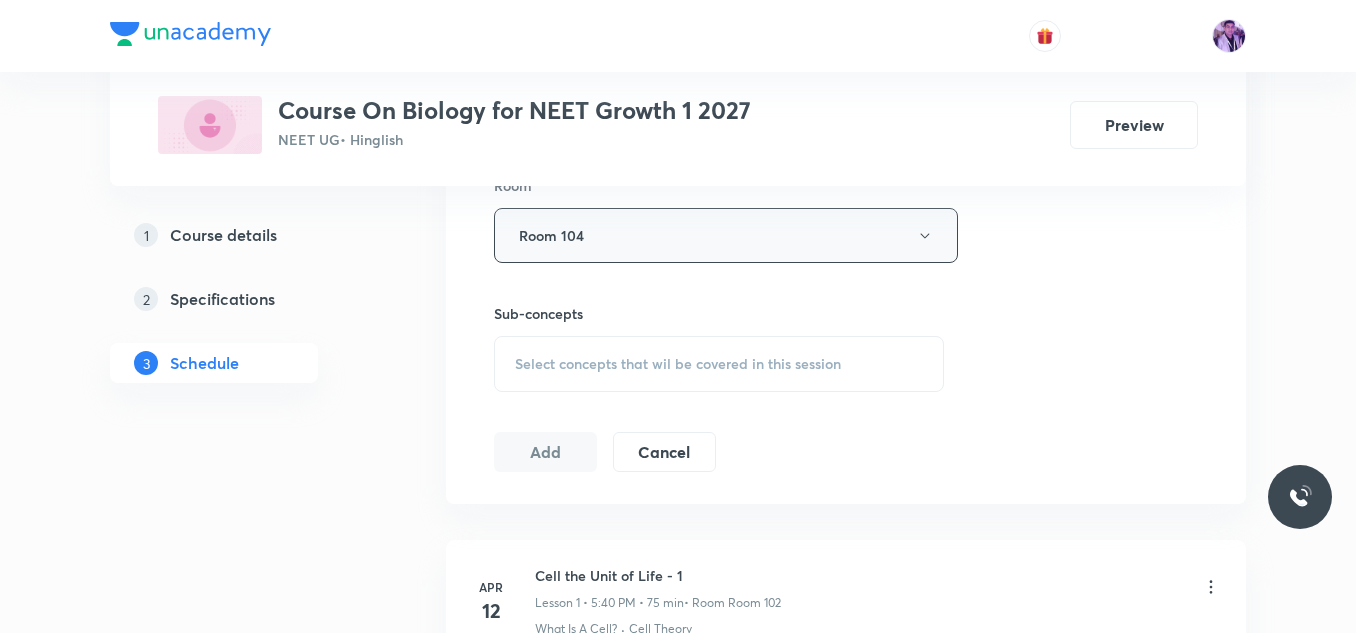 click on "Room 104" at bounding box center (726, 235) 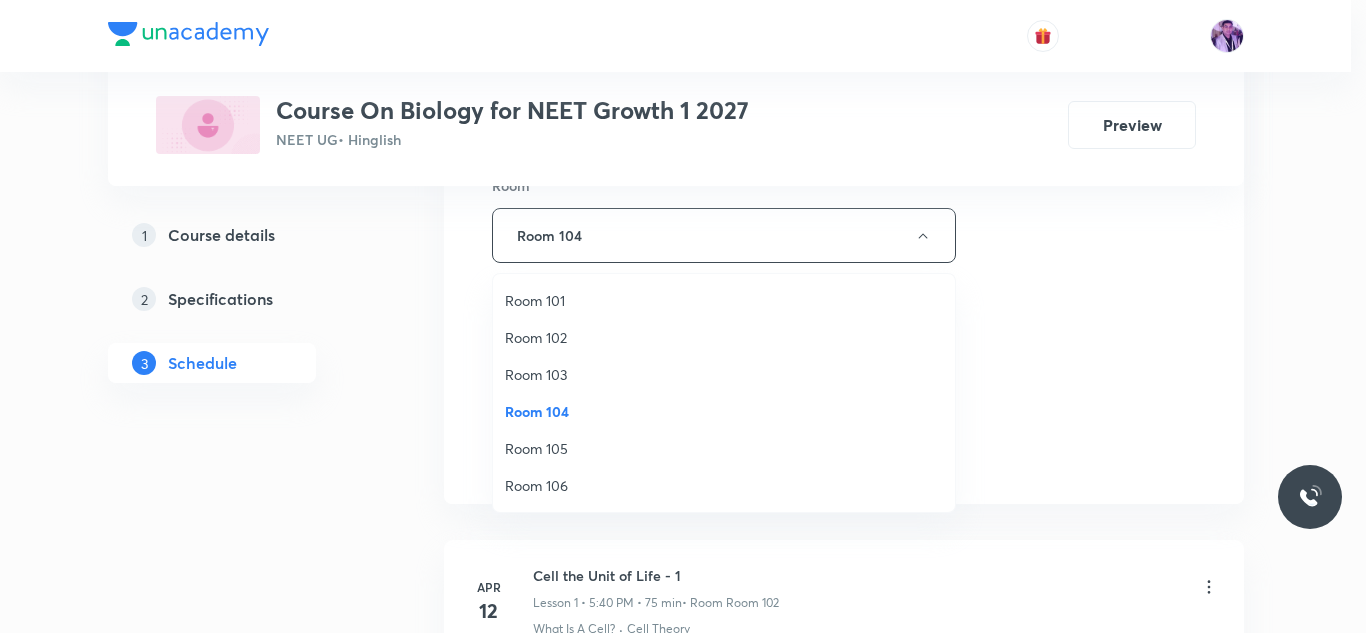 click on "Room 105" at bounding box center (724, 448) 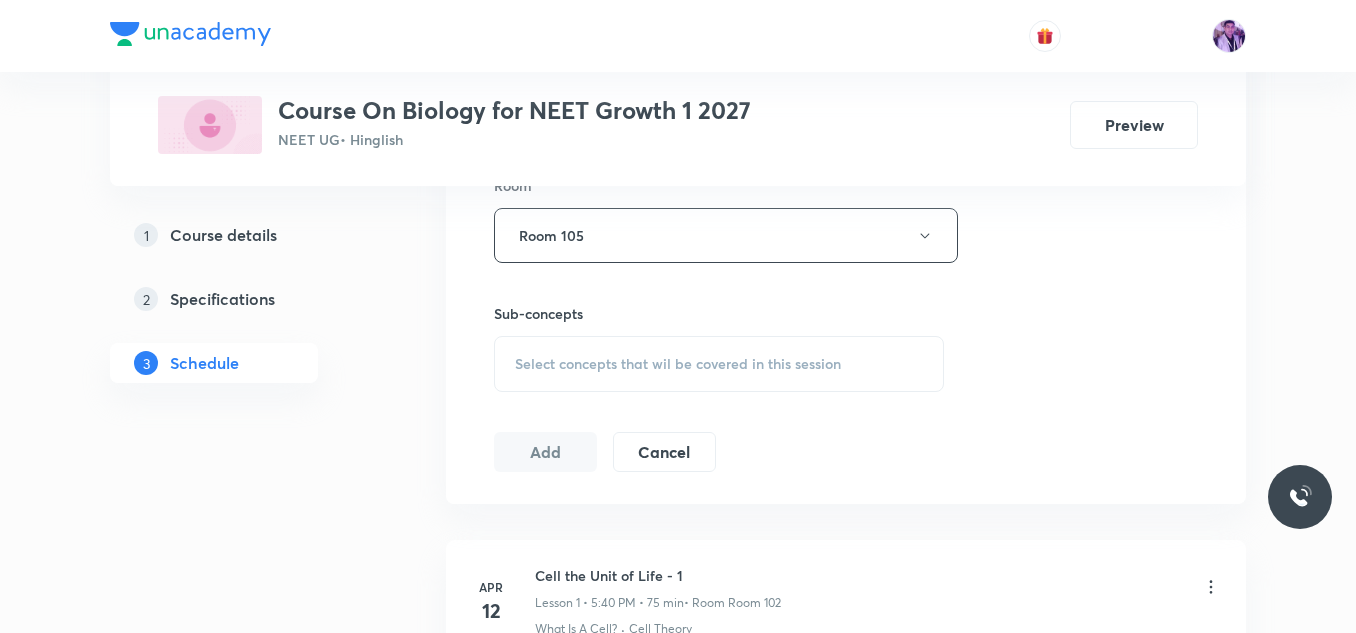click on "Sub-concepts" at bounding box center (719, 313) 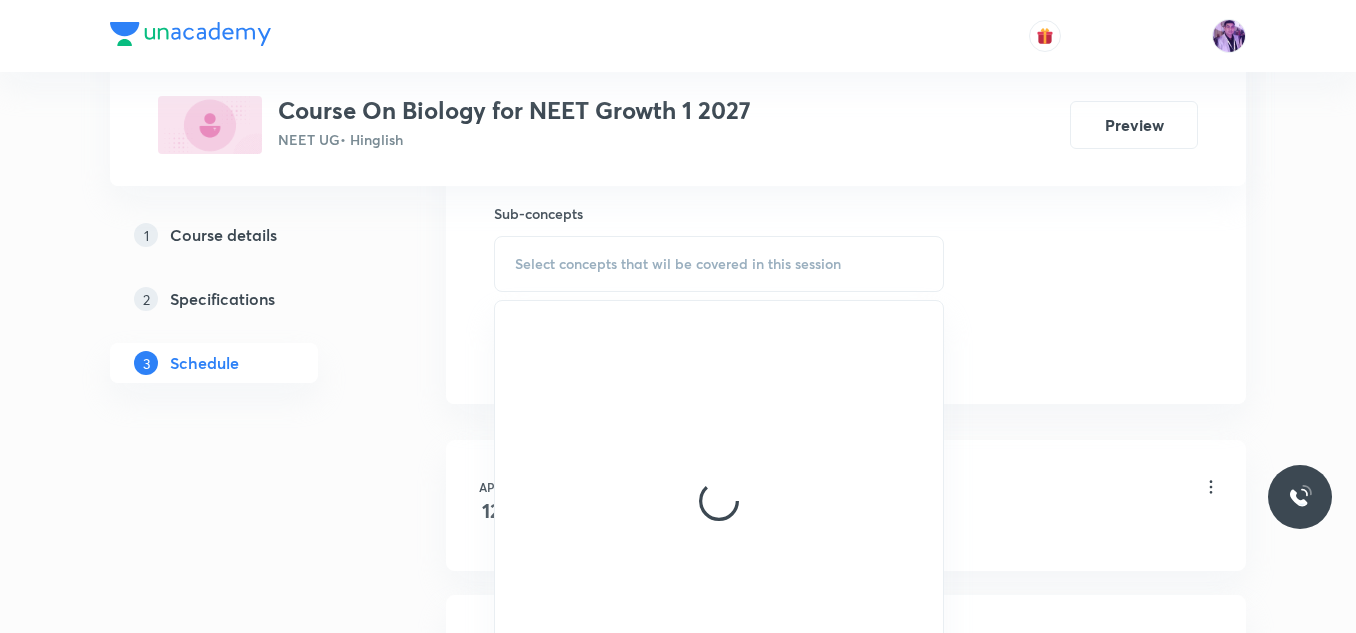 scroll, scrollTop: 899, scrollLeft: 0, axis: vertical 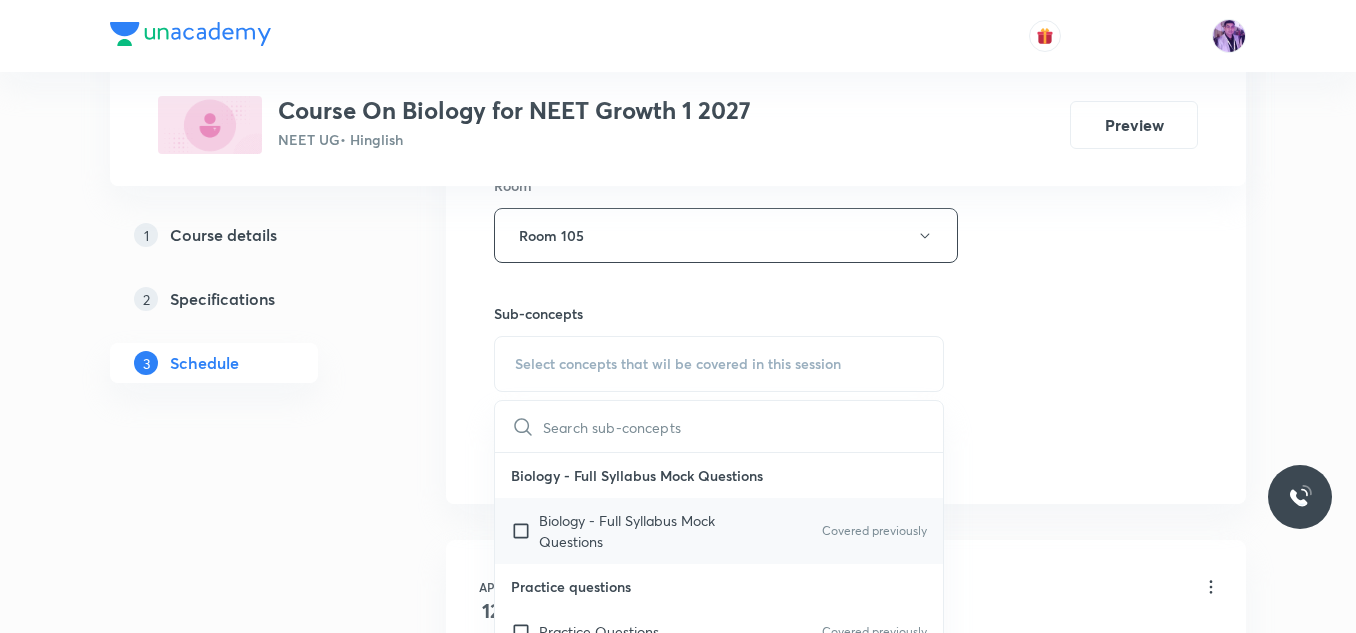 click on "Biology - Full Syllabus Mock Questions" at bounding box center (640, 531) 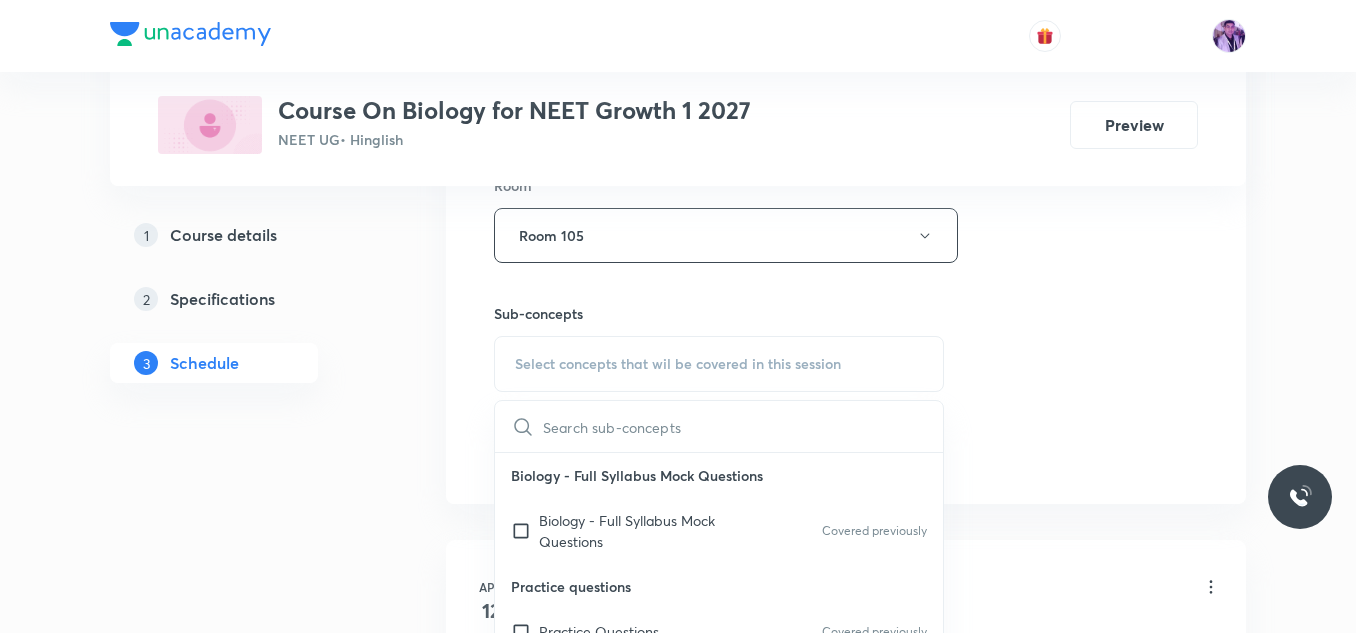 checkbox on "true" 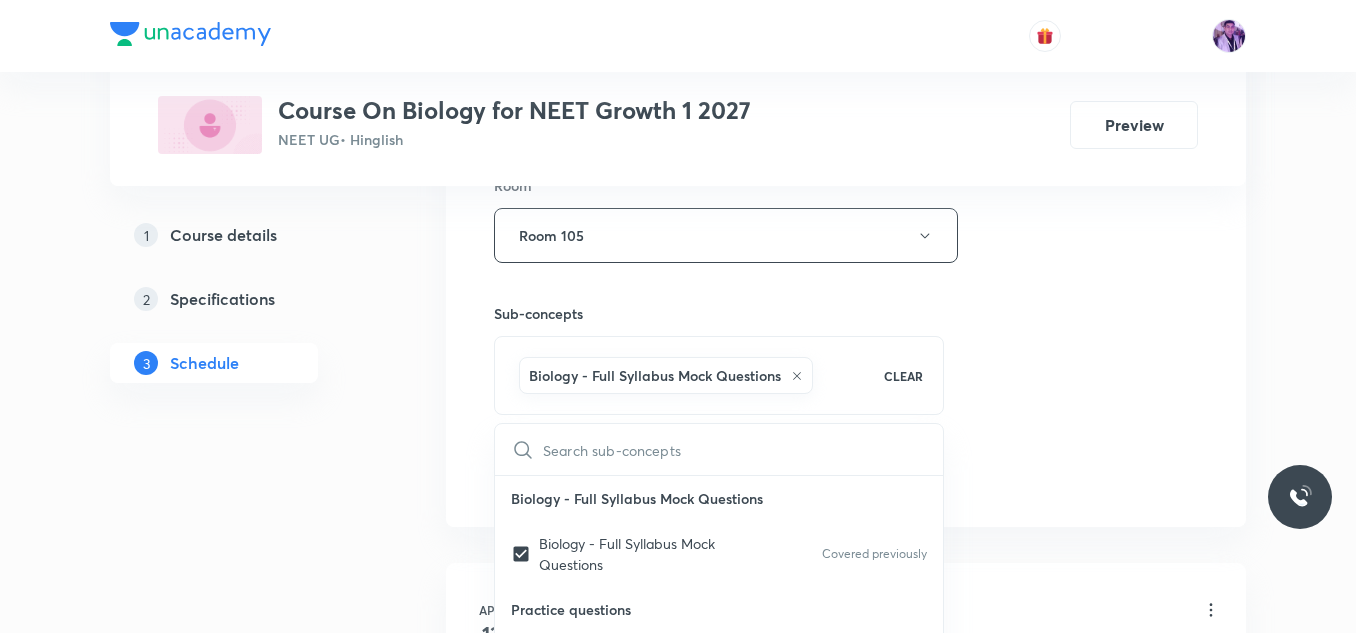 click on "Plus Courses Course On Biology for NEET Growth 1 2027 NEET UG  • Hinglish Preview 1 Course details 2 Specifications 3 Schedule Schedule 71  classes Session  72 Live class Session title 17/99 Plant Kingdom - 4 ​ Schedule for Aug 4, 2025, 4:00 PM ​ Duration (in minutes) 70 ​   Session type Online Offline Room Room 105 Sub-concepts Biology - Full Syllabus Mock Questions CLEAR ​ Biology - Full Syllabus Mock Questions Biology - Full Syllabus Mock Questions Covered previously Practice questions Practice Questions Covered previously Biology Previous Year Questions Maths Previous Year Questions Covered previously Living World What Is Living? Covered previously Diversity In The Living World Systematics Types Of Taxonomy Covered previously Fundamental Components Of Taxonomy Taxonomic Categories Covered previously Taxonomical Aids The Three Domains Of Life Biological Nomenclature  Biological Classification System Of Classification Covered previously Kingdom Monera Kingdom Protista Kingdom Fungi Kingdom Plantae" at bounding box center [678, 5455] 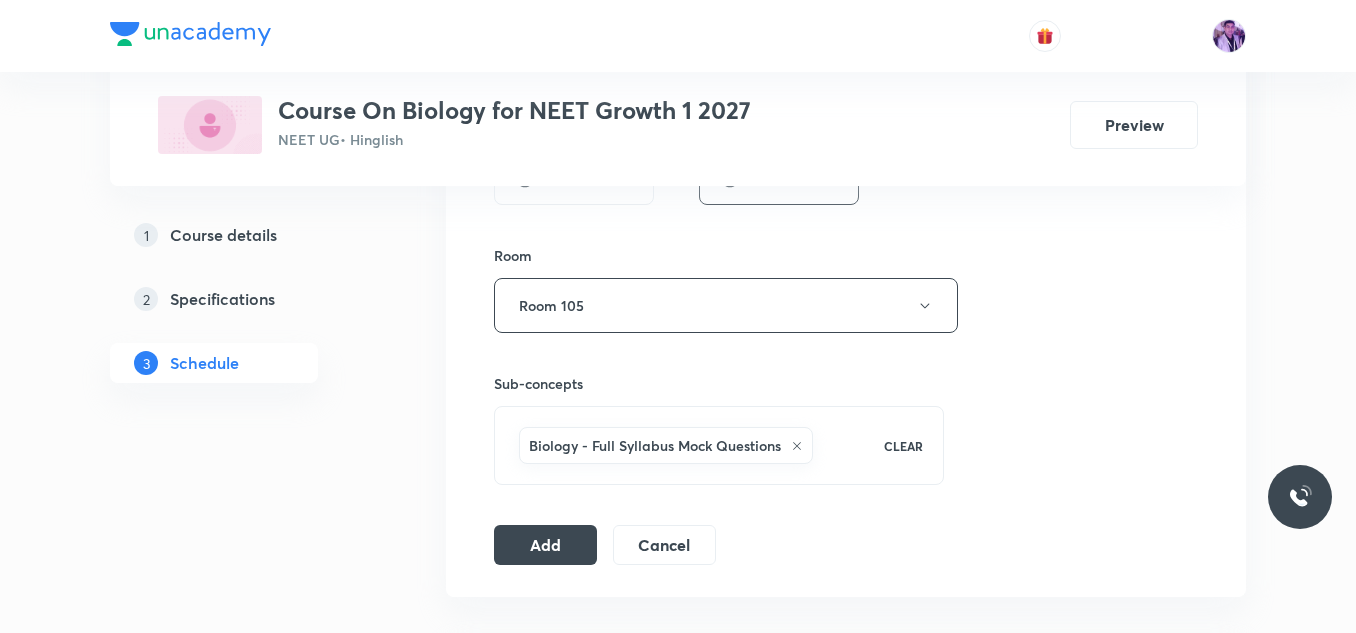 scroll, scrollTop: 799, scrollLeft: 0, axis: vertical 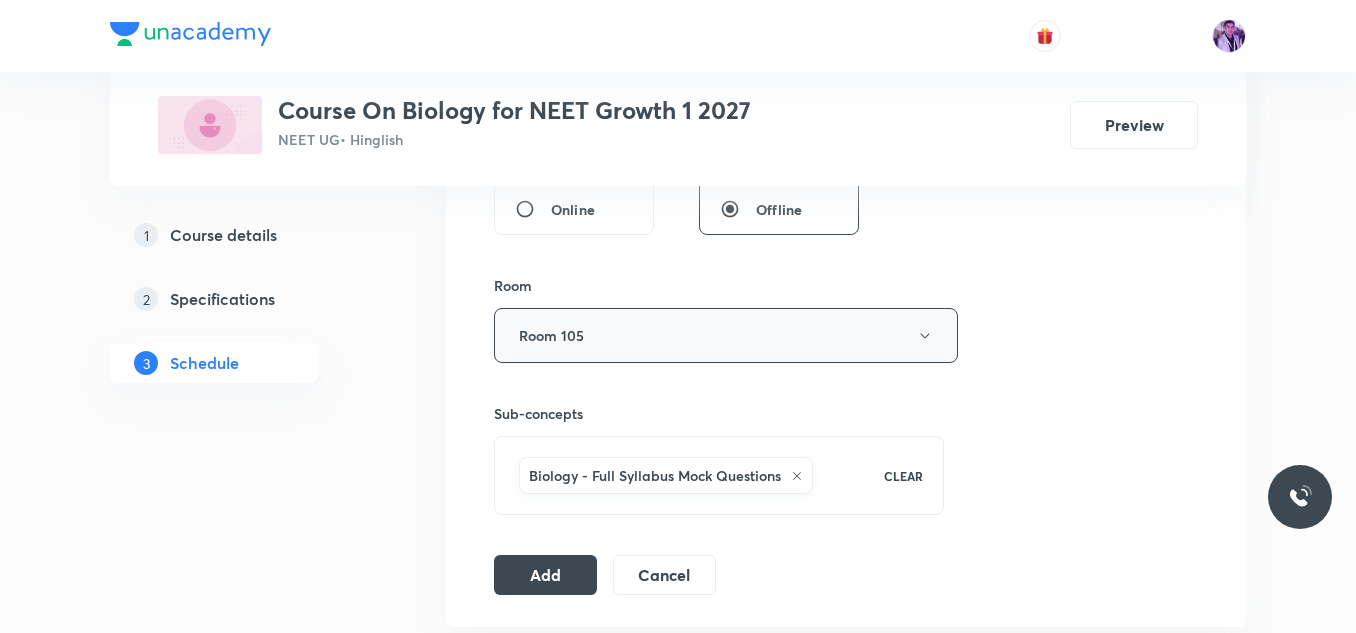 click on "Room 105" at bounding box center [726, 335] 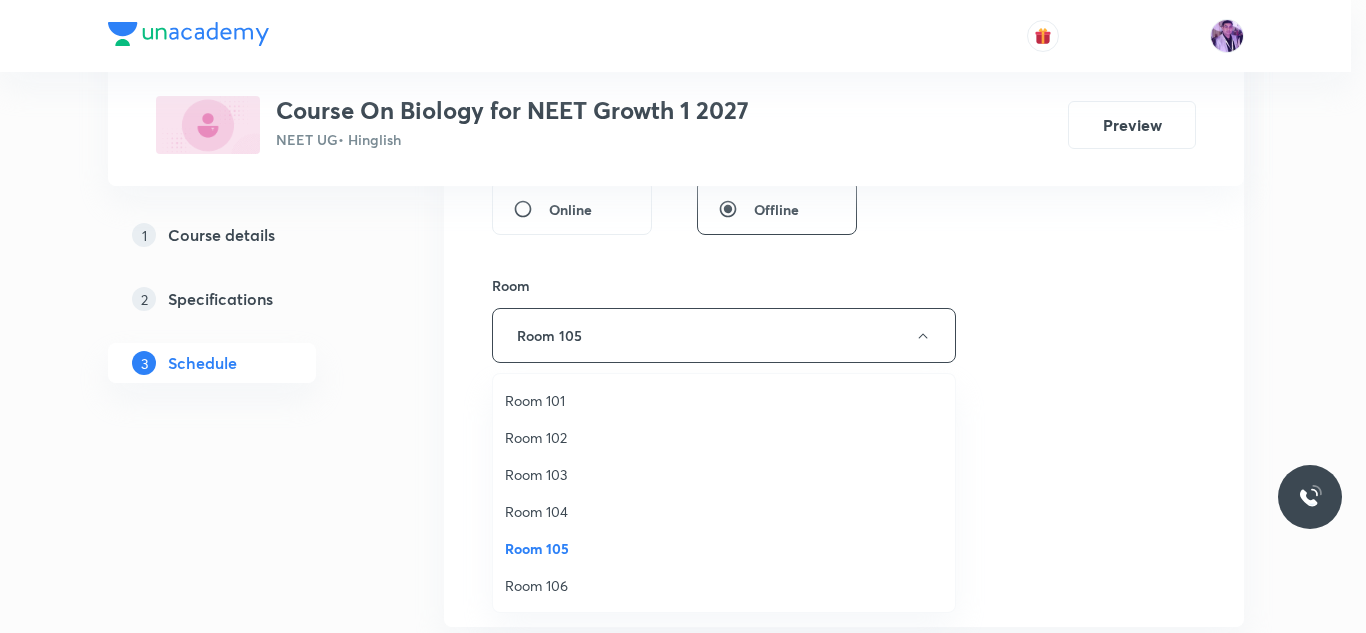 click on "Room 105" at bounding box center (724, 548) 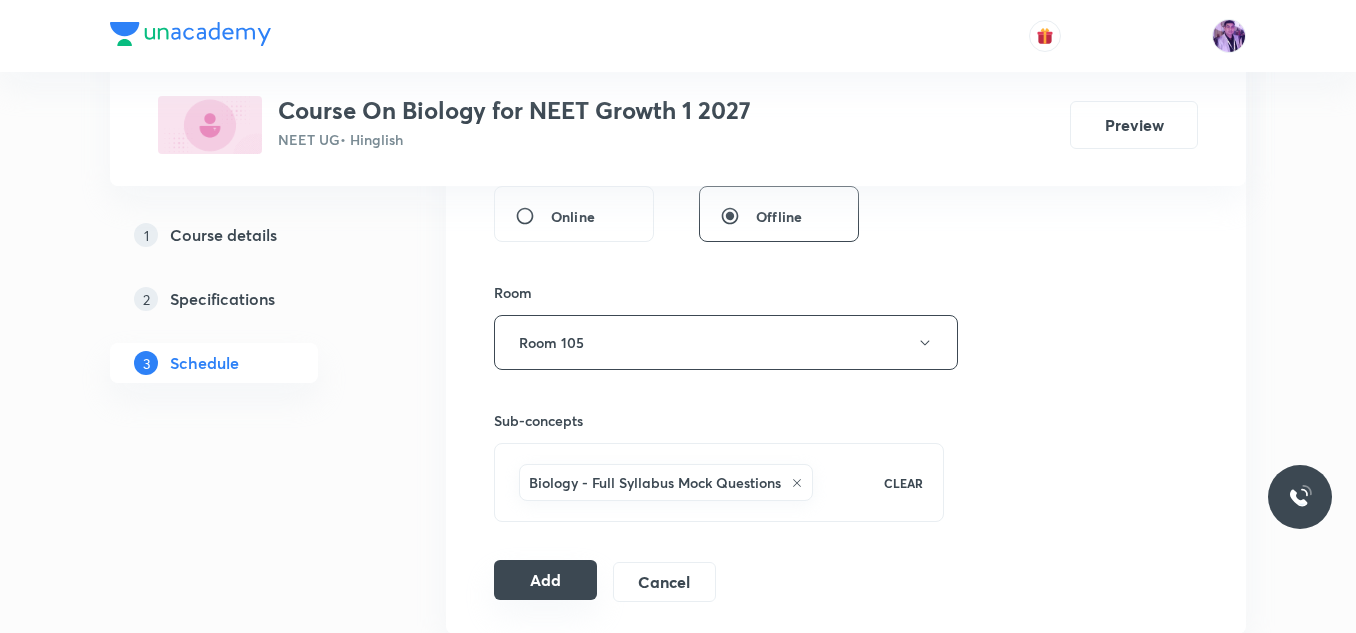 scroll, scrollTop: 799, scrollLeft: 0, axis: vertical 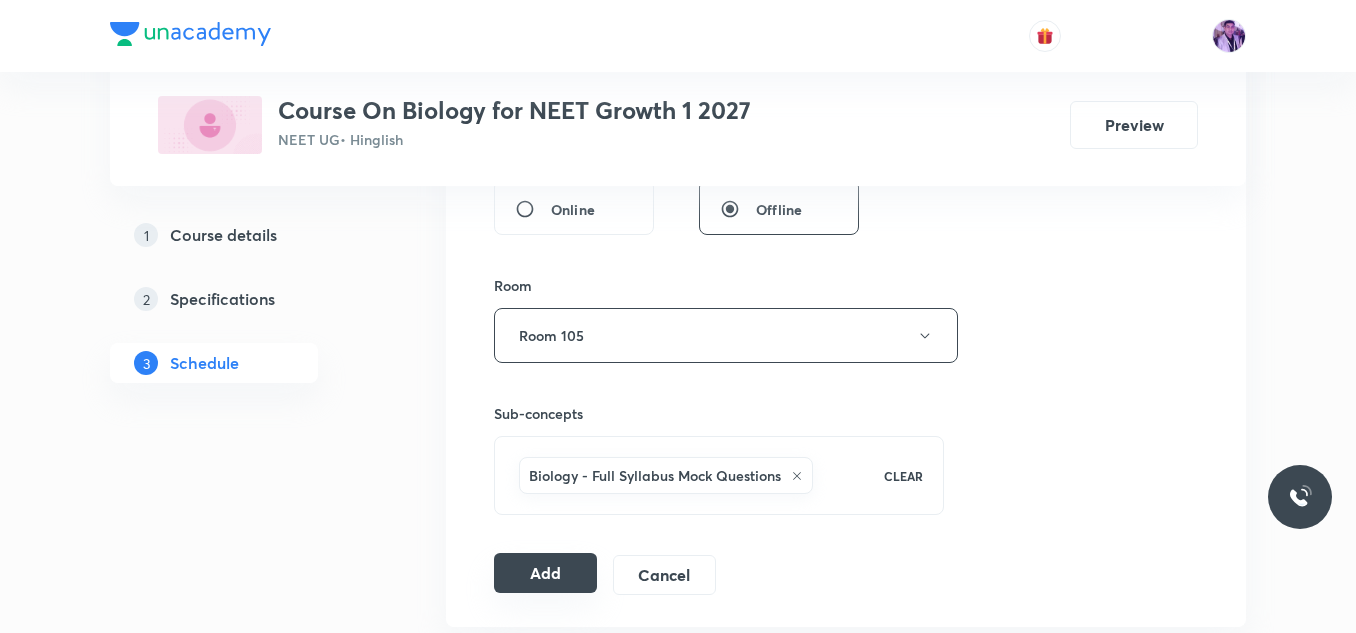 click on "Add" at bounding box center (545, 573) 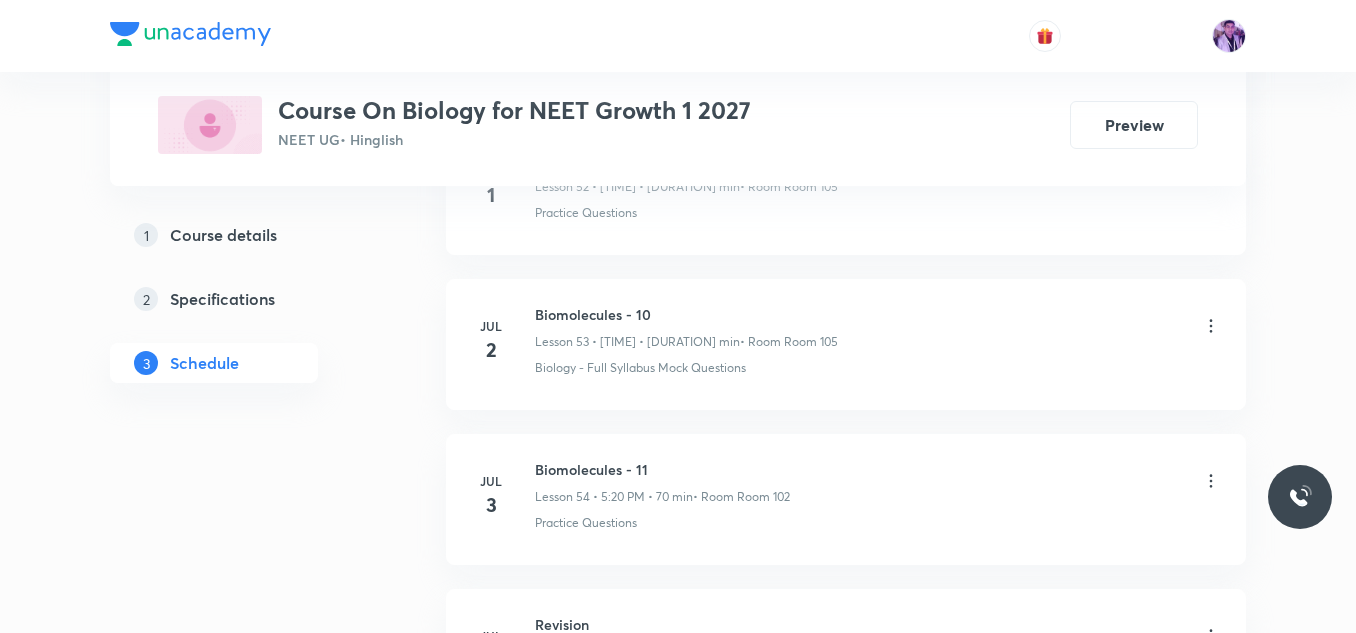 scroll, scrollTop: 11999, scrollLeft: 0, axis: vertical 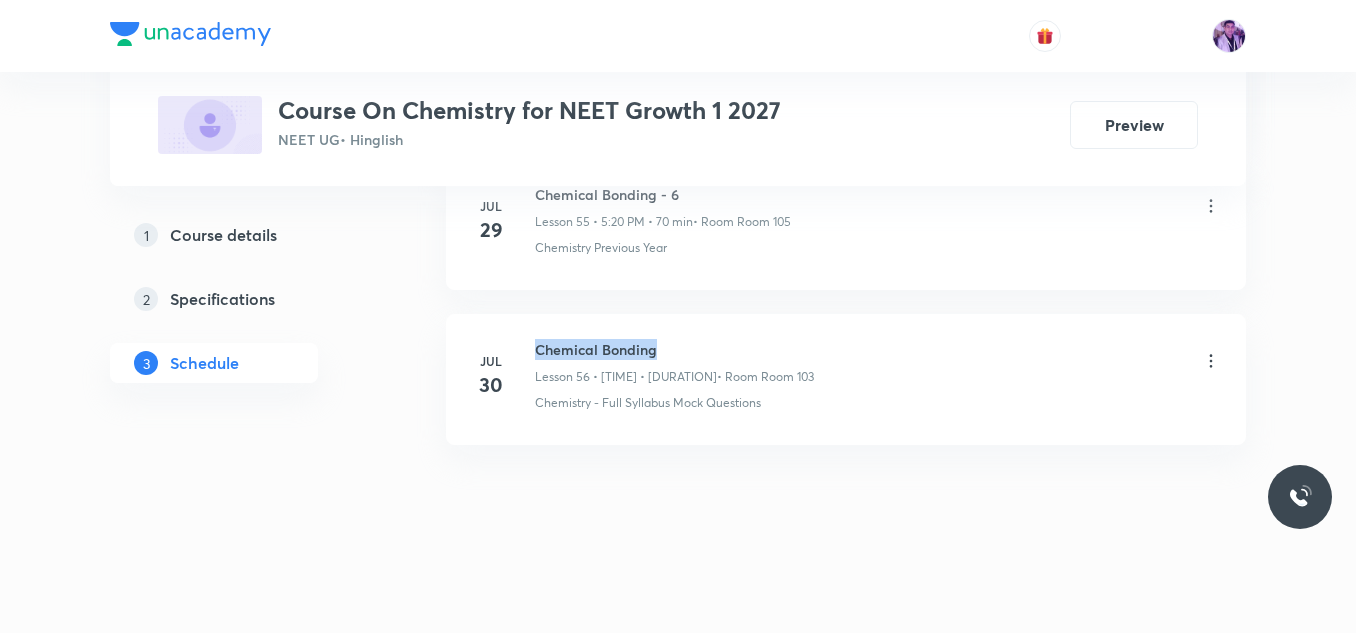 drag, startPoint x: 539, startPoint y: 350, endPoint x: 671, endPoint y: 346, distance: 132.0606 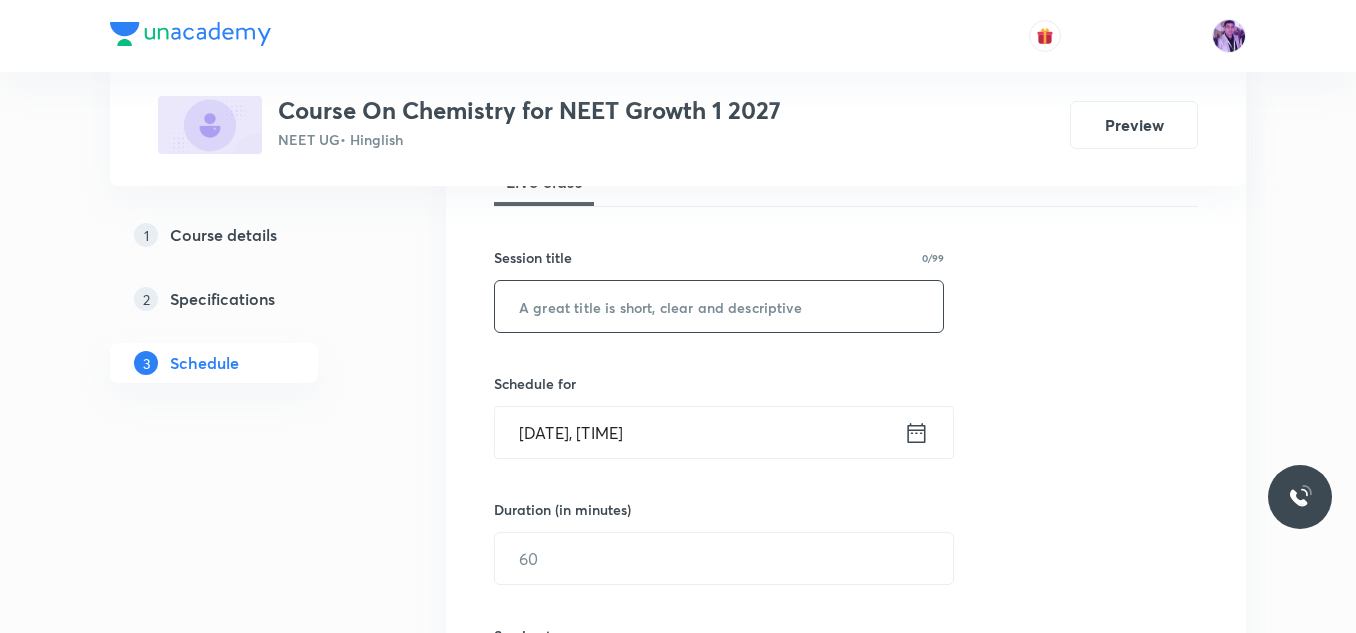 scroll, scrollTop: 355, scrollLeft: 0, axis: vertical 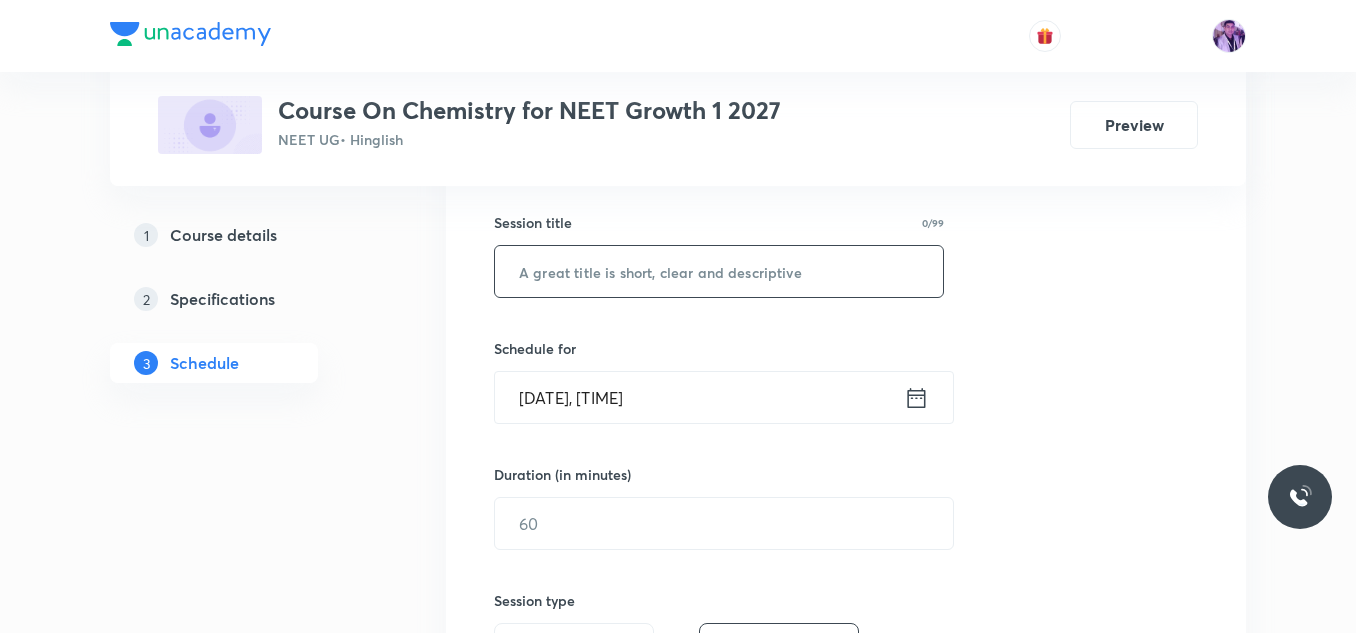 click at bounding box center (719, 271) 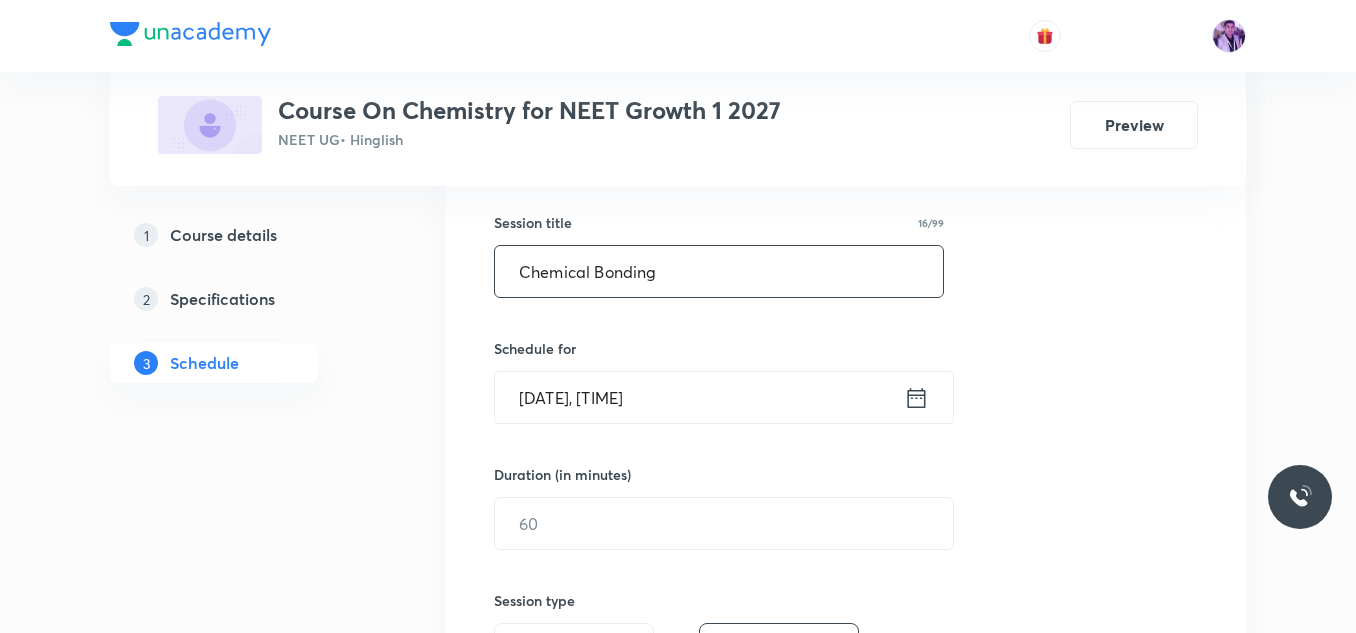 type on "Chemical Bonding" 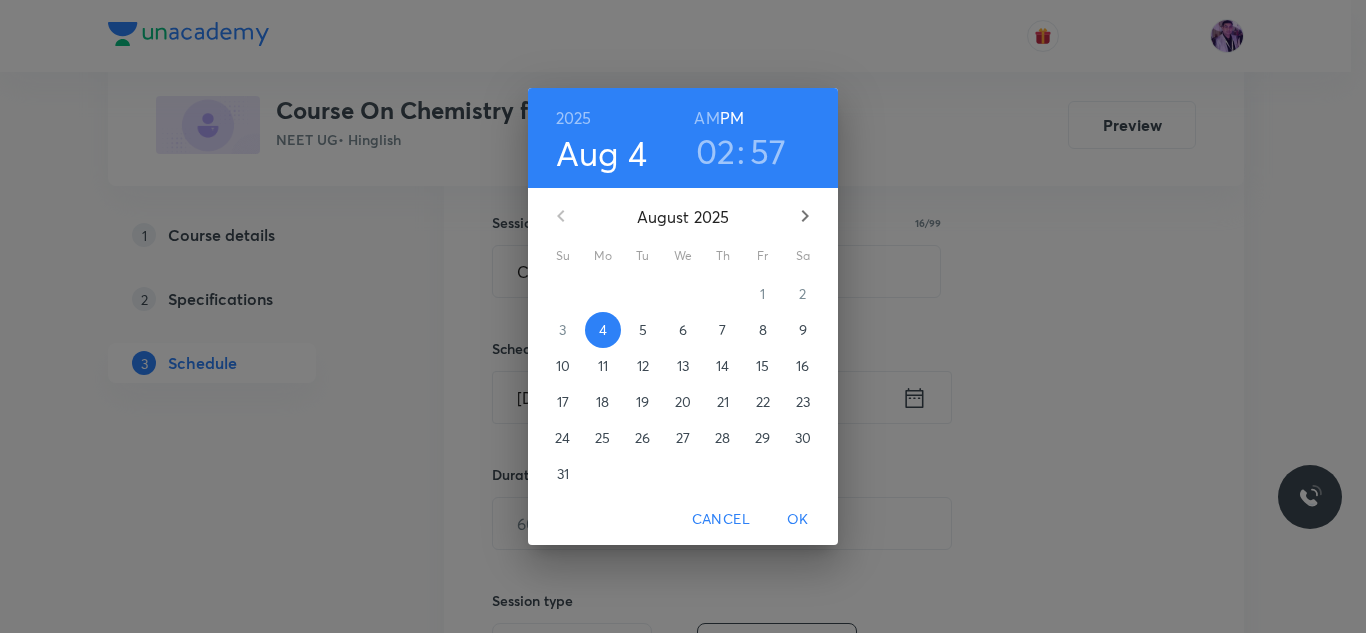 click on "02" at bounding box center [716, 151] 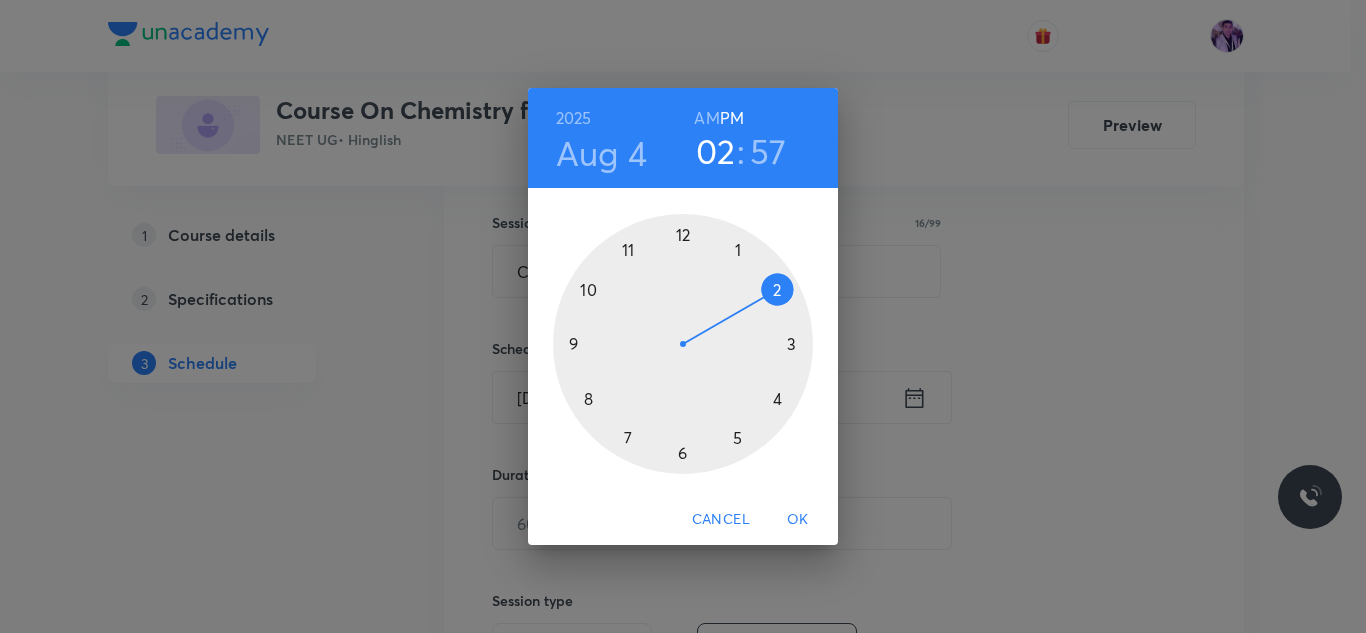 click at bounding box center [683, 344] 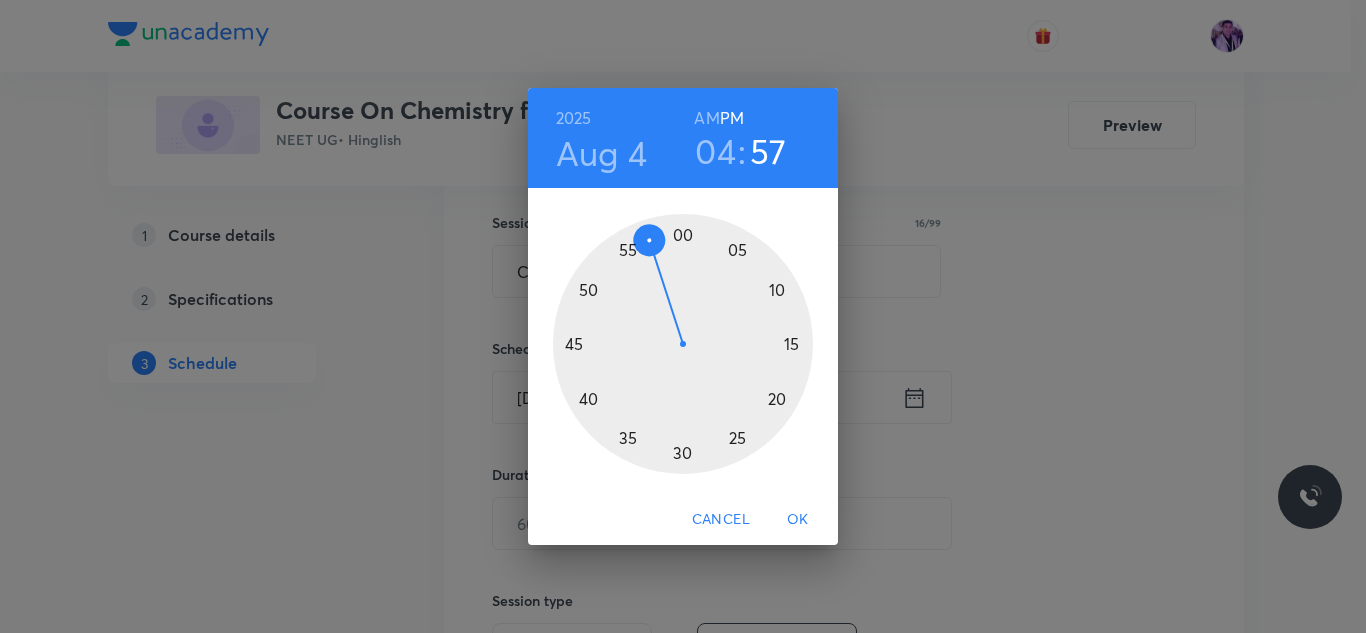 click at bounding box center [683, 344] 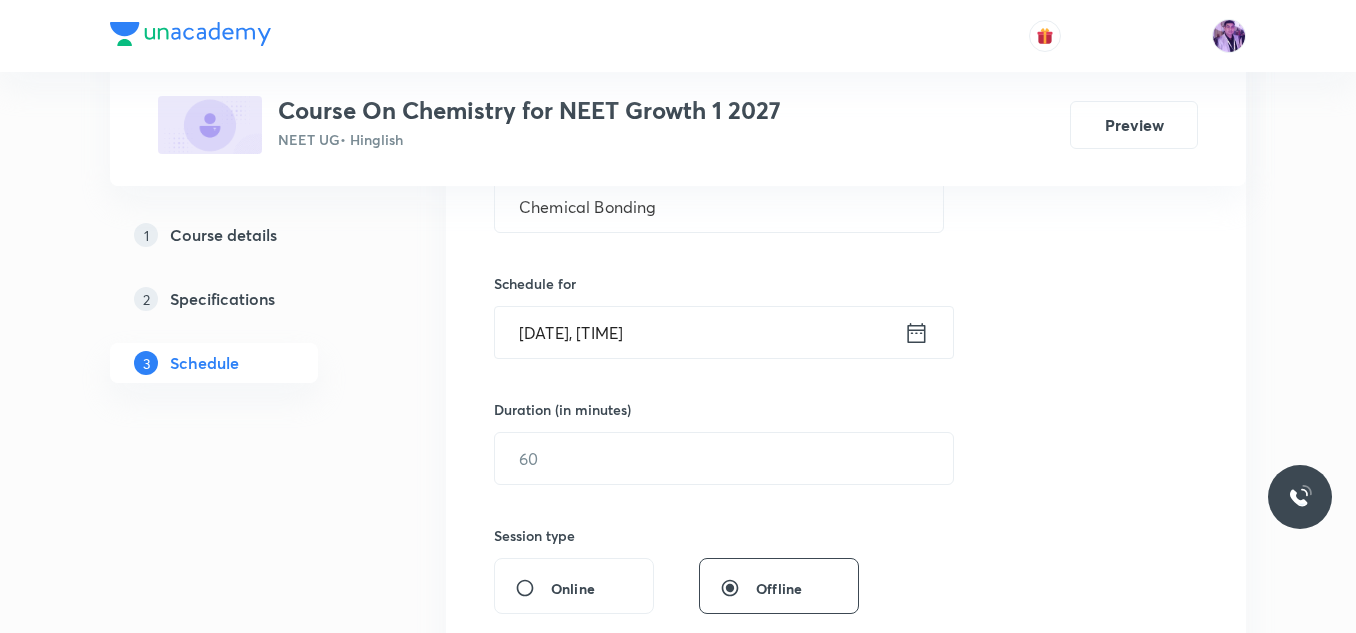 scroll, scrollTop: 455, scrollLeft: 0, axis: vertical 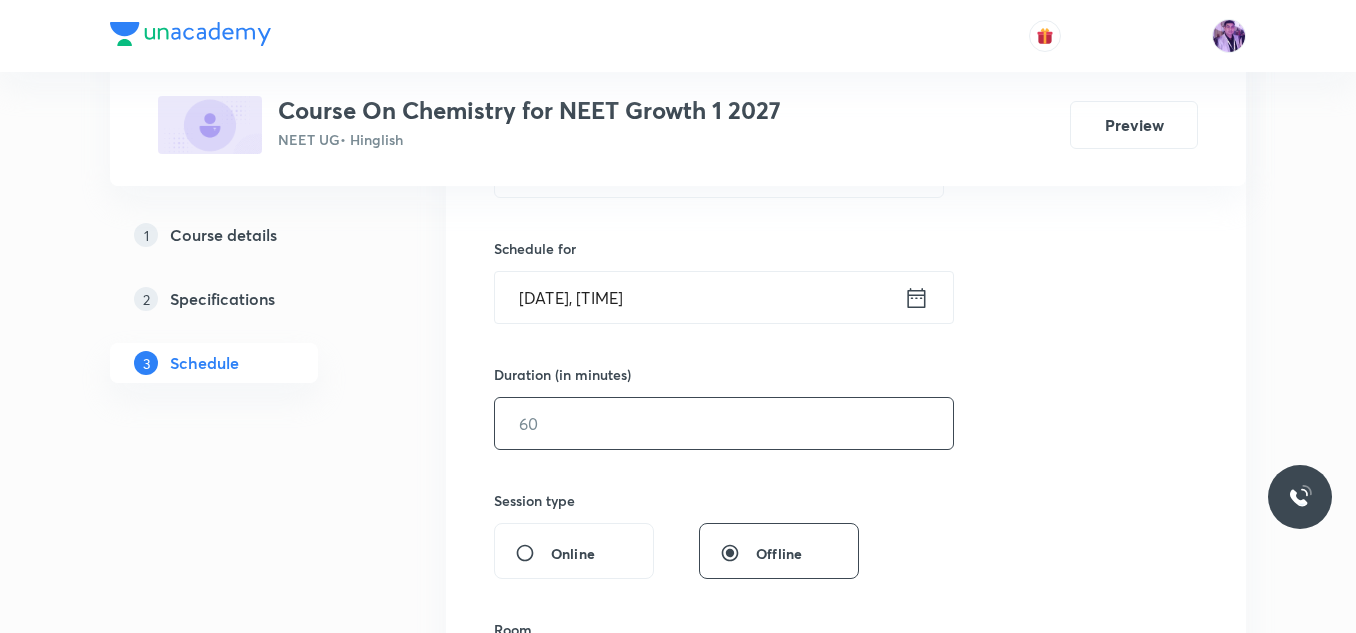 click at bounding box center [724, 423] 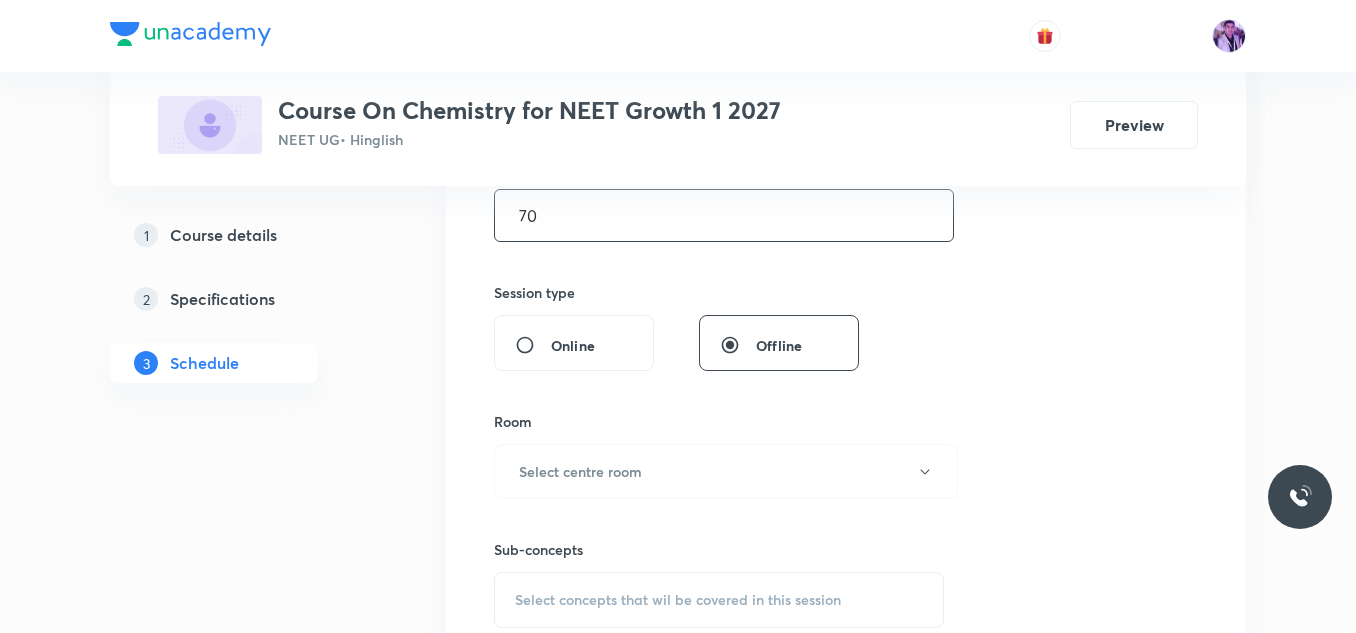 scroll, scrollTop: 755, scrollLeft: 0, axis: vertical 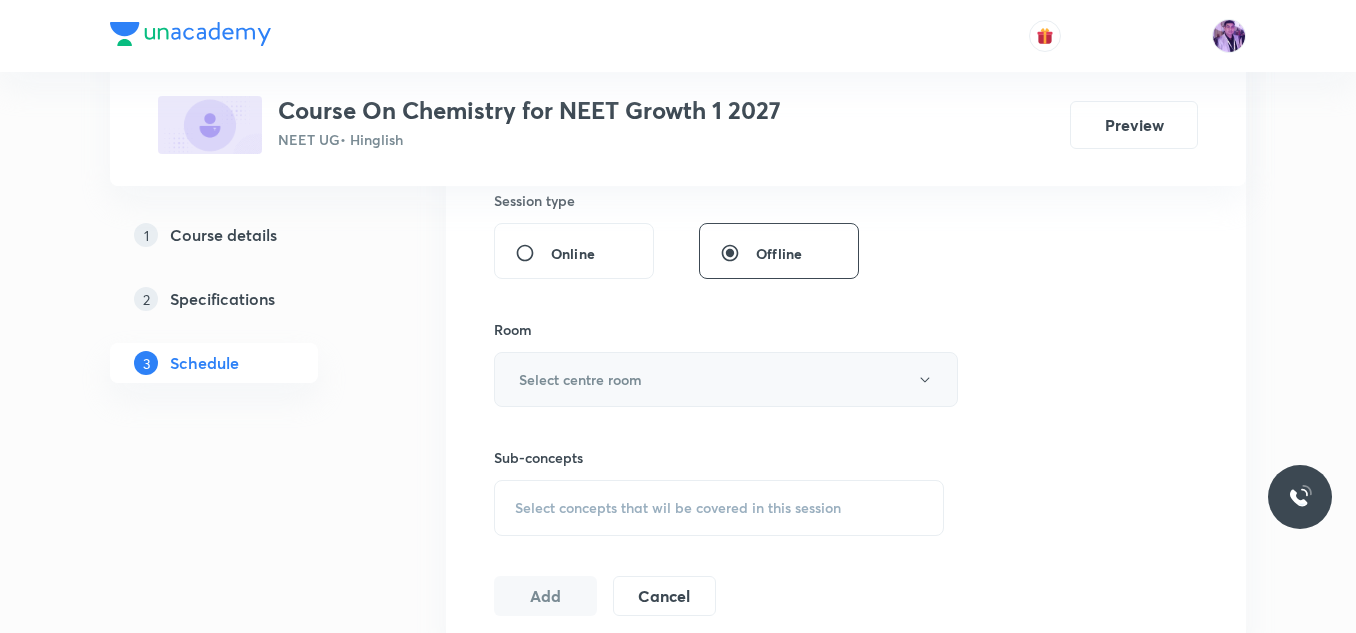 type on "70" 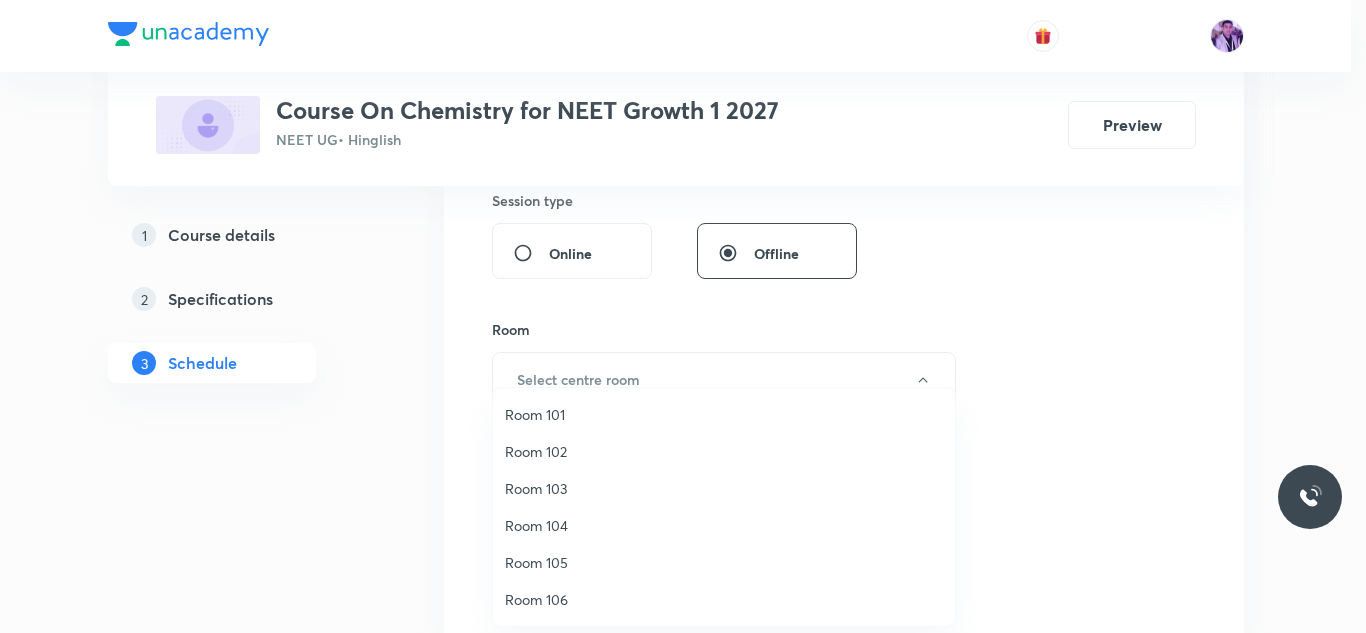 click on "Room 102" at bounding box center (724, 451) 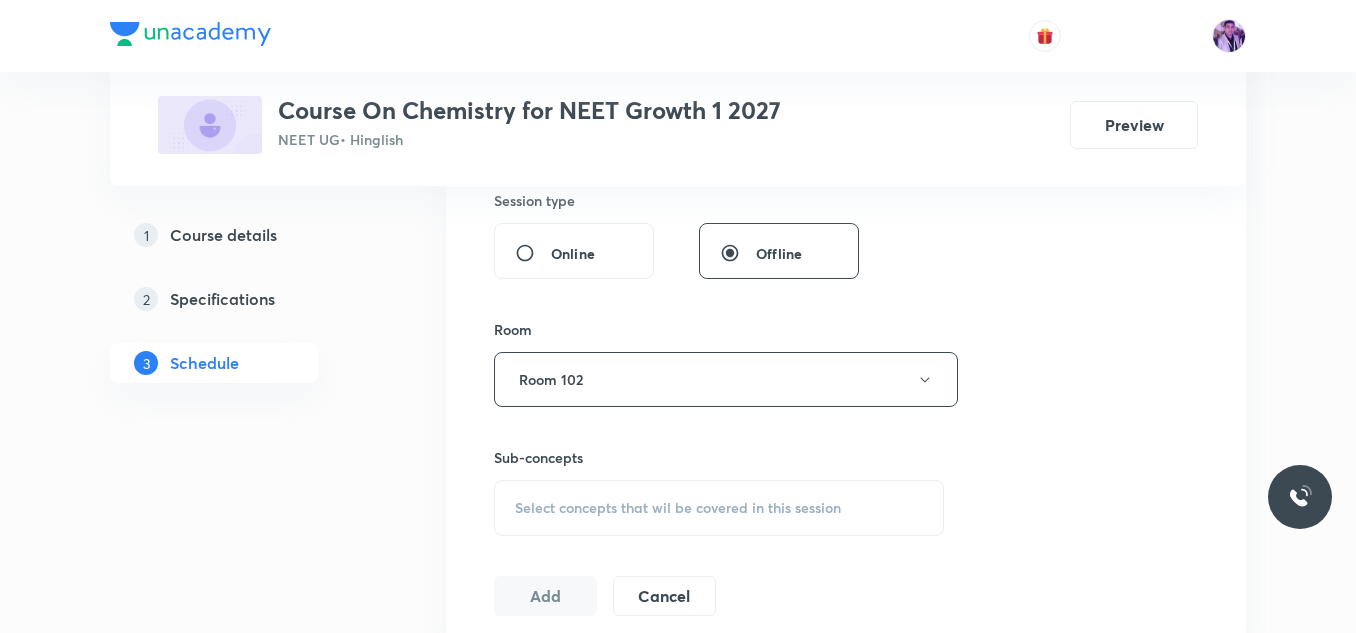 click on "Sub-concepts Select concepts that wil be covered in this session" at bounding box center [719, 491] 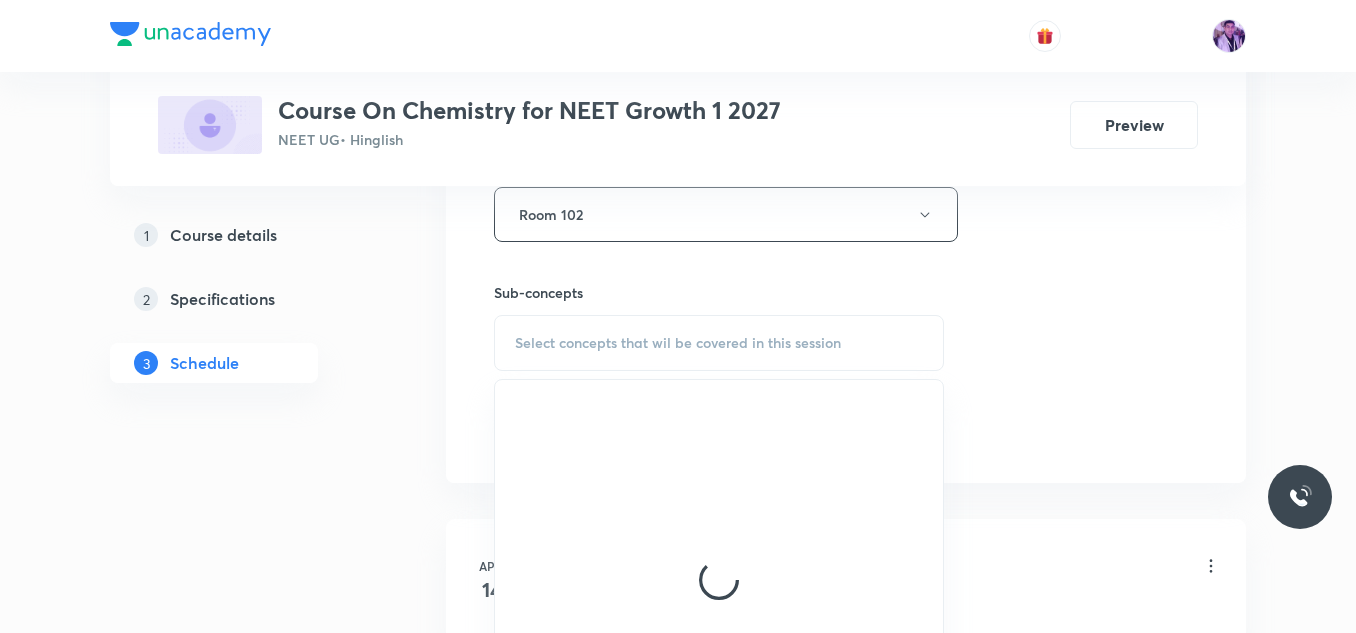 scroll, scrollTop: 955, scrollLeft: 0, axis: vertical 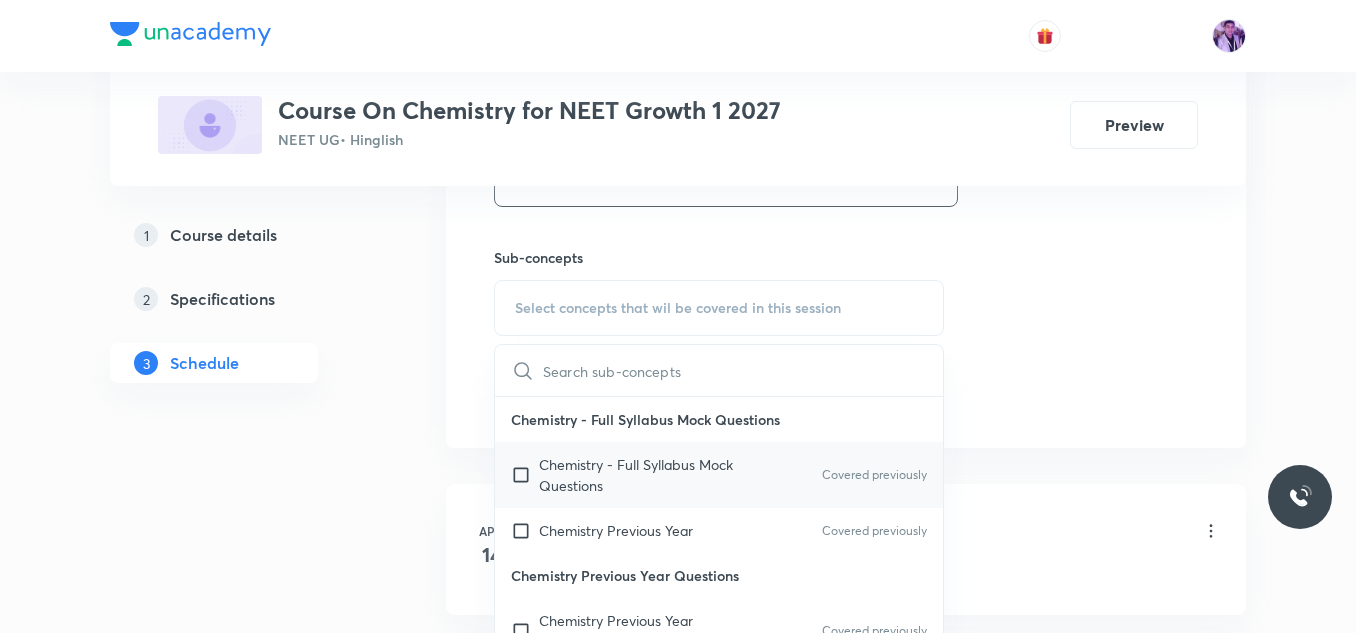 click on "Chemistry - Full Syllabus Mock Questions" at bounding box center [640, 475] 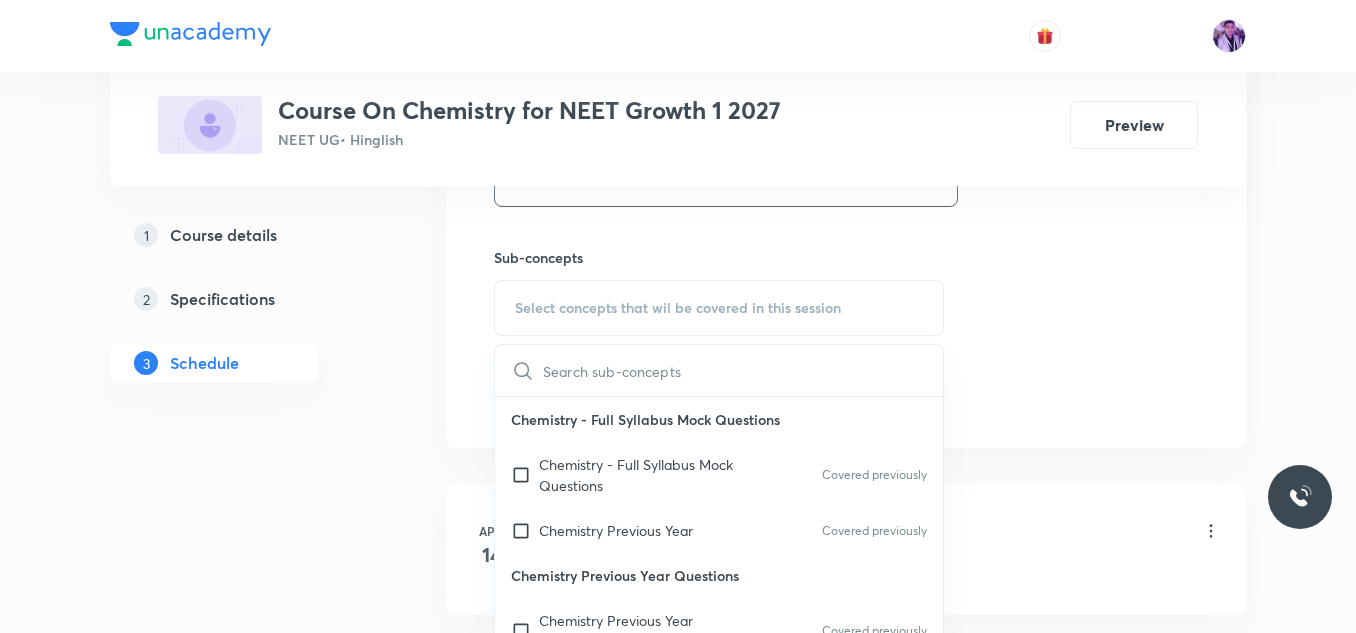 checkbox on "true" 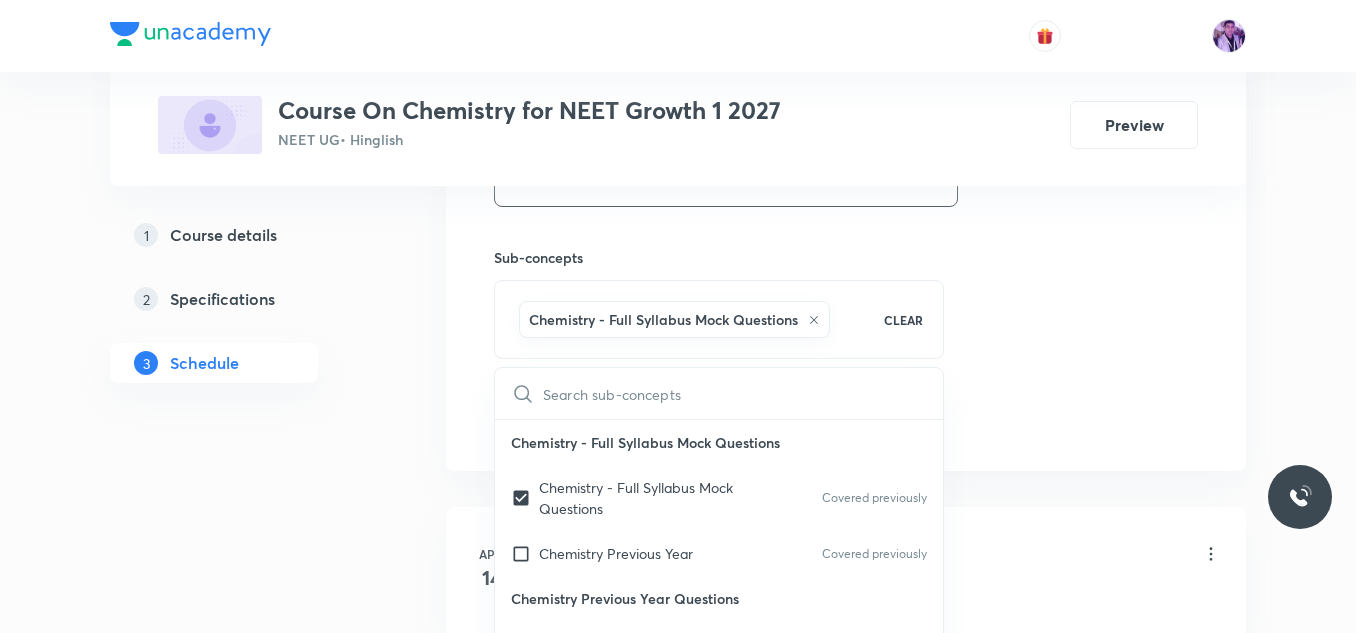 click on "Plus Courses Course On Chemistry for NEET Growth 1 2027 NEET UG  • Hinglish Preview 1 Course details 2 Specifications 3 Schedule Schedule 56  classes Session  57 Live class Session title 16/99 Chemical Bonding ​ Schedule for [DATE], [TIME] ​ Duration (in minutes) 70 ​   Session type Online Offline Room Room 102 Sub-concepts Chemistry - Full Syllabus Mock Questions CLEAR ​ Chemistry - Full Syllabus Mock Questions Chemistry - Full Syllabus Mock Questions Covered previously Chemistry Previous Year Covered previously Chemistry Previous Year Questions Chemistry Previous Year Questions Covered previously General Topics ​ Mole Concept Basic Concepts Covered previously Mole – Basic Introduction Covered previously Percentage Composition Covered previously Stoichiometry Covered previously Principle of Atom Conservation (POAC) Covered previously Relation between Stoichiometric Quantities Covered previously Application of Mole Concept: Gravimetric Analysis Covered previously Covered previously Spectrum" at bounding box center (678, 4236) 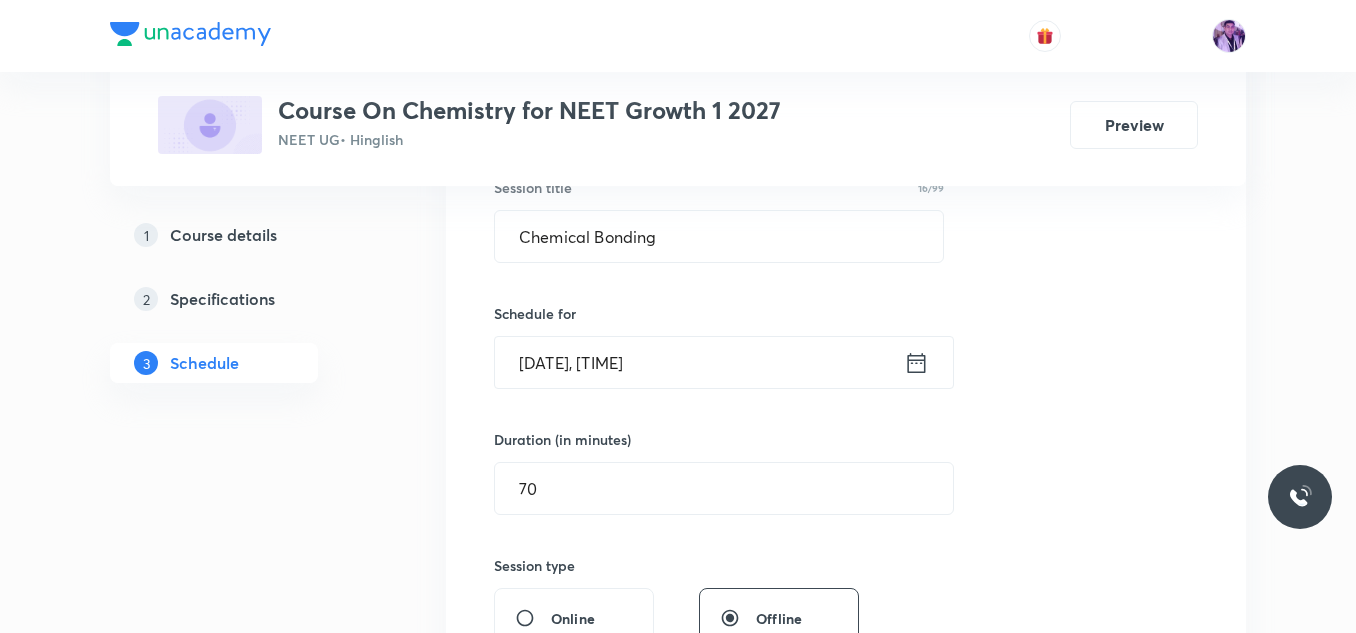 scroll, scrollTop: 355, scrollLeft: 0, axis: vertical 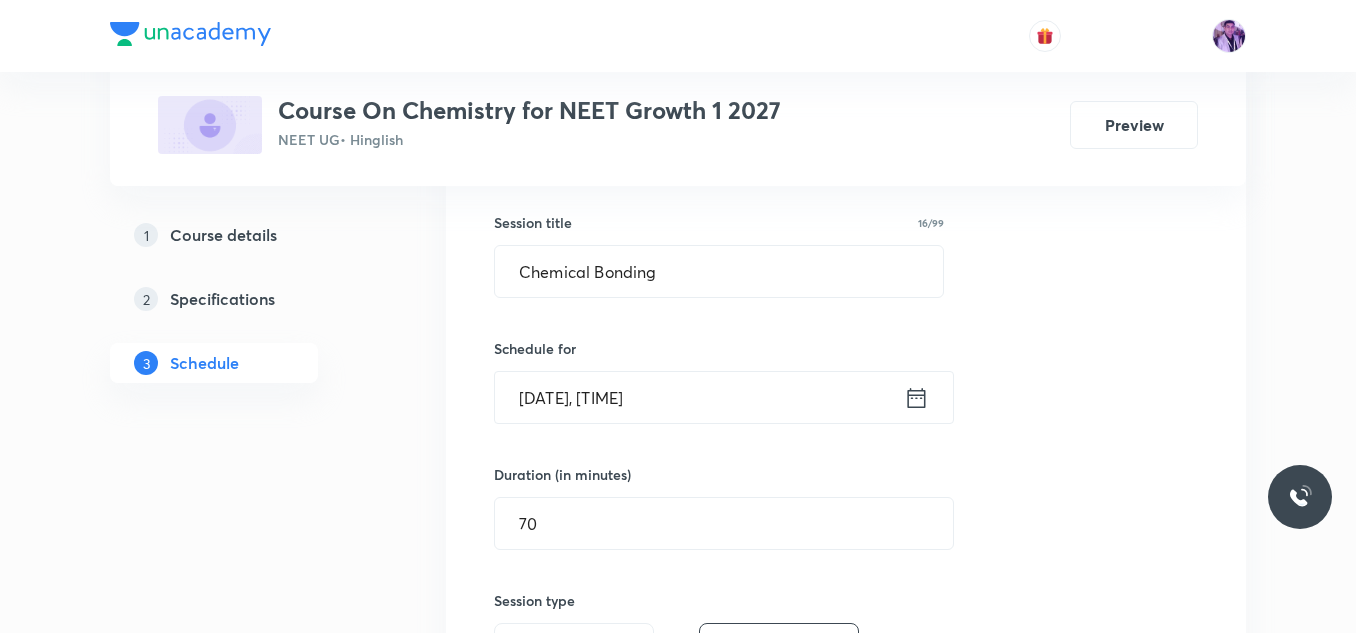 click on "[DATE], [TIME]" at bounding box center [699, 397] 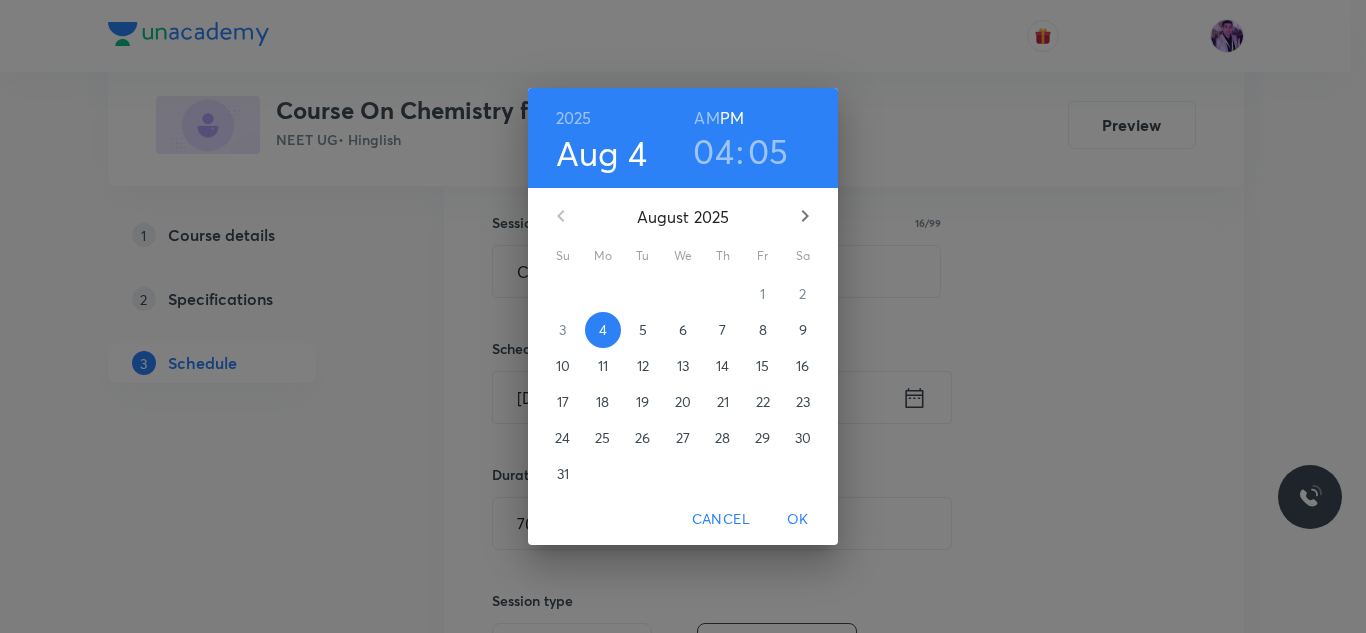 click on "OK" at bounding box center [798, 519] 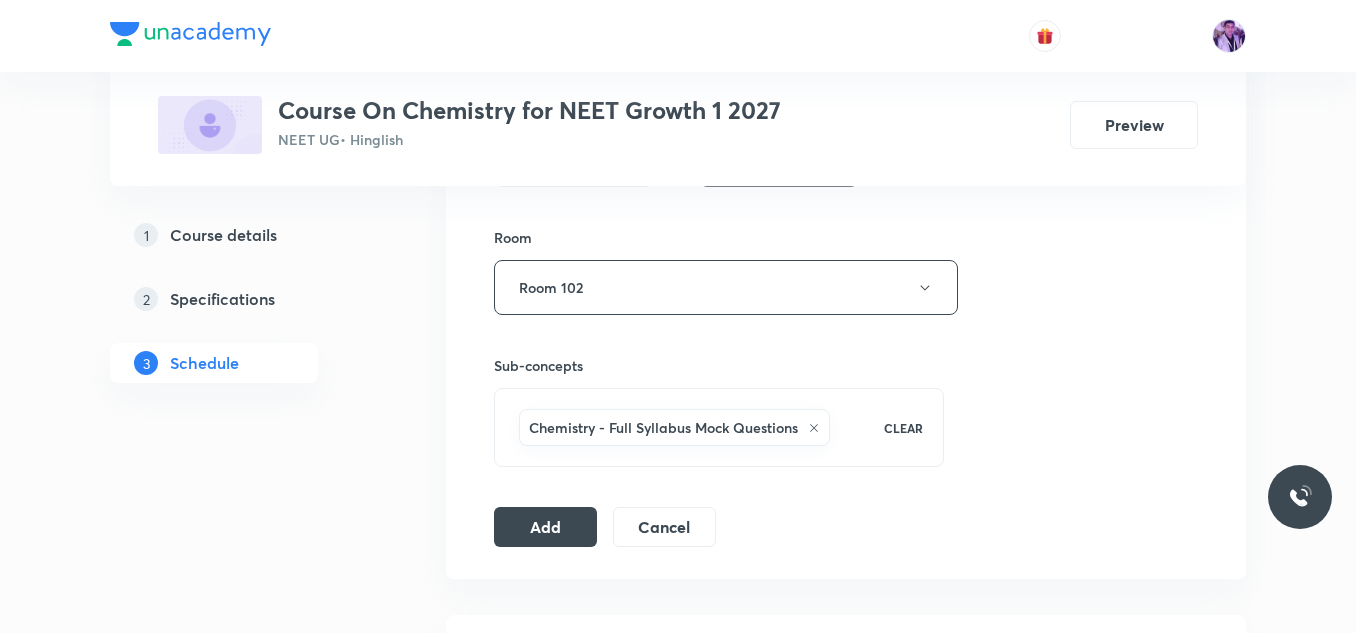 scroll, scrollTop: 855, scrollLeft: 0, axis: vertical 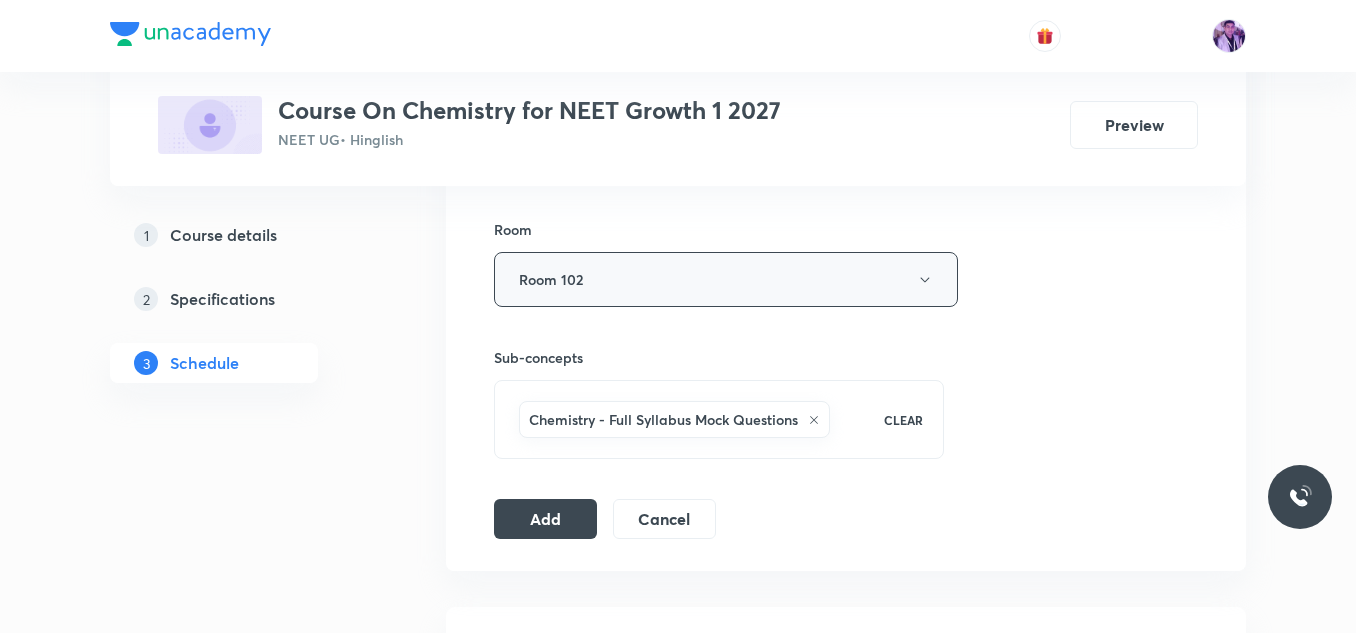 drag, startPoint x: 555, startPoint y: 525, endPoint x: 742, endPoint y: 297, distance: 294.87793 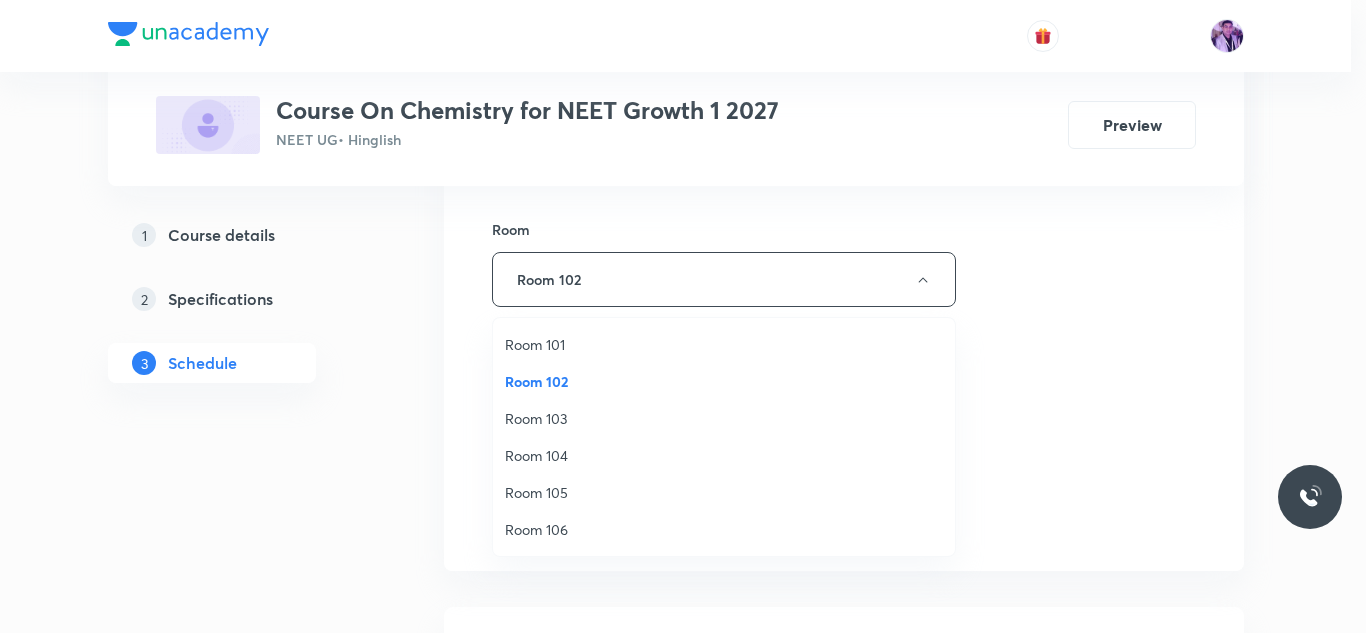 click on "Room 105" at bounding box center [724, 492] 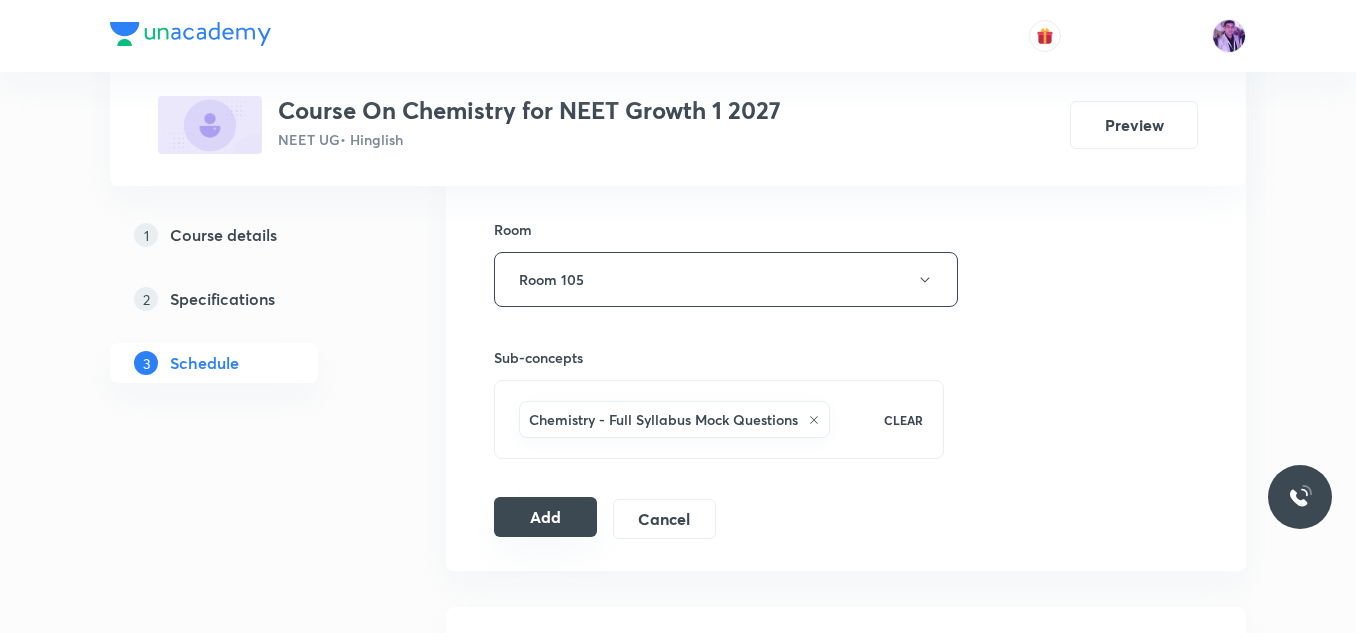 click on "Add" at bounding box center [545, 517] 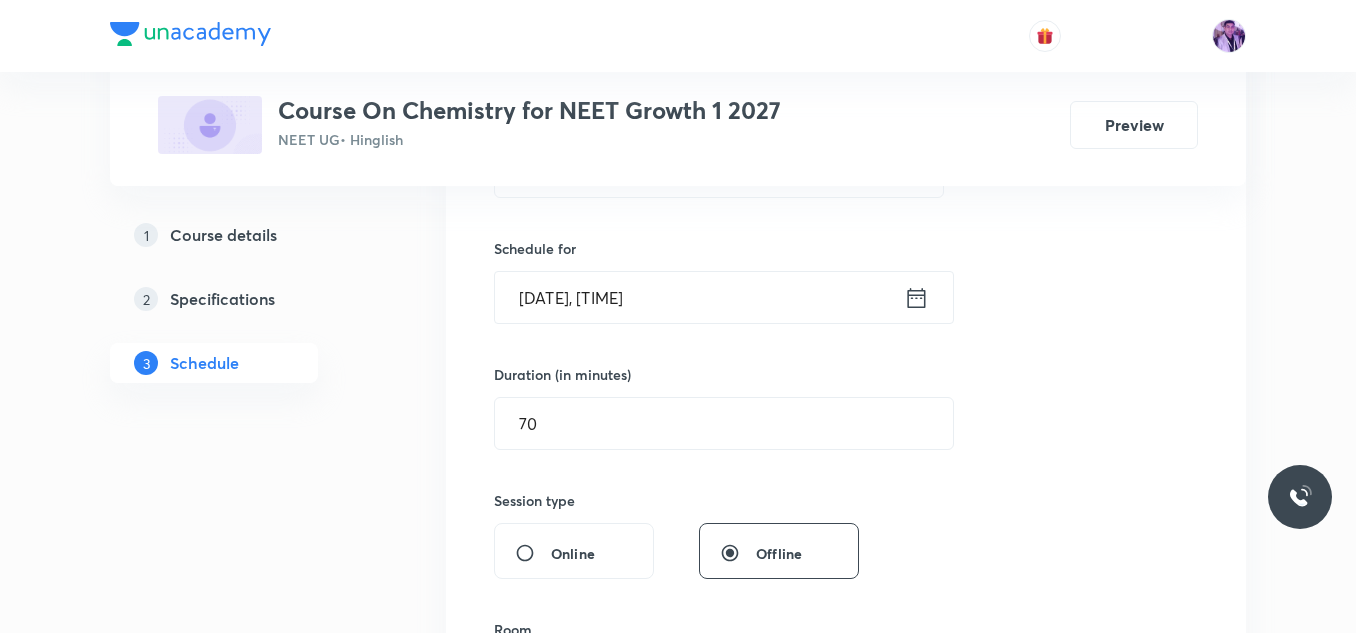 scroll, scrollTop: 355, scrollLeft: 0, axis: vertical 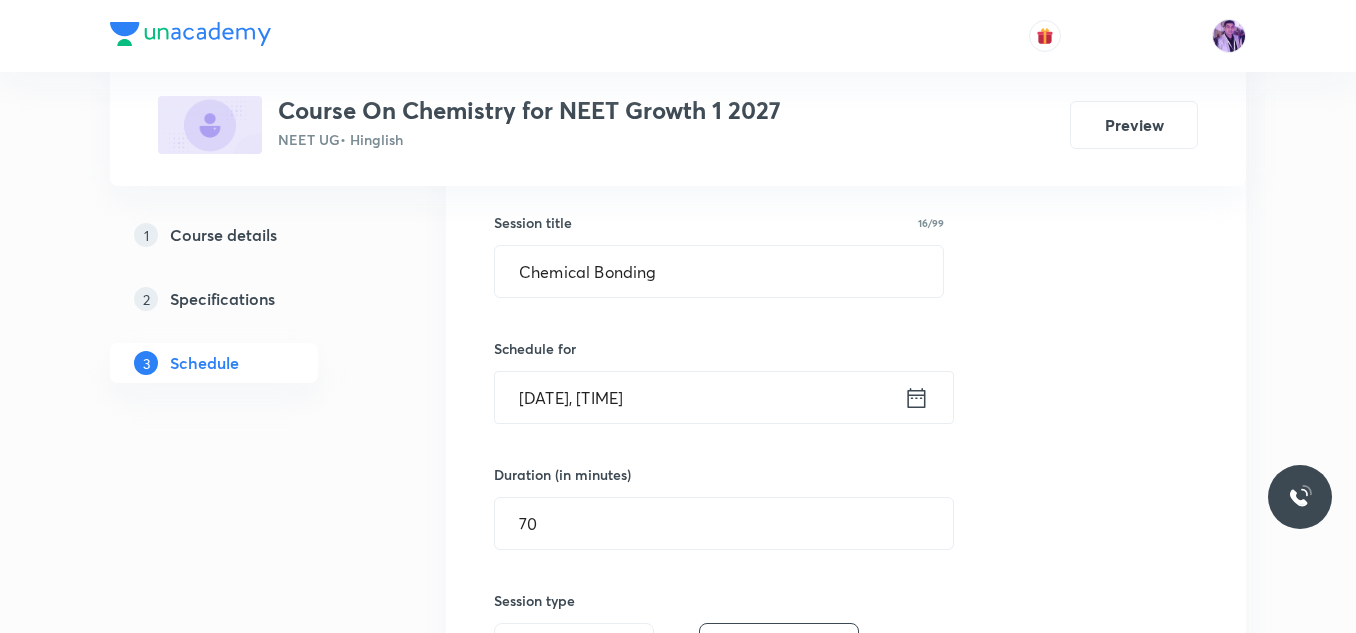 click on "[DATE], [TIME]" at bounding box center [699, 397] 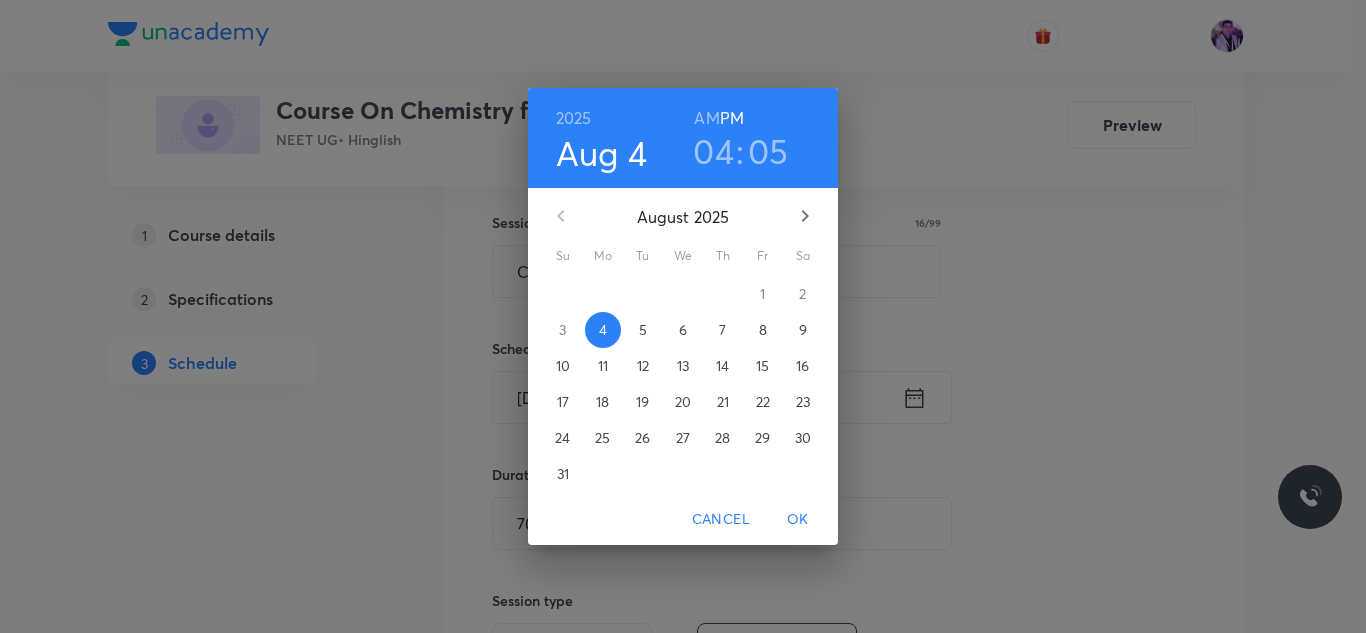 click on "04" at bounding box center [713, 151] 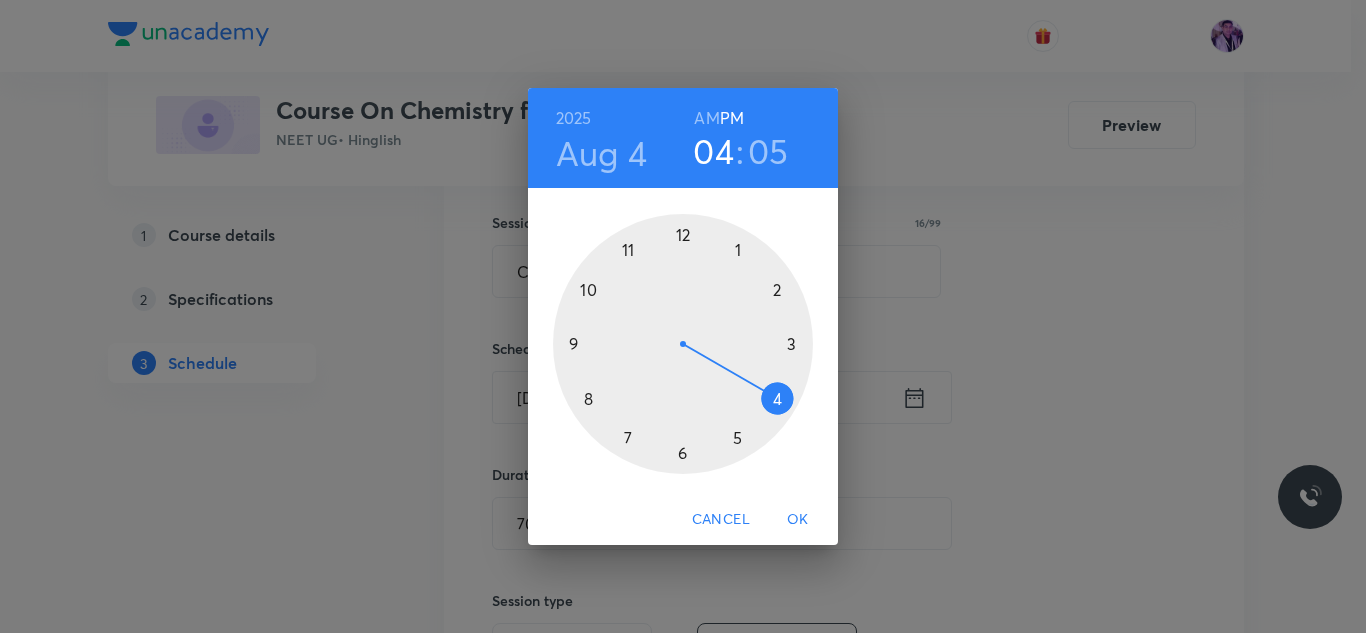 drag, startPoint x: 679, startPoint y: 453, endPoint x: 641, endPoint y: 436, distance: 41.62932 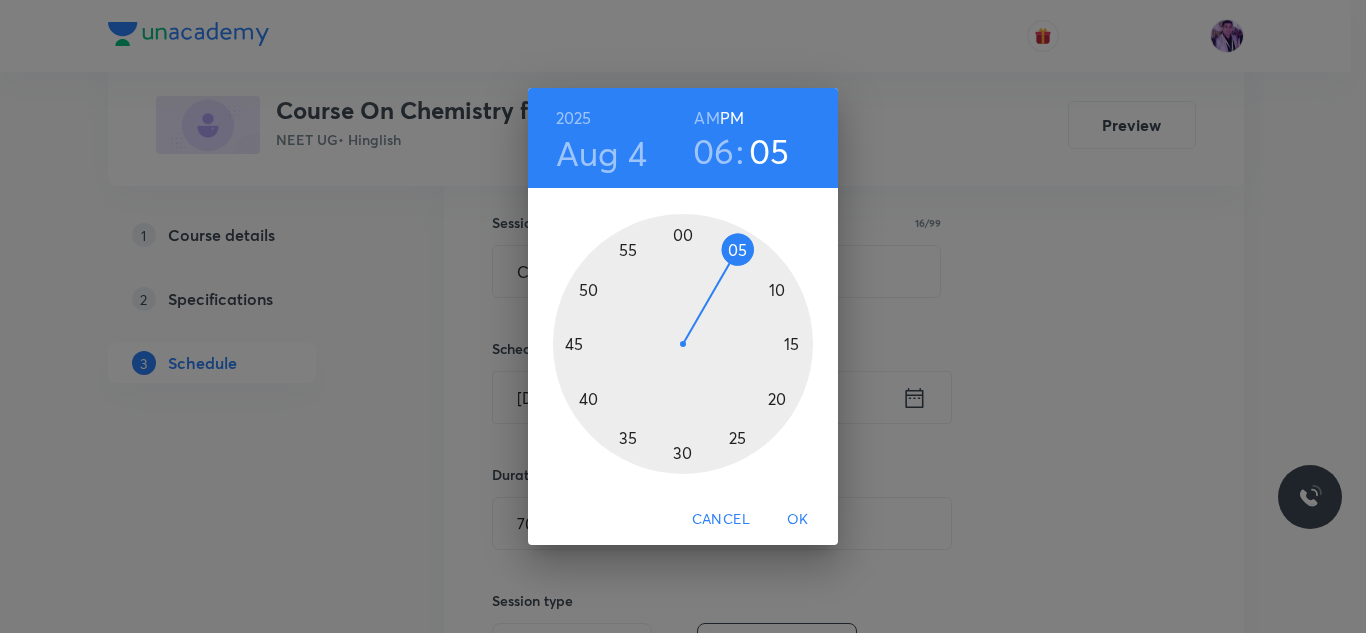 click on "06" at bounding box center [714, 151] 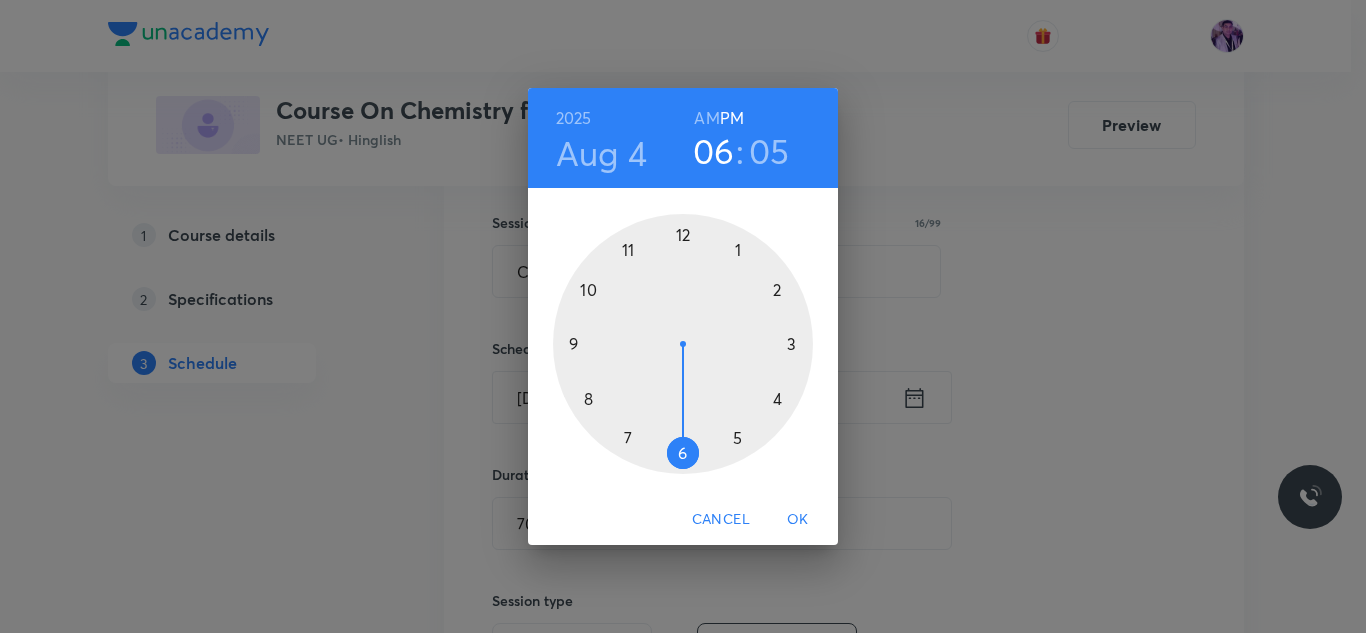 click at bounding box center (683, 344) 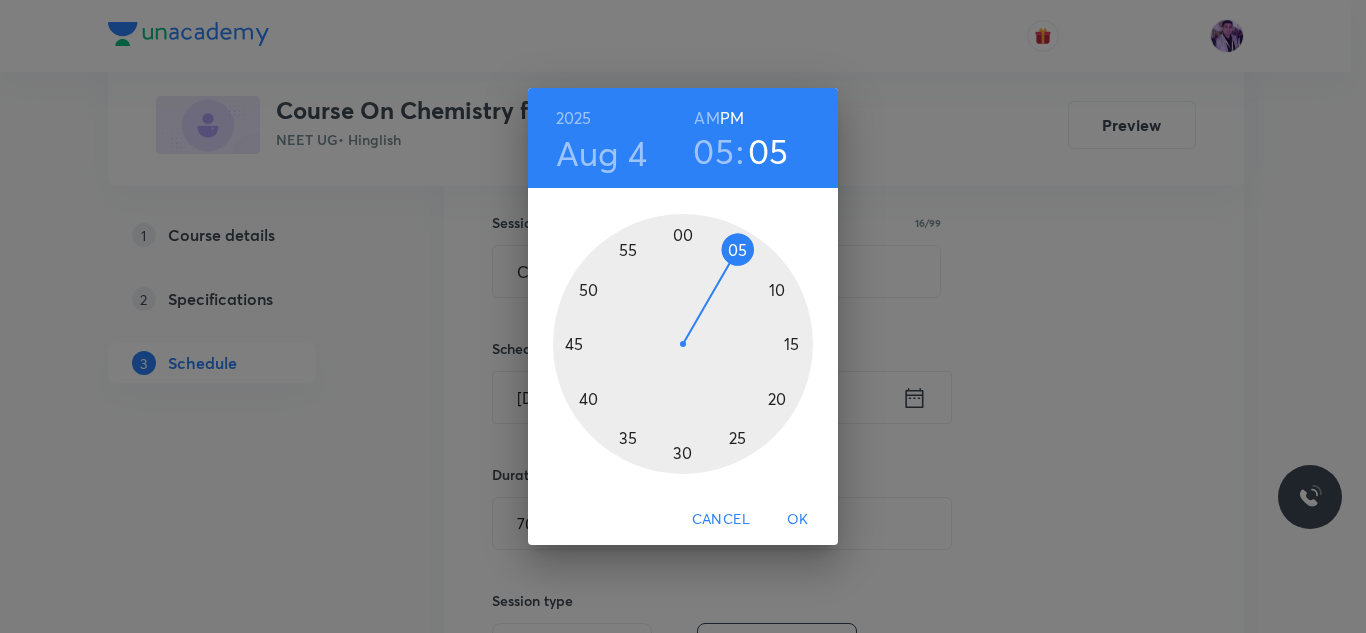 click at bounding box center [683, 344] 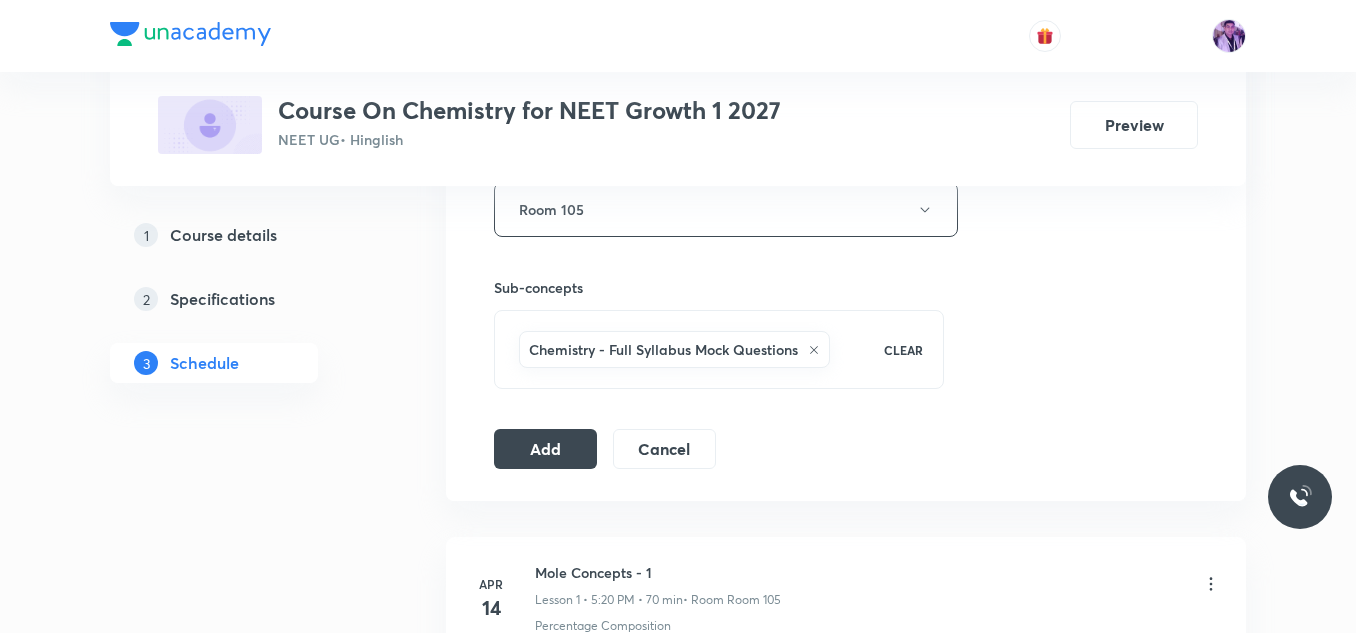 scroll, scrollTop: 955, scrollLeft: 0, axis: vertical 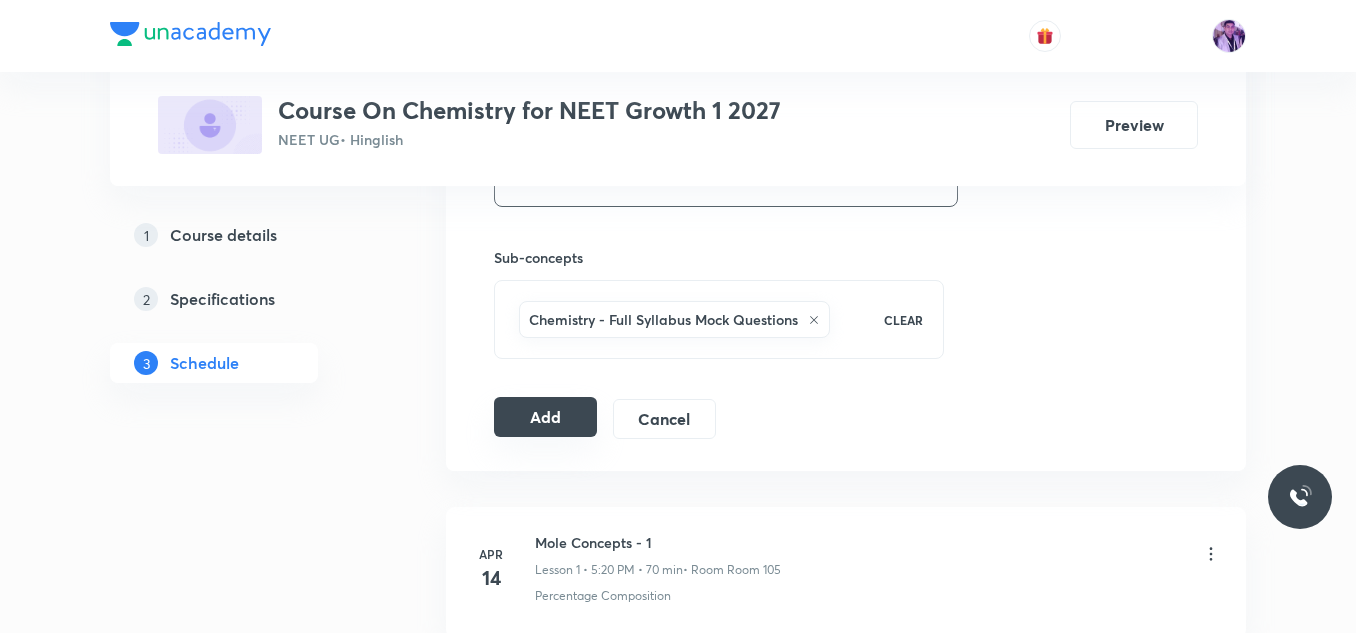 click on "Add" at bounding box center [545, 417] 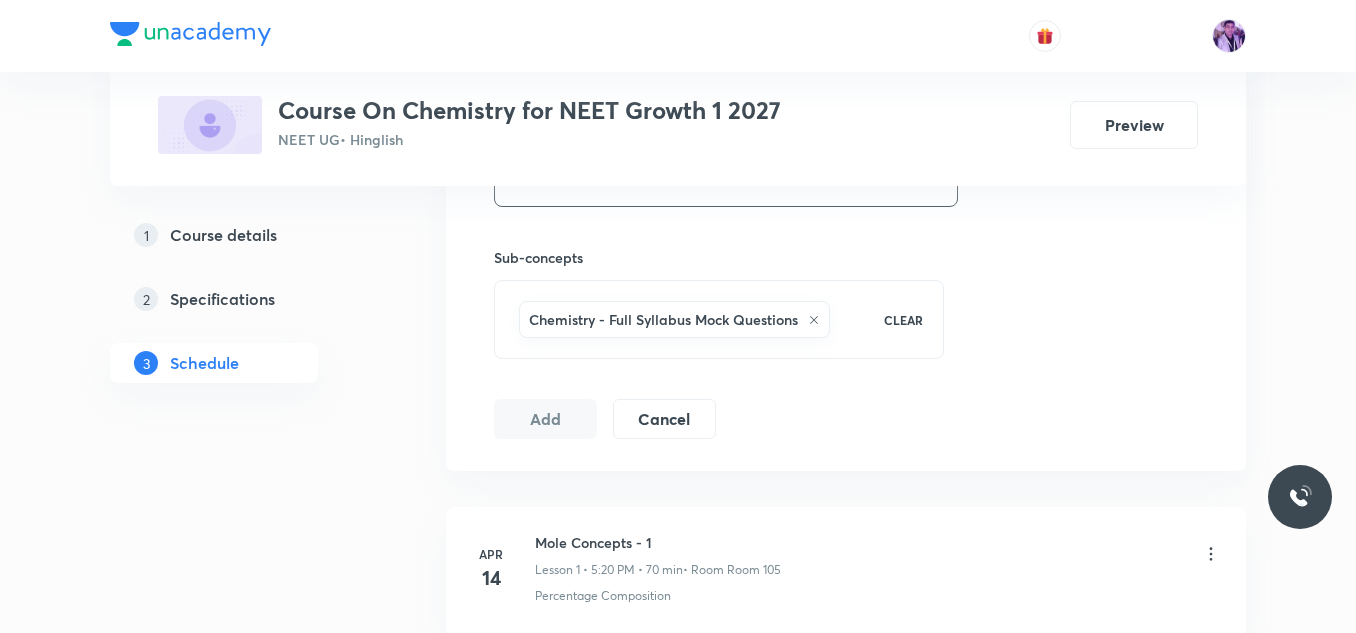 scroll, scrollTop: 9673, scrollLeft: 0, axis: vertical 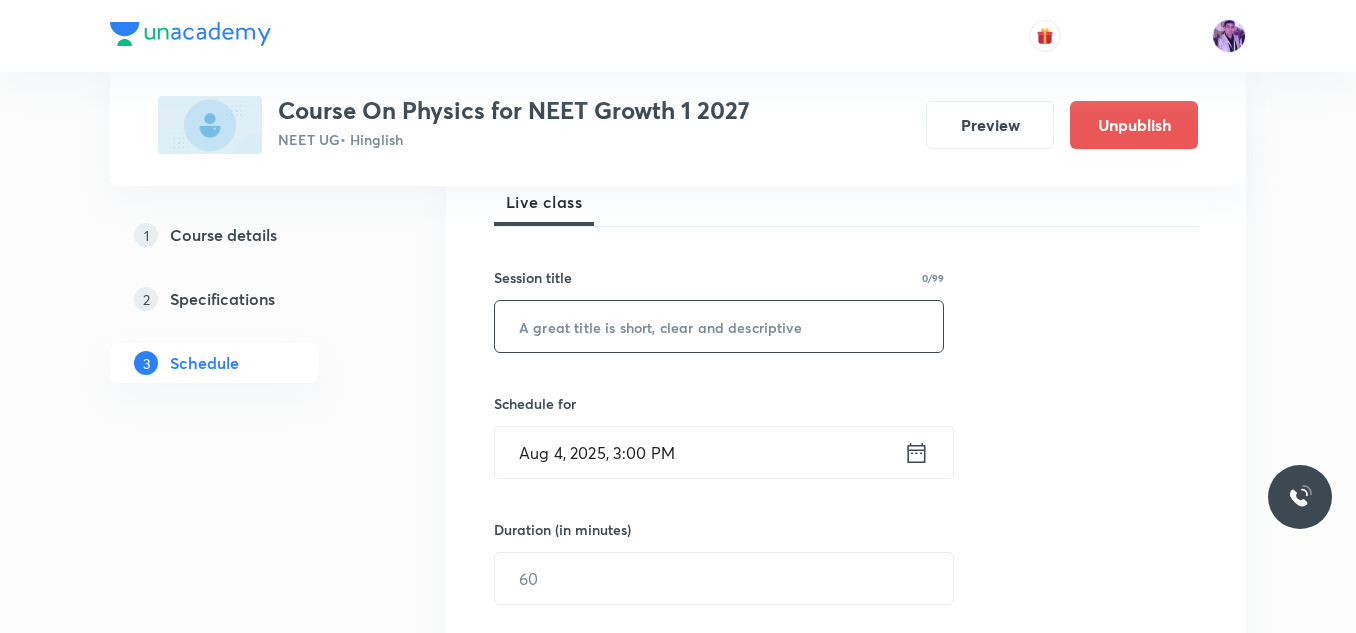 click on "​" at bounding box center [719, 326] 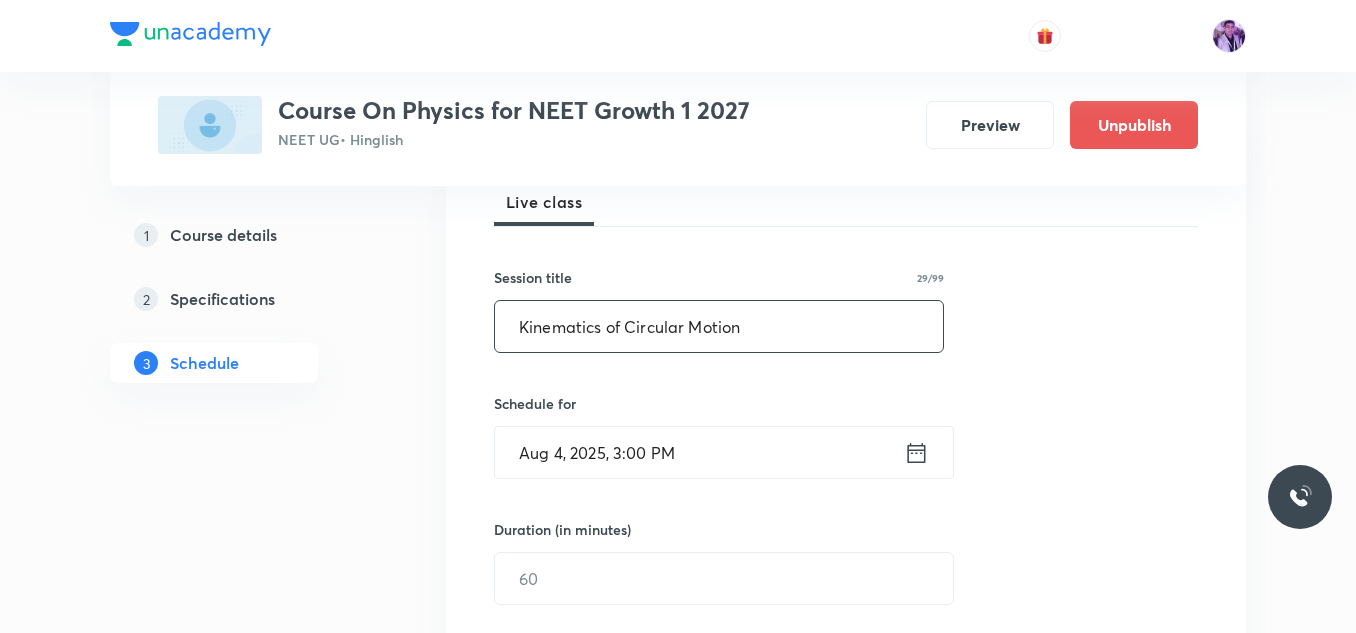 type on "Kinematics of Circular Motion" 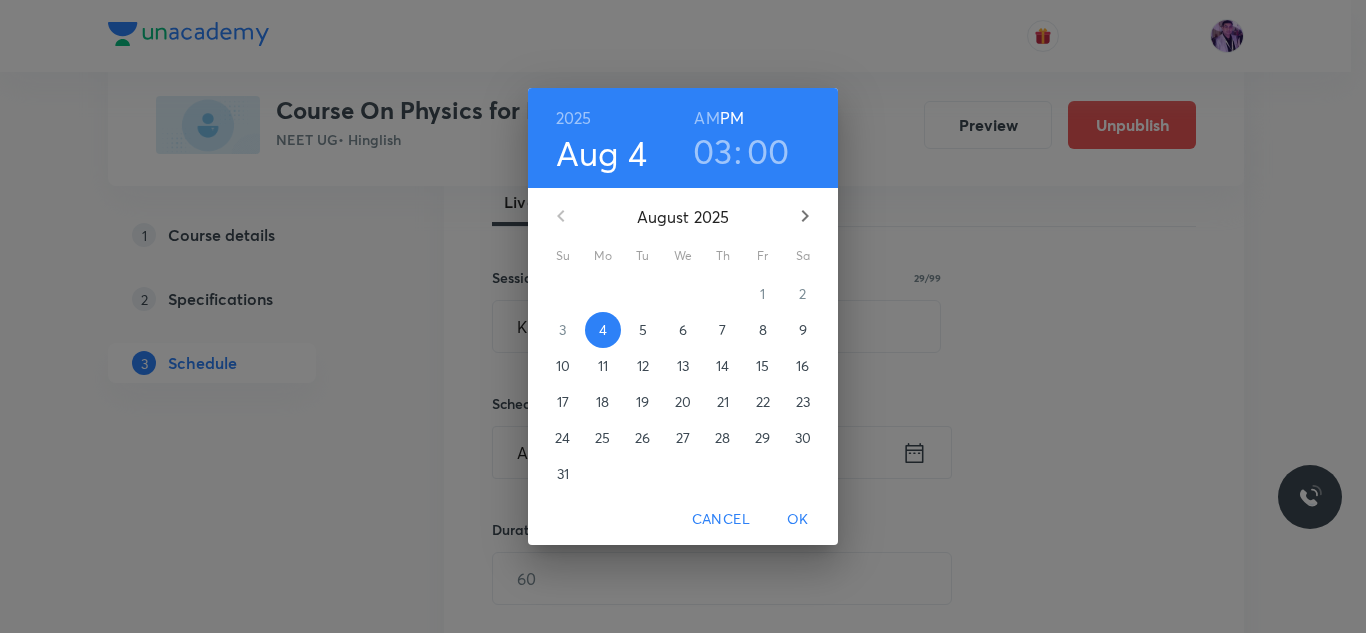 click on "03" at bounding box center (713, 151) 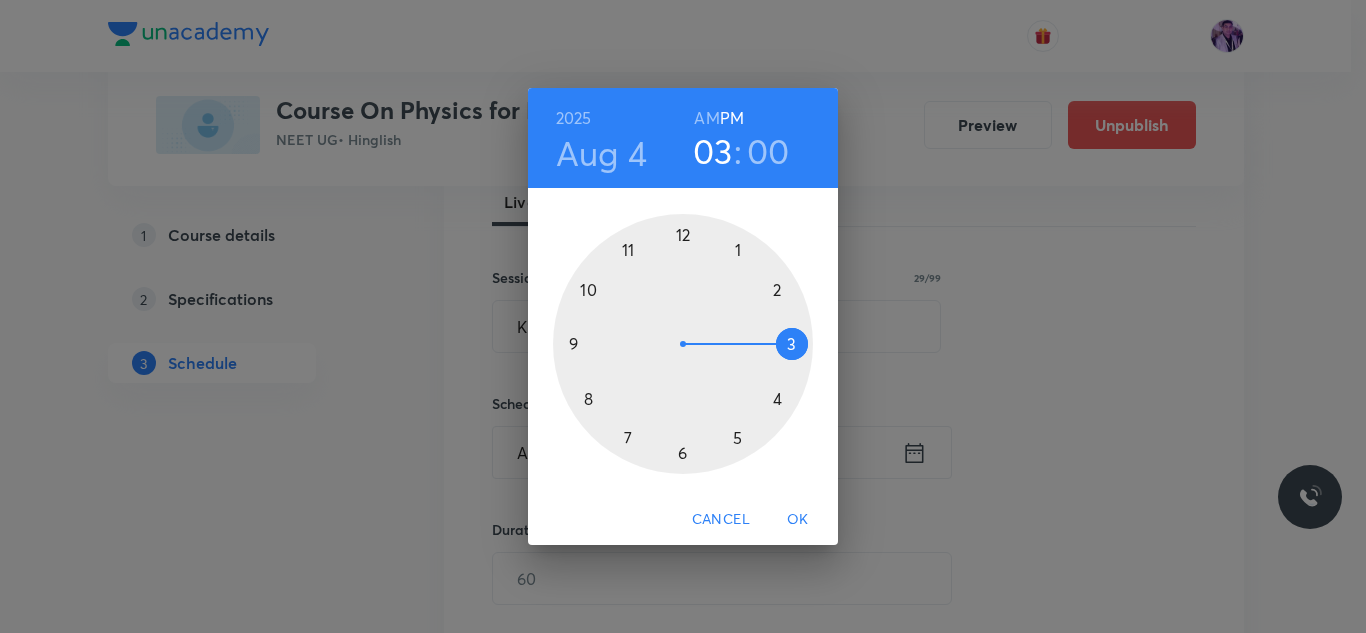 click at bounding box center (683, 344) 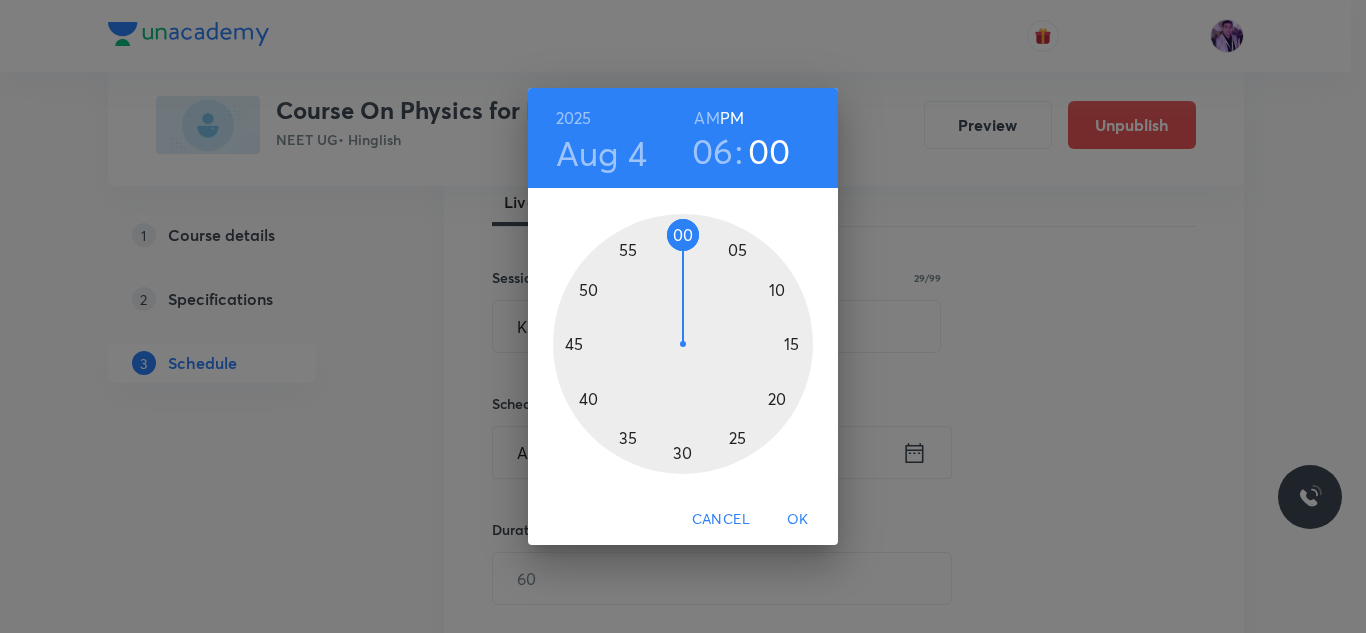 click at bounding box center (683, 344) 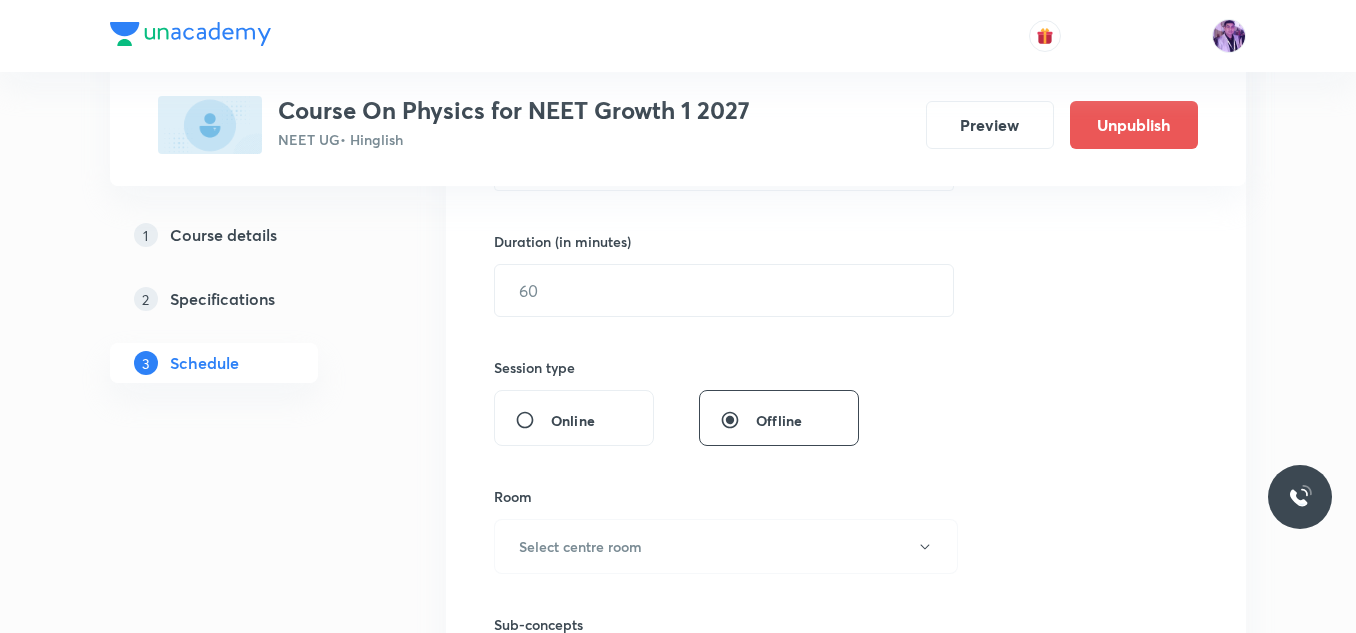 scroll, scrollTop: 600, scrollLeft: 0, axis: vertical 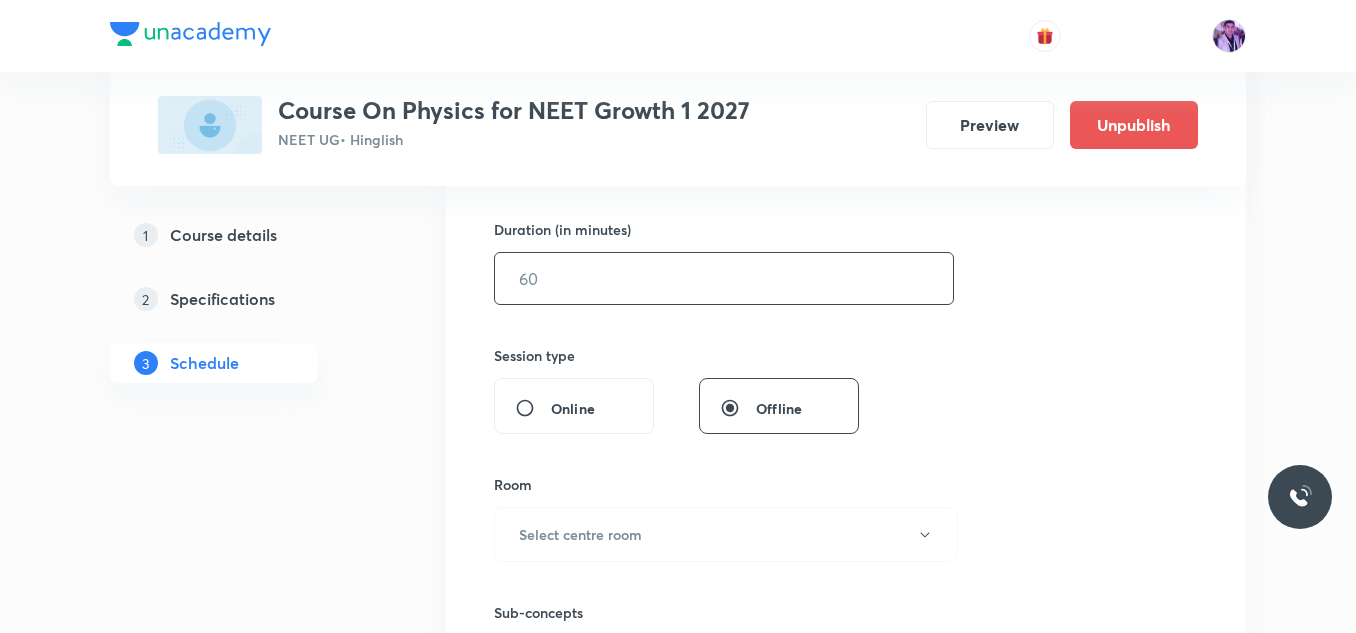 click at bounding box center (724, 278) 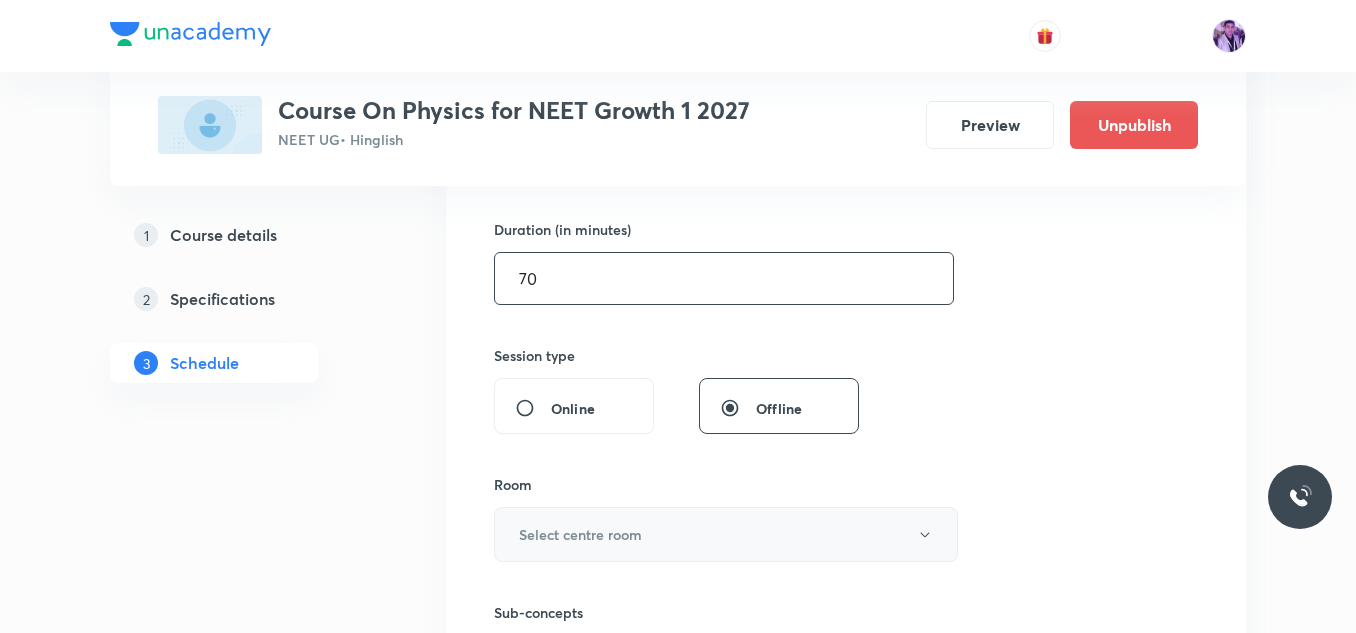 type on "70" 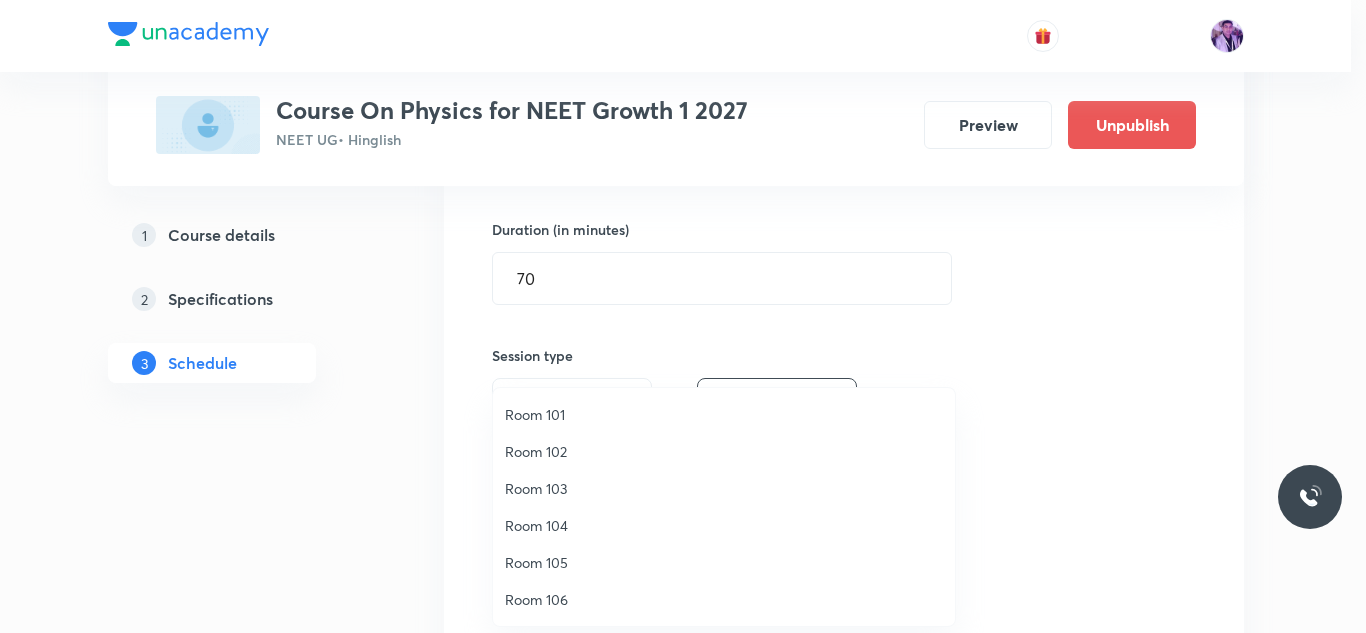 click on "Room 103" at bounding box center (724, 488) 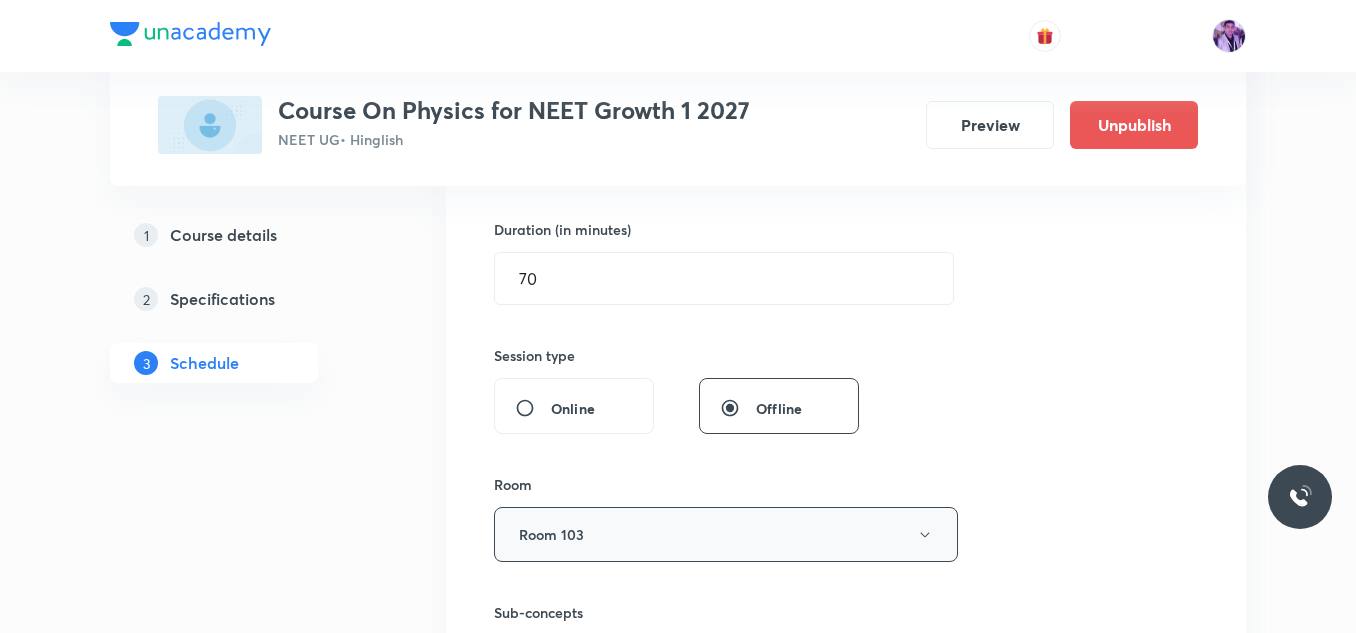 click on "Room 103" at bounding box center (726, 534) 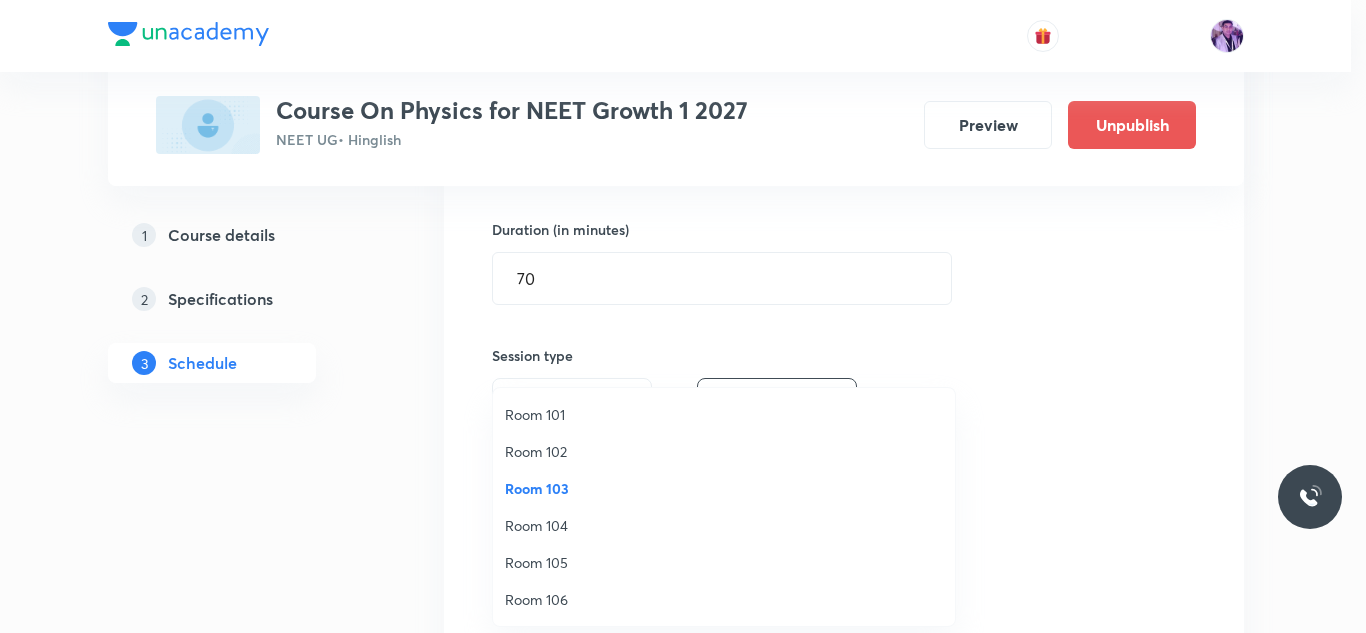 click on "Room 105" at bounding box center (724, 562) 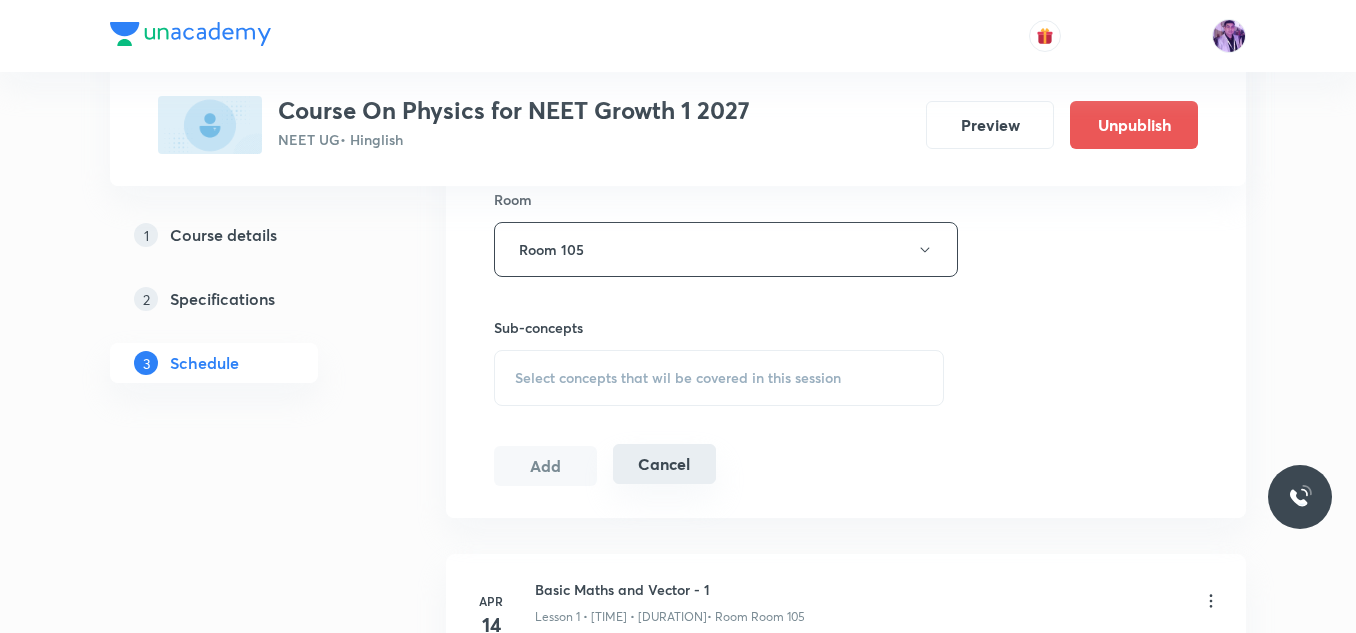 scroll, scrollTop: 900, scrollLeft: 0, axis: vertical 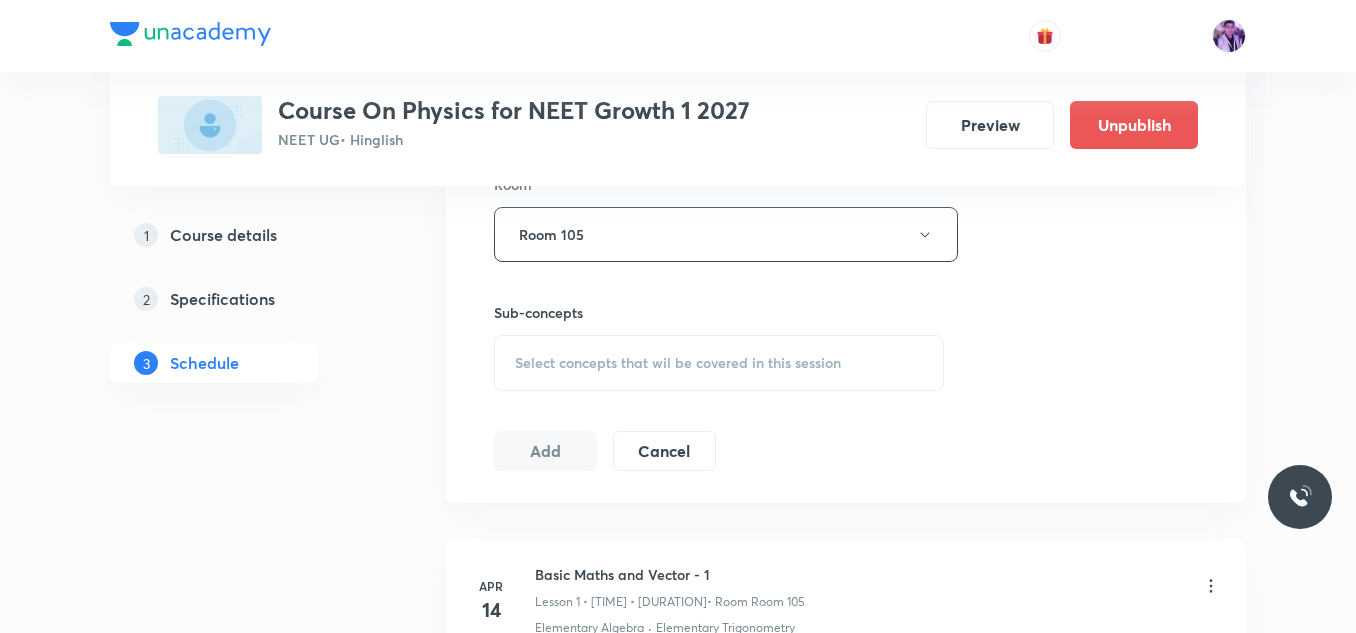 click on "Select concepts that wil be covered in this session" at bounding box center (719, 363) 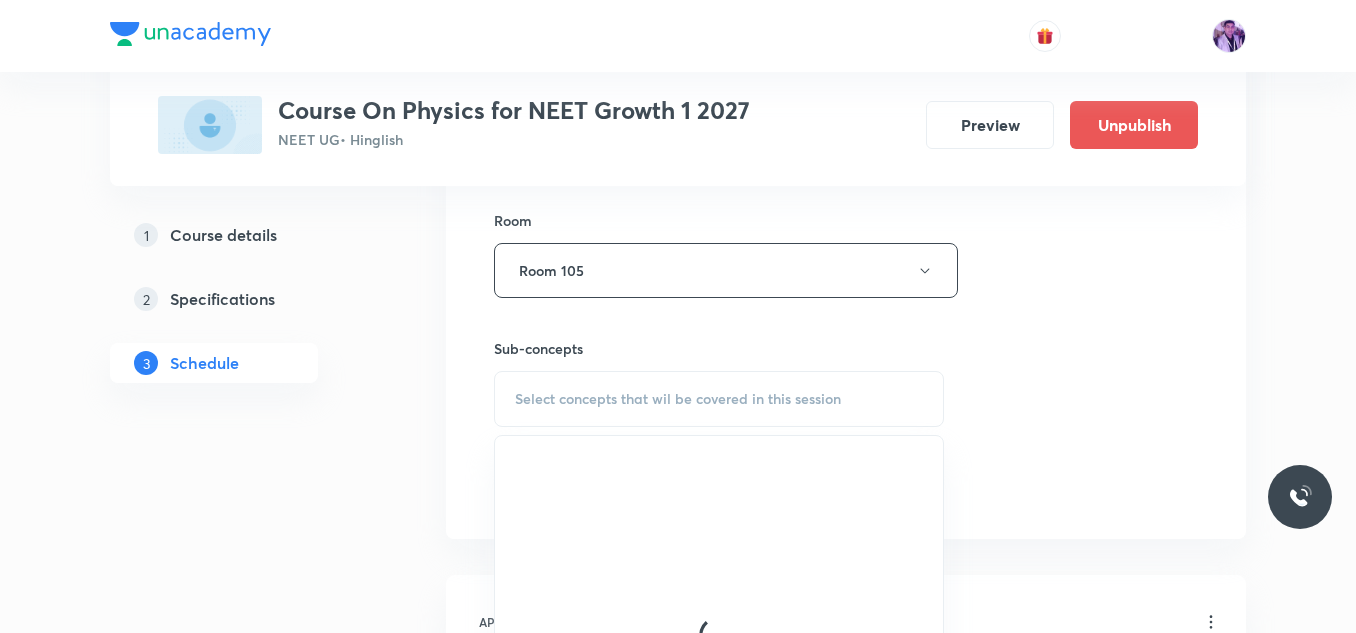 scroll, scrollTop: 900, scrollLeft: 0, axis: vertical 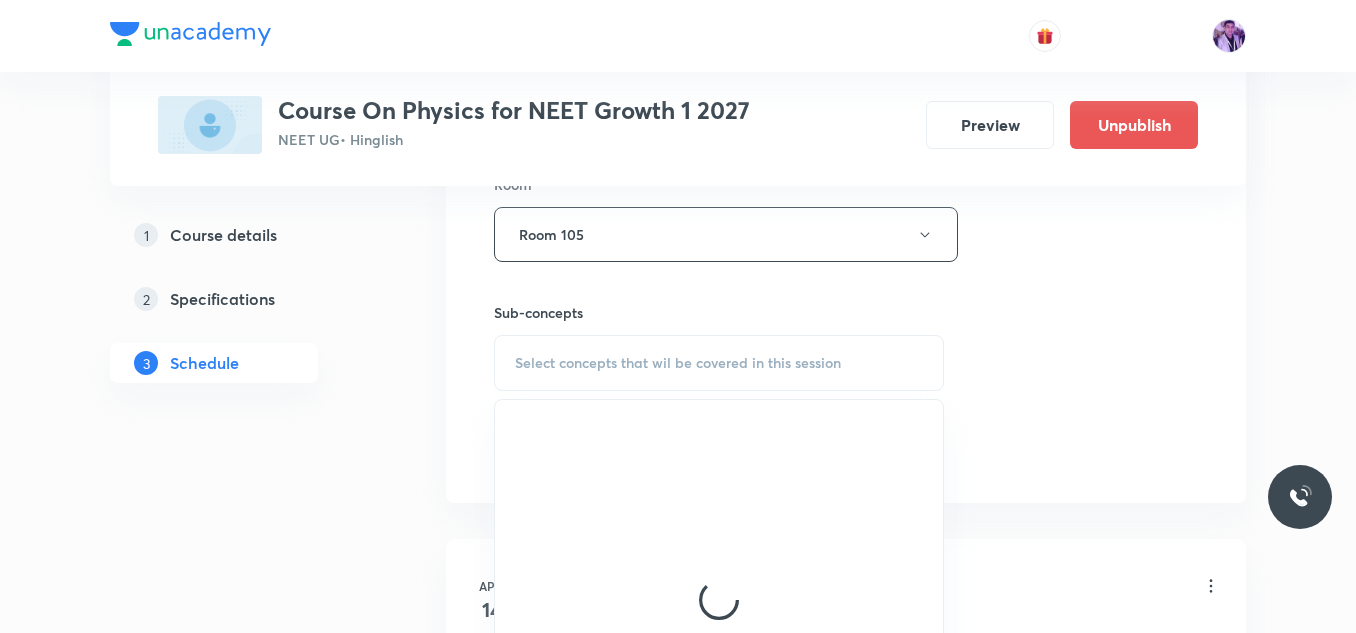 click on "Select concepts that wil be covered in this session" at bounding box center [719, 363] 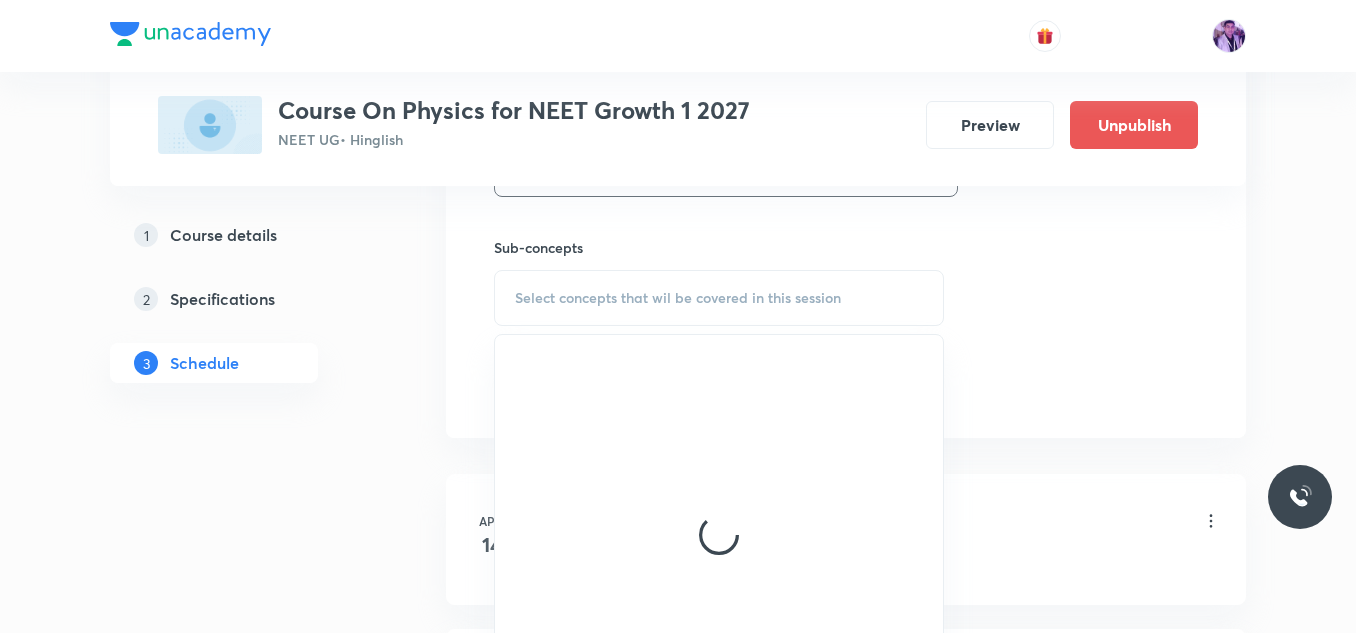 scroll, scrollTop: 1000, scrollLeft: 0, axis: vertical 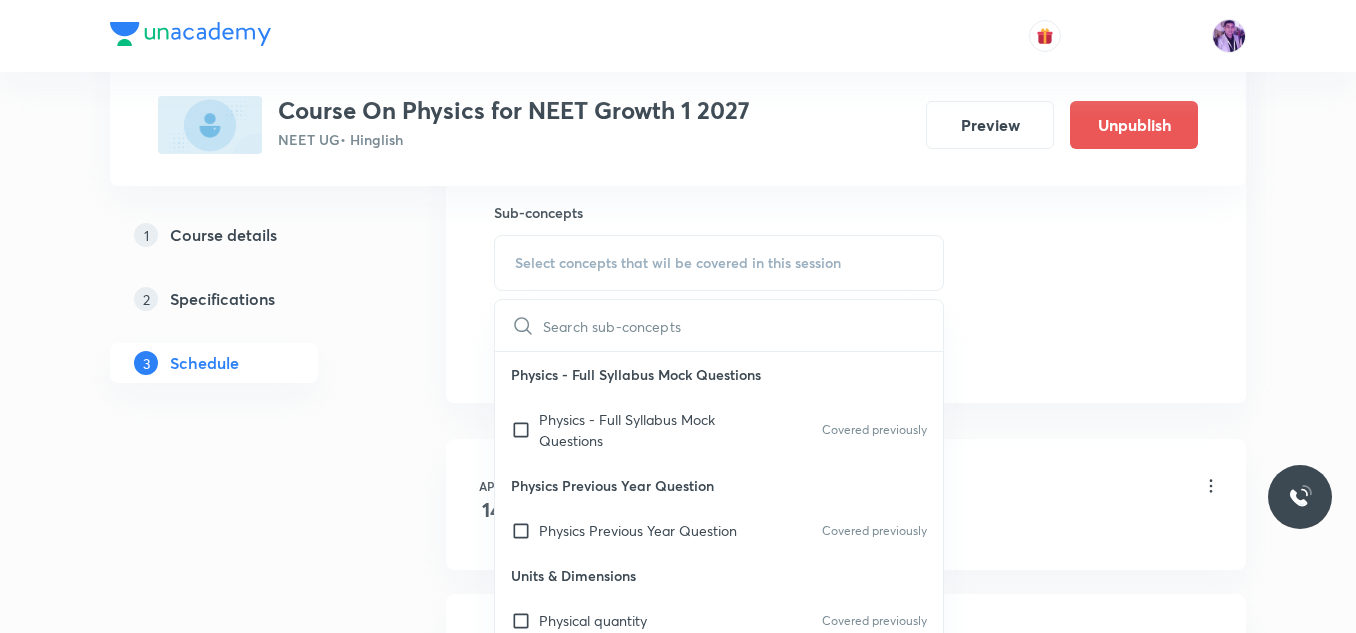 click on "Physics - Full Syllabus Mock Questions" at bounding box center (640, 430) 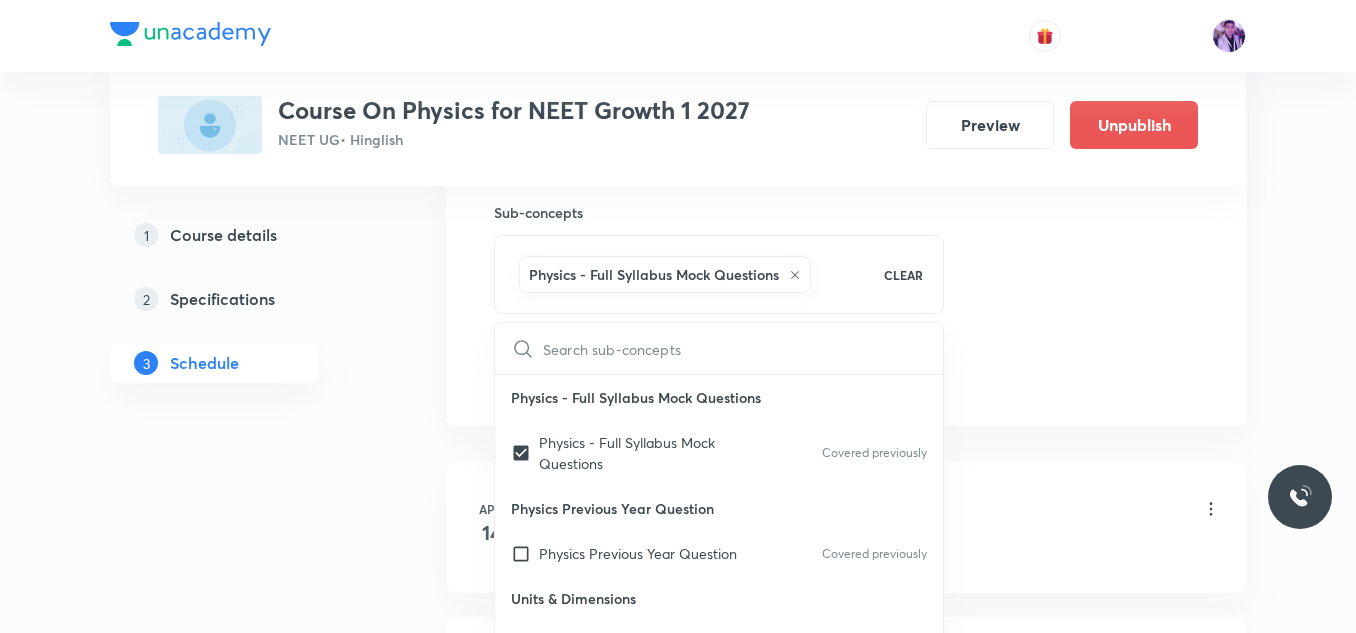 click on "Plus Courses Course On Physics for NEET Growth 1 2027 NEET UG  • Hinglish Preview Unpublish 1 Course details 2 Specifications 3 Schedule Schedule 68  classes Session  69 Live class Session title 29/99 Kinematics of Circular Motion ​ Schedule for Aug 4, 2025, 6:40 PM ​ Duration (in minutes) 70 ​   Session type Online Offline Room Room 105 Sub-concepts Physics - Full Syllabus Mock Questions CLEAR ​ Physics - Full Syllabus Mock Questions Physics - Full Syllabus Mock Questions Covered previously Physics Previous Year Question Physics Previous Year Question Covered previously Units & Dimensions Physical quantity Covered previously Applications of Dimensional Analysis Significant Figures Covered previously Units of Physical Quantities Covered previously System of Units Dimensions of Some Mathematical Functions Unit and Dimension Covered previously Product of Two Vectors Subtraction of Vectors Cross Product Least Count Analysis Errors of Measurement Vernier Callipers Screw Gauge Zero Error Functions Error" at bounding box center [678, 5121] 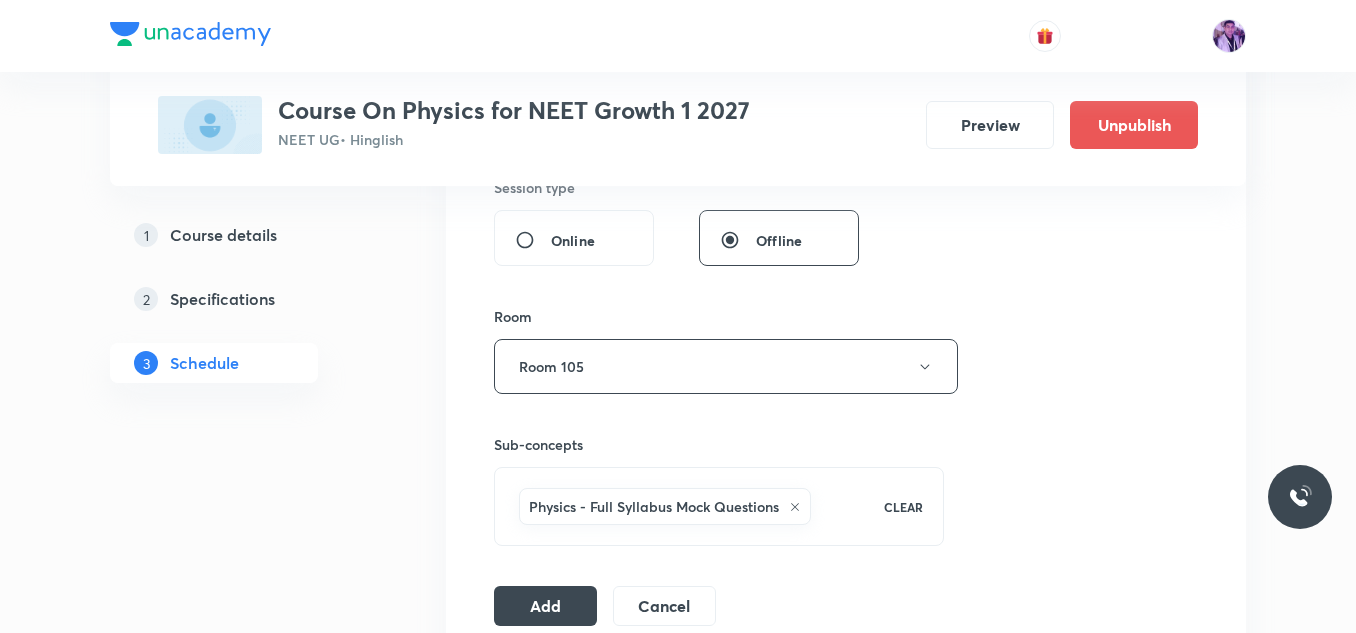 scroll, scrollTop: 800, scrollLeft: 0, axis: vertical 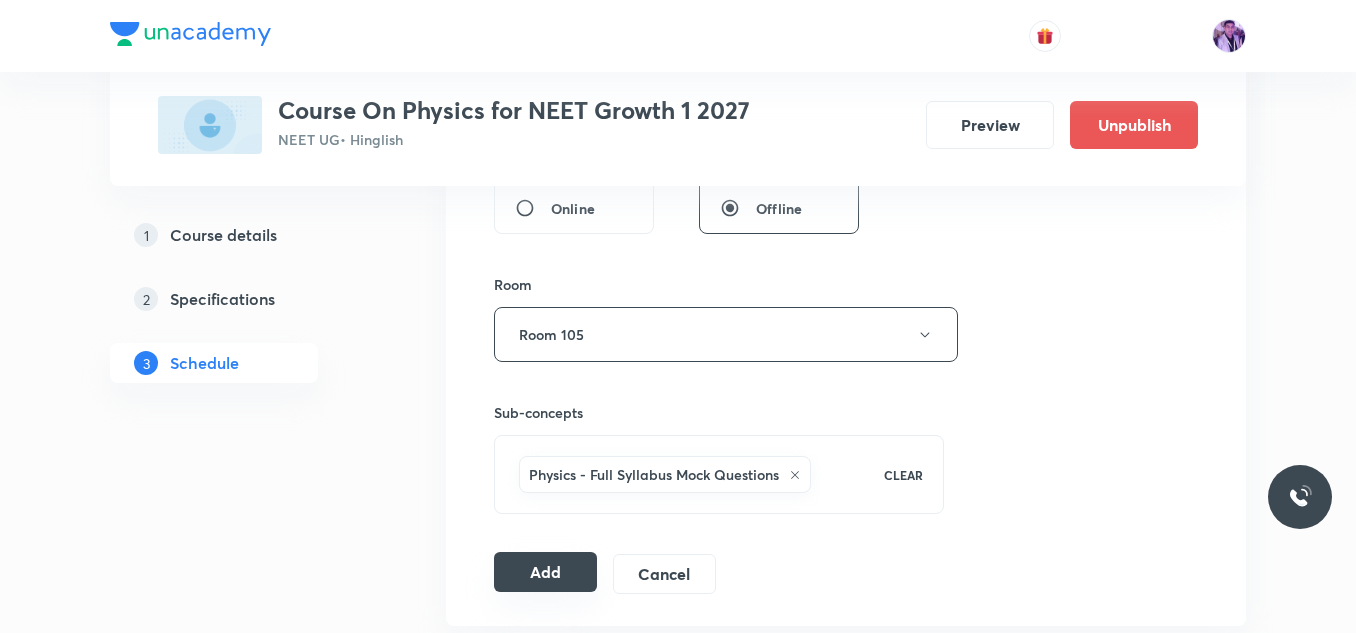 click on "Add" at bounding box center [545, 572] 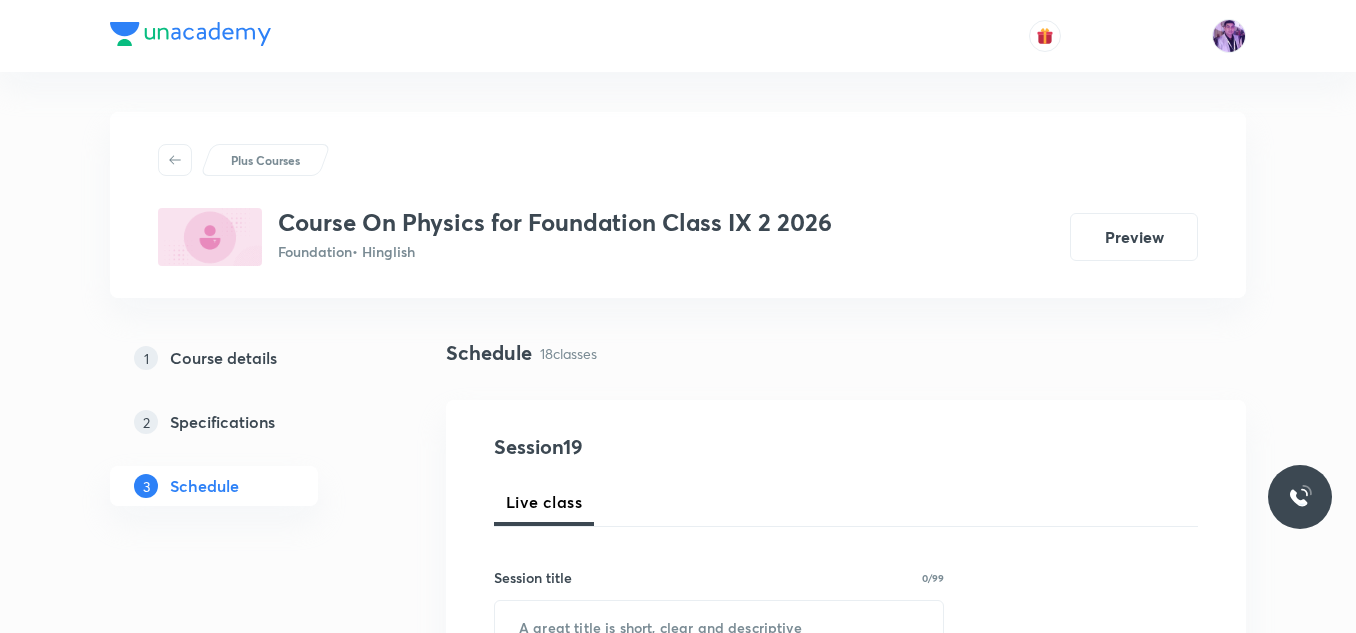 scroll, scrollTop: 0, scrollLeft: 0, axis: both 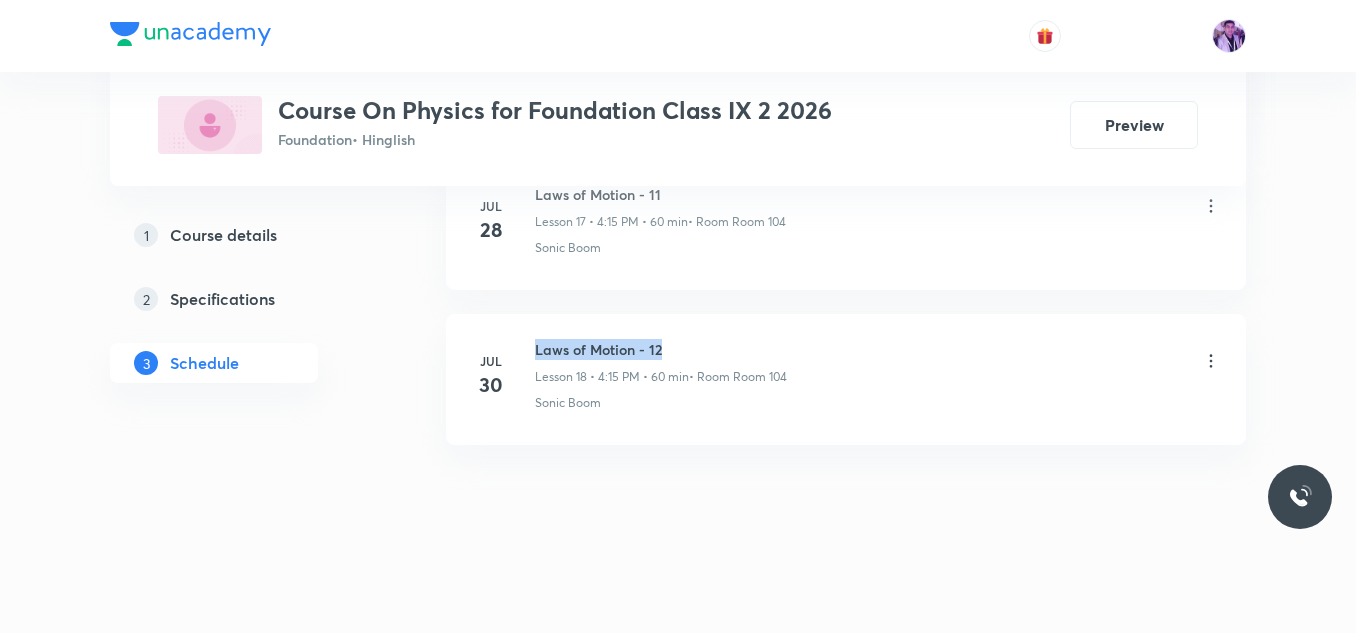 drag, startPoint x: 535, startPoint y: 351, endPoint x: 689, endPoint y: 355, distance: 154.05194 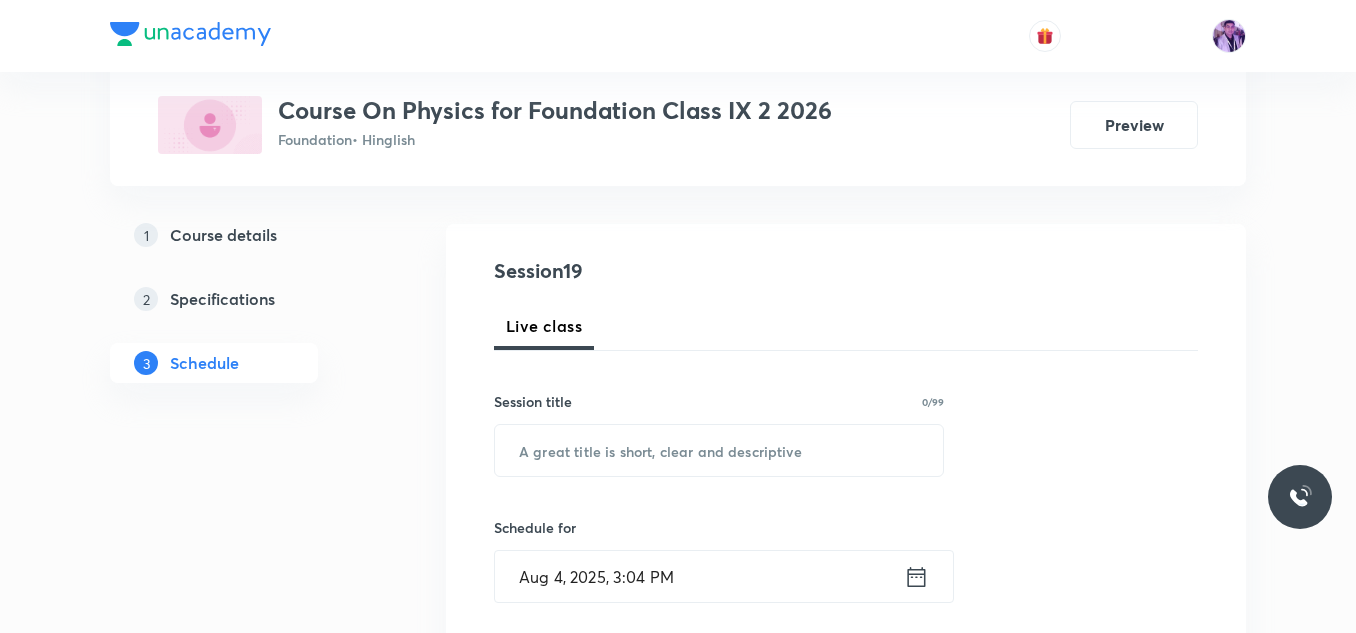 scroll, scrollTop: 283, scrollLeft: 0, axis: vertical 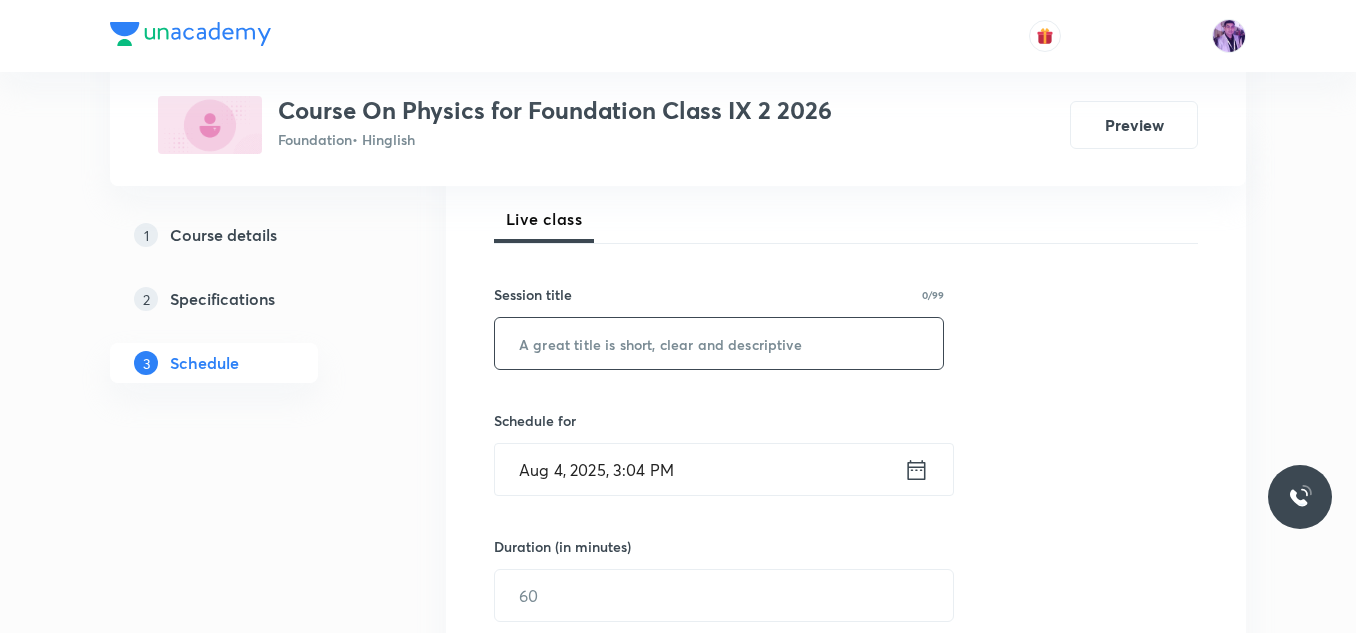 click at bounding box center [719, 343] 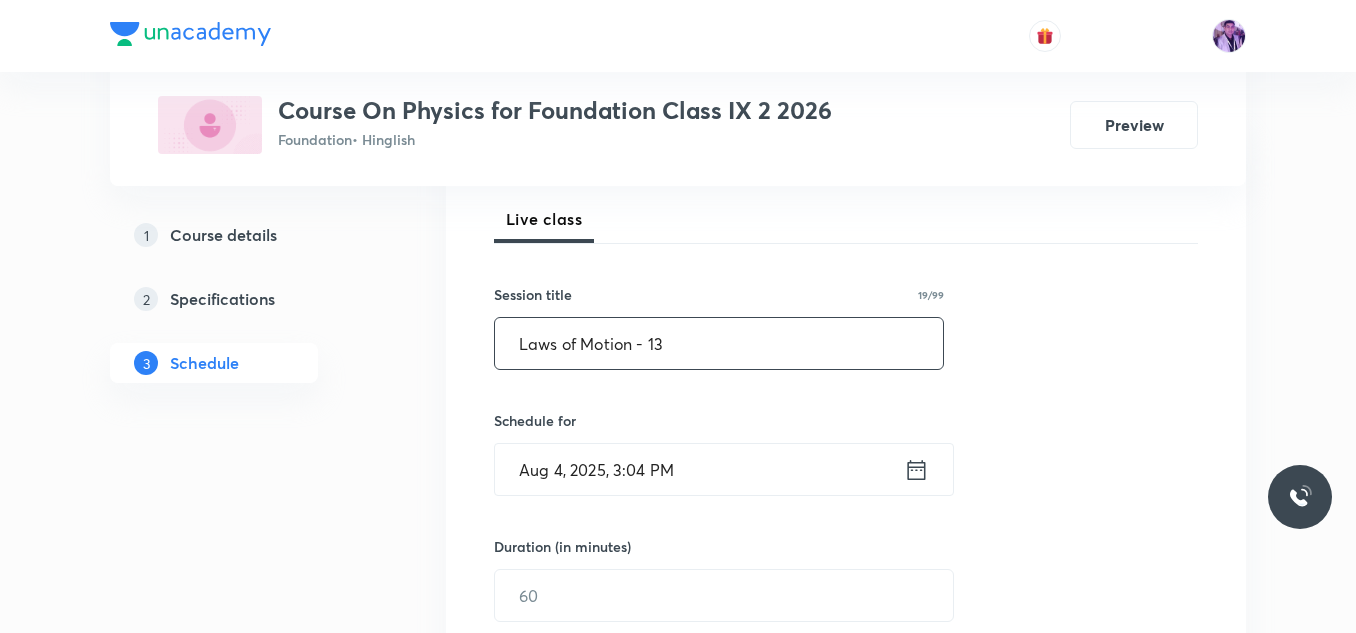 type on "Laws of Motion - 13" 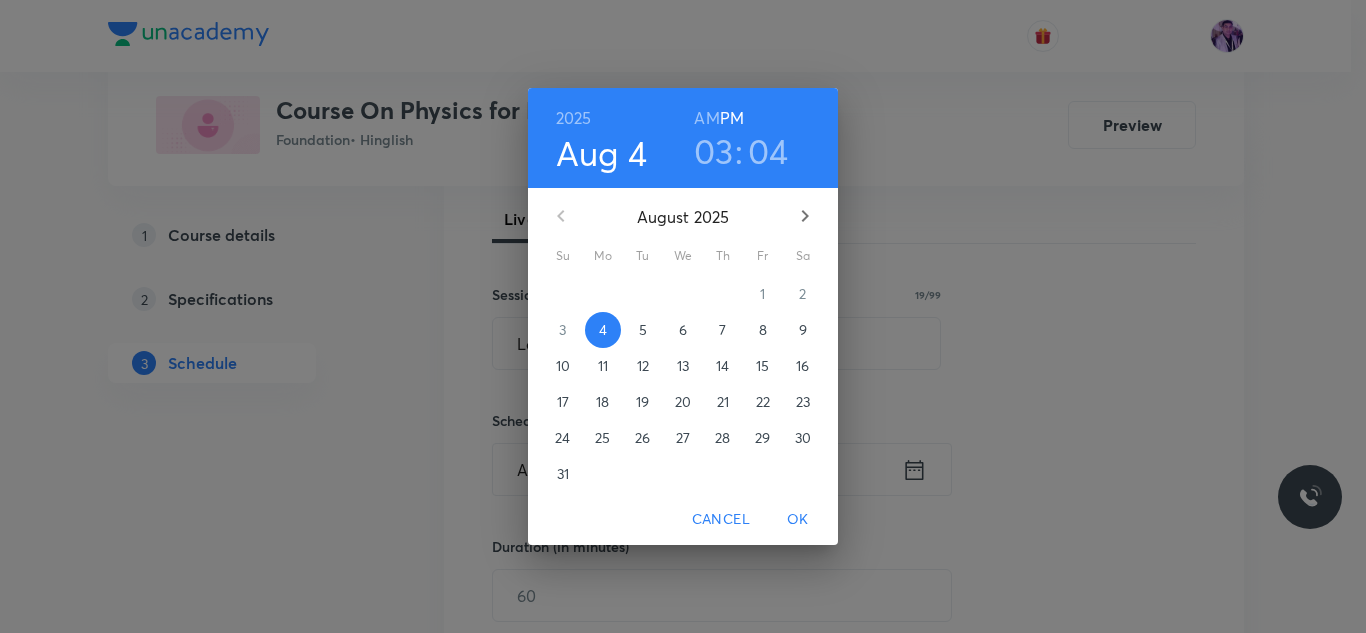 click on "03" at bounding box center [714, 151] 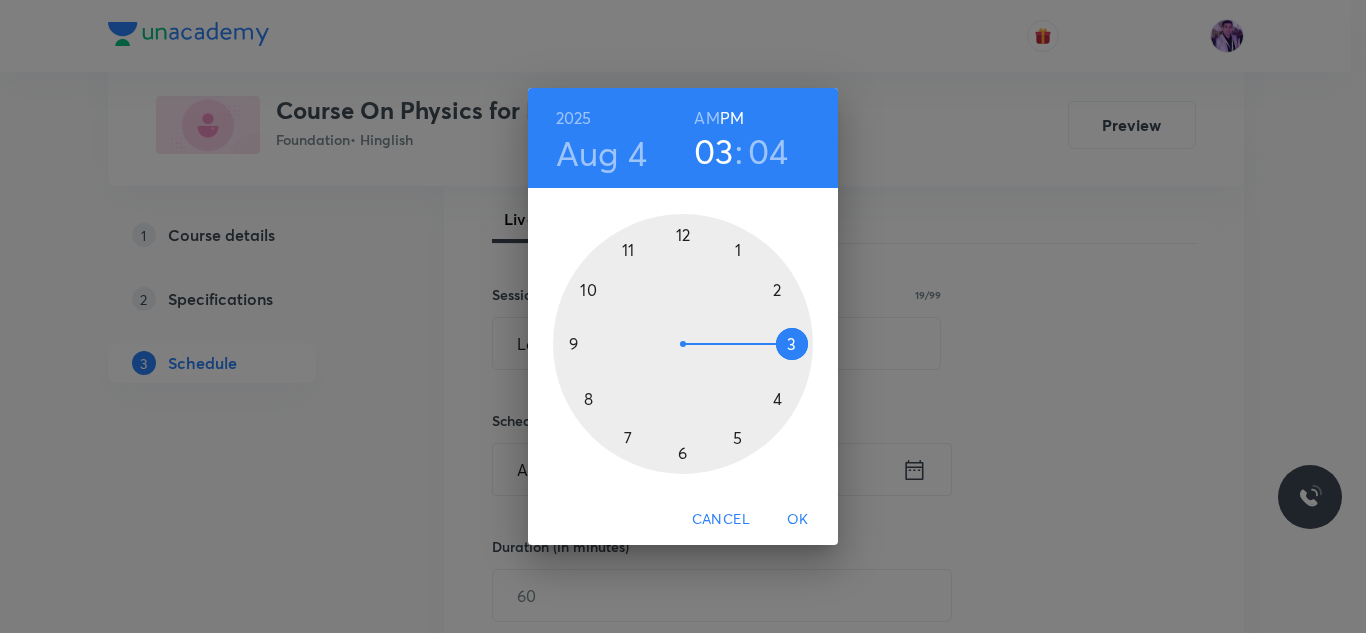 click at bounding box center [683, 344] 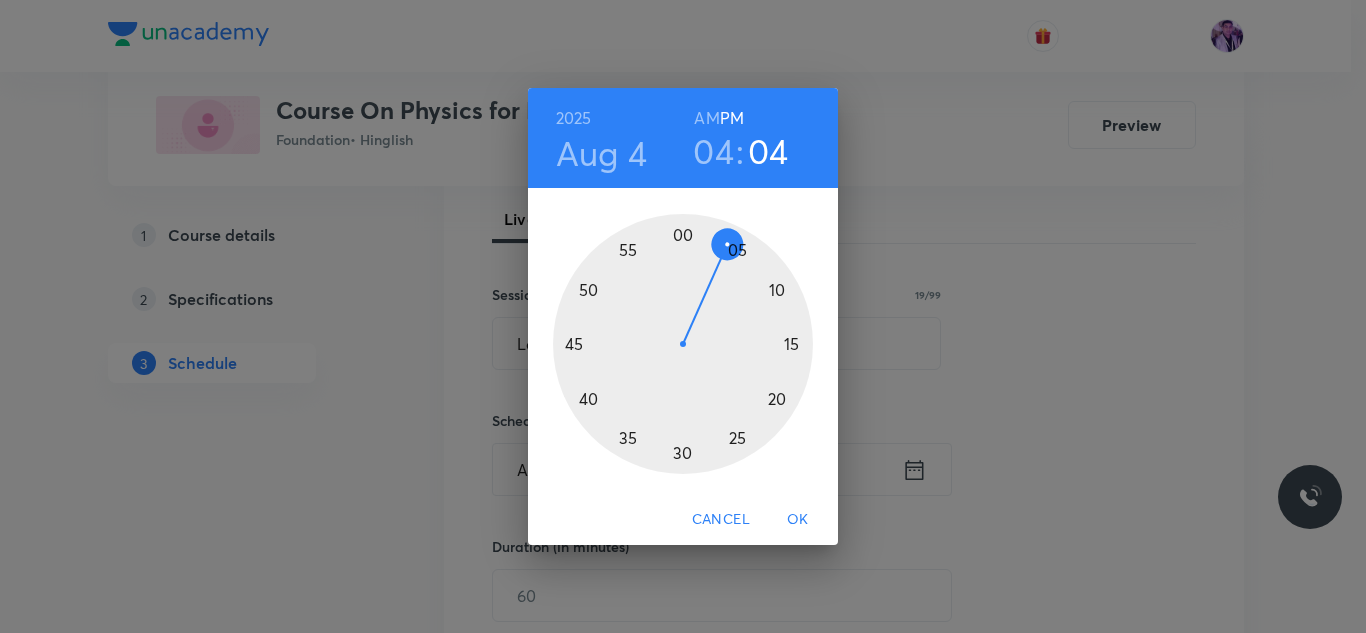 click on "04" at bounding box center (713, 151) 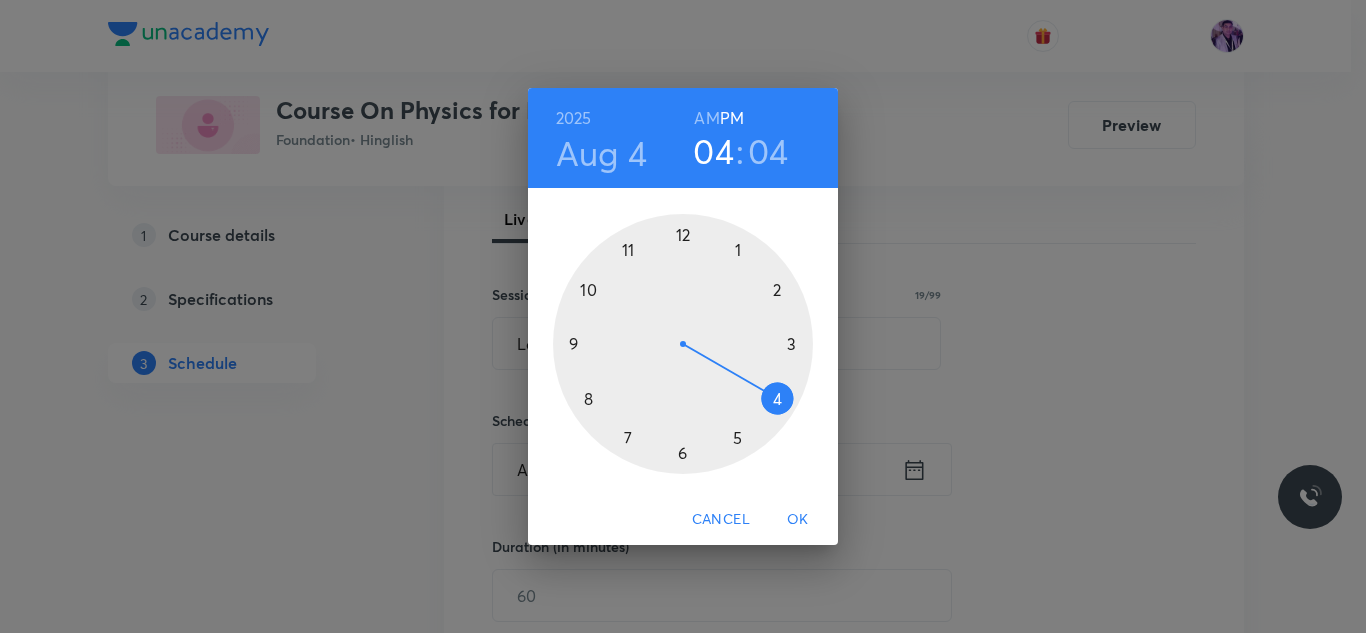 click at bounding box center [683, 344] 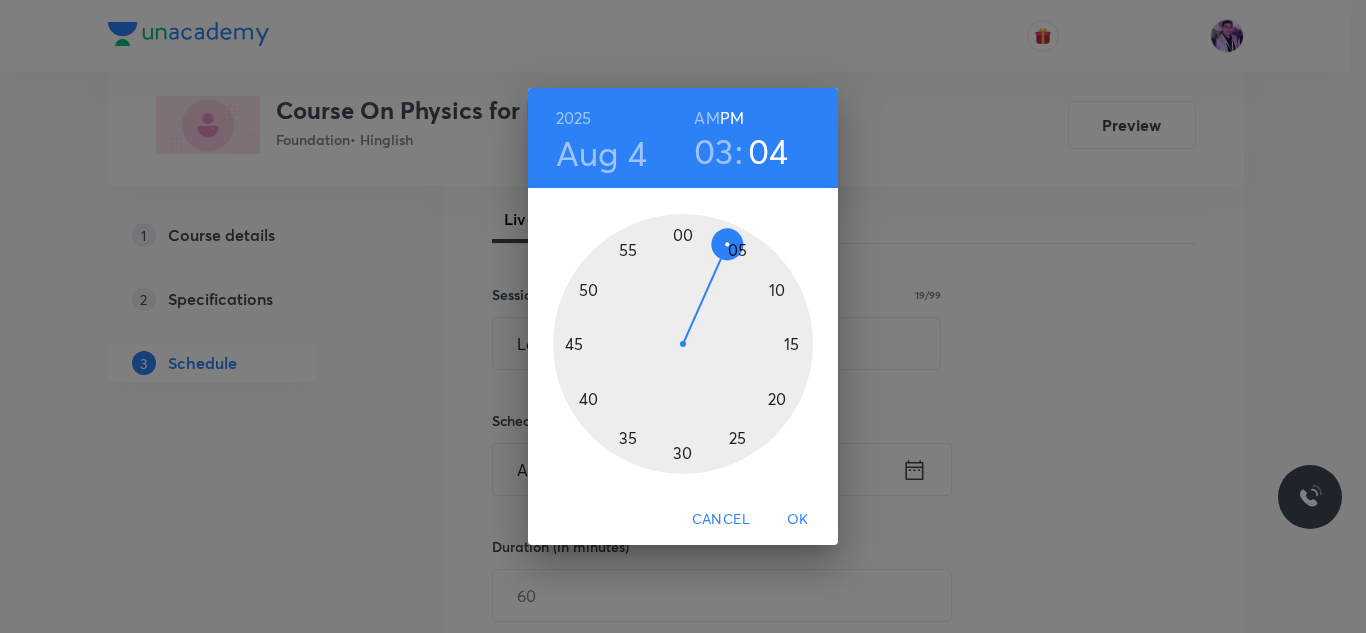 click on "03" at bounding box center [714, 151] 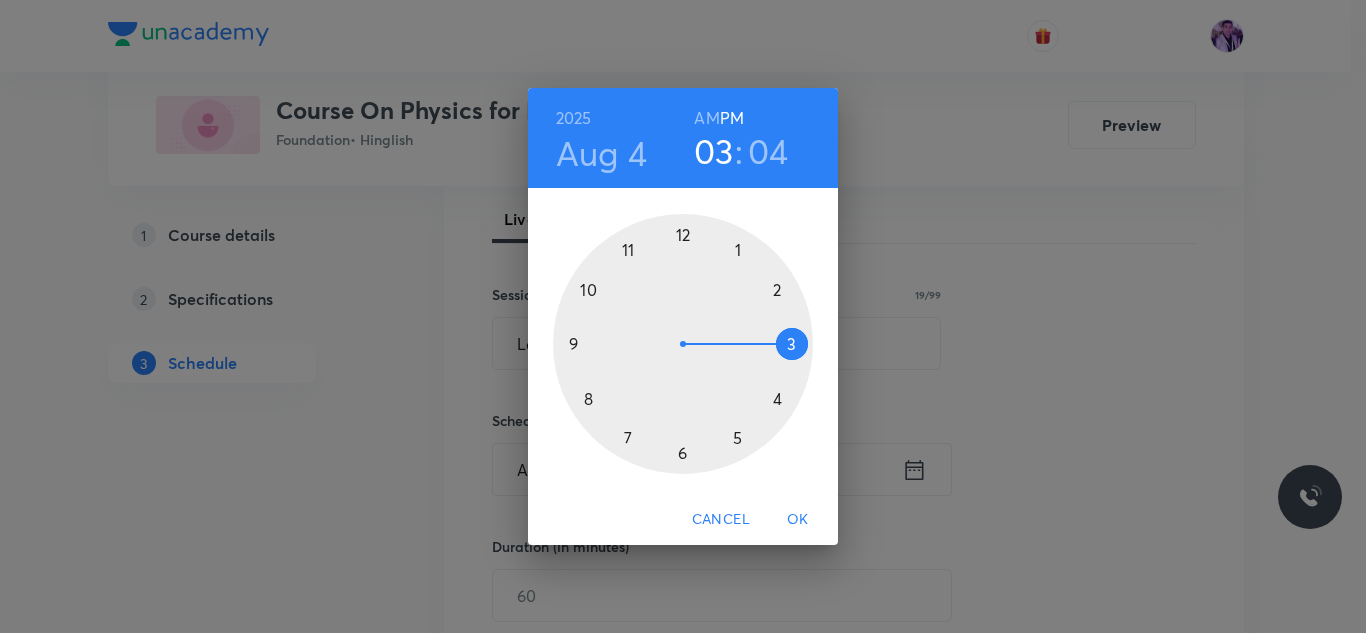 click at bounding box center [683, 344] 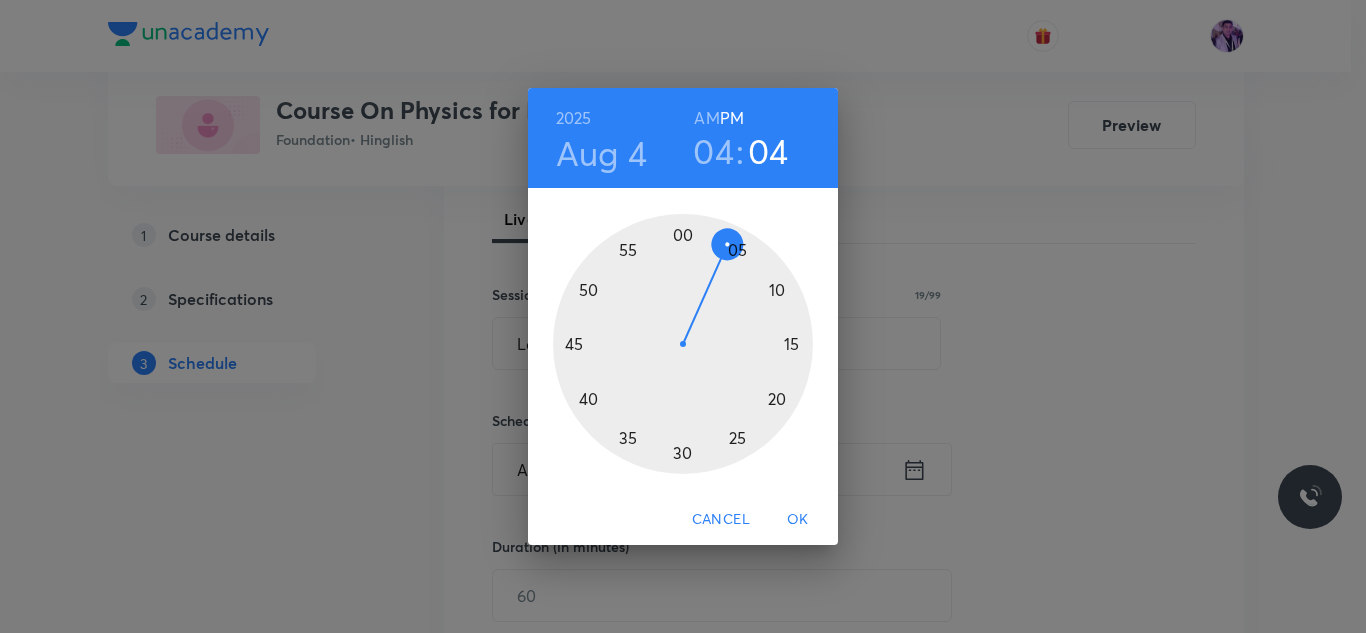 click at bounding box center (683, 344) 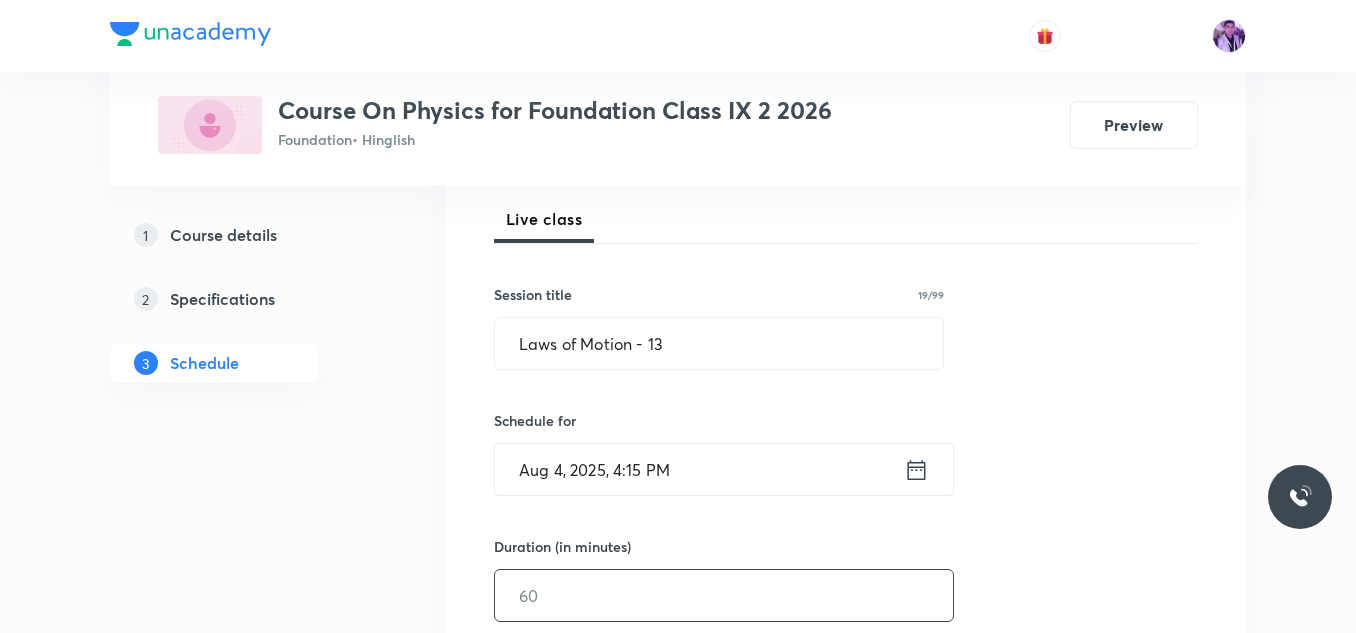 click at bounding box center (724, 595) 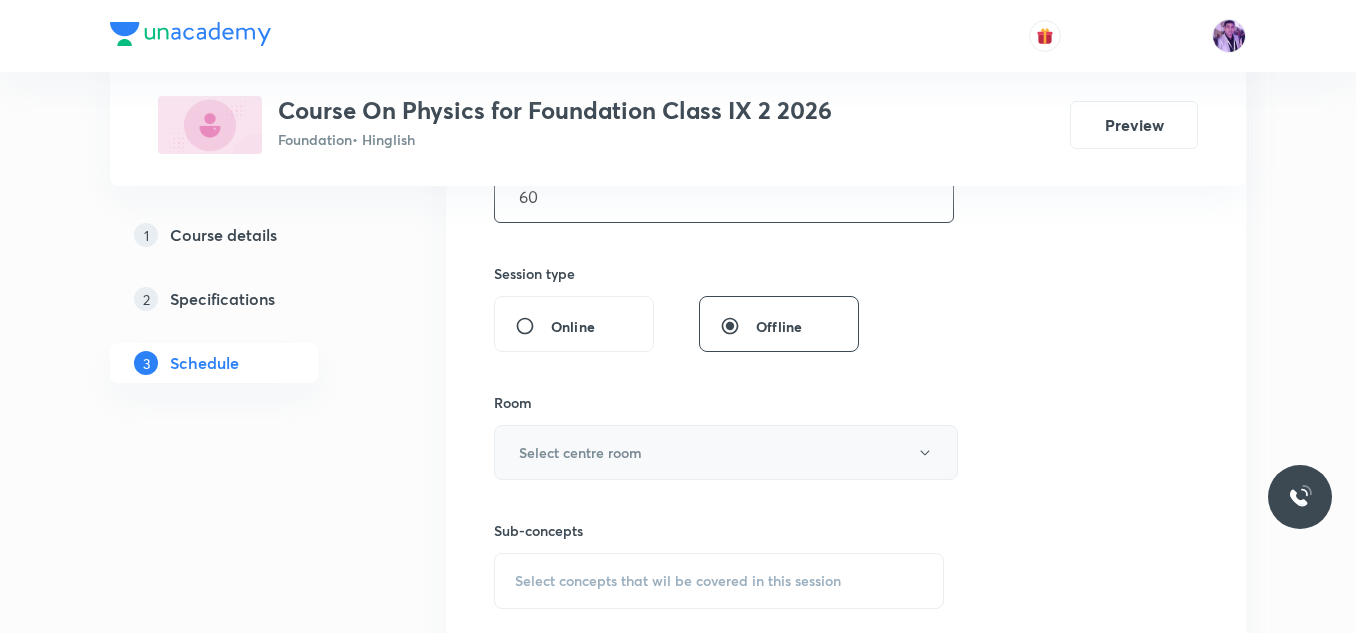scroll, scrollTop: 683, scrollLeft: 0, axis: vertical 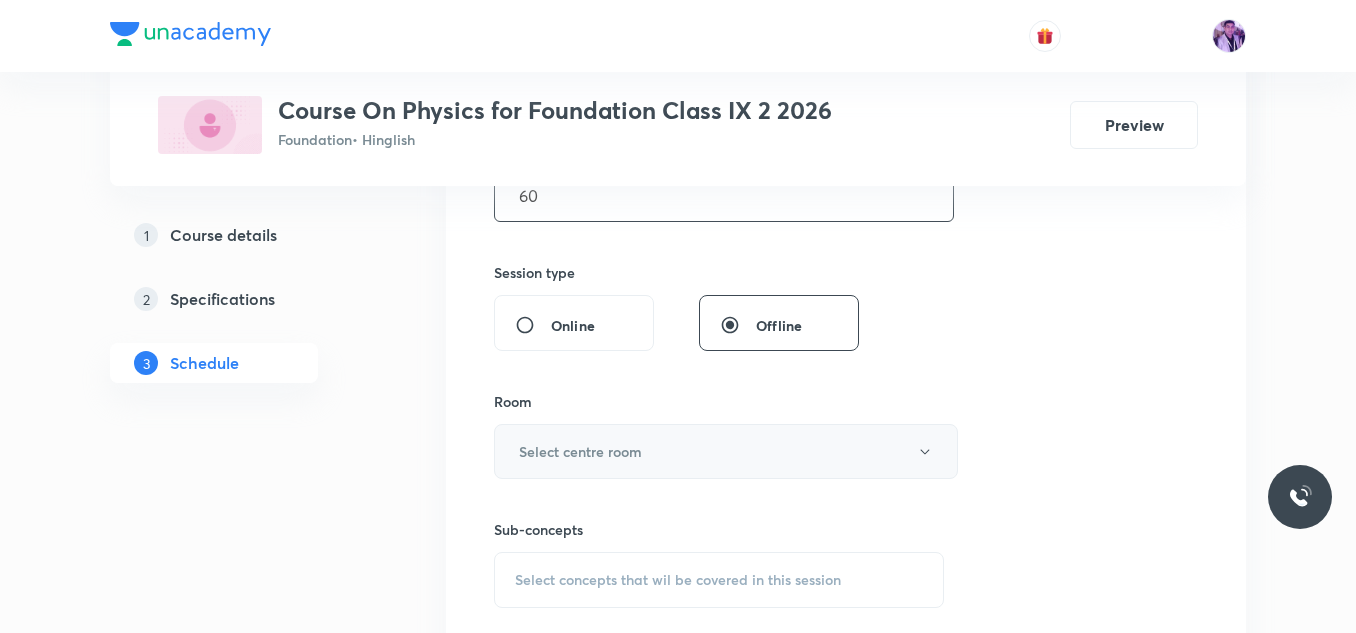 type on "60" 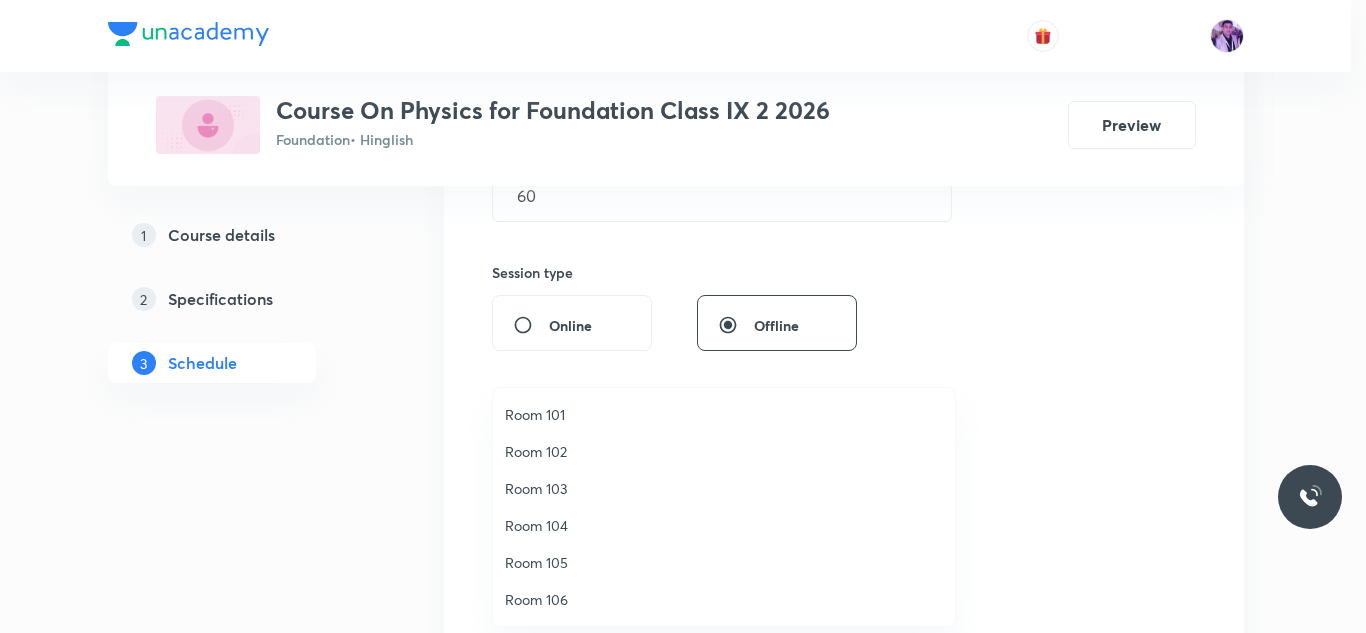 click on "Room 103" at bounding box center (724, 488) 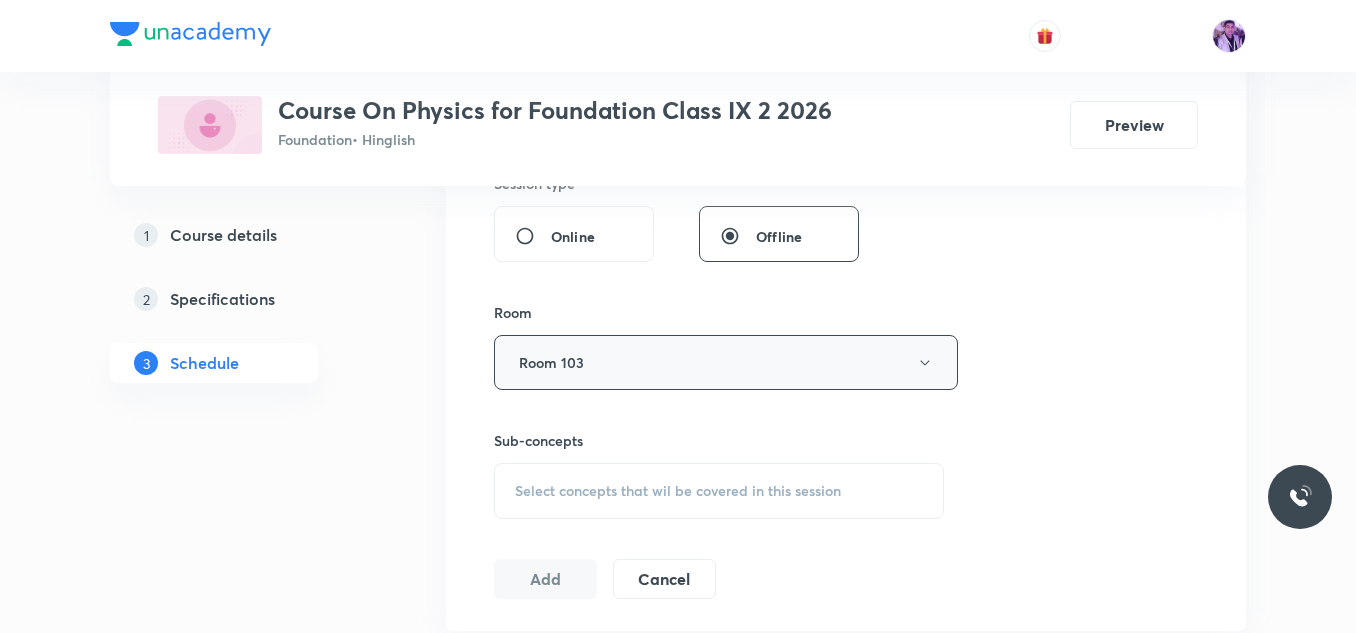 scroll, scrollTop: 883, scrollLeft: 0, axis: vertical 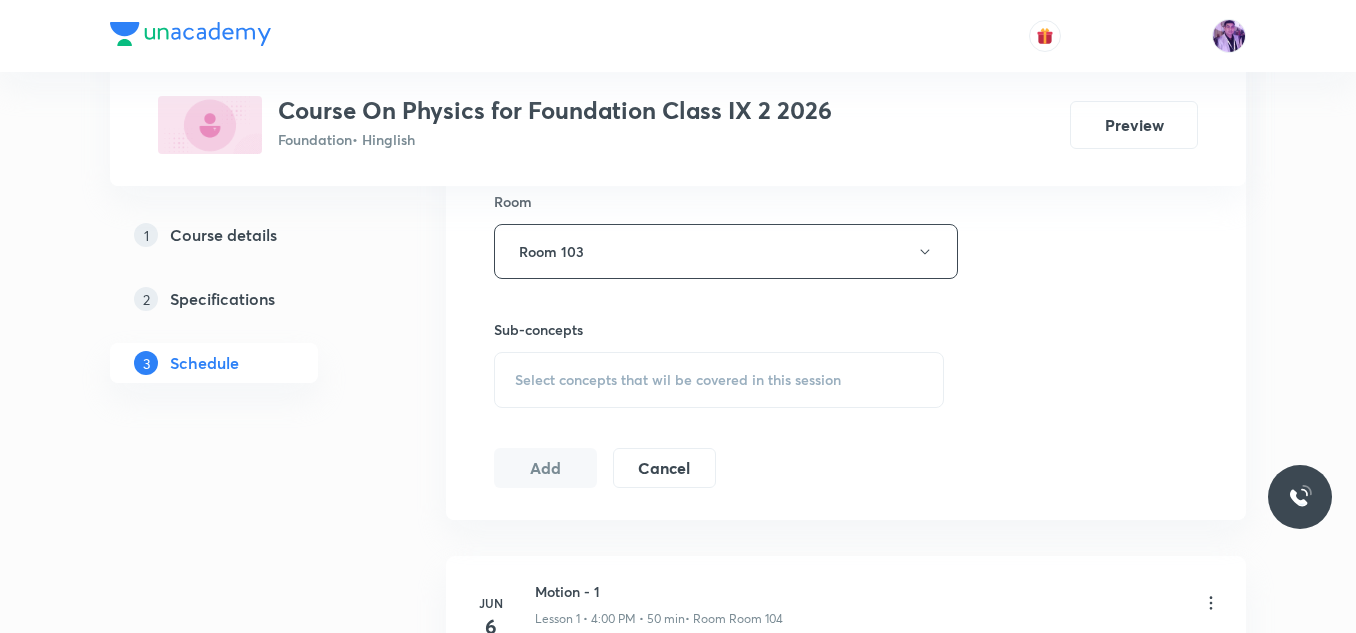 click on "Select concepts that wil be covered in this session" at bounding box center (678, 380) 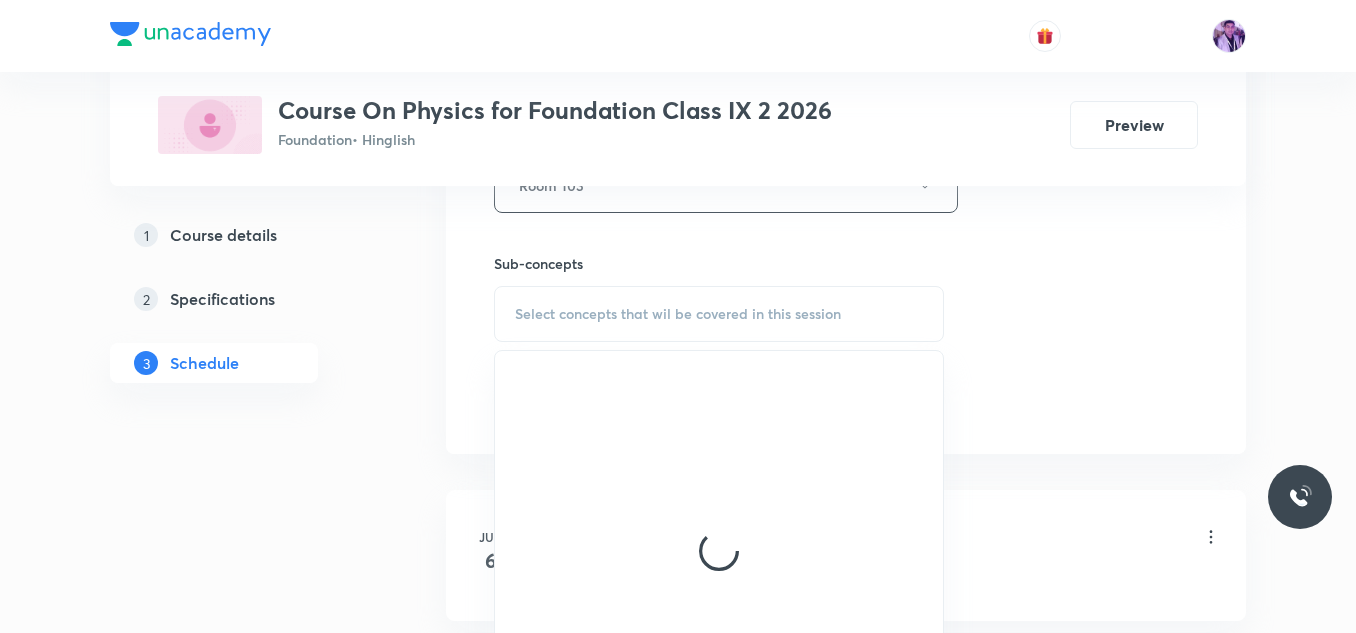 scroll, scrollTop: 983, scrollLeft: 0, axis: vertical 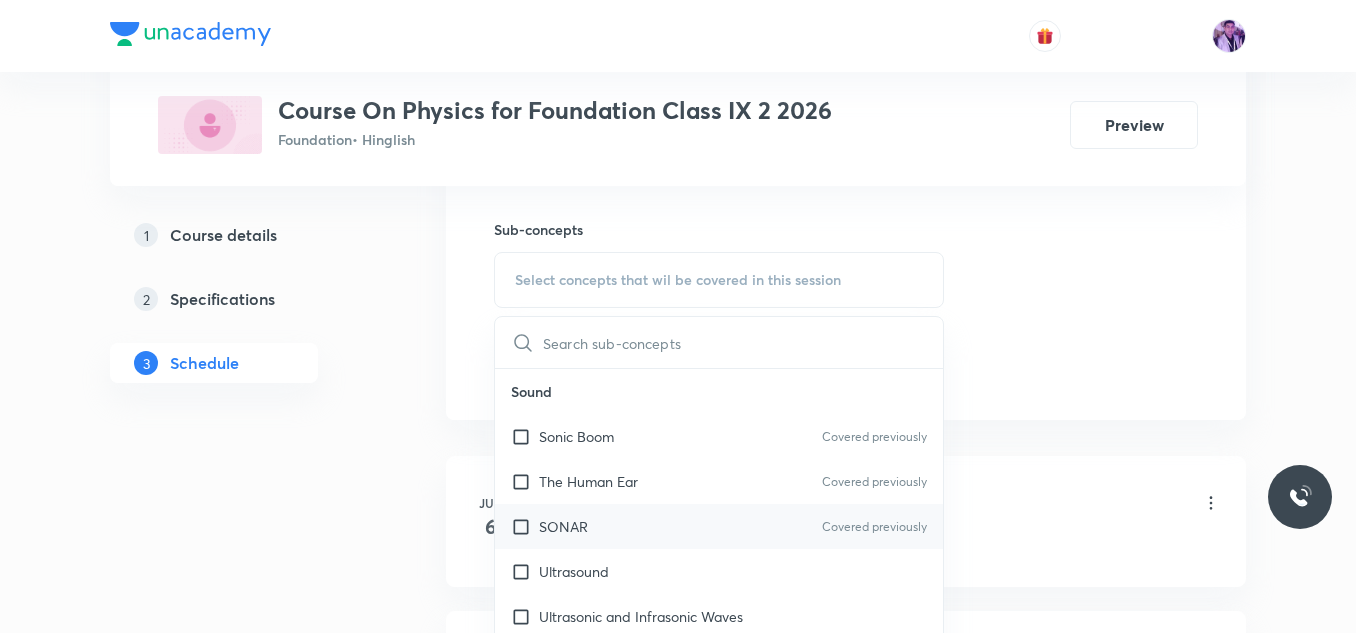 click on "SONAR Covered previously" at bounding box center [719, 526] 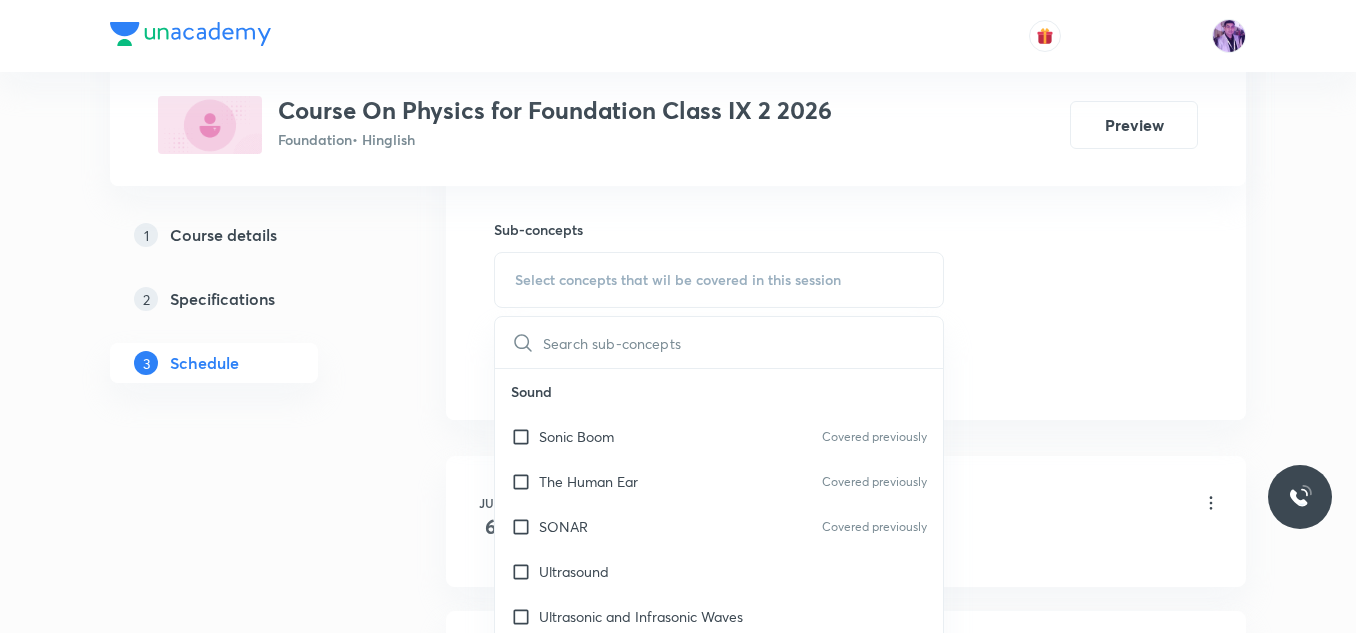 checkbox on "true" 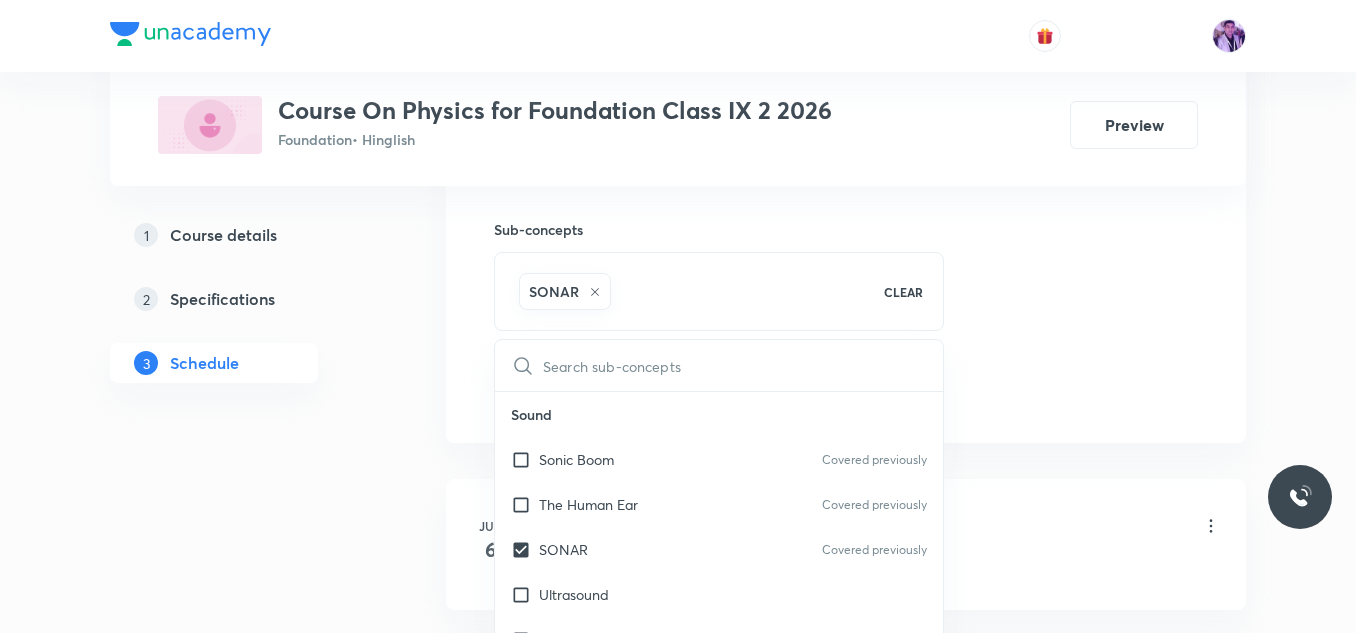 click on "Plus Courses Course On Physics for Foundation Class IX 2 2026 Foundation  • Hinglish Preview 1 Course details 2 Specifications 3 Schedule Schedule 18  classes Session  19 Live class Session title 19/99 Laws of Motion - 13 ​ Schedule for Aug 4, 2025, 4:15 PM ​ Duration (in minutes) 60 ​   Session type Online Offline Room Room 103 Sub-concepts SONAR CLEAR ​ Sound Sonic Boom Covered previously The Human Ear Covered previously SONAR Covered previously Ultrasound Ultrasonic and Infrasonic Waves Audible Reverberation Echo Effect of Temperature on the Speed of Sound Speed of Sound in Different Medium Reflection of Sound Wave Motion Range of Hearing Characteristics of Sound Sound Needs a Material Medium for Its Propagation Propagation of Sound Production of Sound Waves Sound Wave Relation Between Frequency and Time Period Wave Terminology Classification of Waves Electricity Static and Current Electricity Colour Coding of Wires Earthing Hazards of Electricity Ring System Tree System Electric Fuse Ohm’s Law" at bounding box center [678, 1263] 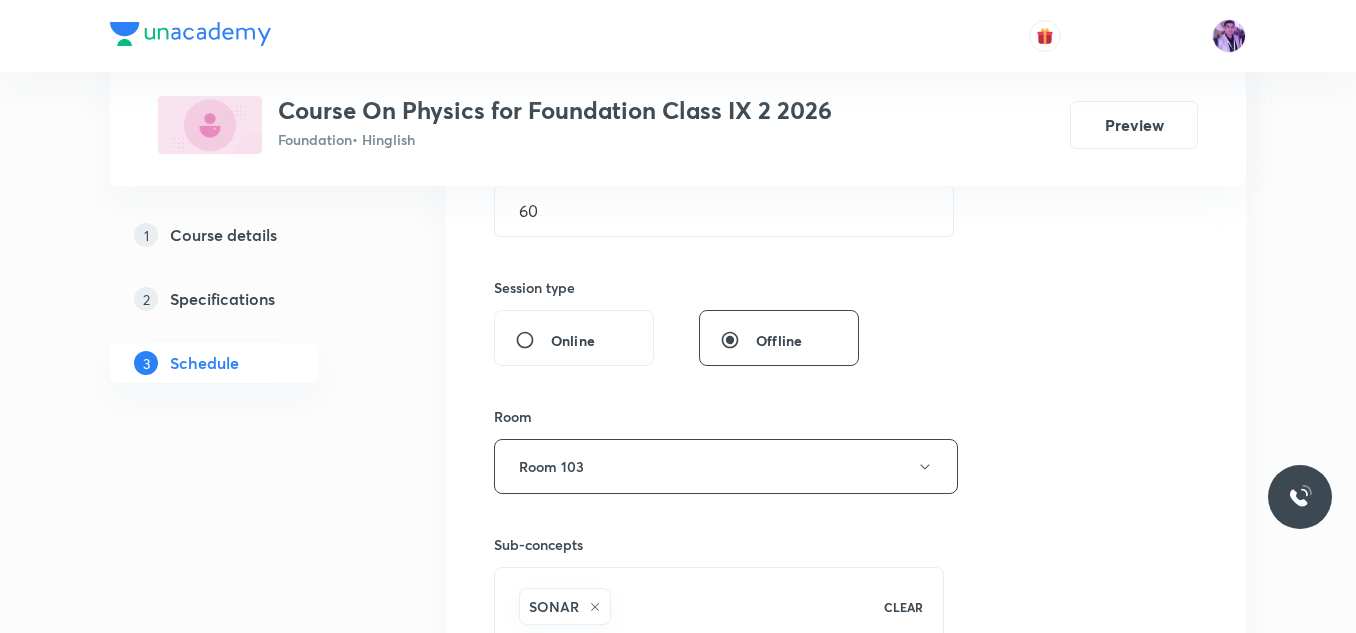 scroll, scrollTop: 783, scrollLeft: 0, axis: vertical 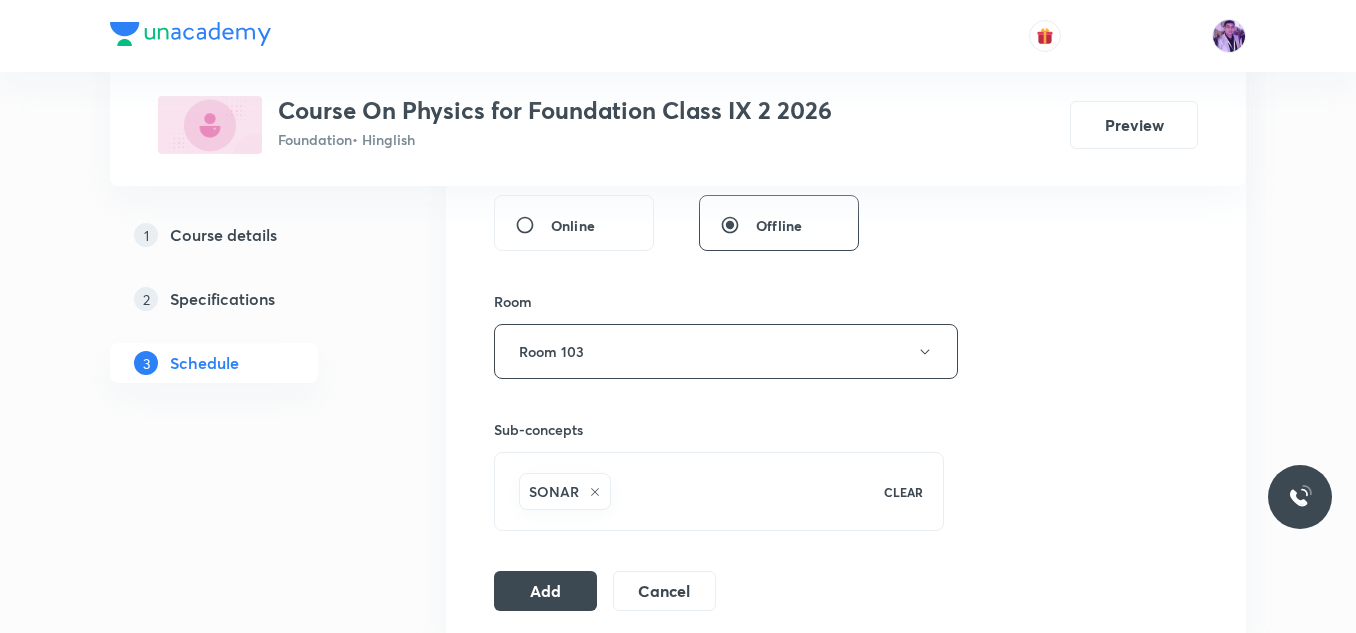 click on "Sub-concepts SONAR CLEAR" at bounding box center (719, 455) 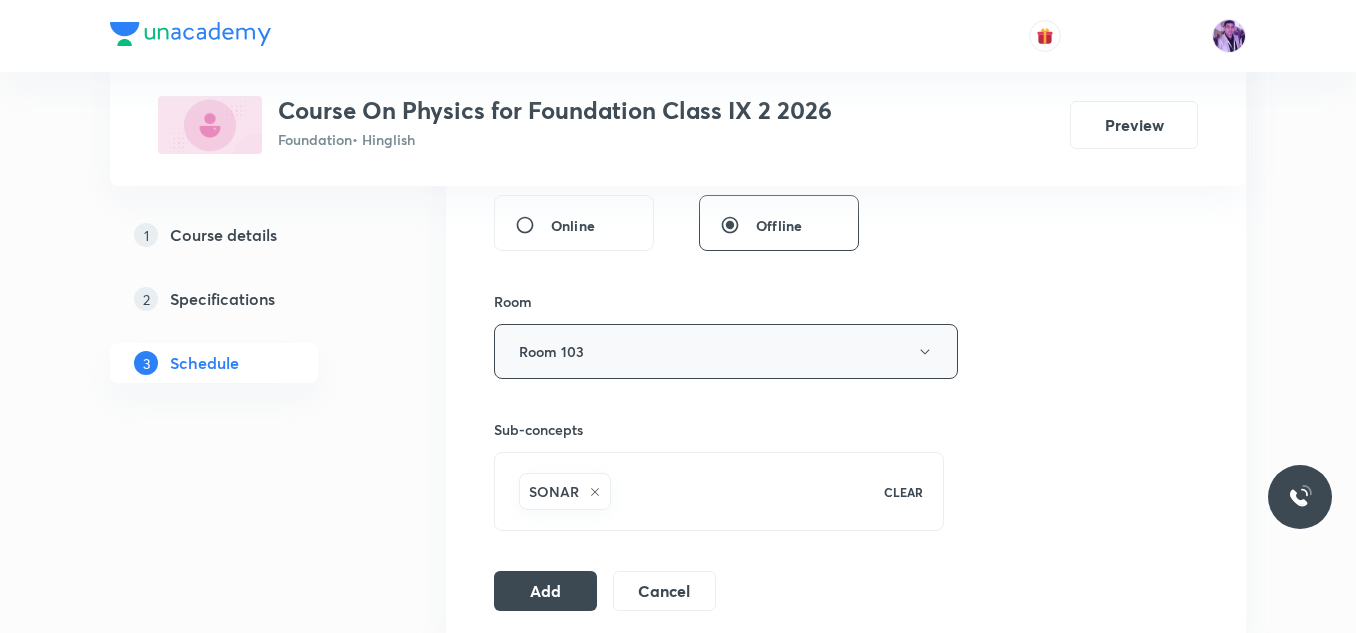 click on "Room 103" at bounding box center (726, 351) 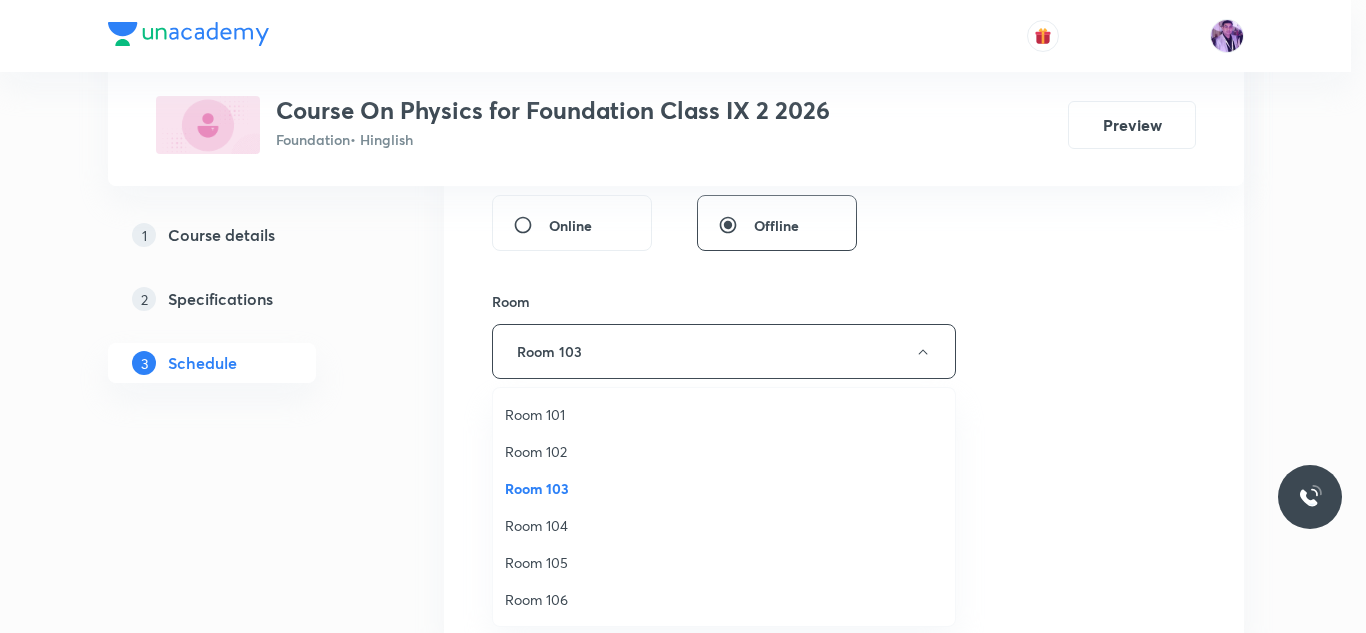 click on "Room 104" at bounding box center [724, 525] 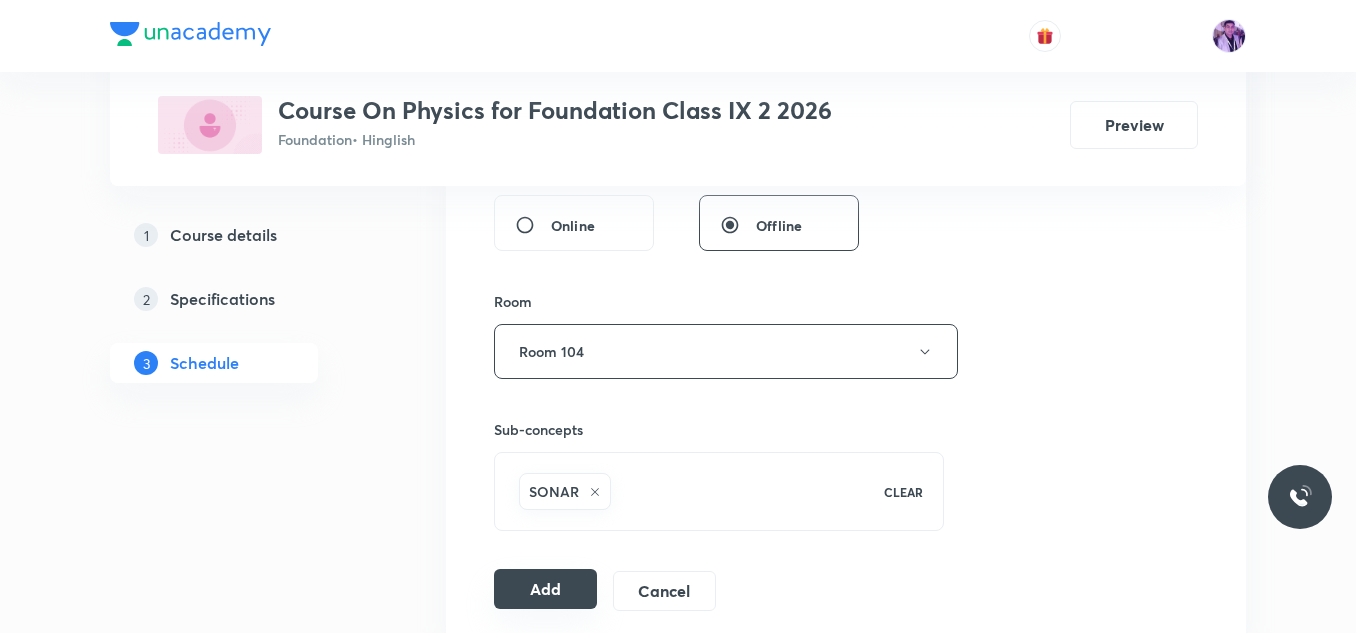 click on "Add" at bounding box center [545, 589] 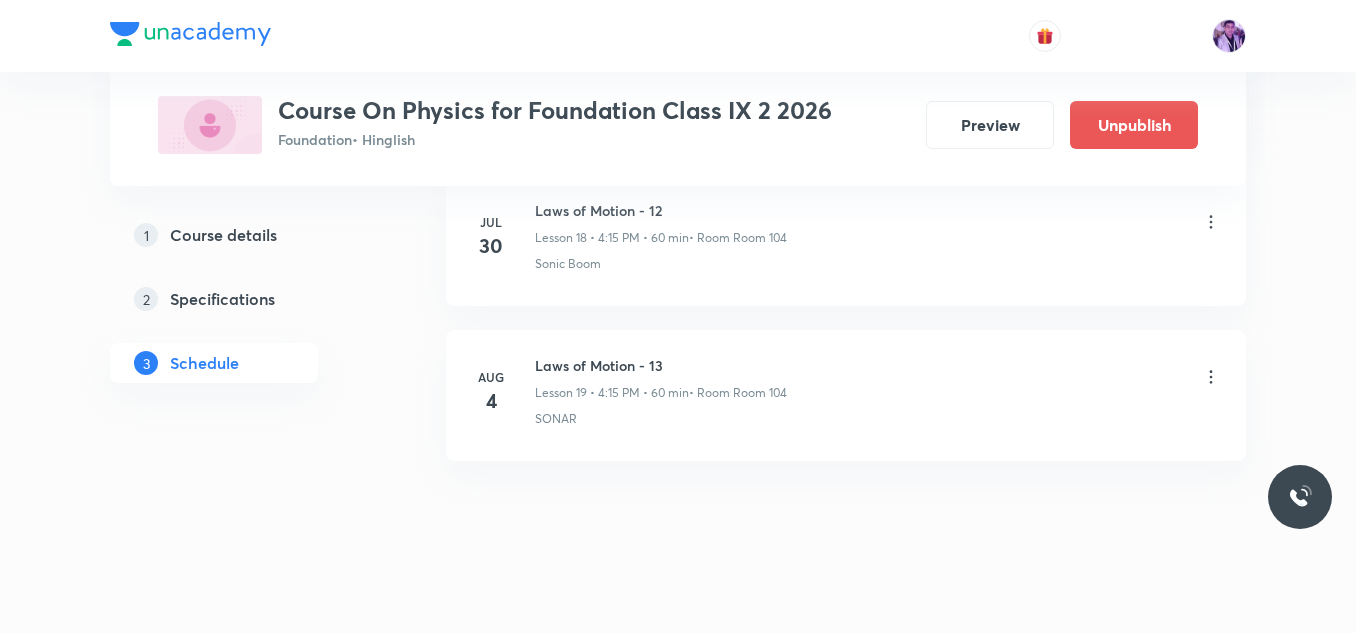 scroll, scrollTop: 2996, scrollLeft: 0, axis: vertical 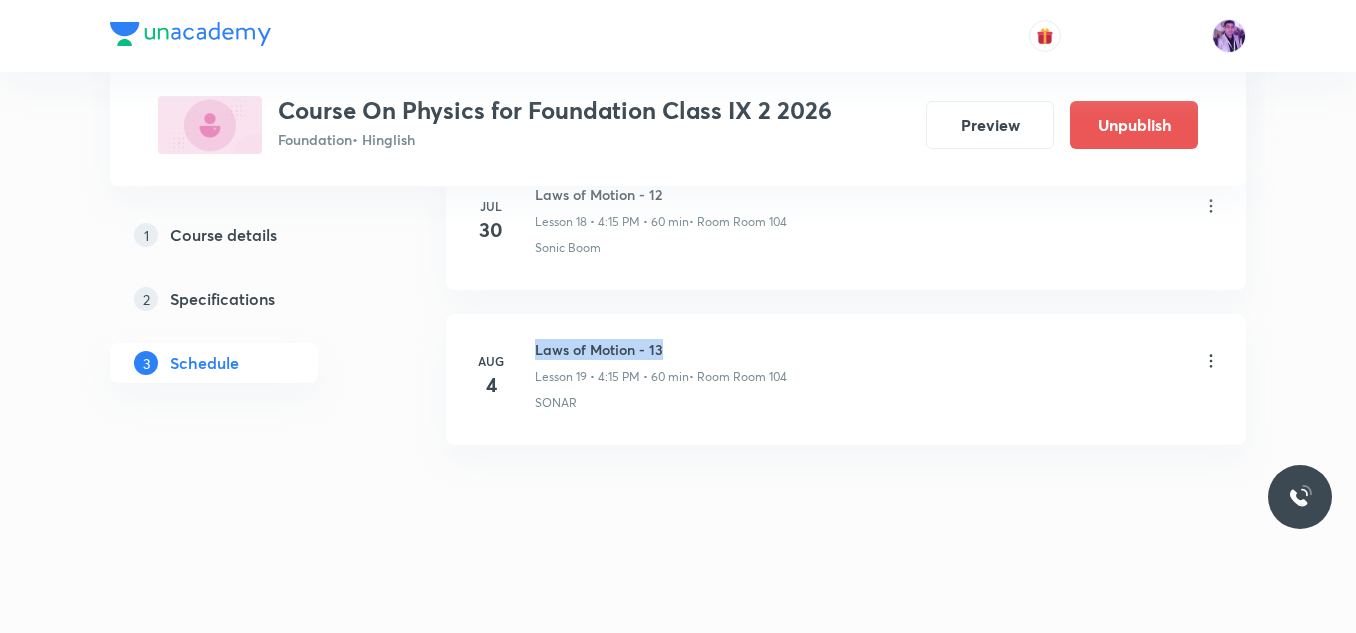 drag, startPoint x: 537, startPoint y: 354, endPoint x: 704, endPoint y: 344, distance: 167.29913 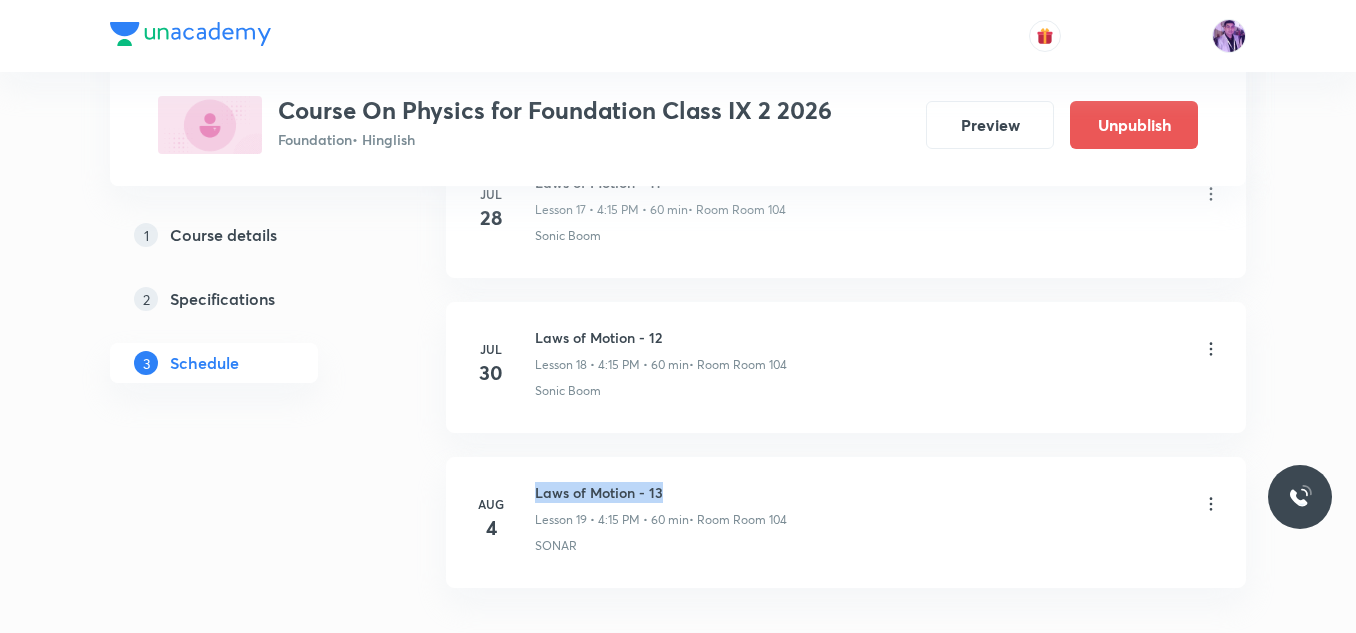 scroll, scrollTop: 2996, scrollLeft: 0, axis: vertical 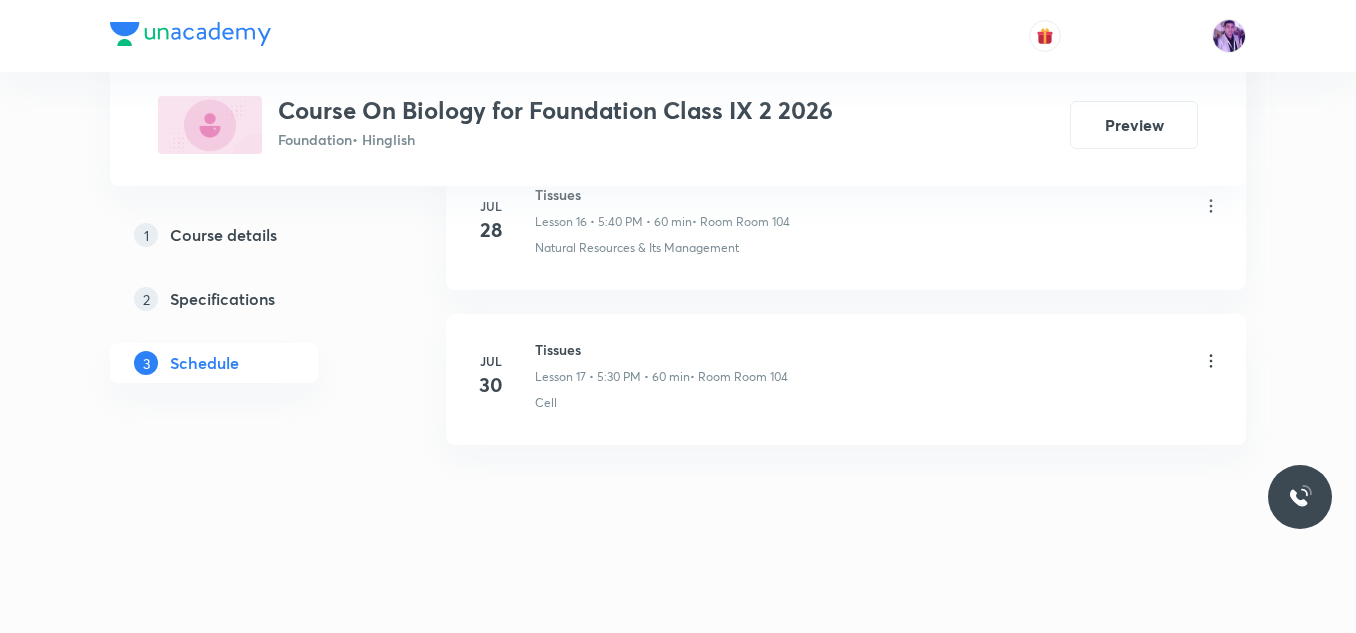 drag, startPoint x: 1138, startPoint y: 445, endPoint x: 1164, endPoint y: 460, distance: 30.016663 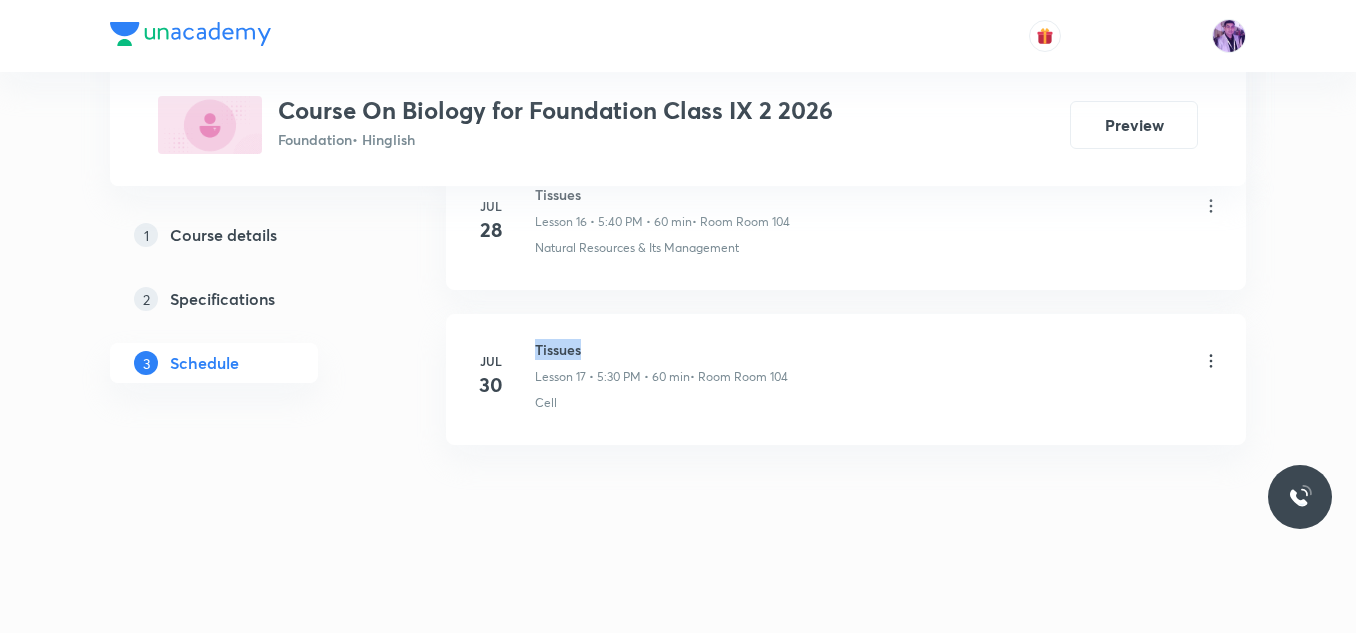 drag, startPoint x: 536, startPoint y: 352, endPoint x: 595, endPoint y: 345, distance: 59.413803 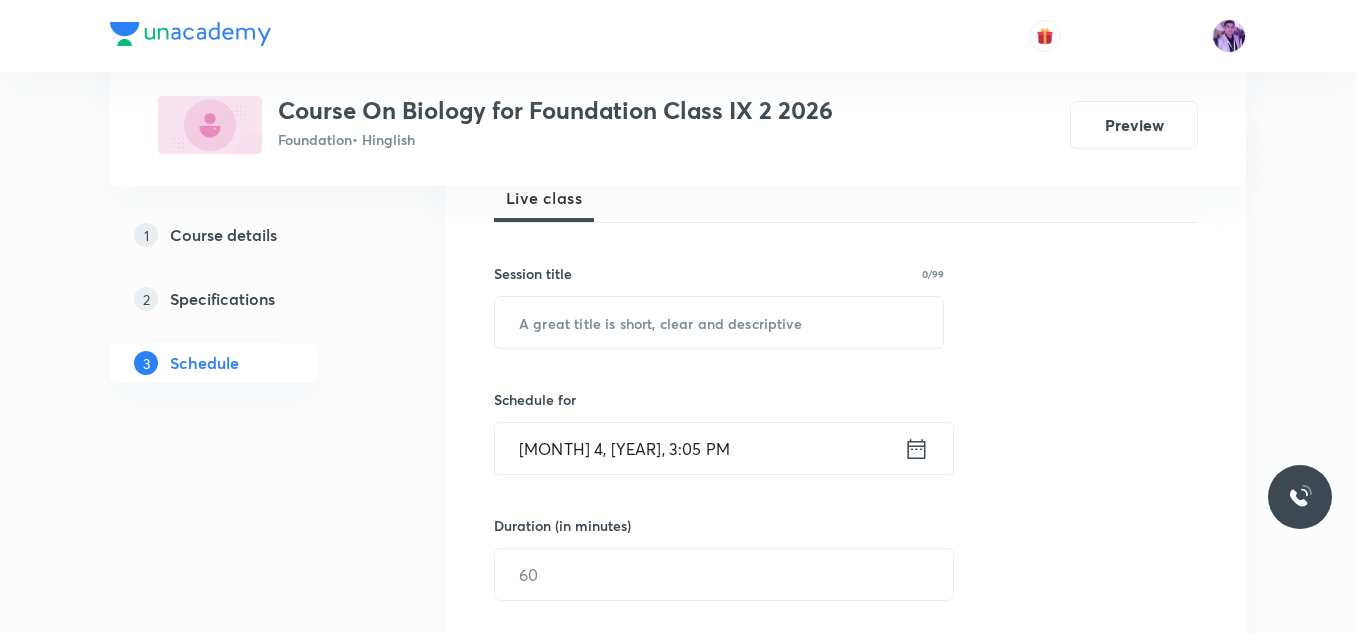 scroll, scrollTop: 320, scrollLeft: 0, axis: vertical 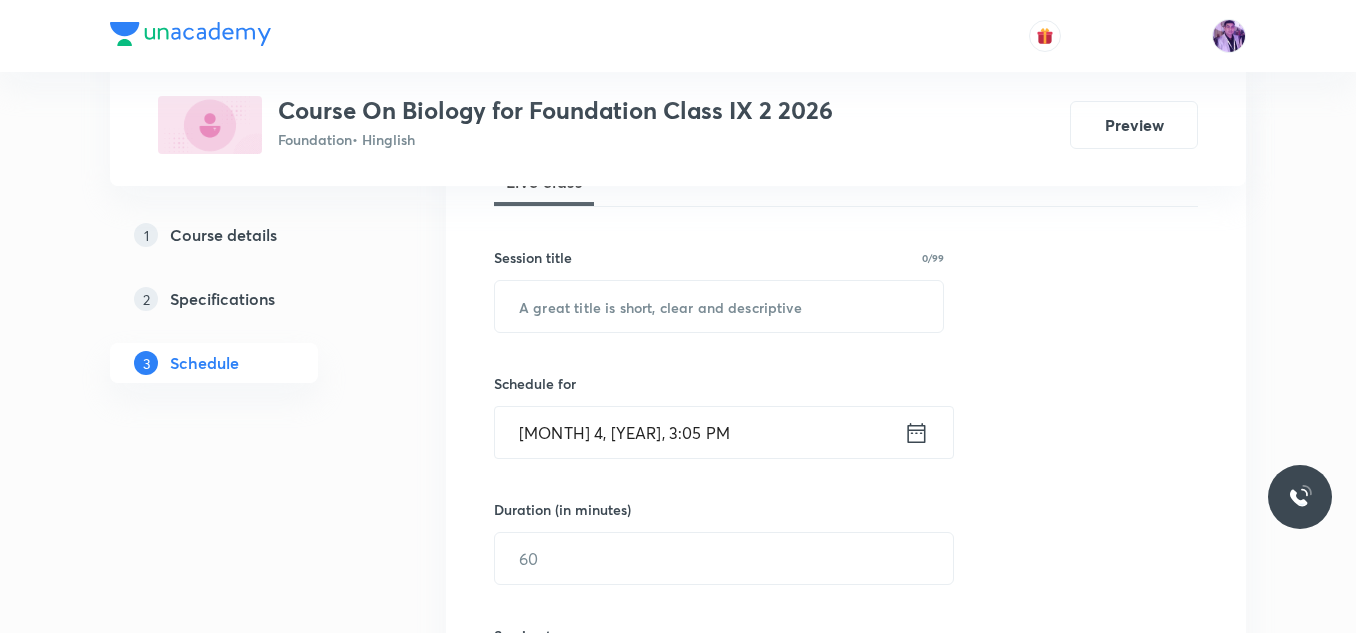 click on "Session  18 Live class Session title 0/99 ​ Schedule for Aug 4, 2025, 3:05 PM ​ Duration (in minutes) ​   Session type Online Offline Room Select centre room Sub-concepts Select concepts that wil be covered in this session Add Cancel" at bounding box center [846, 581] 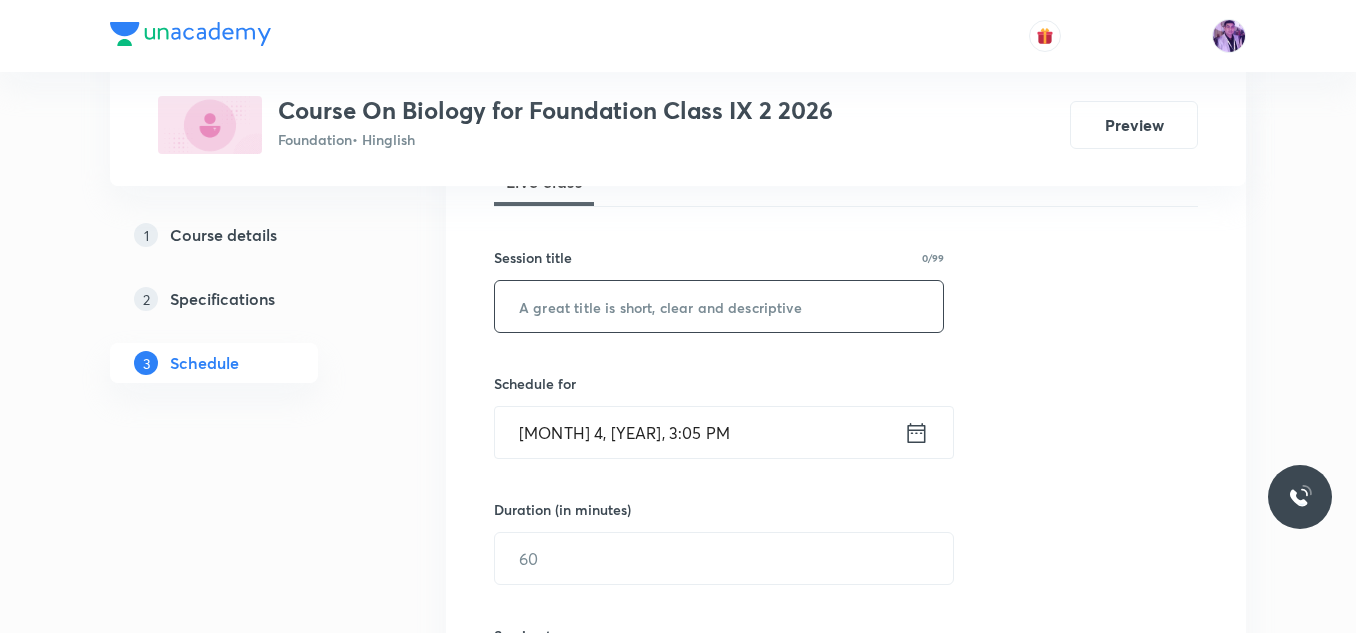 click at bounding box center (719, 306) 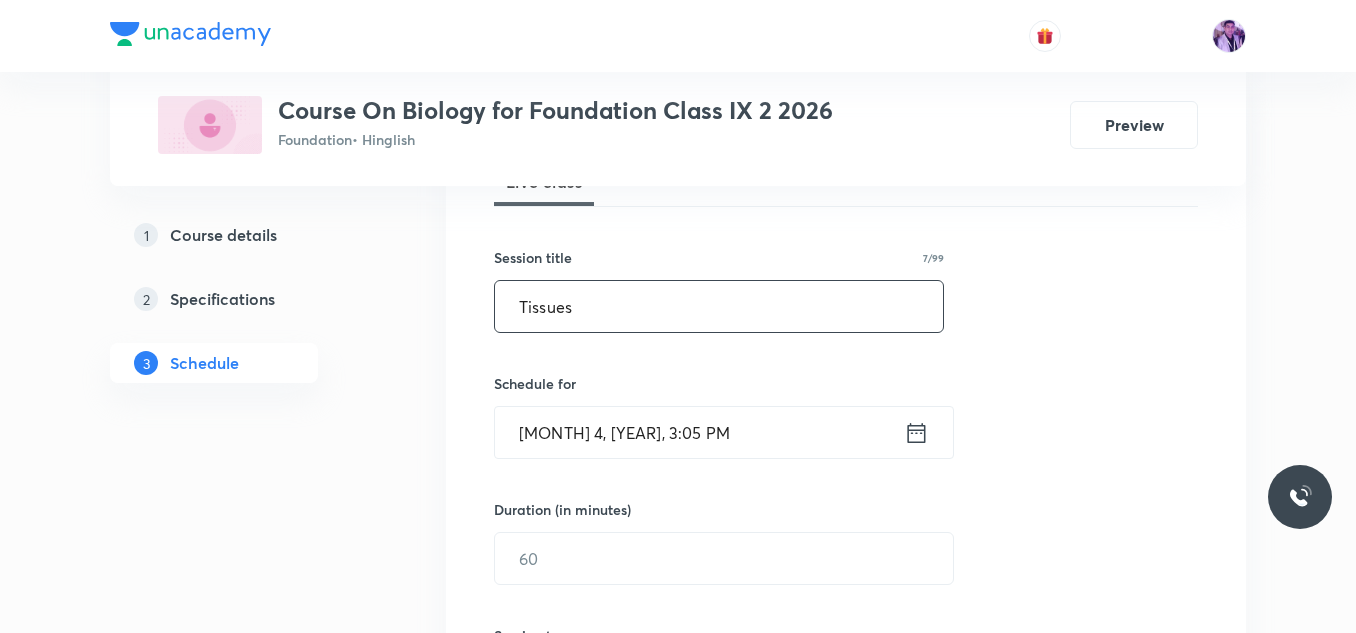 type on "Tissues" 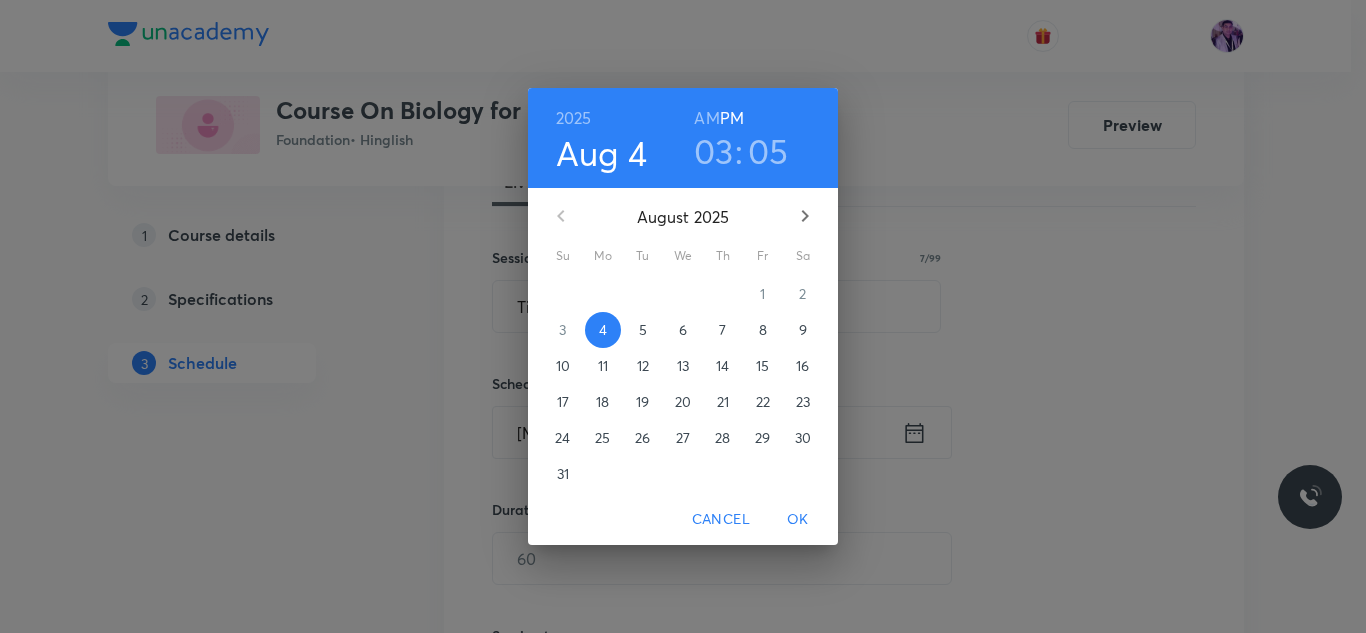 click on "03" at bounding box center (714, 151) 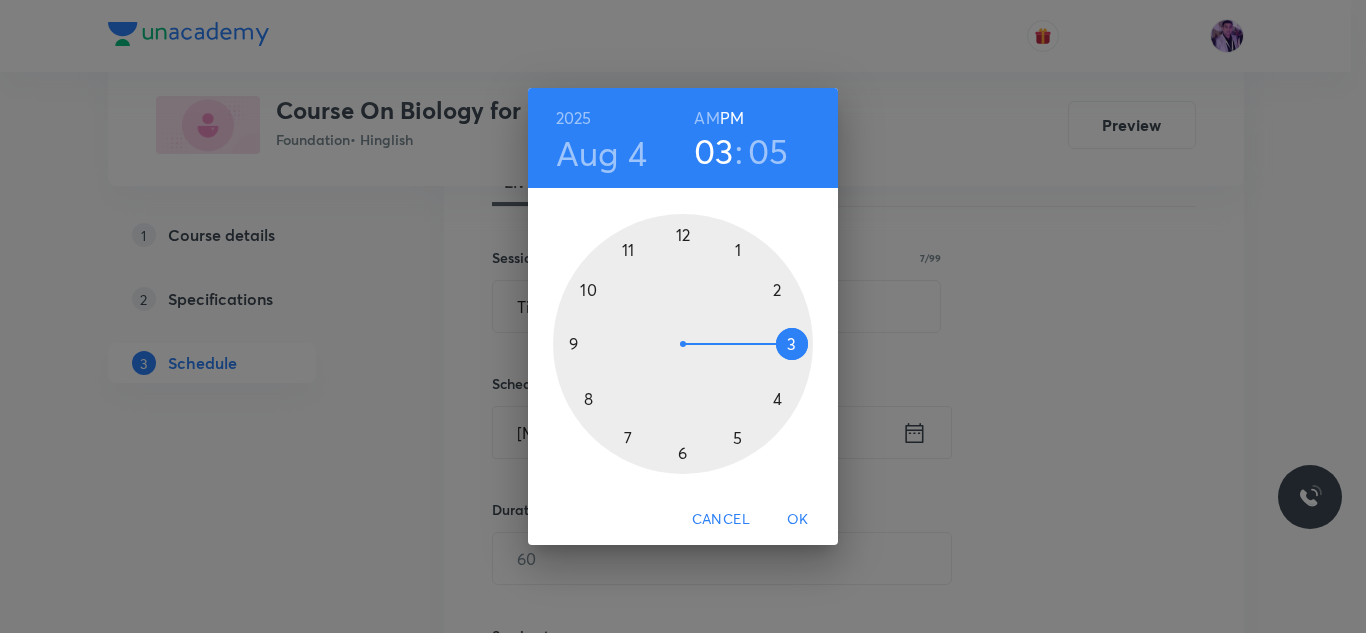 click at bounding box center [683, 344] 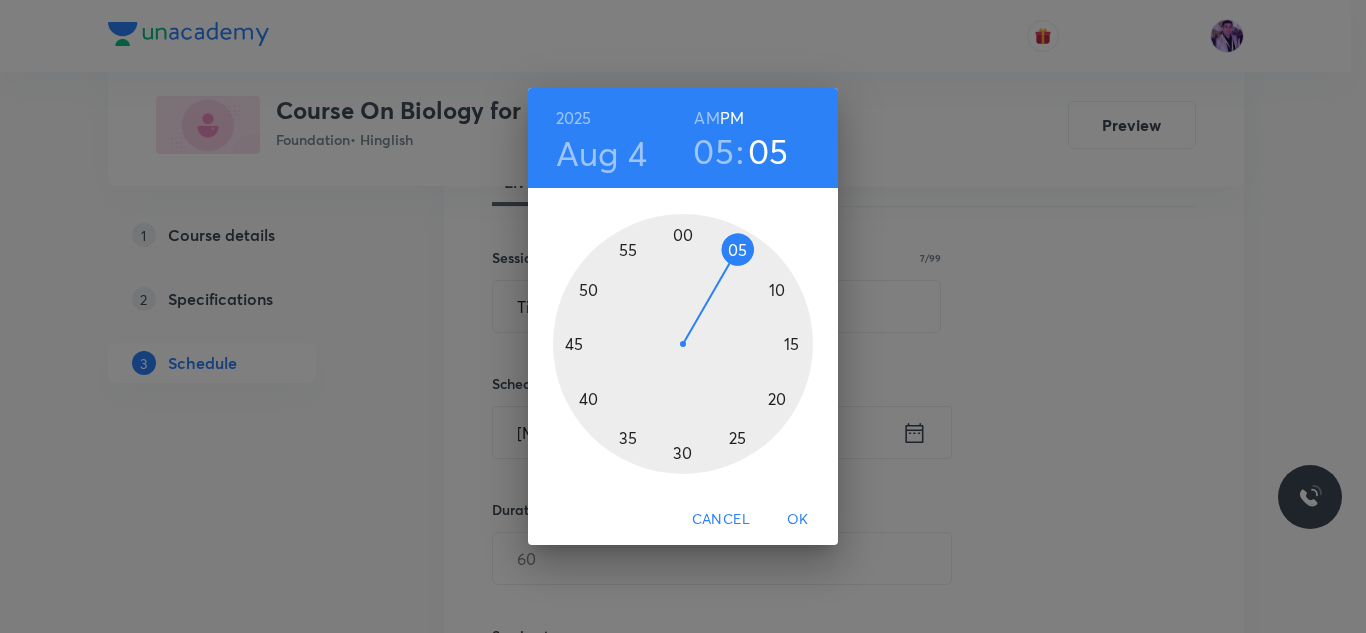 click at bounding box center [683, 344] 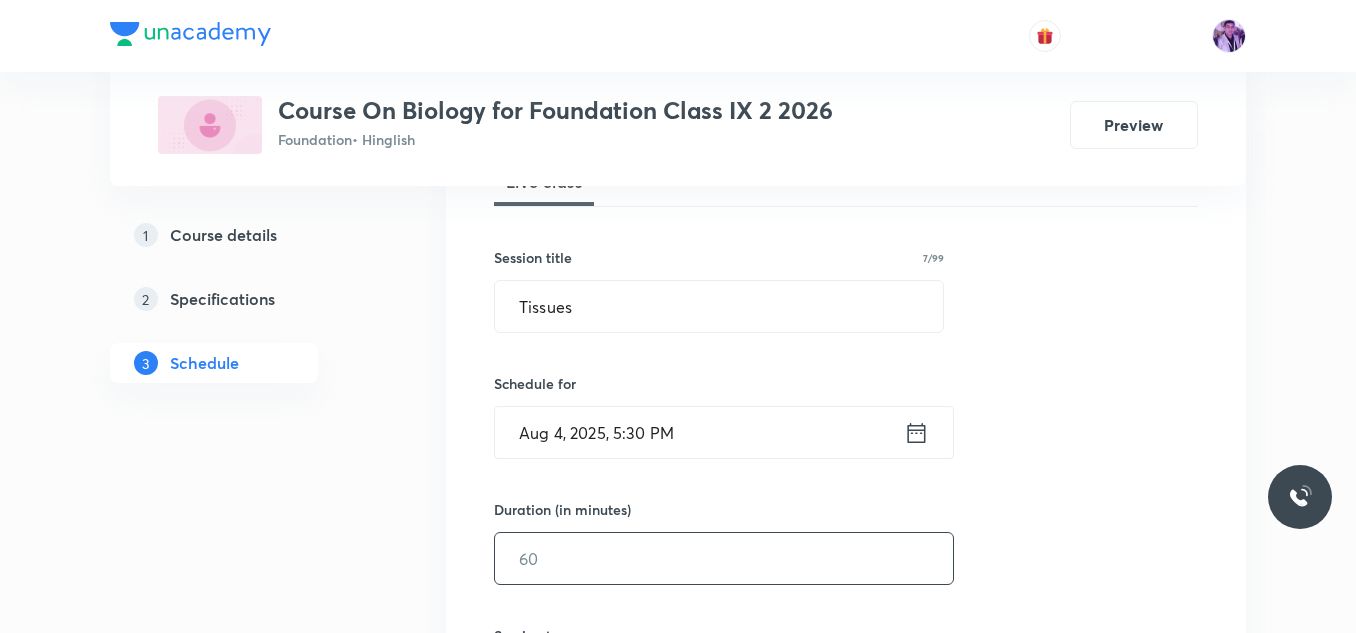 click at bounding box center [724, 558] 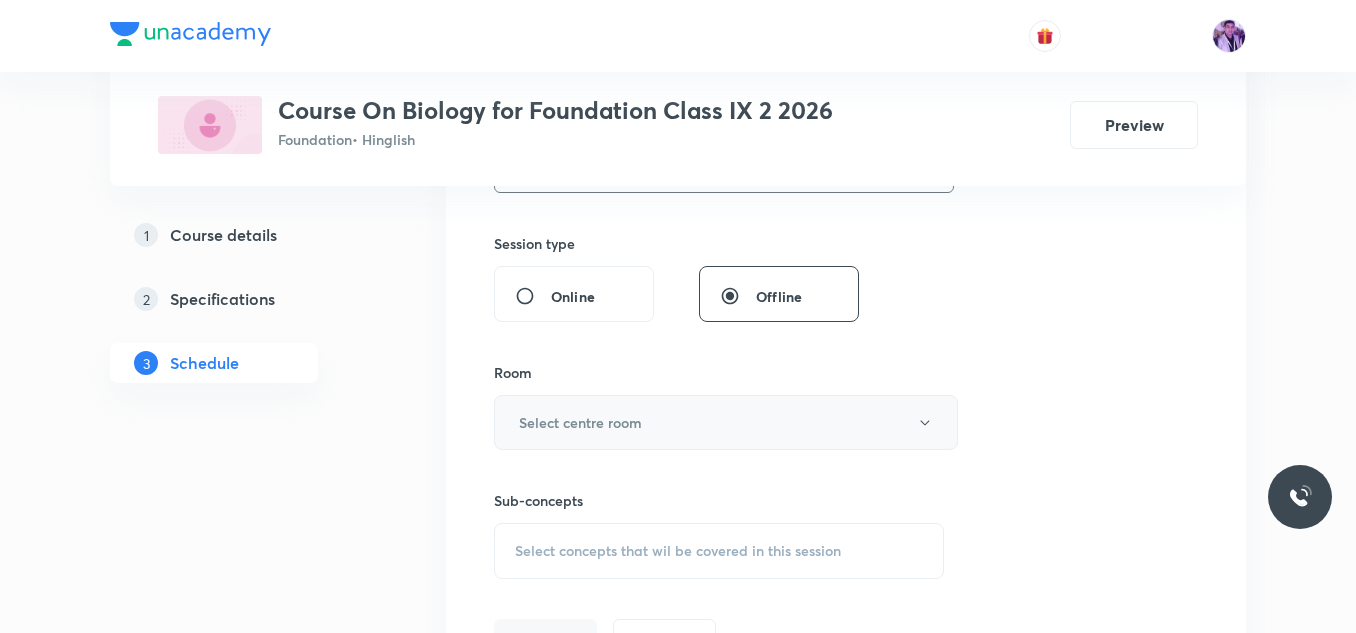 scroll, scrollTop: 720, scrollLeft: 0, axis: vertical 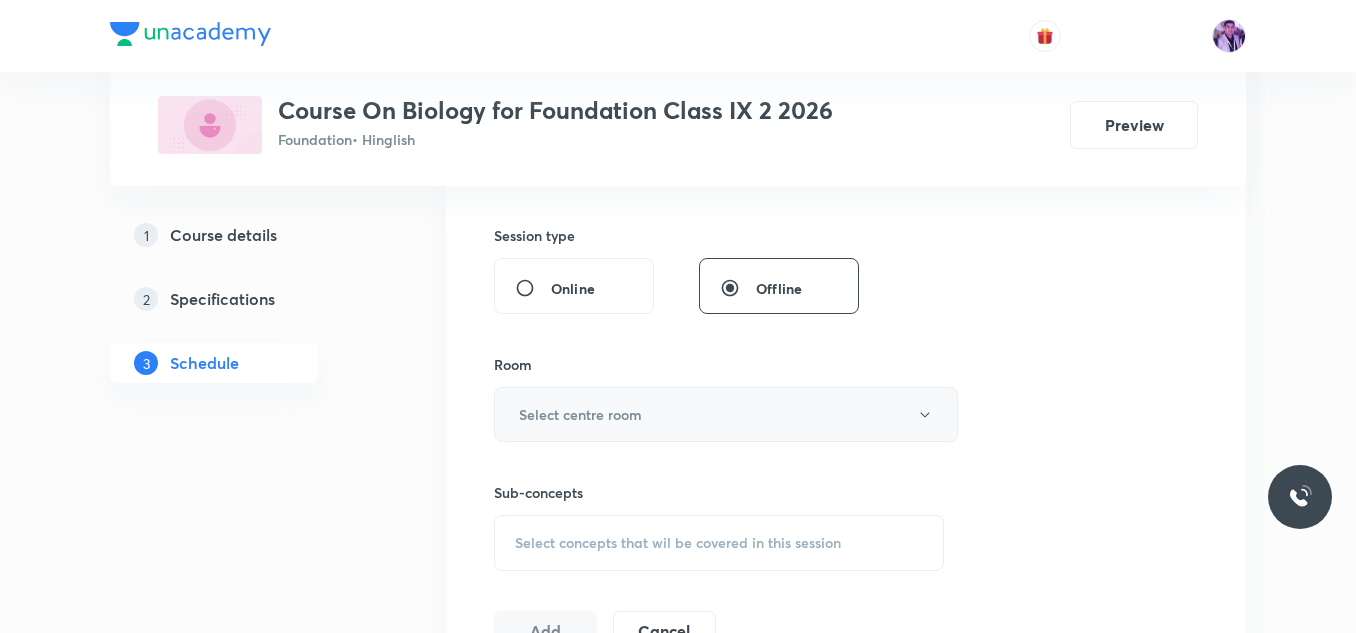 type on "60" 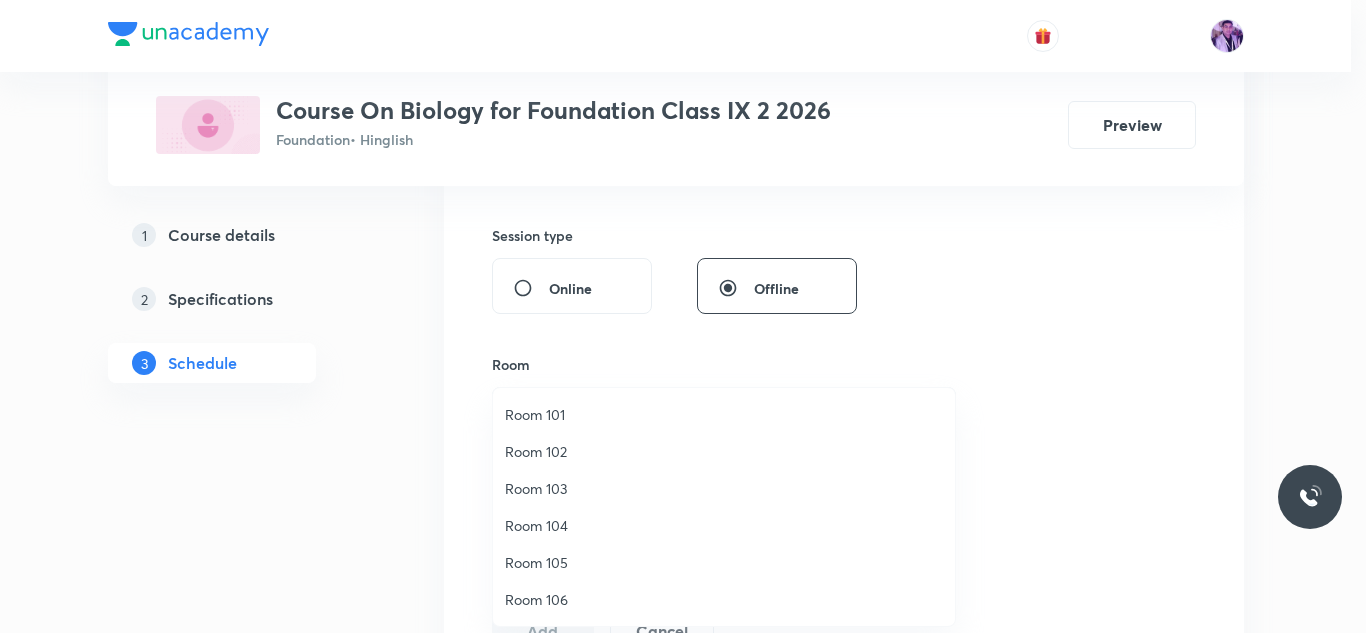 click on "Room 102" at bounding box center (724, 451) 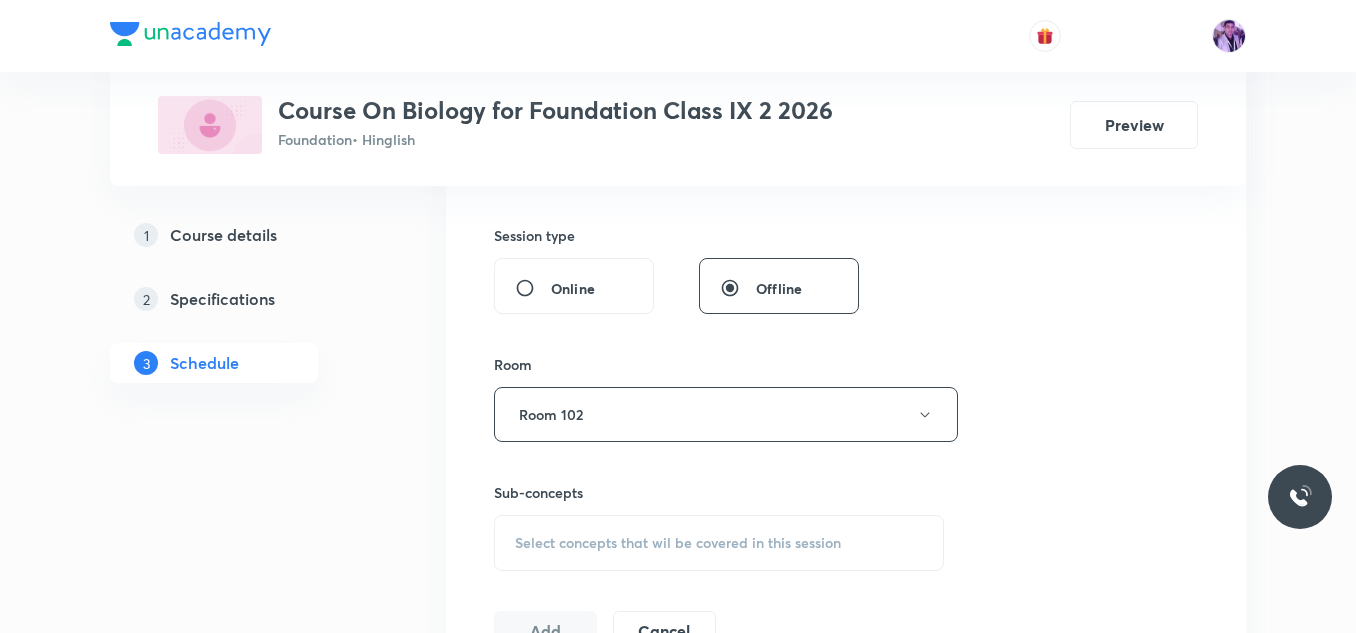 click on "Select concepts that wil be covered in this session" at bounding box center [678, 543] 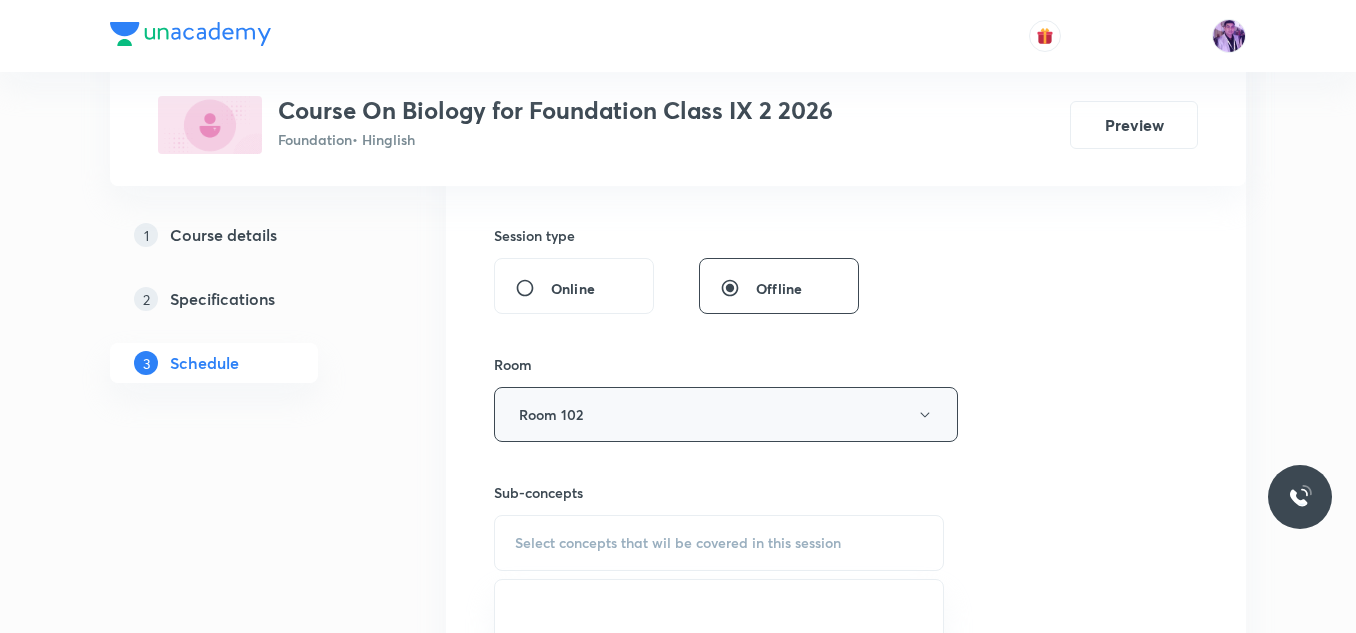 click on "Room 102" at bounding box center (726, 414) 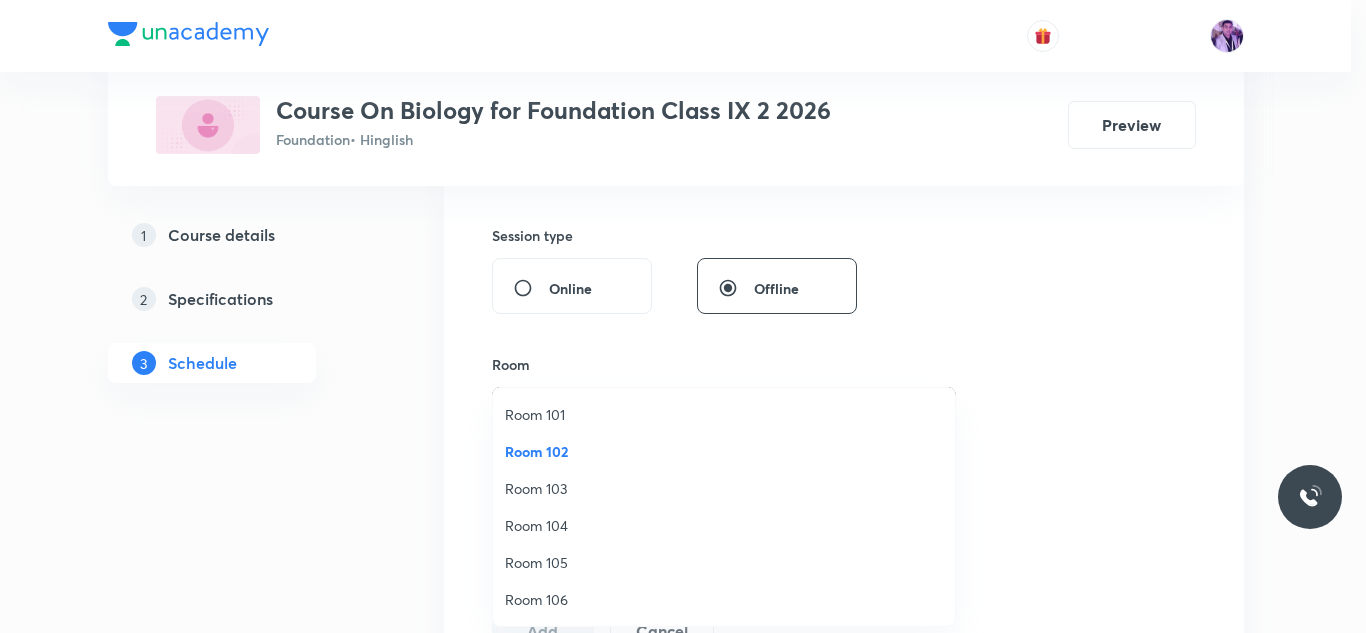 click on "Room 105" at bounding box center (724, 562) 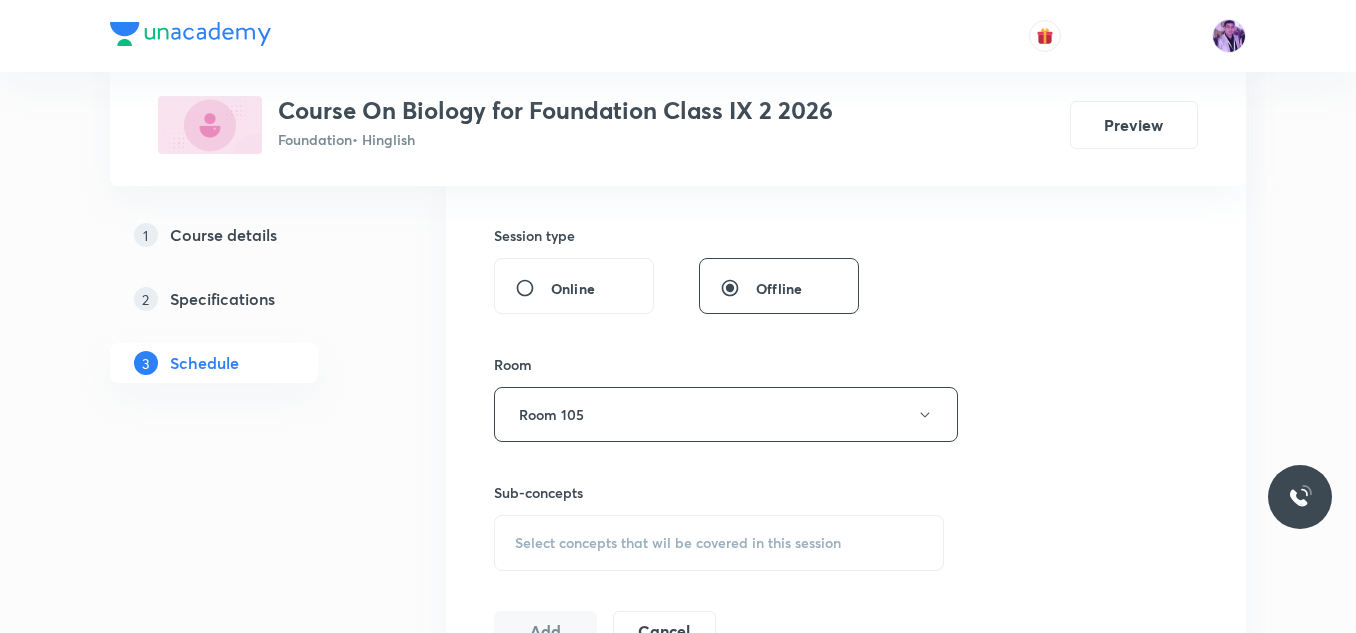 click on "Select concepts that wil be covered in this session" at bounding box center (678, 543) 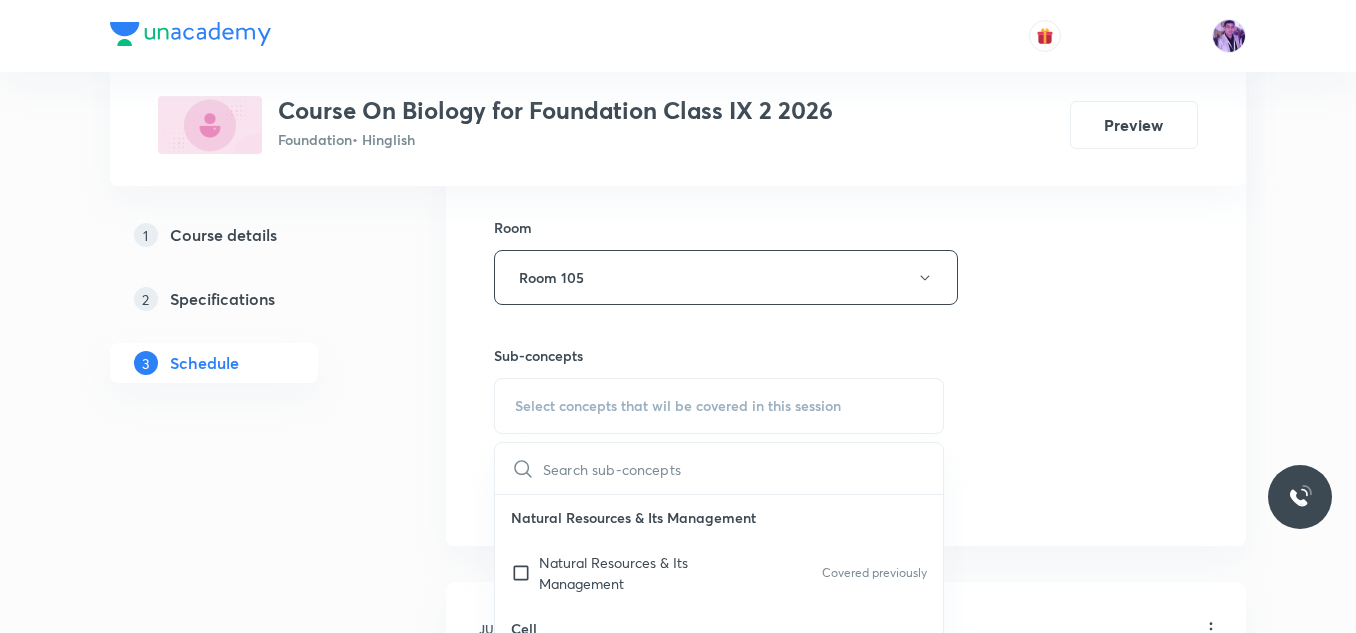 scroll, scrollTop: 920, scrollLeft: 0, axis: vertical 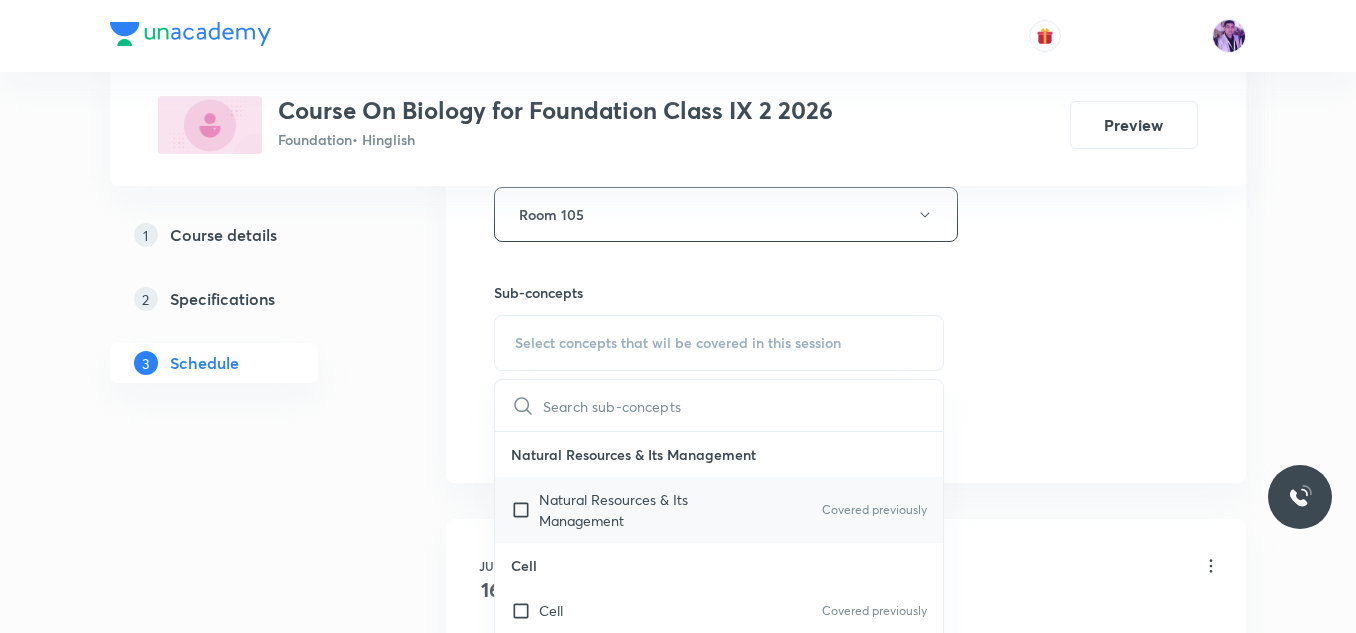 click on "Natural Resources & Its Management" at bounding box center (640, 510) 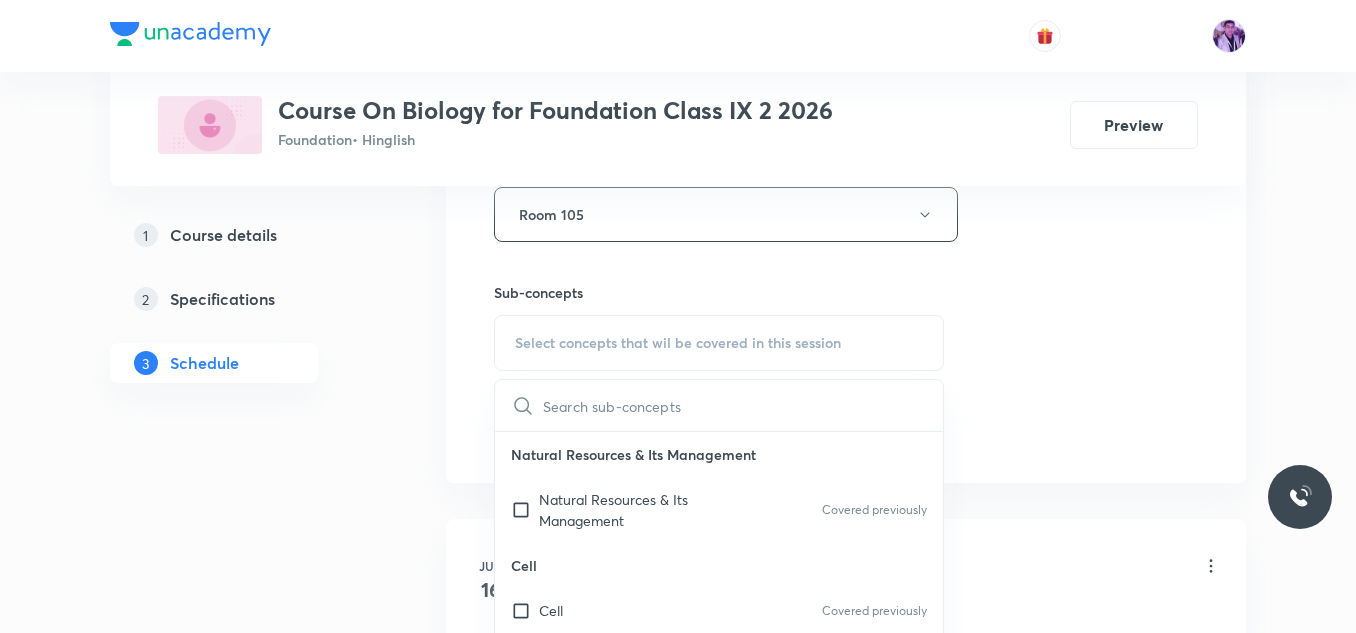 checkbox on "true" 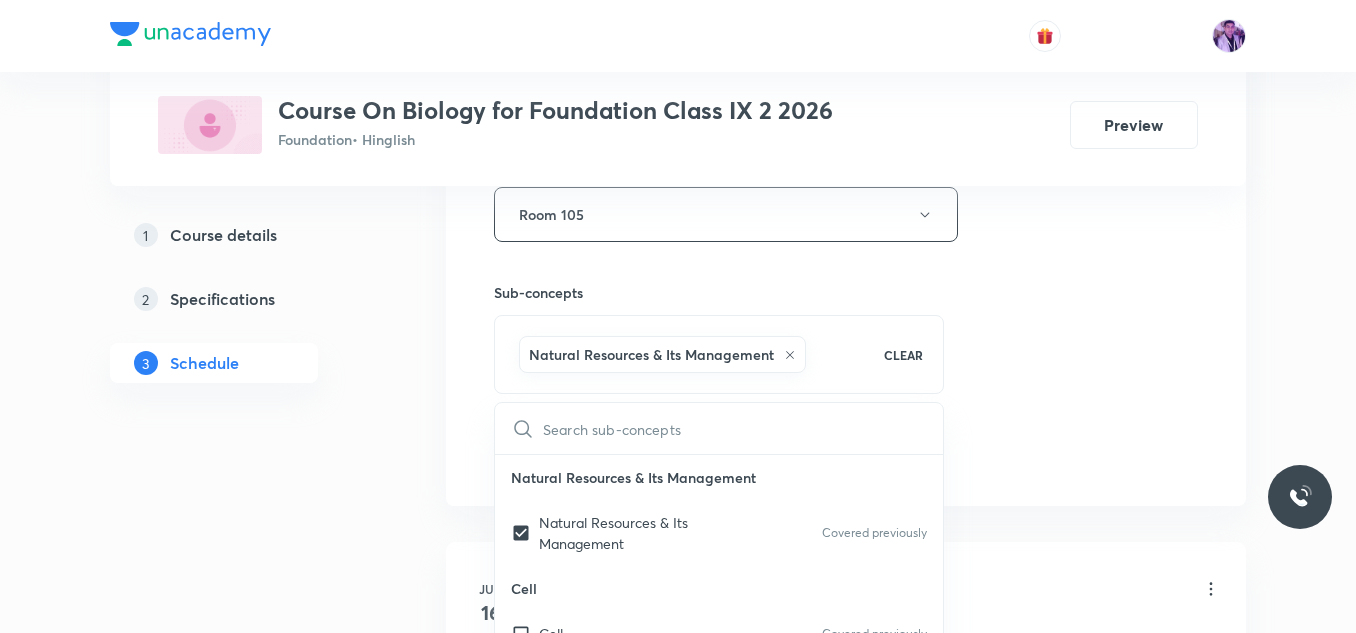 click on "Plus Courses Course On Biology for Foundation Class IX 2 2026 Foundation  • Hinglish Preview 1 Course details 2 Specifications 3 Schedule Schedule 17  classes Session  18 Live class Session title 7/99 Tissues ​ Schedule for Aug 4, 2025, 5:30 PM ​ Duration (in minutes) 60 ​   Session type Online Offline Room Room 105 Sub-concepts Natural Resources & Its Management CLEAR ​ Natural Resources & Its Management Natural Resources & Its Management Covered previously Cell Cell Covered previously Reproduction Reproduction Covered previously Origin & Evolution Origin & Evolution Heredity and Variation Heredity and Variation Covered previously Improvement in Food Resources Improvement in Food Resources Diversity in Living Organisms Diversity in Living Organisms Plant and Animal Nutrition Plant and Animal Nutrition Tissue Tissue Human Disease Human Disease Our Environment Our Environment Respiration Respiration Transportation Transportation Excretion Excretion Control and Coordination Control and Coordination 16" at bounding box center [678, 1248] 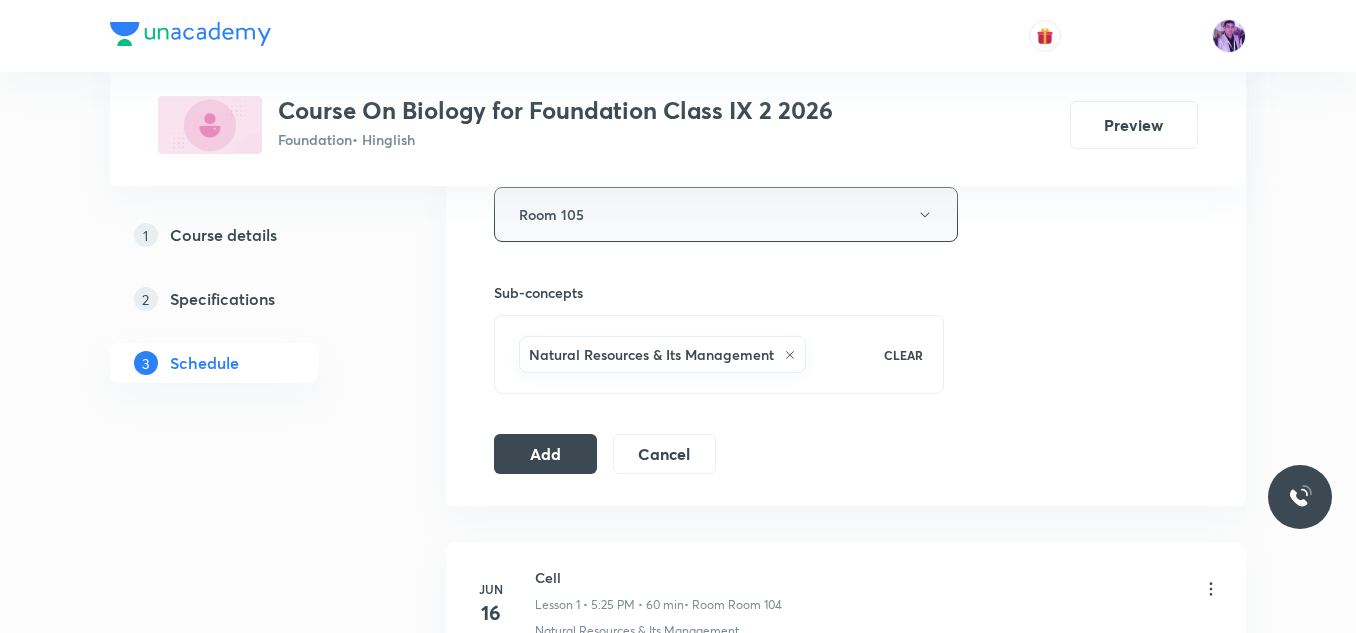 click on "Room 105" at bounding box center [726, 214] 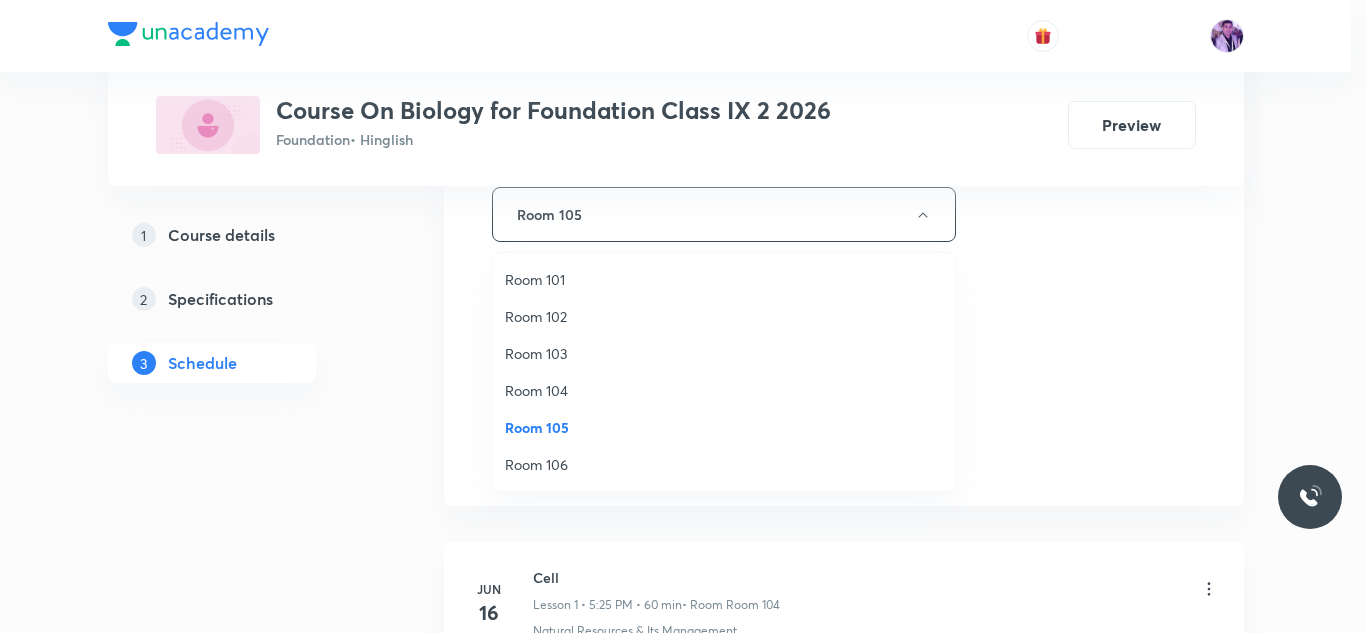 click on "Room 105" at bounding box center [724, 427] 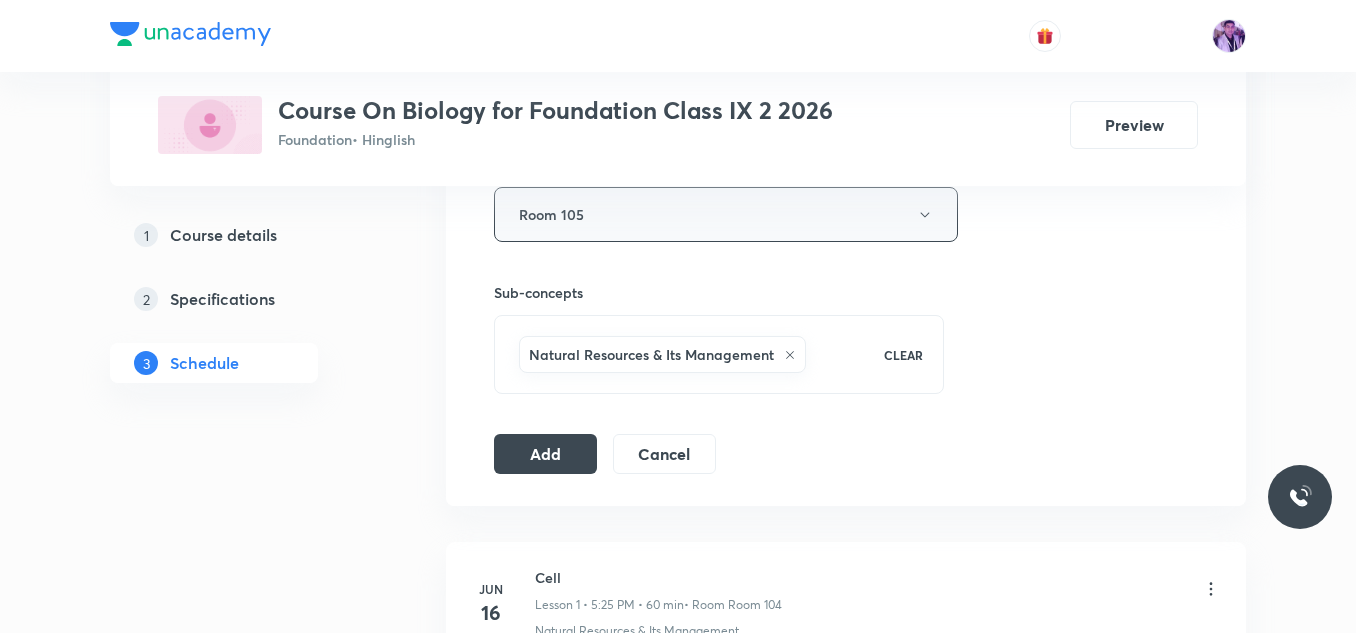 click on "Room 105" at bounding box center [726, 214] 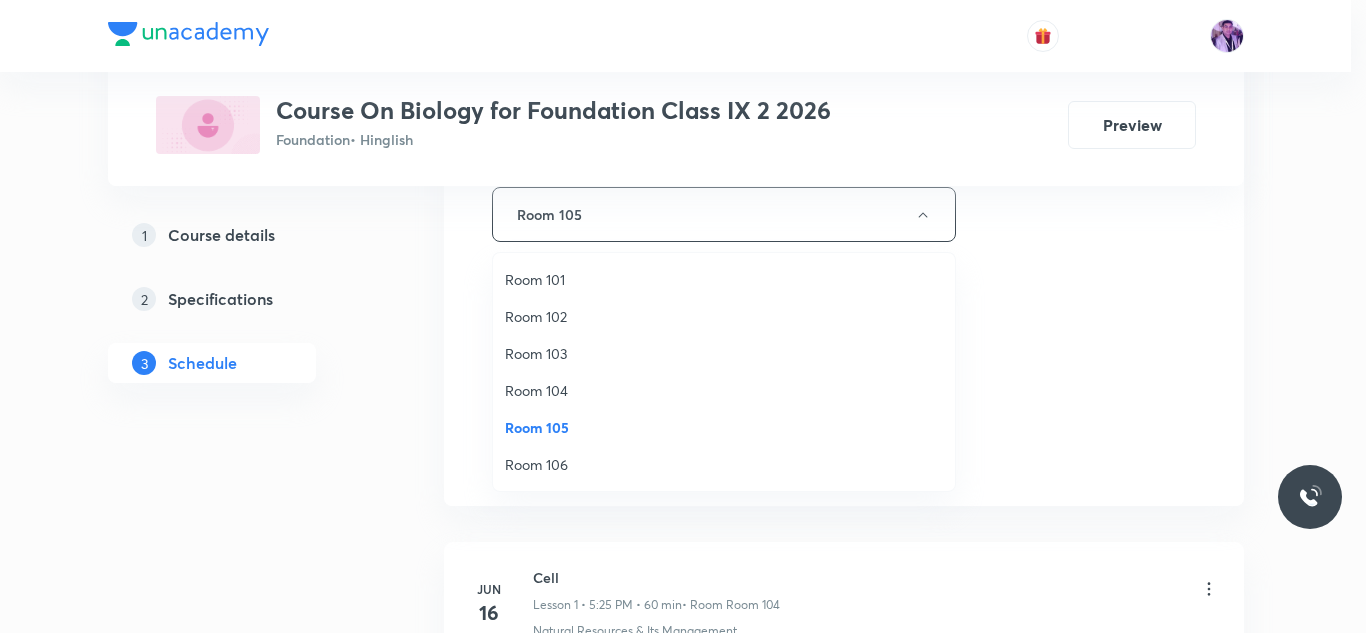 click on "Room 104" at bounding box center (724, 390) 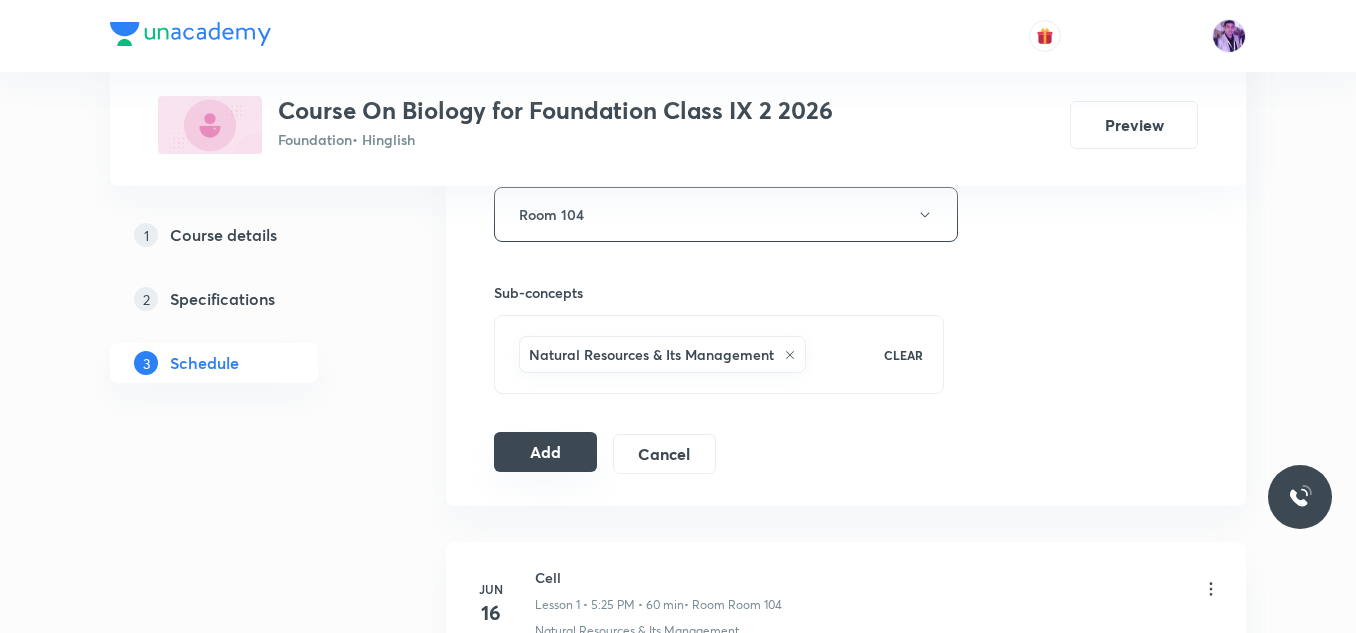 drag, startPoint x: 564, startPoint y: 428, endPoint x: 557, endPoint y: 442, distance: 15.652476 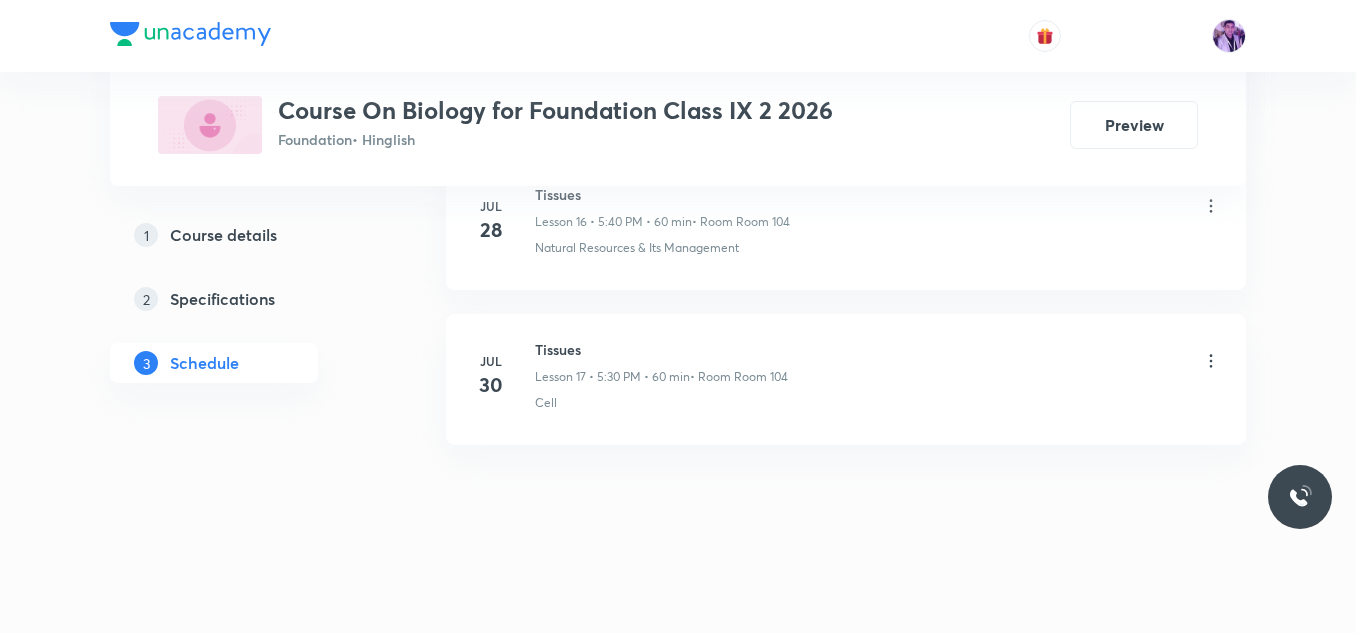 scroll, scrollTop: 2686, scrollLeft: 0, axis: vertical 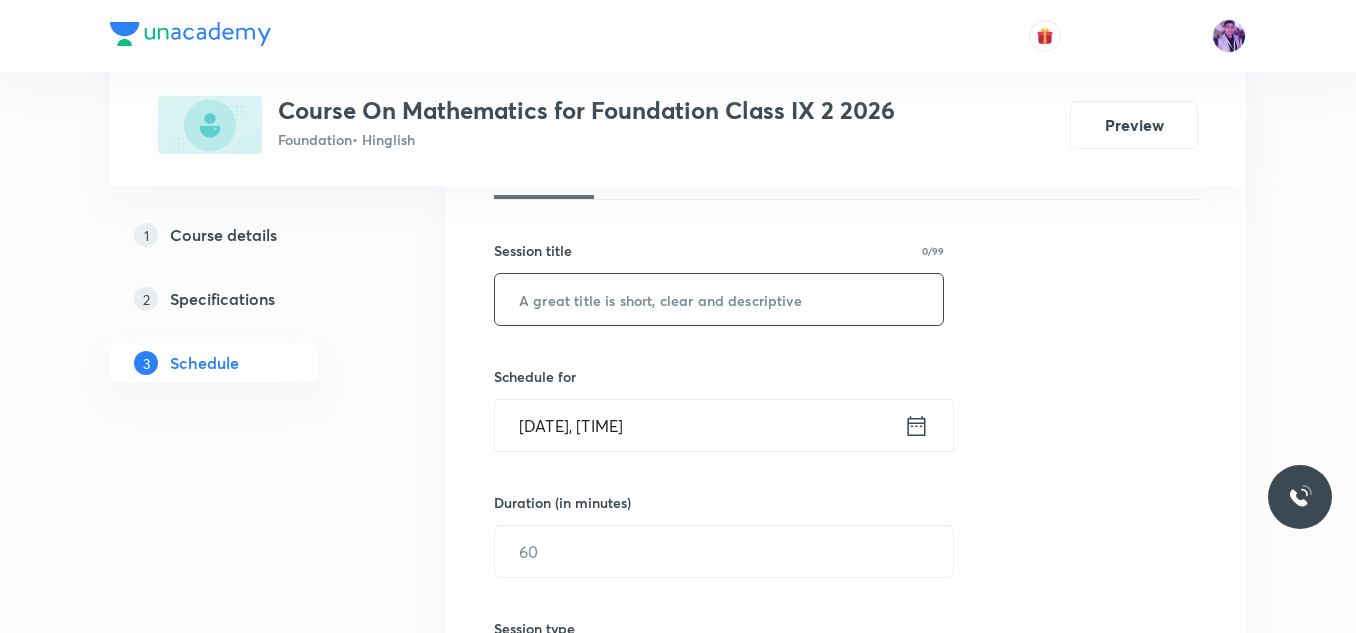 click at bounding box center (719, 299) 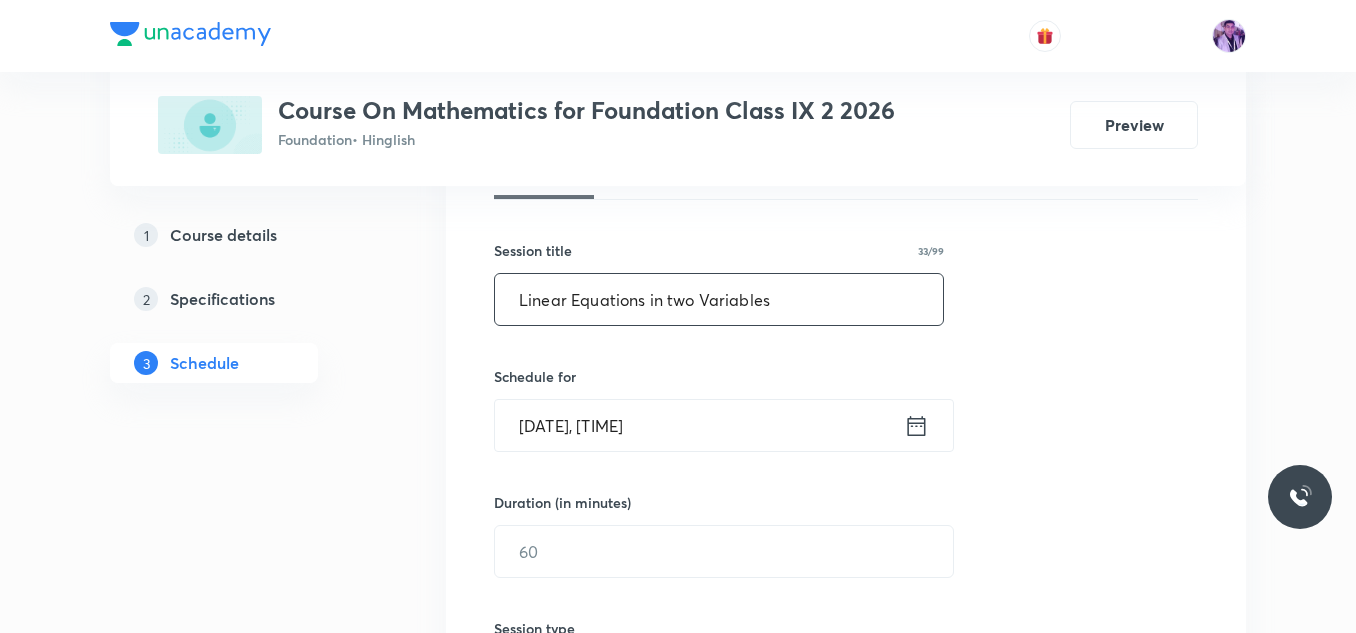 type on "Linear Equations in two Variables" 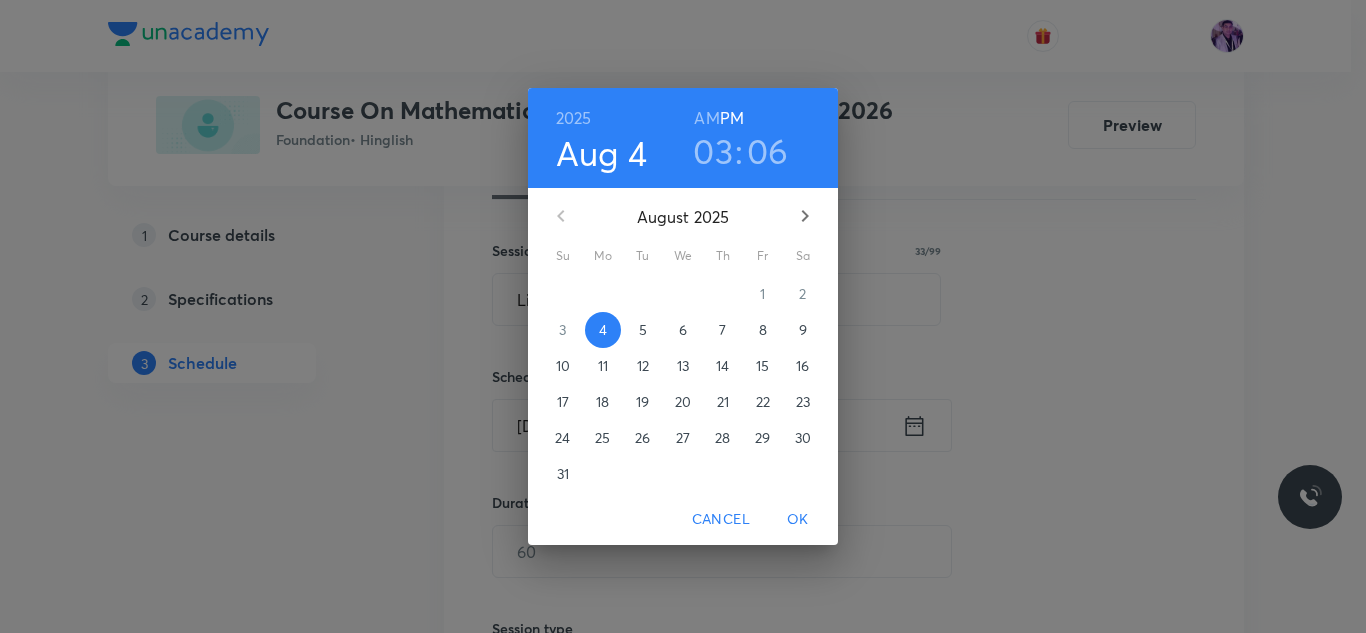 click on "03" at bounding box center [713, 151] 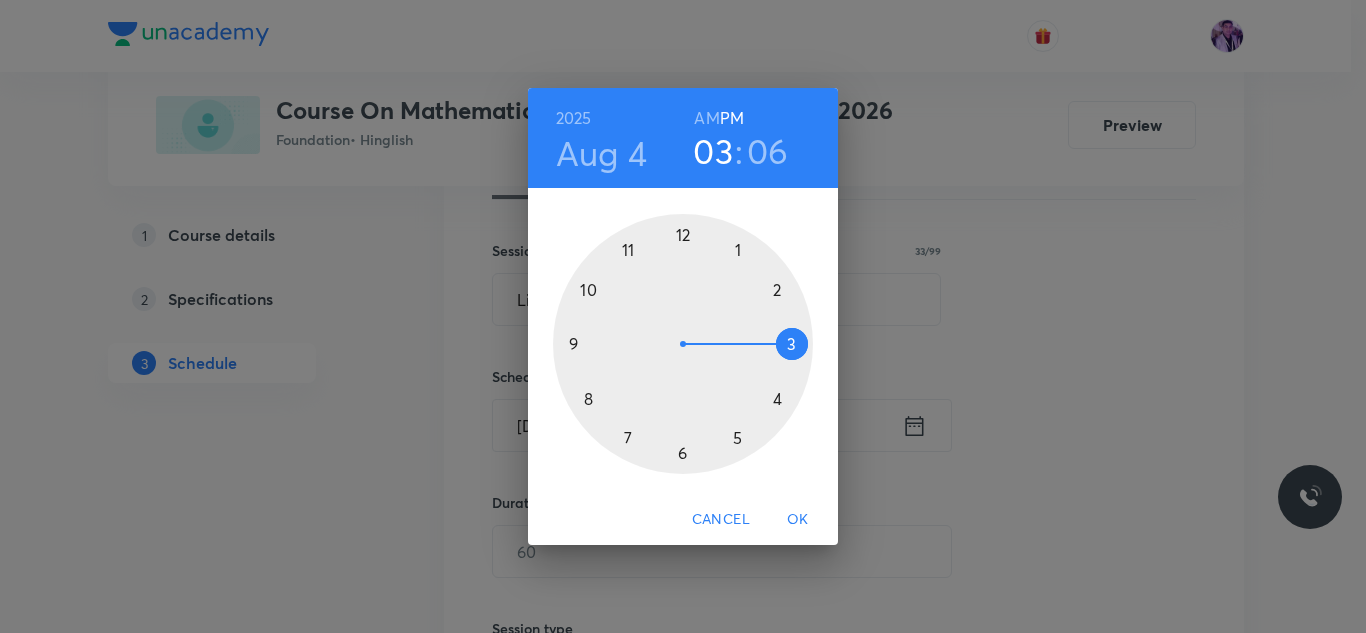 click at bounding box center (683, 344) 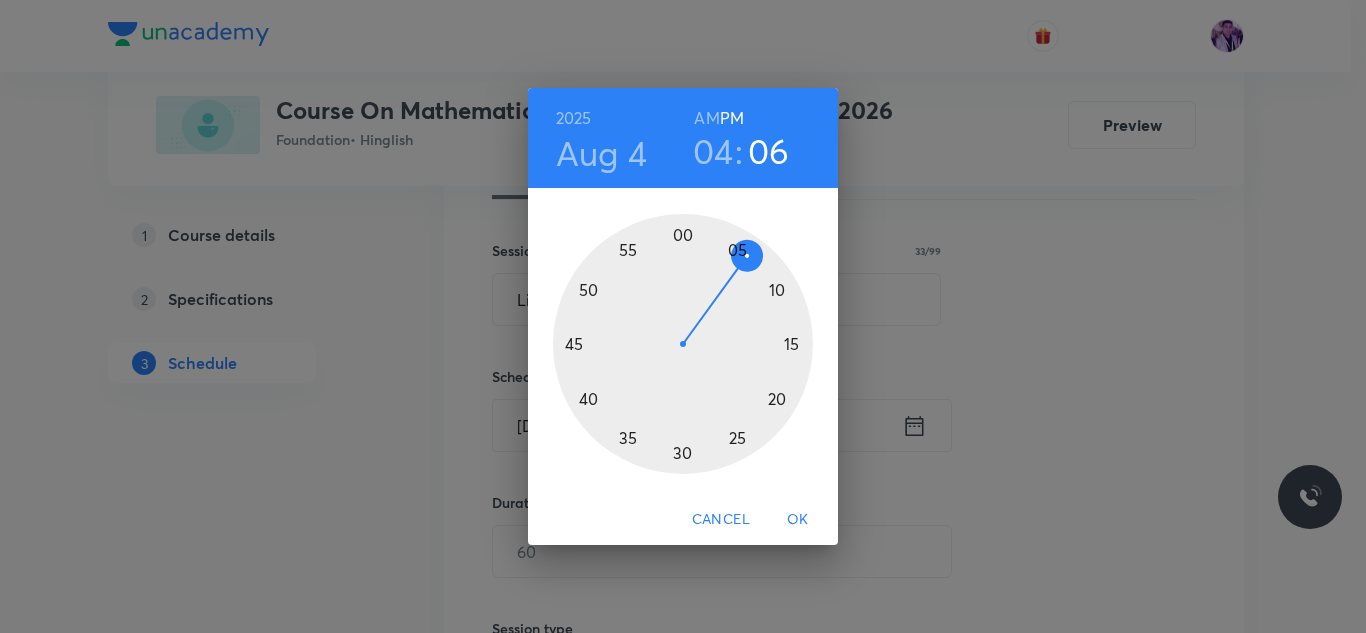 click at bounding box center [683, 344] 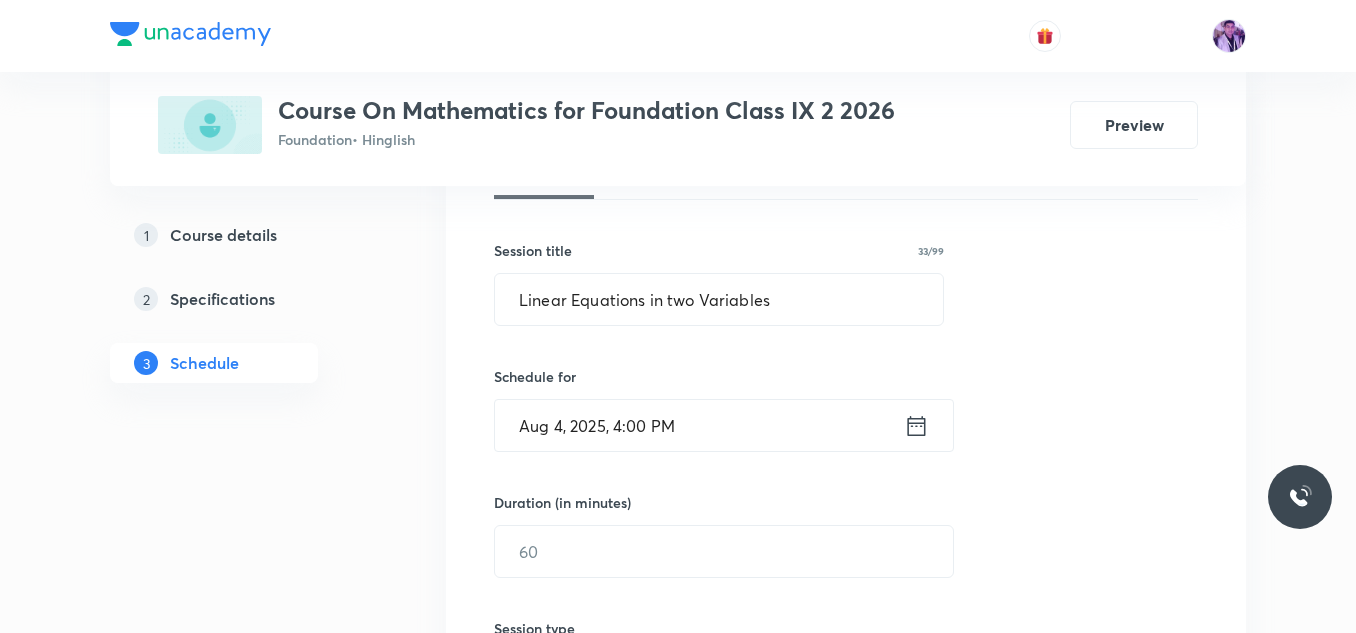 click on "Aug 4, 2025, 4:00 PM" at bounding box center [699, 425] 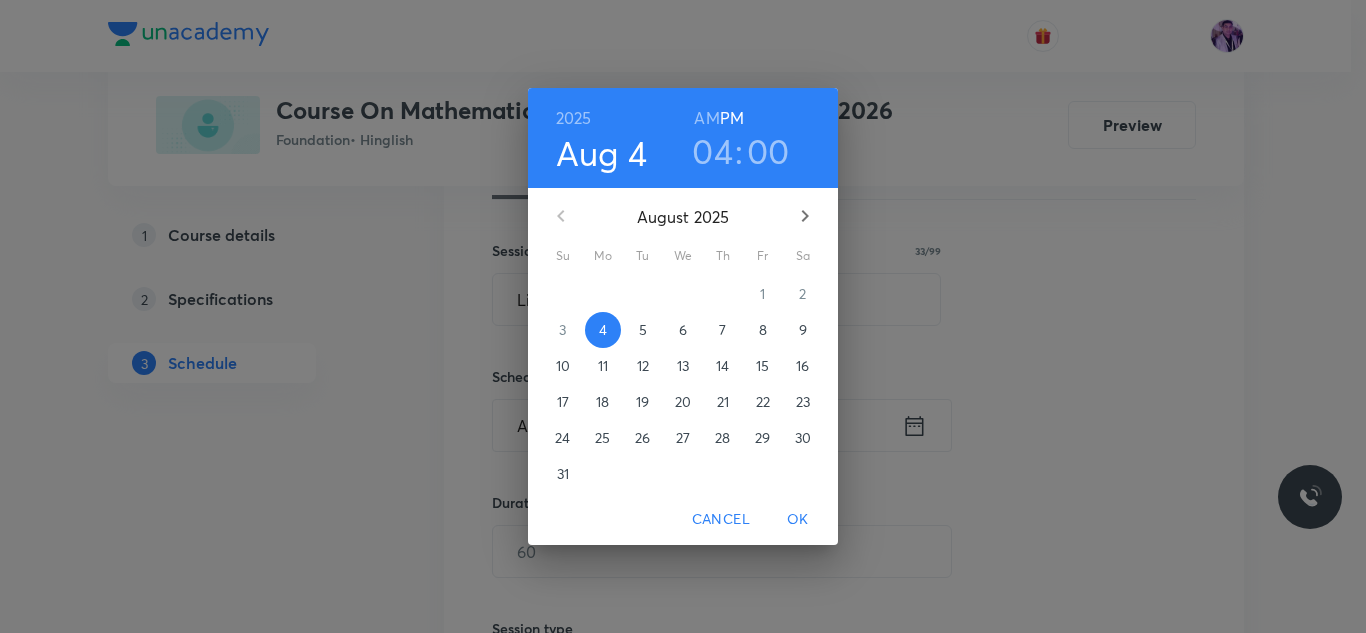 click on "04" at bounding box center (712, 151) 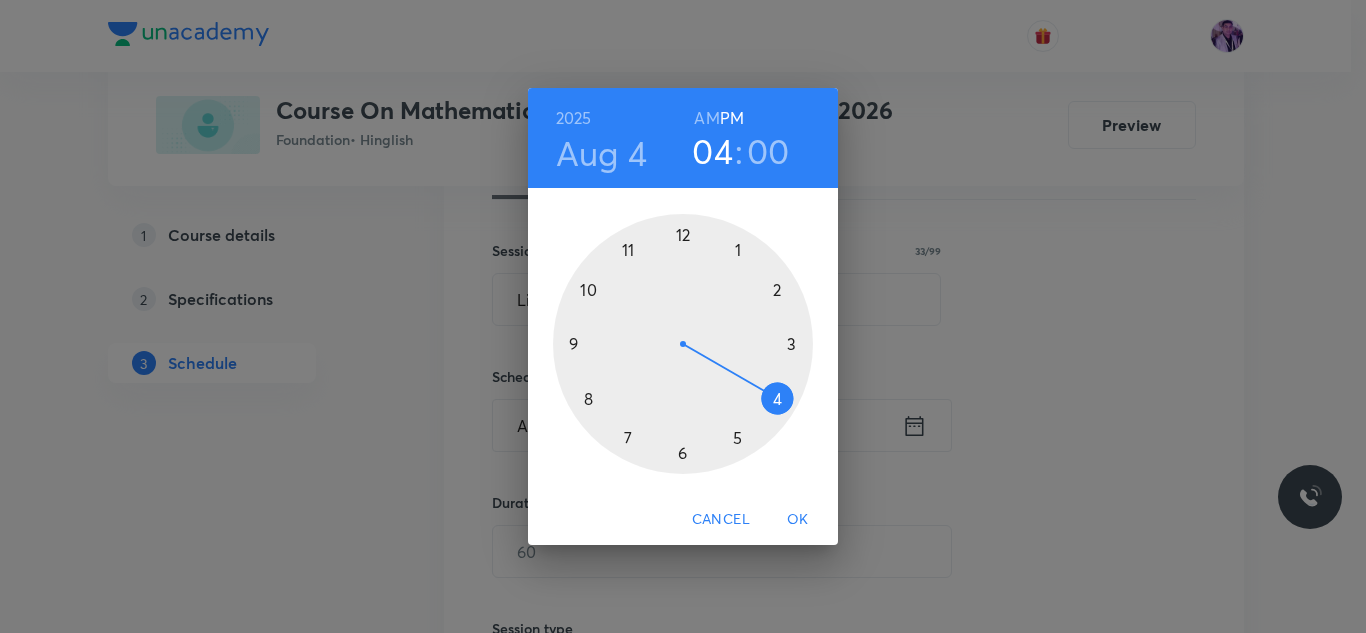 click at bounding box center (683, 344) 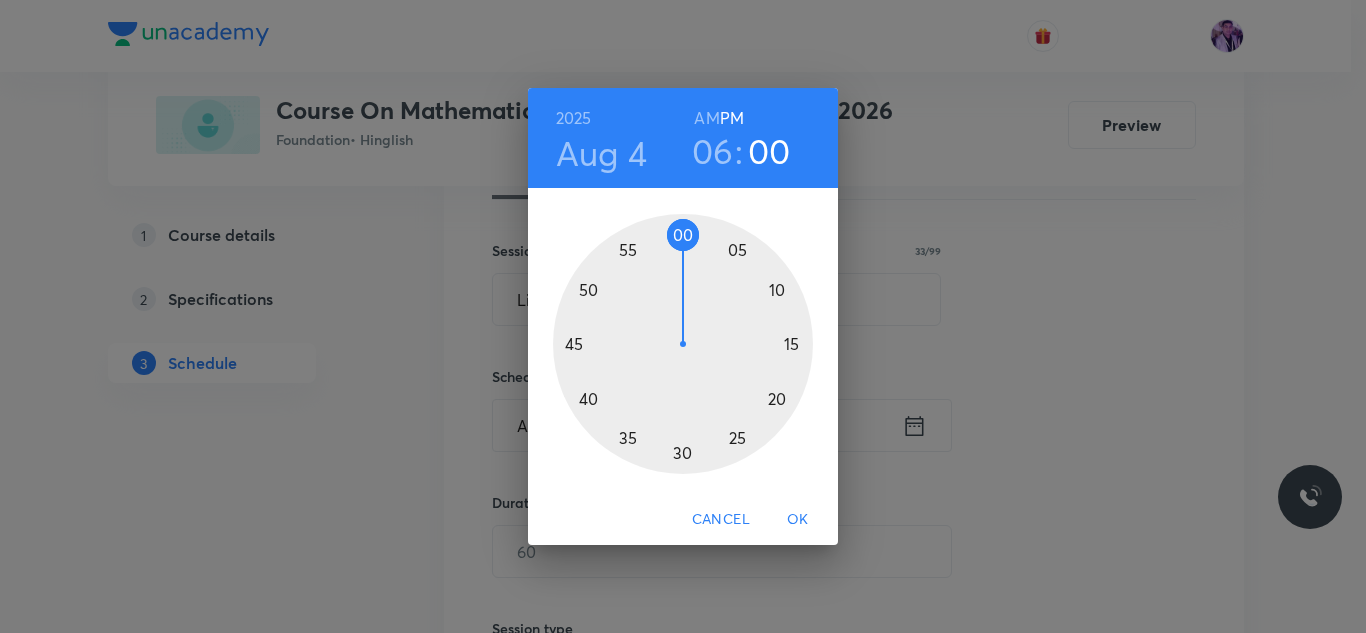 click at bounding box center (683, 344) 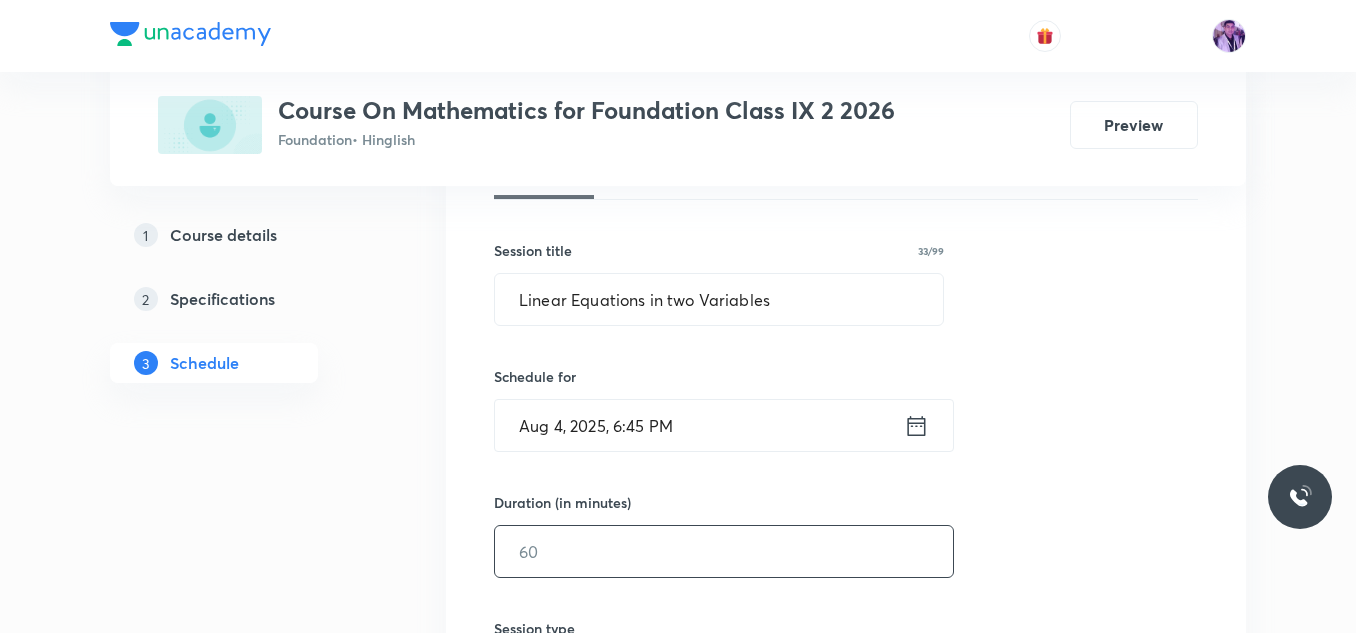 click at bounding box center (724, 551) 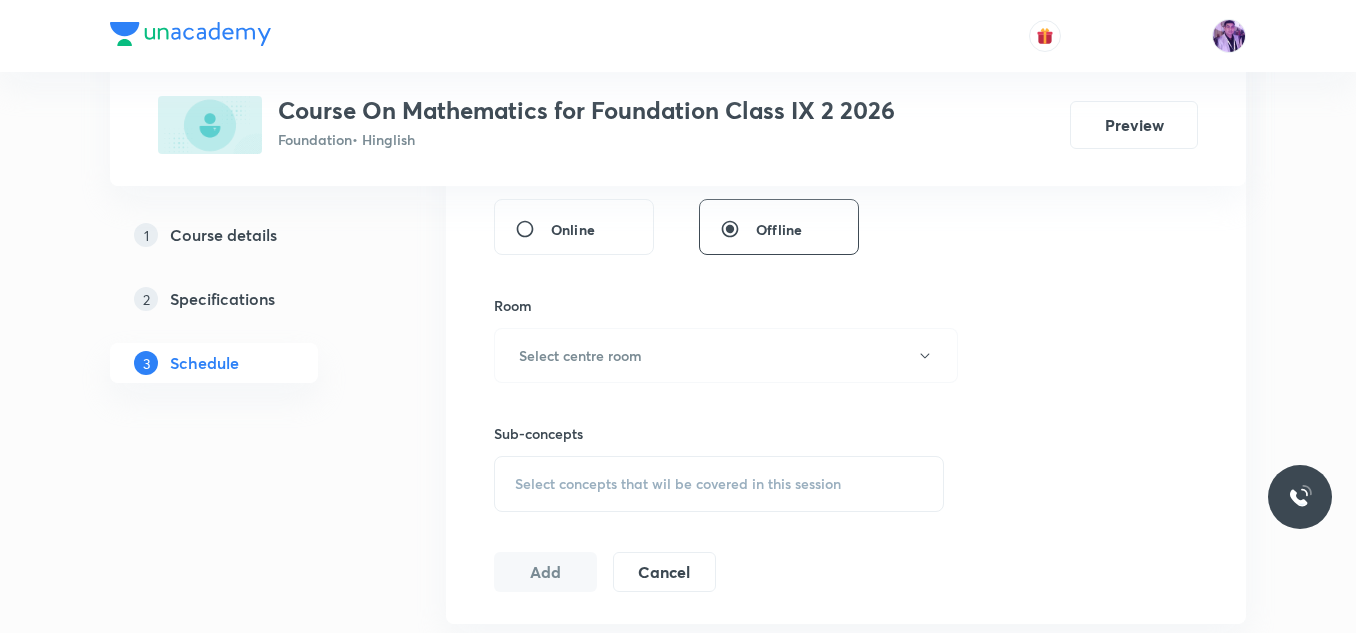 scroll, scrollTop: 827, scrollLeft: 0, axis: vertical 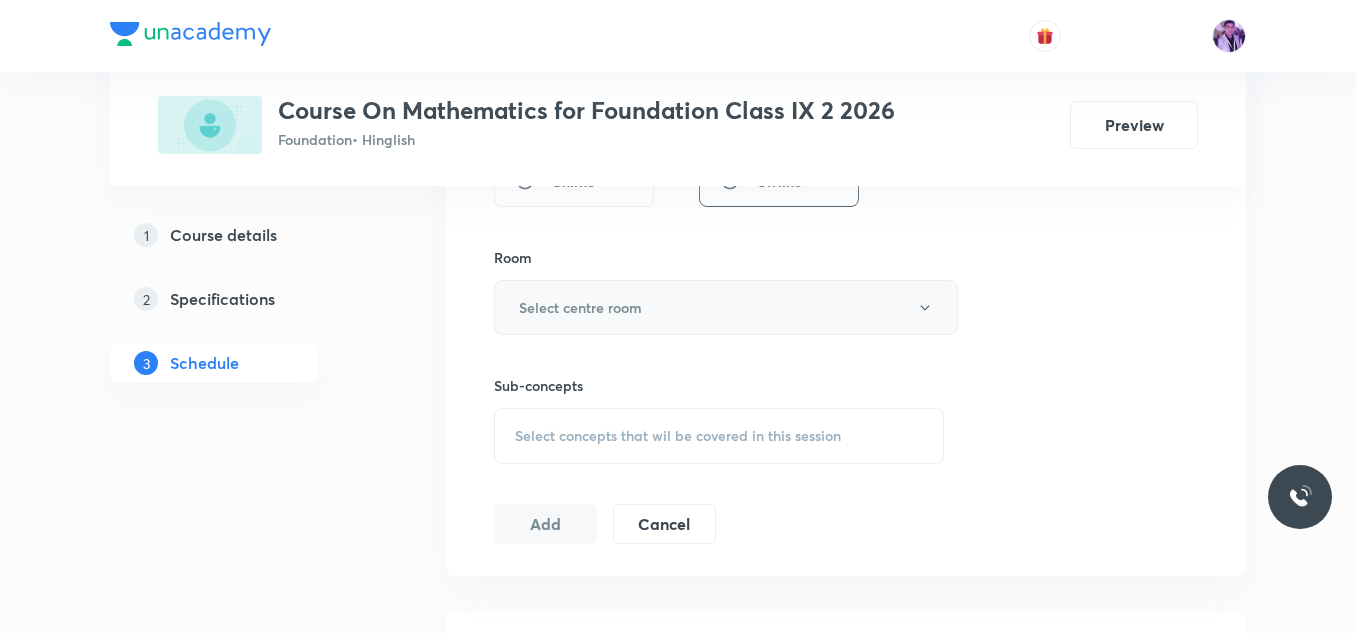 type on "60" 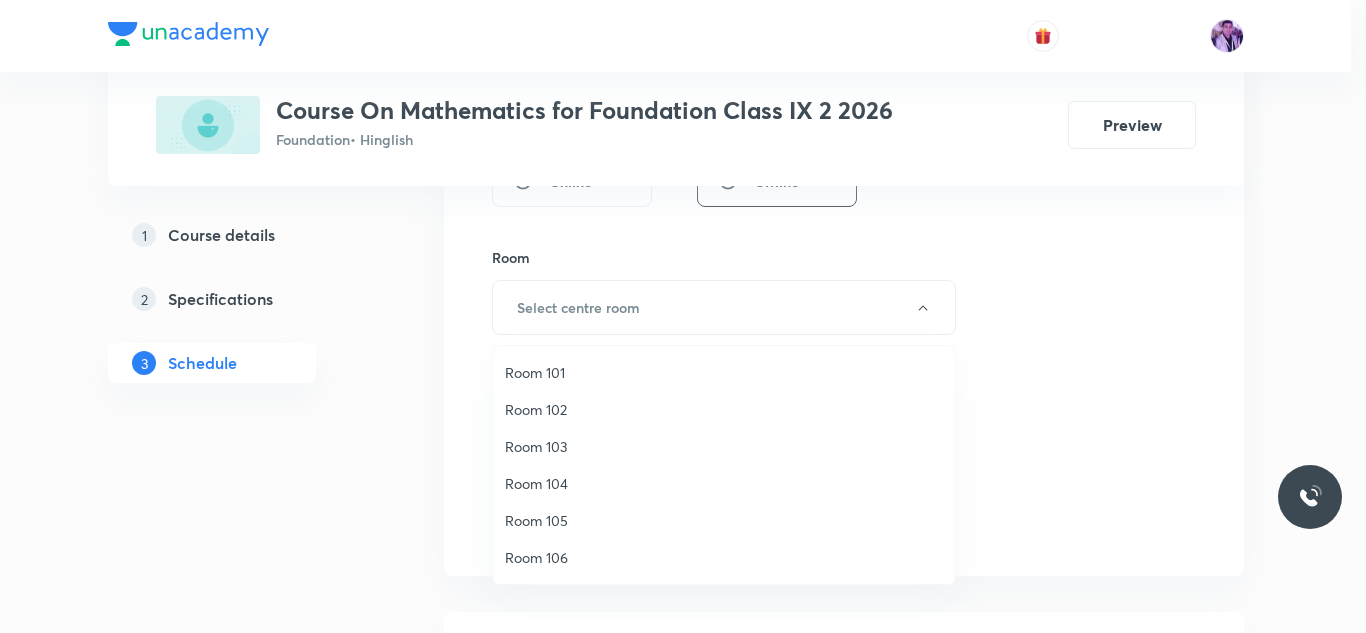 click on "Room 102" at bounding box center (724, 409) 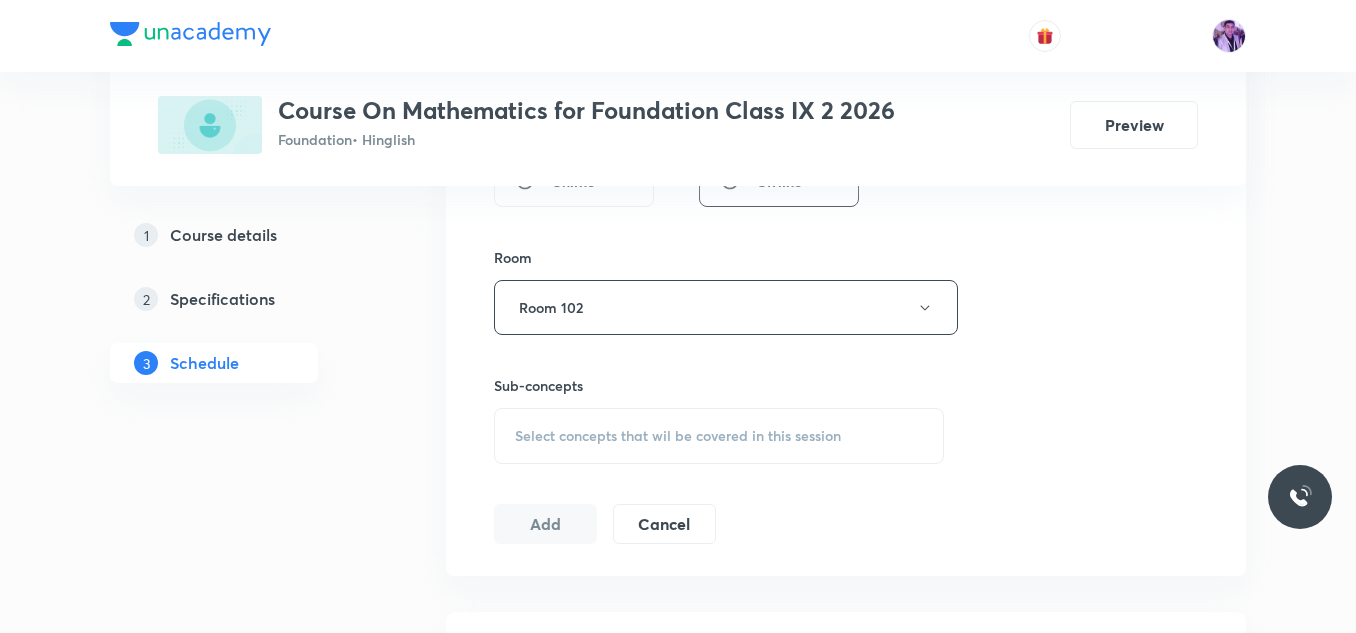 click on "Select concepts that wil be covered in this session" at bounding box center [719, 436] 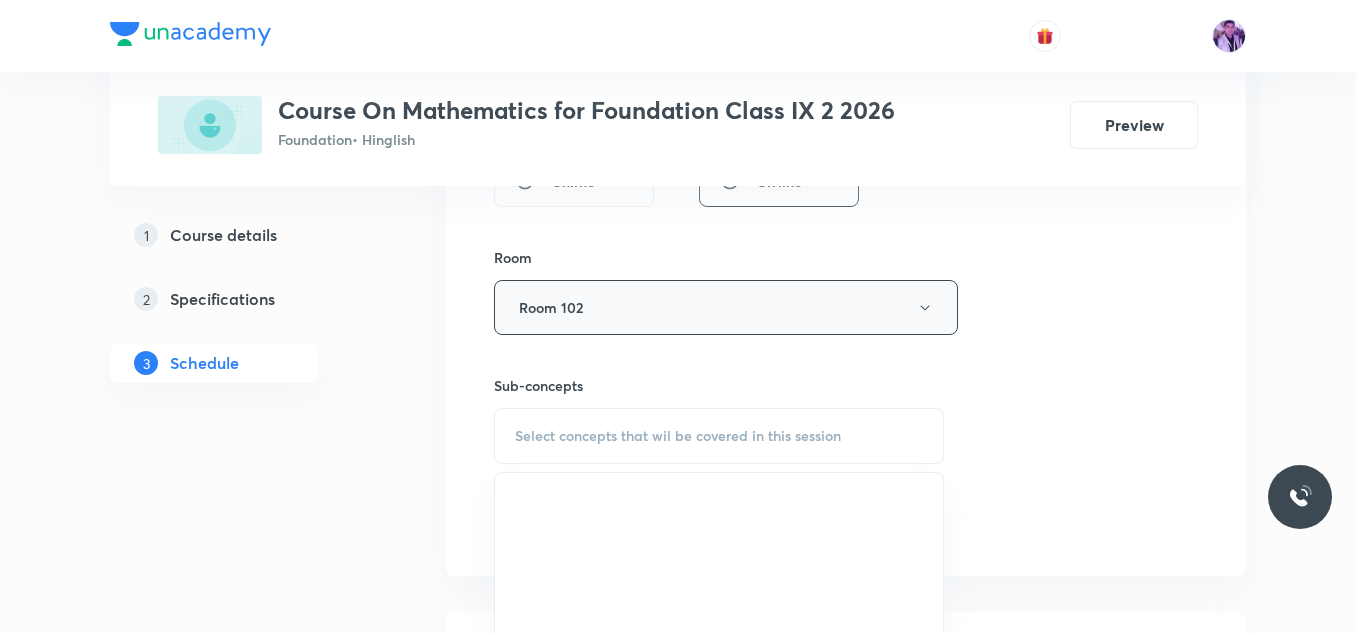 click on "Room 102" at bounding box center [726, 307] 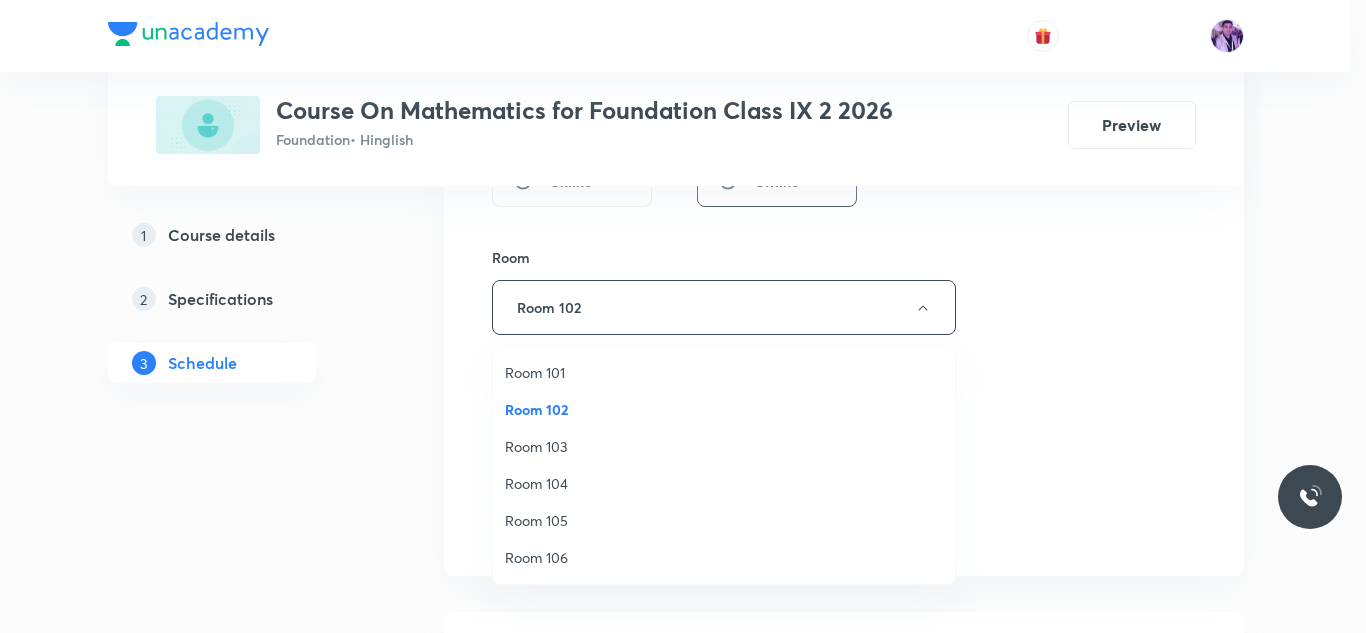 click on "Room 105" at bounding box center [724, 520] 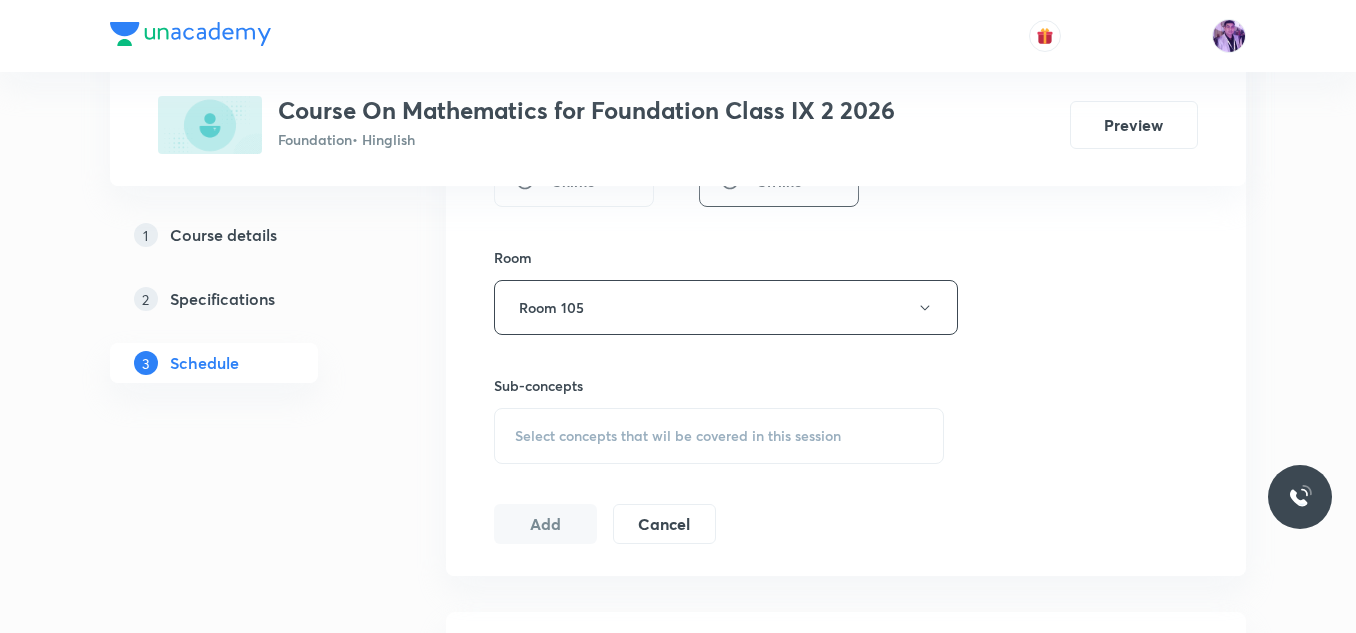 click on "Select concepts that wil be covered in this session" at bounding box center [719, 436] 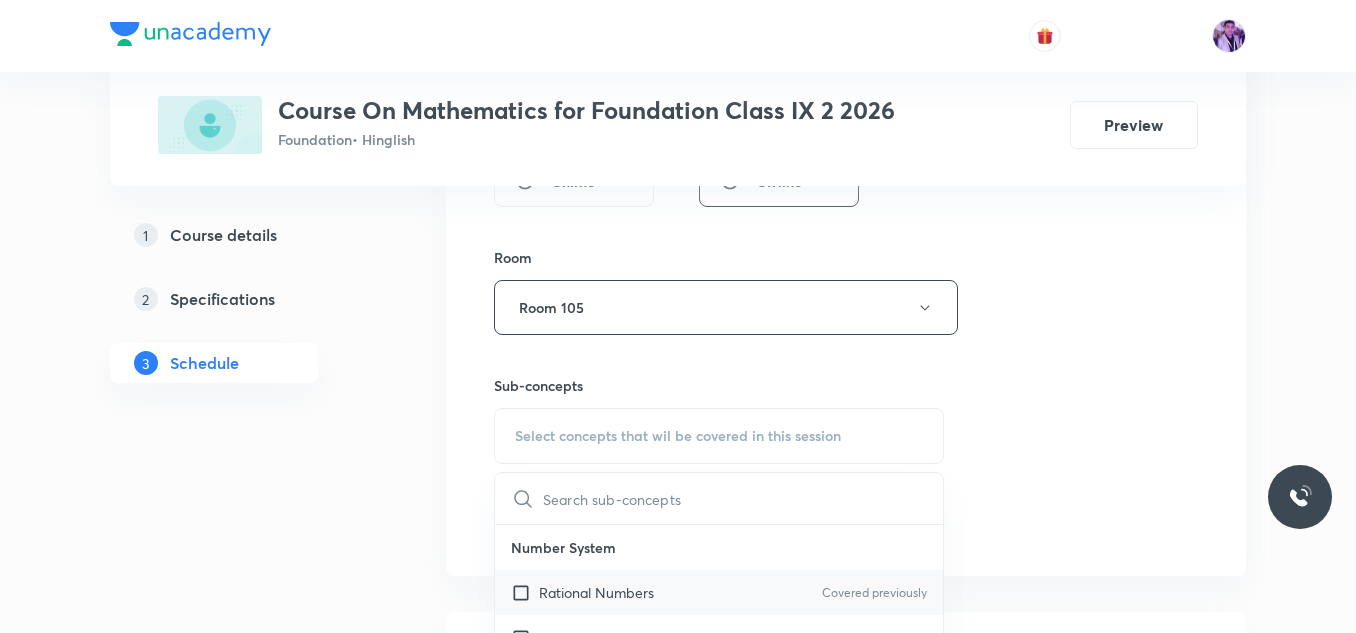 click on "Rational Numbers" at bounding box center [596, 592] 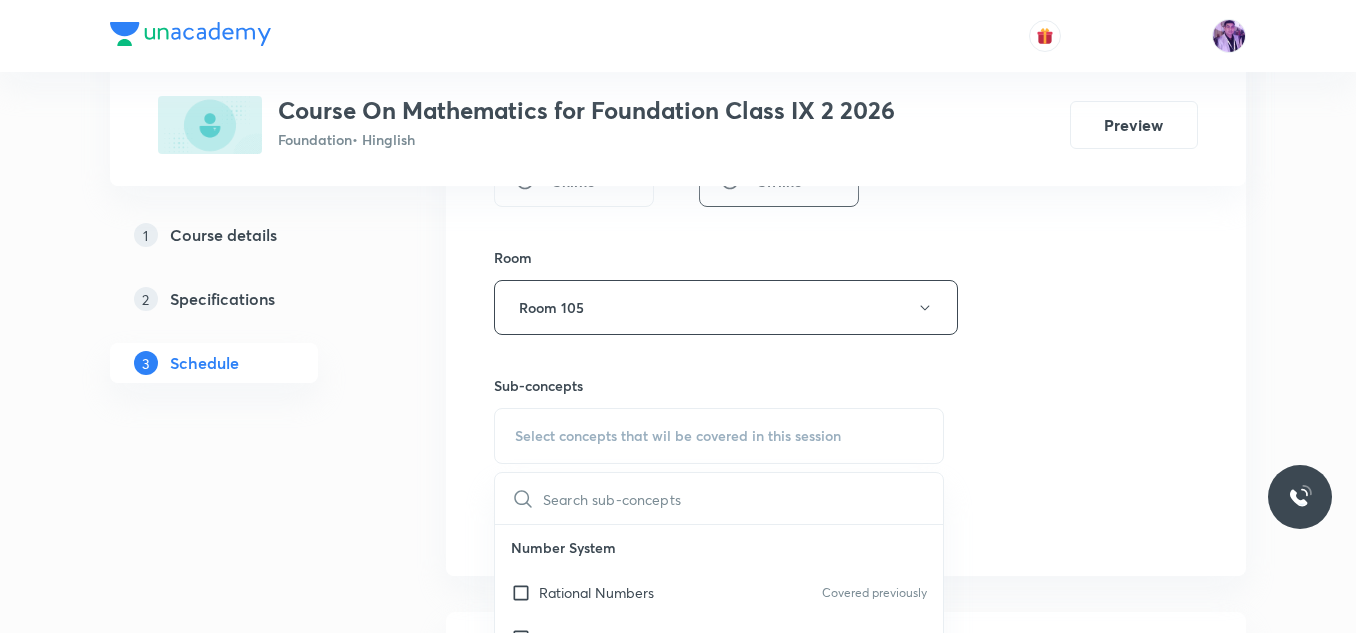 checkbox on "true" 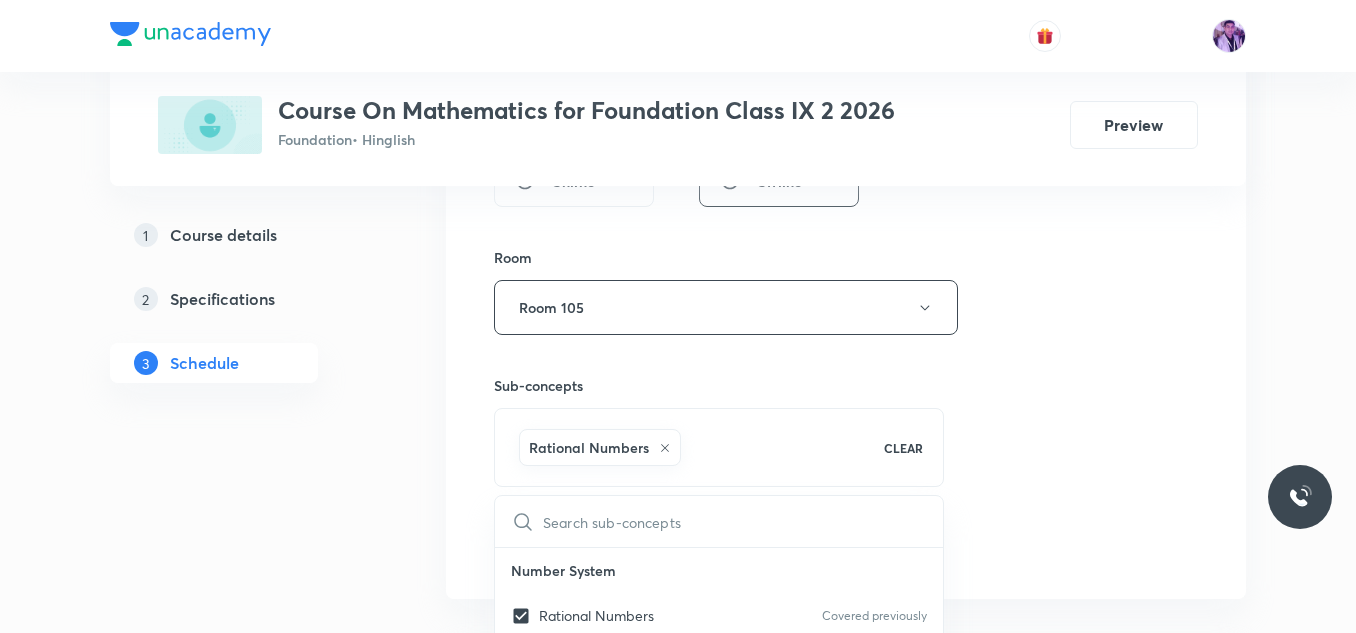 click on "Session  25 Live class Session title 33/99 Linear Equations in two Variables ​ Schedule for [DATE], [TIME] ​ Duration (in minutes) 60 ​   Session type Online Offline Room Room 105 Sub-concepts Rational Numbers CLEAR ​ Number System Rational Numbers Covered previously Exponents and Powers Covered previously Square and Square Roots Cube and Cube Roots Covered previously Playing With Numbers Covered previously Number System Algebra Linear Equation in One Variables Algebraic Expression Factorization Direct and Inverse Proportion Direct Proportion Inverse Proportion Proportional Increase or Decrease of Given Quantities Geometry Understanding Quadrilaterals Practical Geometry Visualizing Solid Shapes Volume and Surface Area Area of Trapezium and Polygon Concept of Surface Area Concept of Volume Commercial Mathematics Ratio Proportion Percentage Sale Tax/Value added Tax Unitary Method Profit and Loss Data Handling What Is Data Presentation of Data Visual Representation of Various Data Reading Learning" at bounding box center (846, 86) 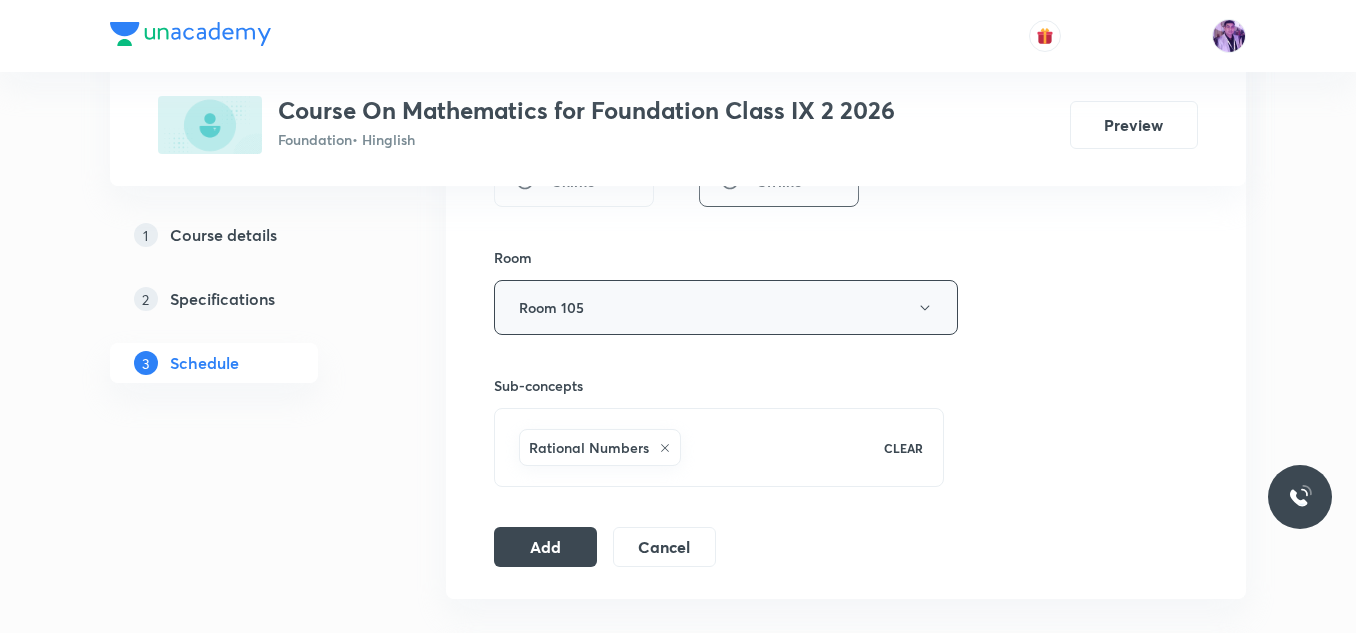 click on "Room 105" at bounding box center [726, 307] 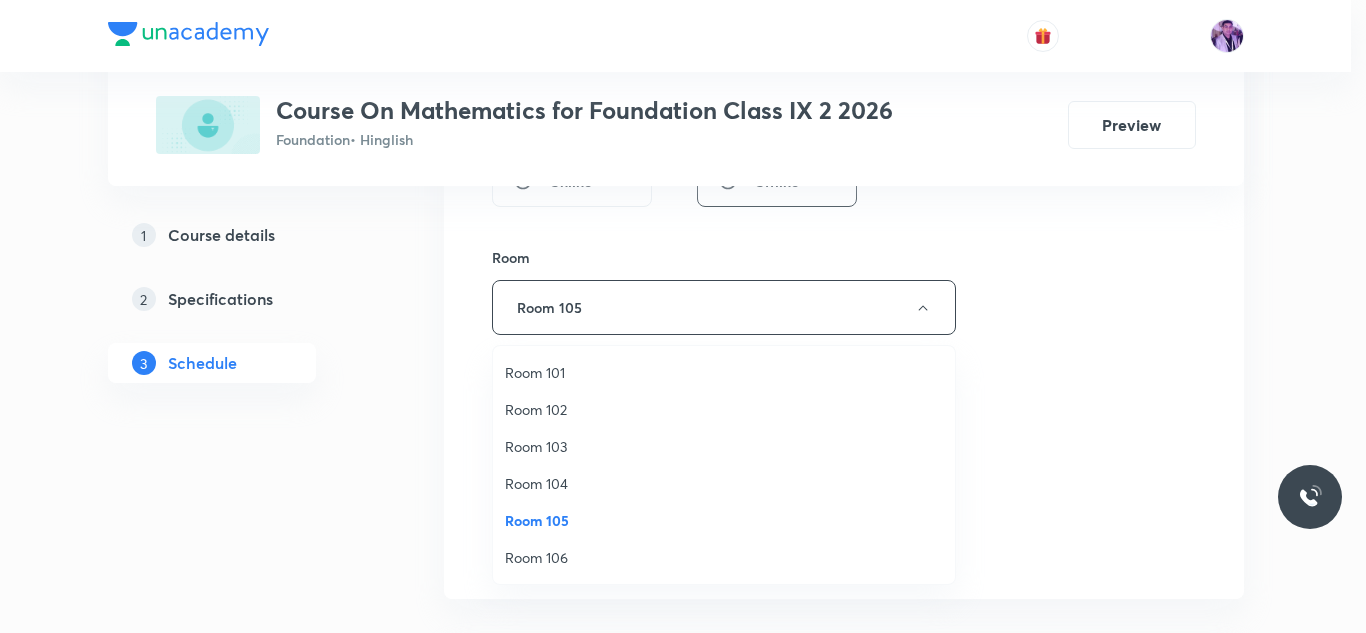 click on "Room 104" at bounding box center (724, 483) 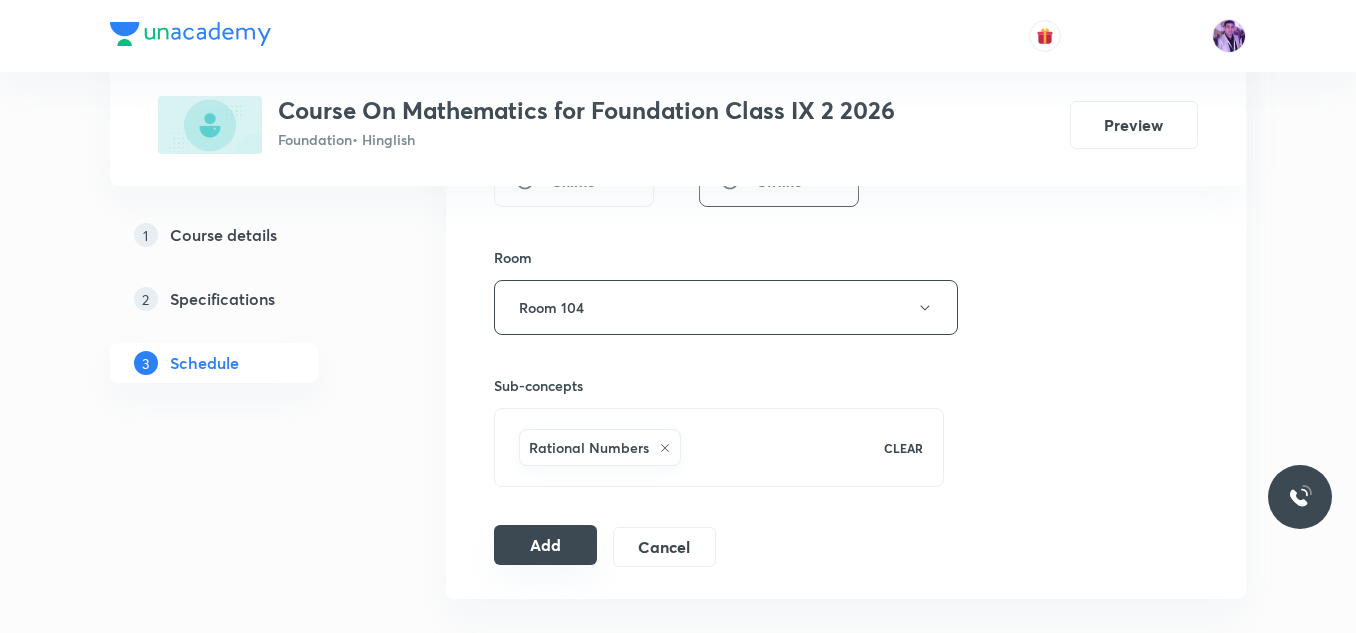 click on "Add" at bounding box center [545, 545] 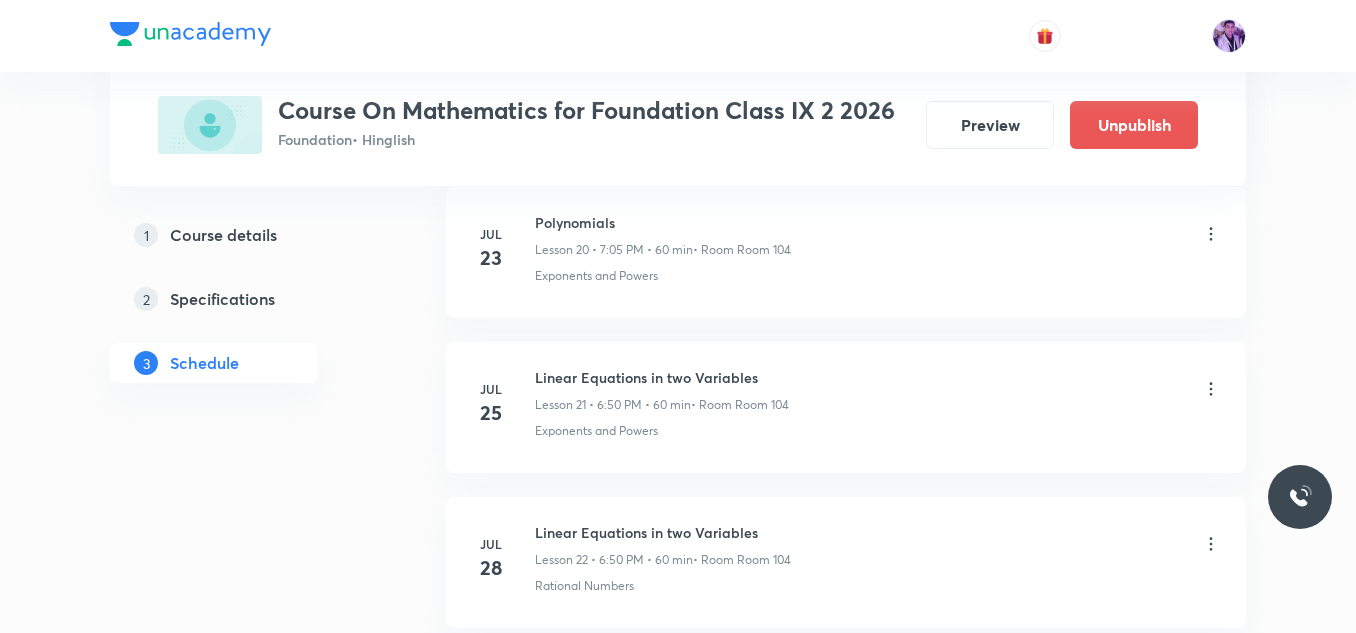 scroll, scrollTop: 3926, scrollLeft: 0, axis: vertical 